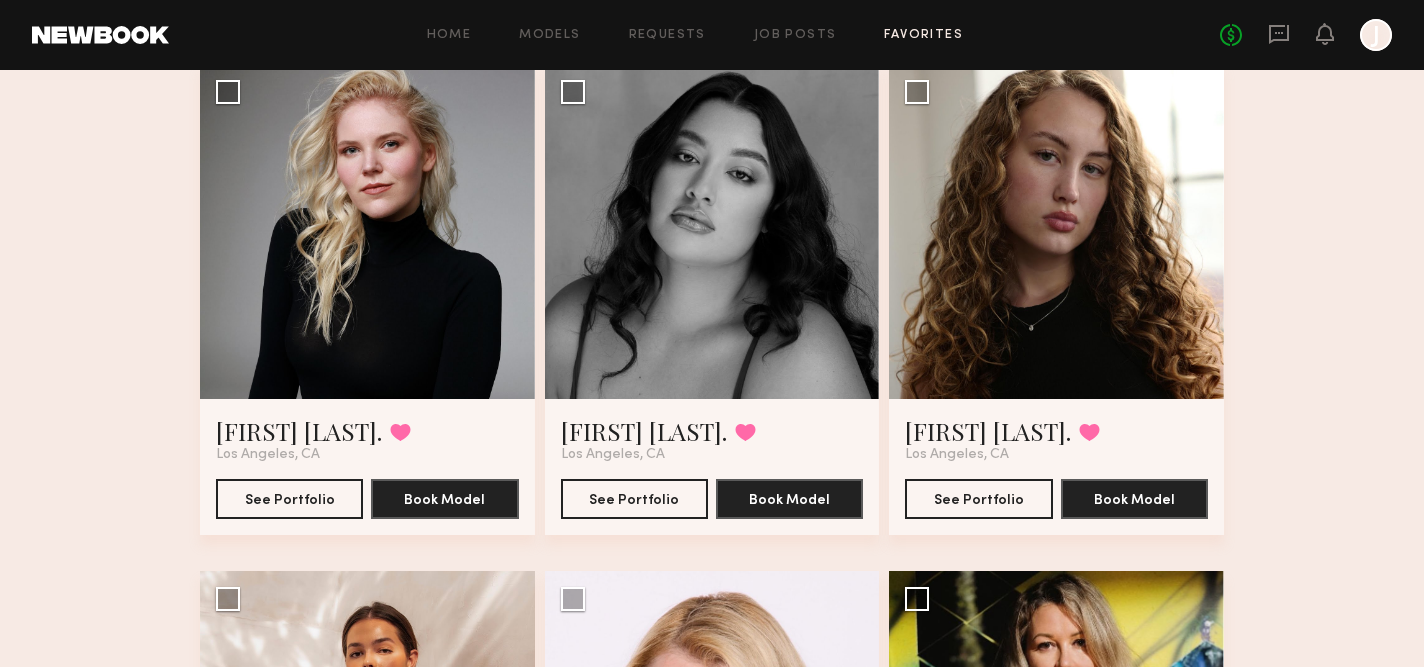 scroll, scrollTop: 1659, scrollLeft: 0, axis: vertical 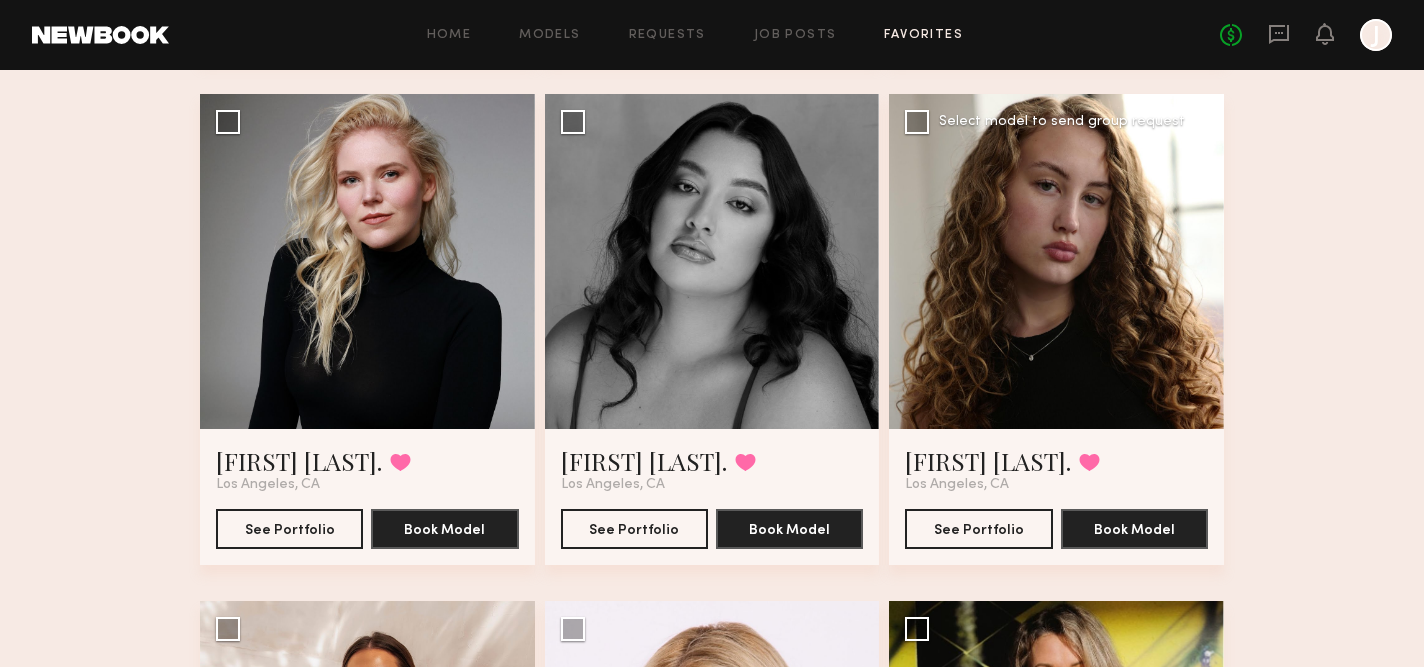 click 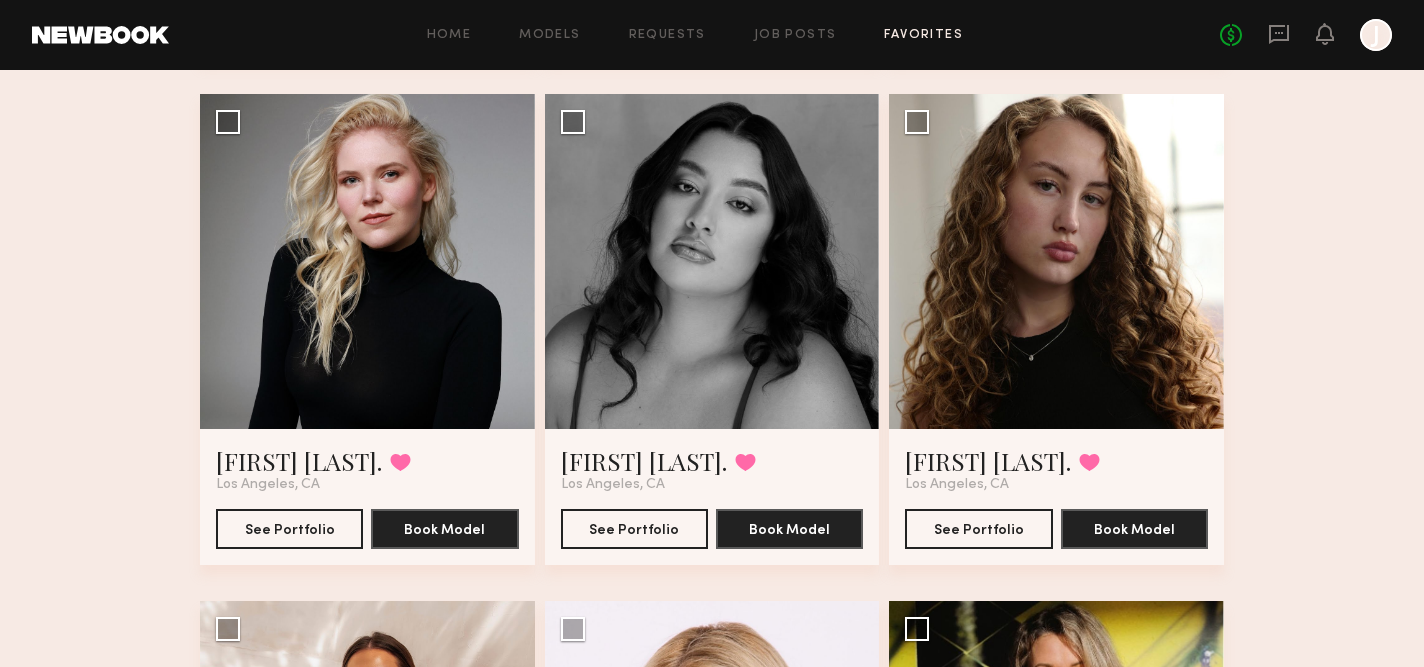 click on "Favorites My Favorites 15   Models Share Copy Shareable Link Edit [FIRST] [LAST] Favorited [CITY], [STATE] See Portfolio Book Model Select model to send group request [FIRST] [LAST] Favorited [CITY], [STATE] See Portfolio Book Model Select model to send group request [FIRST] [LAST] Favorited [CITY], [STATE] See Portfolio Book Model Select model to send group request [FIRST] [LAST] Favorited [CITY], [STATE] See Portfolio Book Model Select model to send group request [FIRST] [LAST] Favorited [CITY], [STATE] See Portfolio Book Model Select model to send group request [FIRST] [LAST] Favorited [CITY], [STATE] See Portfolio Book Model Select model to send group request [FIRST] [LAST] Favorited [CITY], [STATE] See Portfolio Book Model Select model to send group request [FIRST] [LAST] Favorited [CITY], [STATE] See Portfolio Book Model Select model to send group request [FIRST] [LAST] Favorited [CITY], [STATE] See Portfolio Book Model Select model to send group request [FIRST] [LAST] Favorited [CITY], [STATE] See Portfolio Book Model Select model to send group request [FIRST] [LAST] Favorited" 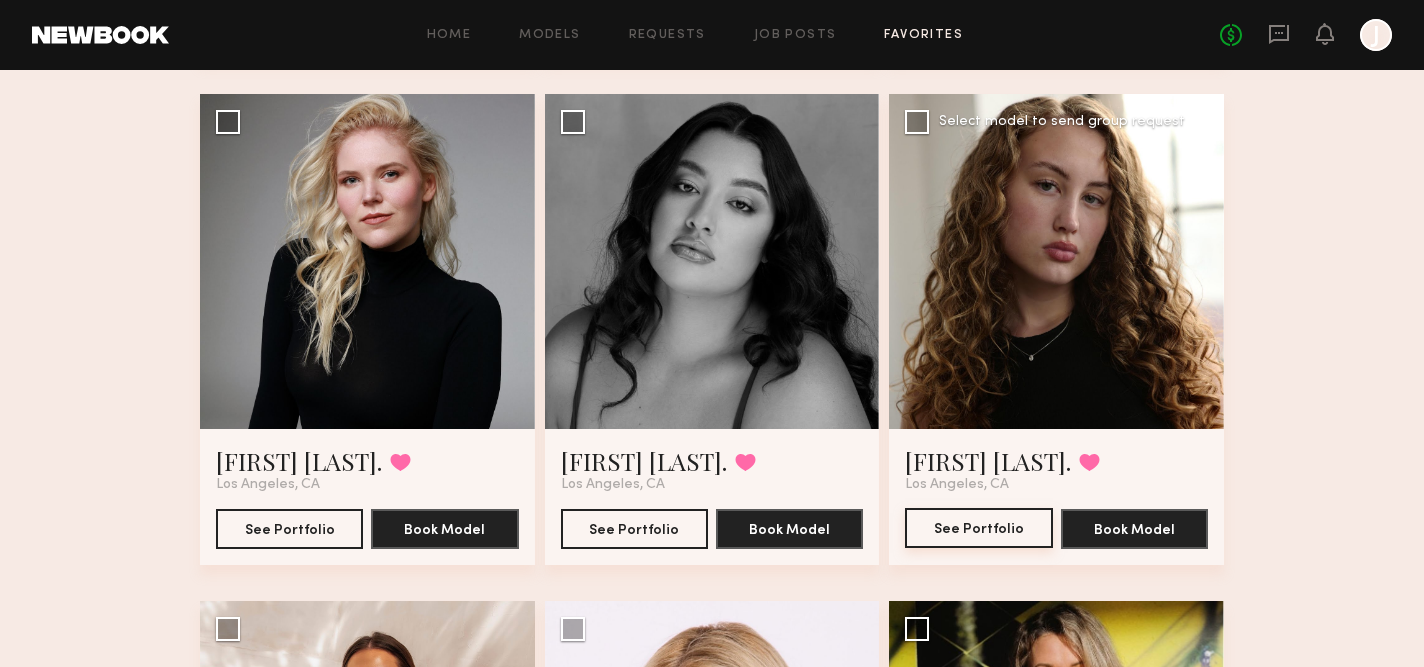click on "See Portfolio" 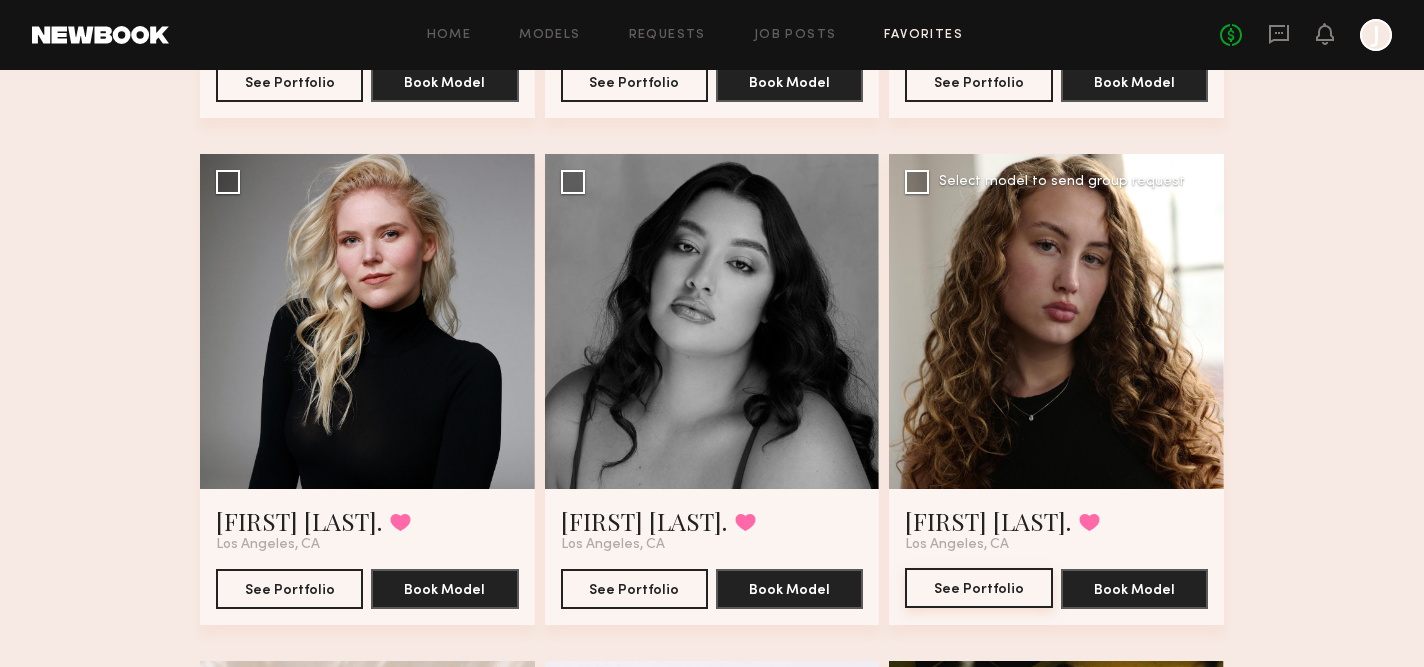 scroll, scrollTop: 1598, scrollLeft: 0, axis: vertical 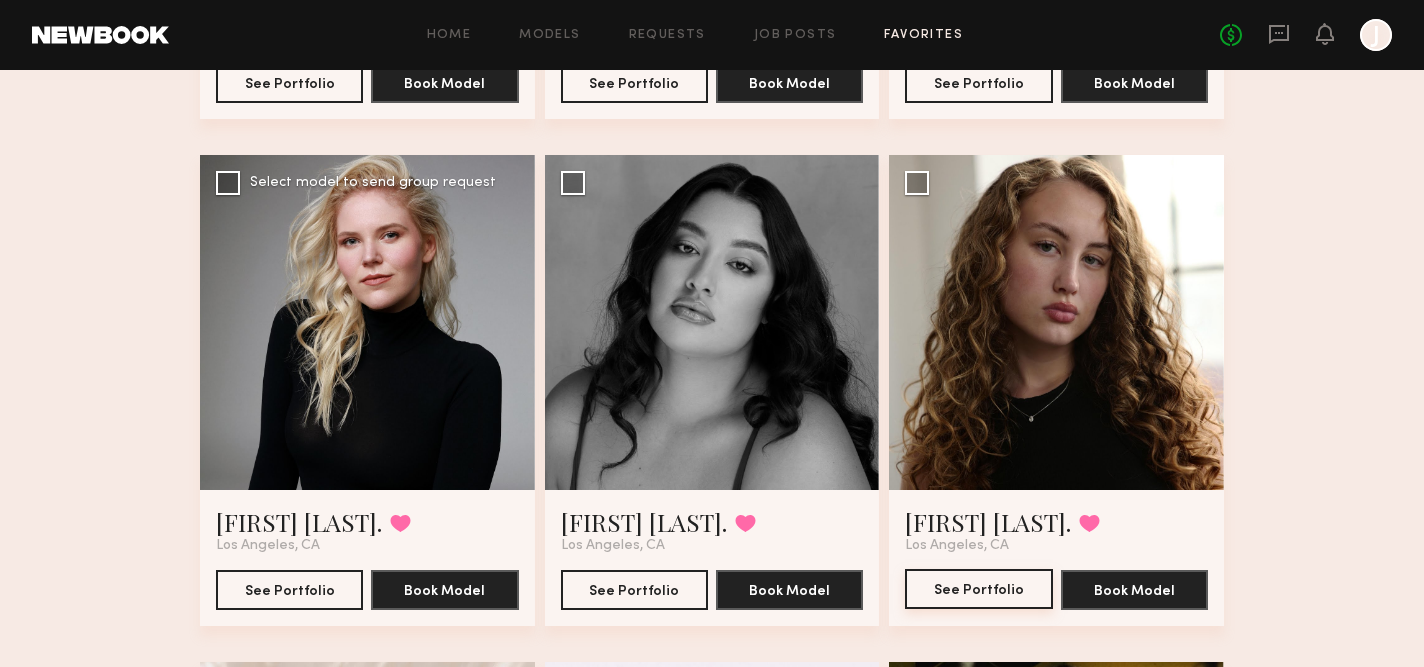 type 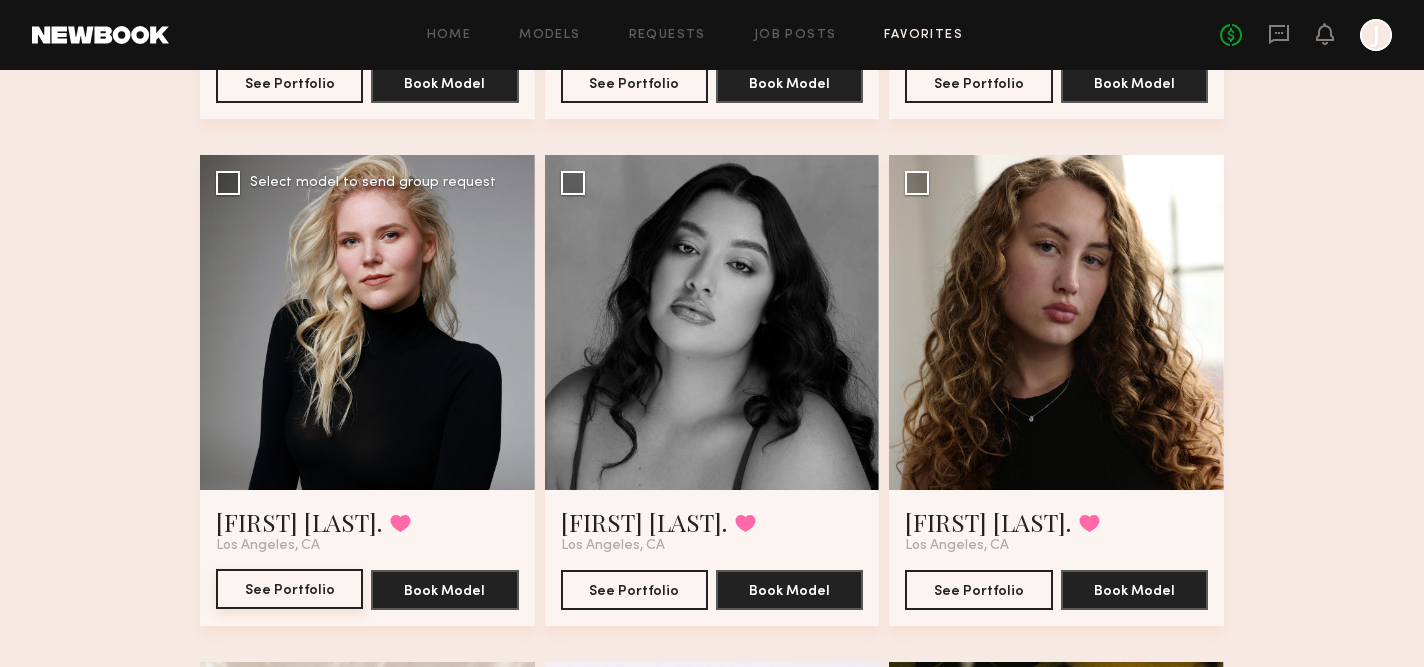 click on "See Portfolio" 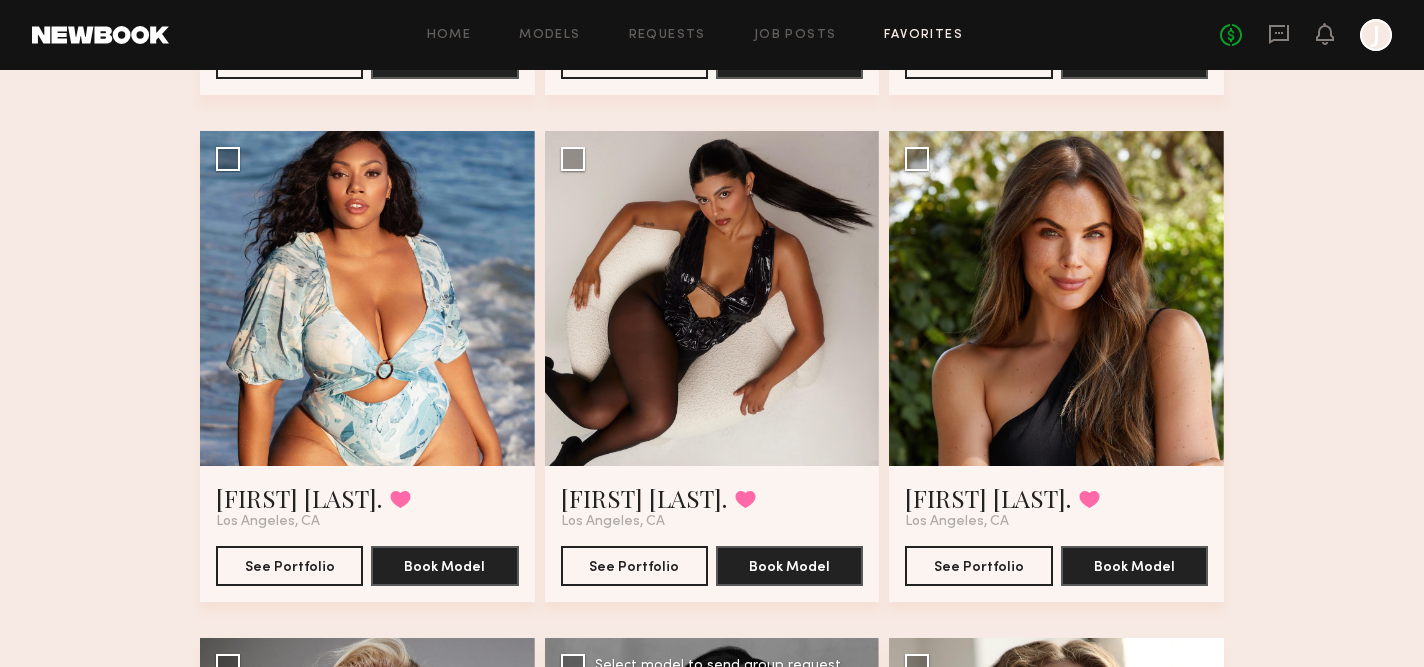 scroll, scrollTop: 1113, scrollLeft: 0, axis: vertical 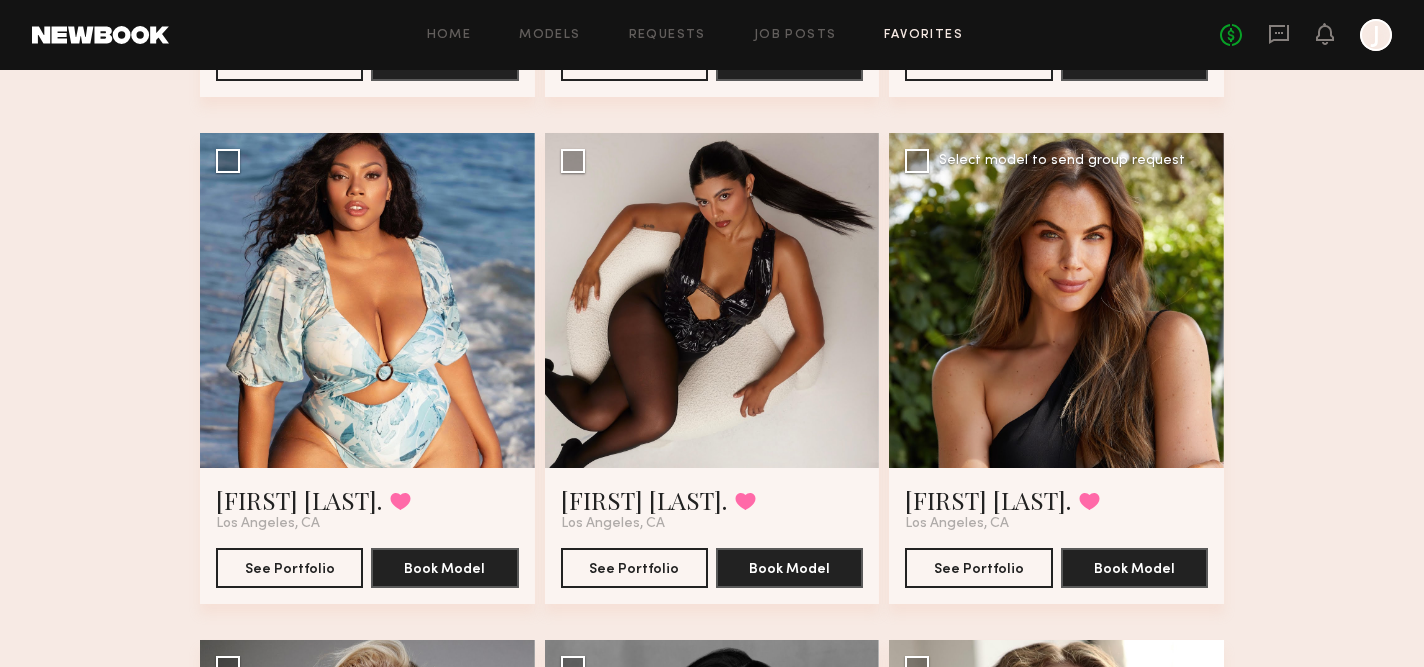 click 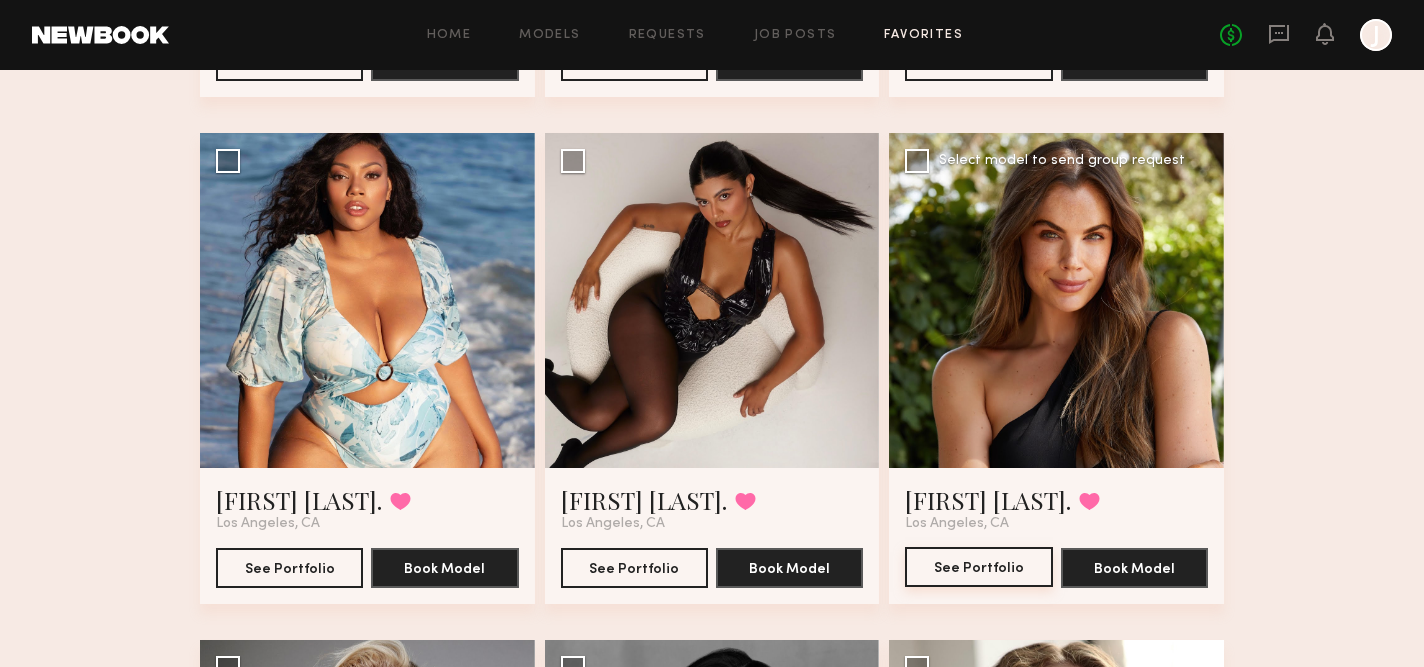 click on "See Portfolio" 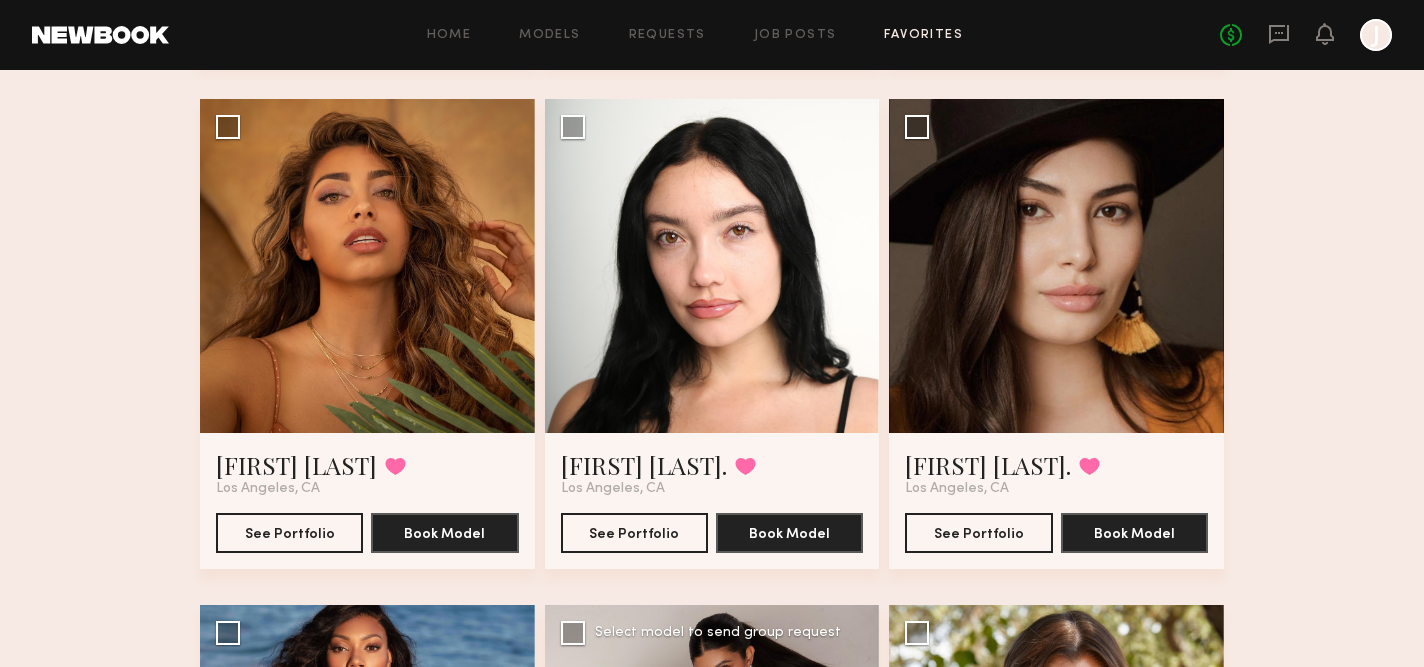scroll, scrollTop: 639, scrollLeft: 0, axis: vertical 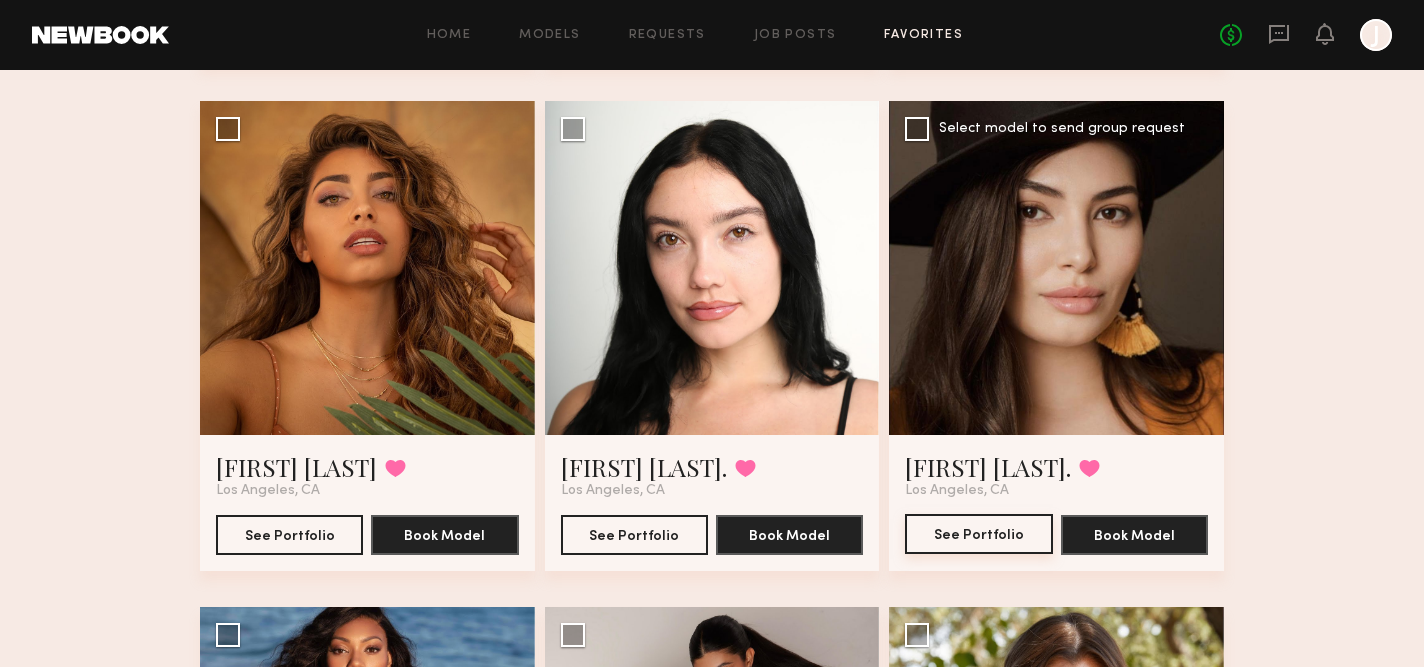 click on "See Portfolio" 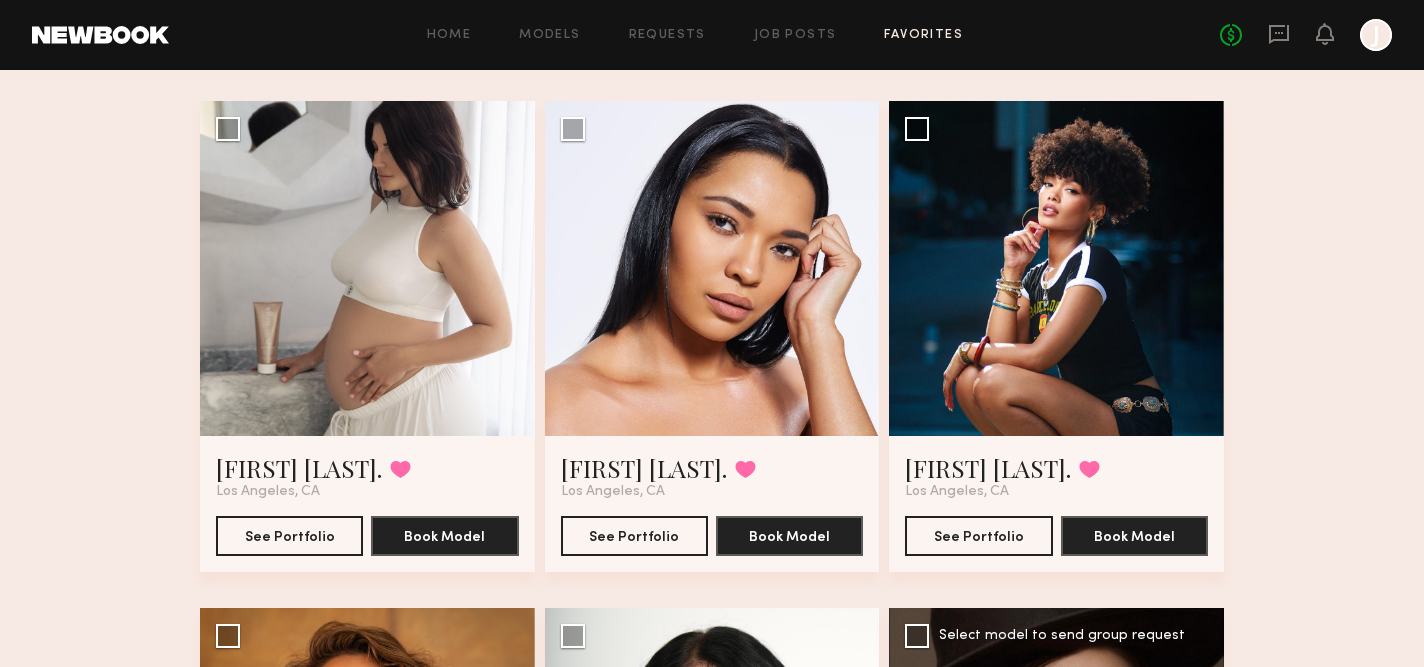 scroll, scrollTop: 134, scrollLeft: 0, axis: vertical 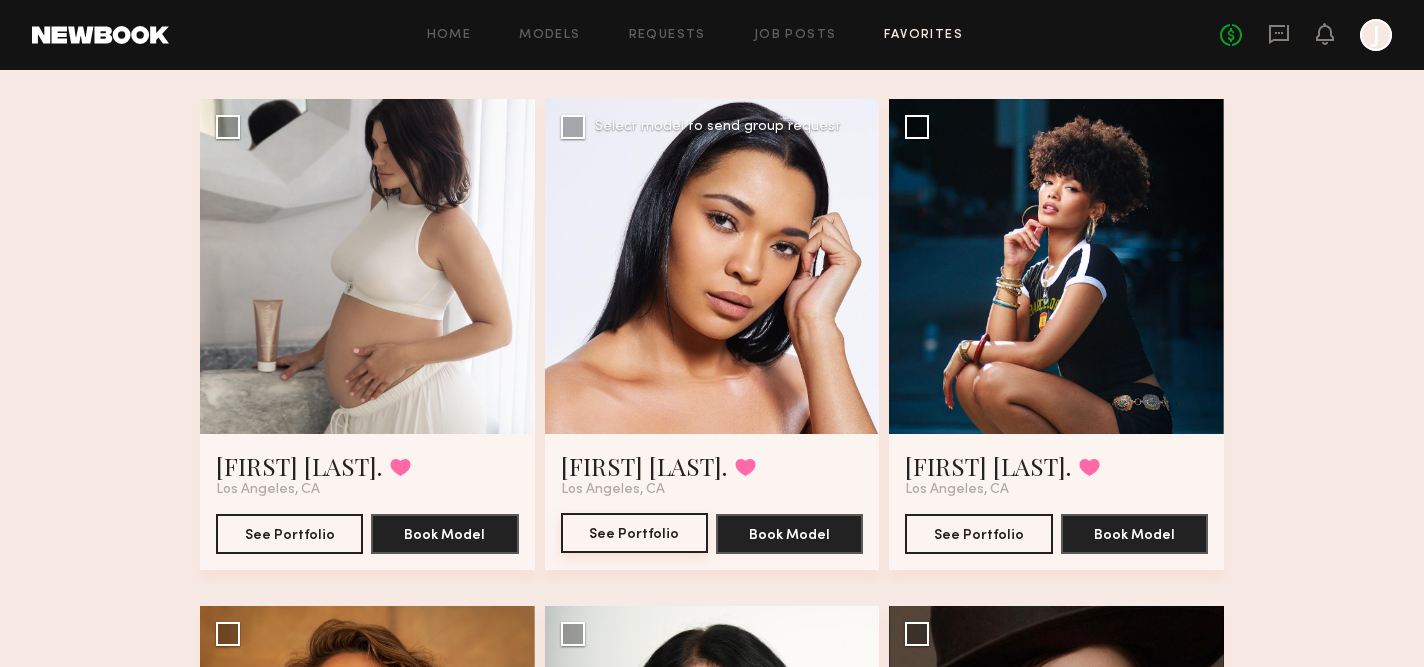 click on "See Portfolio" 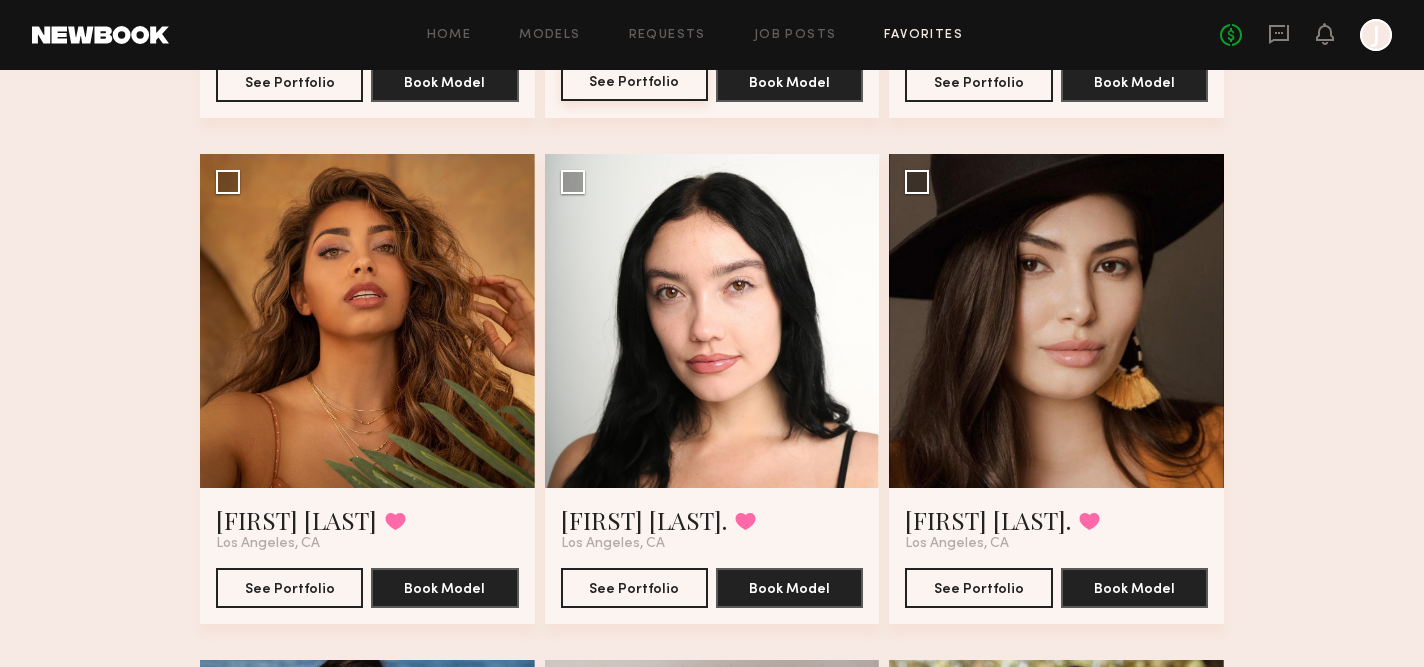 scroll, scrollTop: 599, scrollLeft: 0, axis: vertical 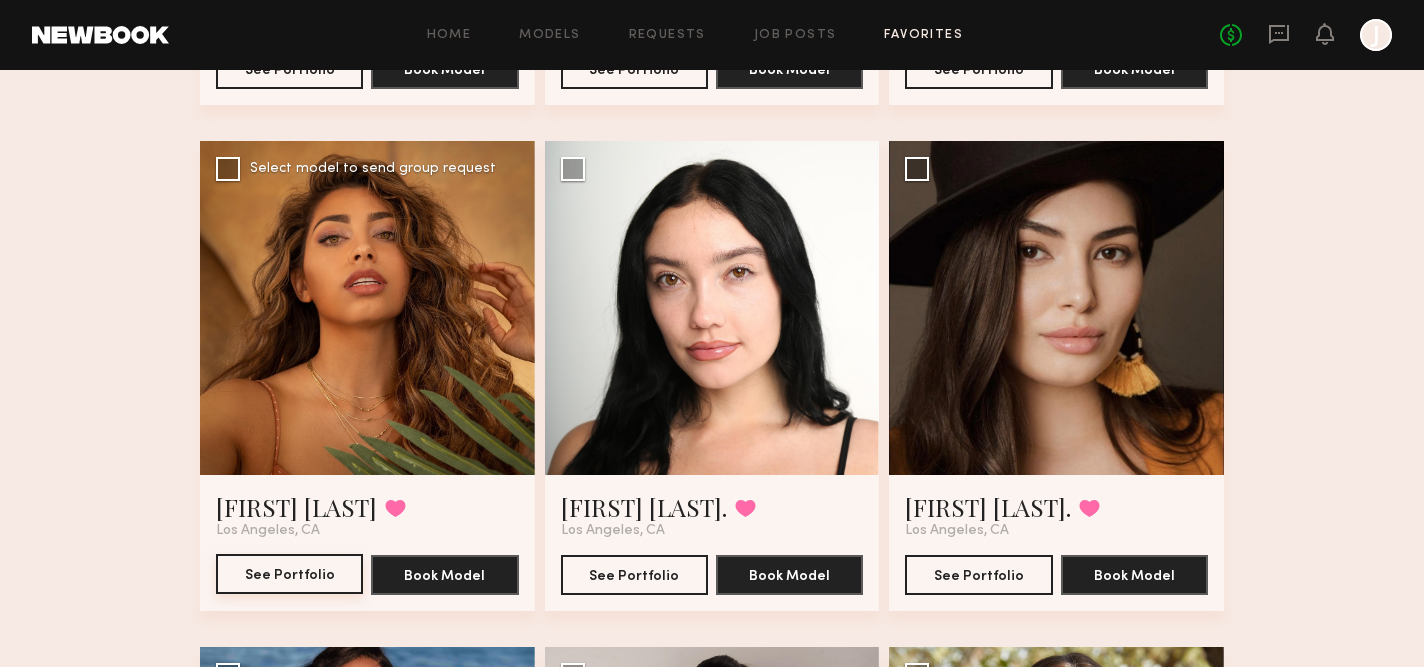 click on "See Portfolio" 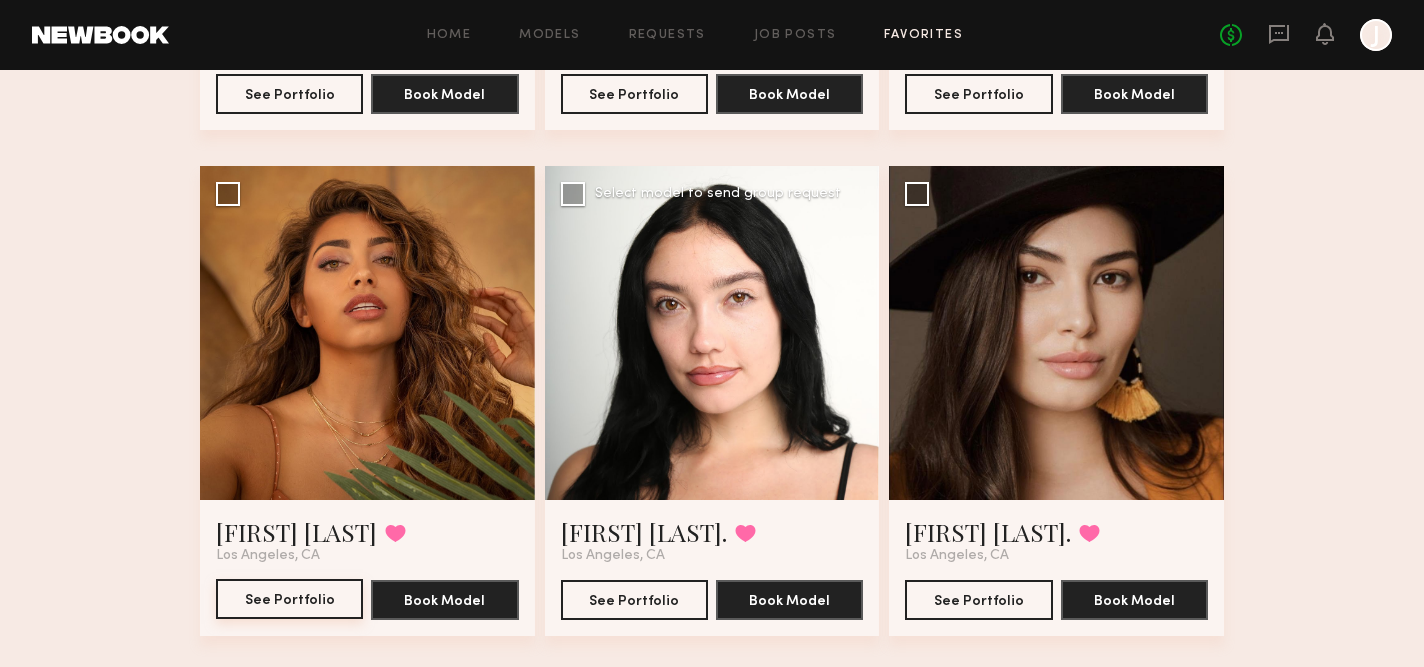 scroll, scrollTop: 618, scrollLeft: 0, axis: vertical 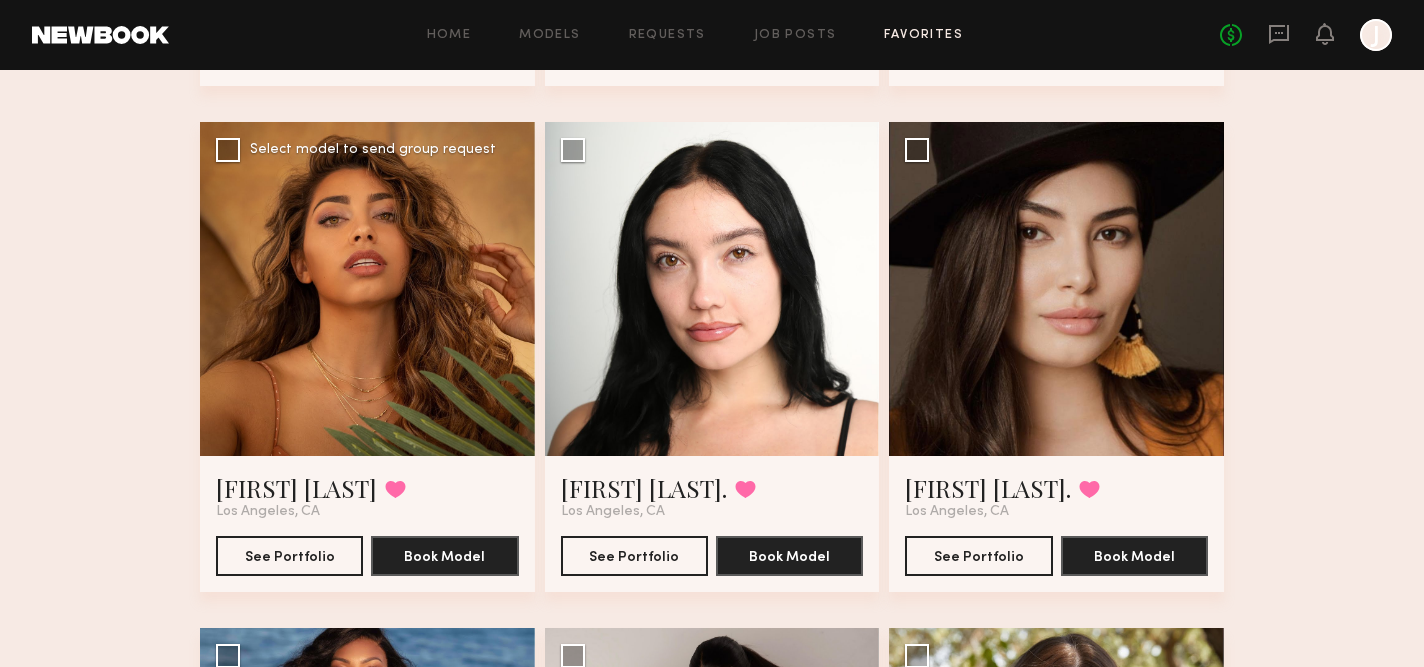 click 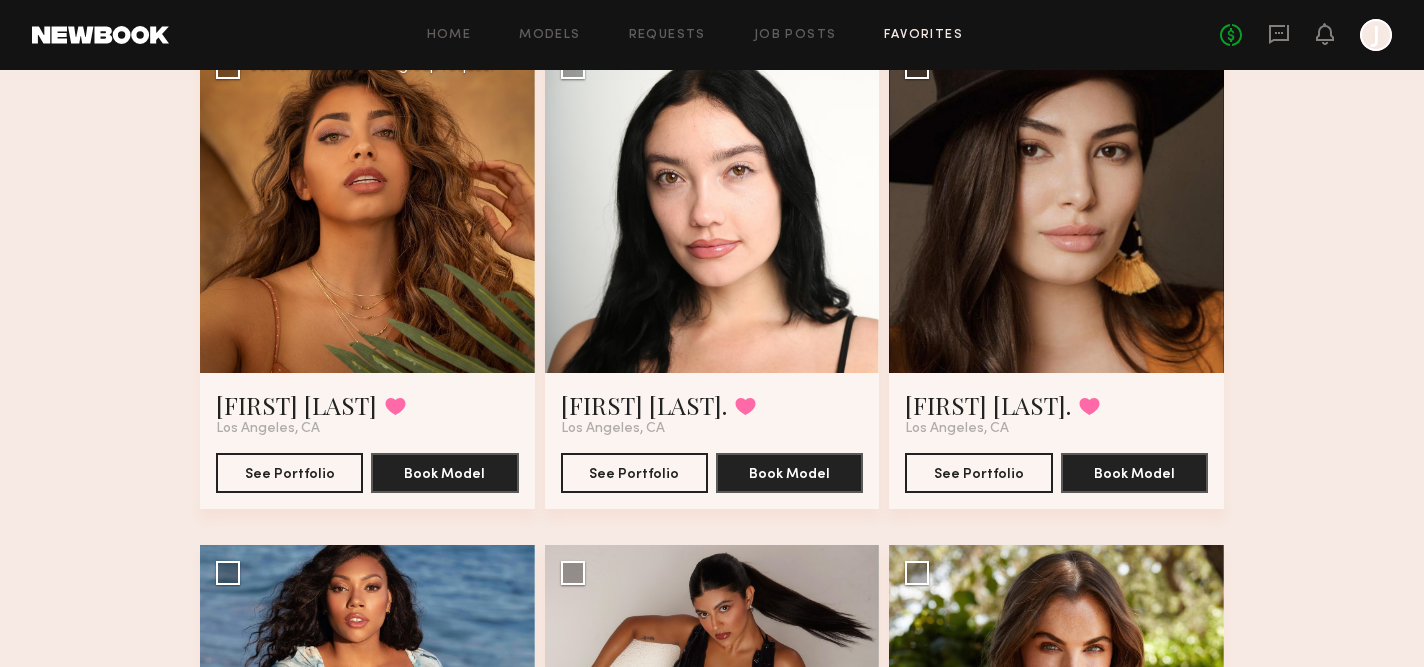 scroll, scrollTop: 654, scrollLeft: 0, axis: vertical 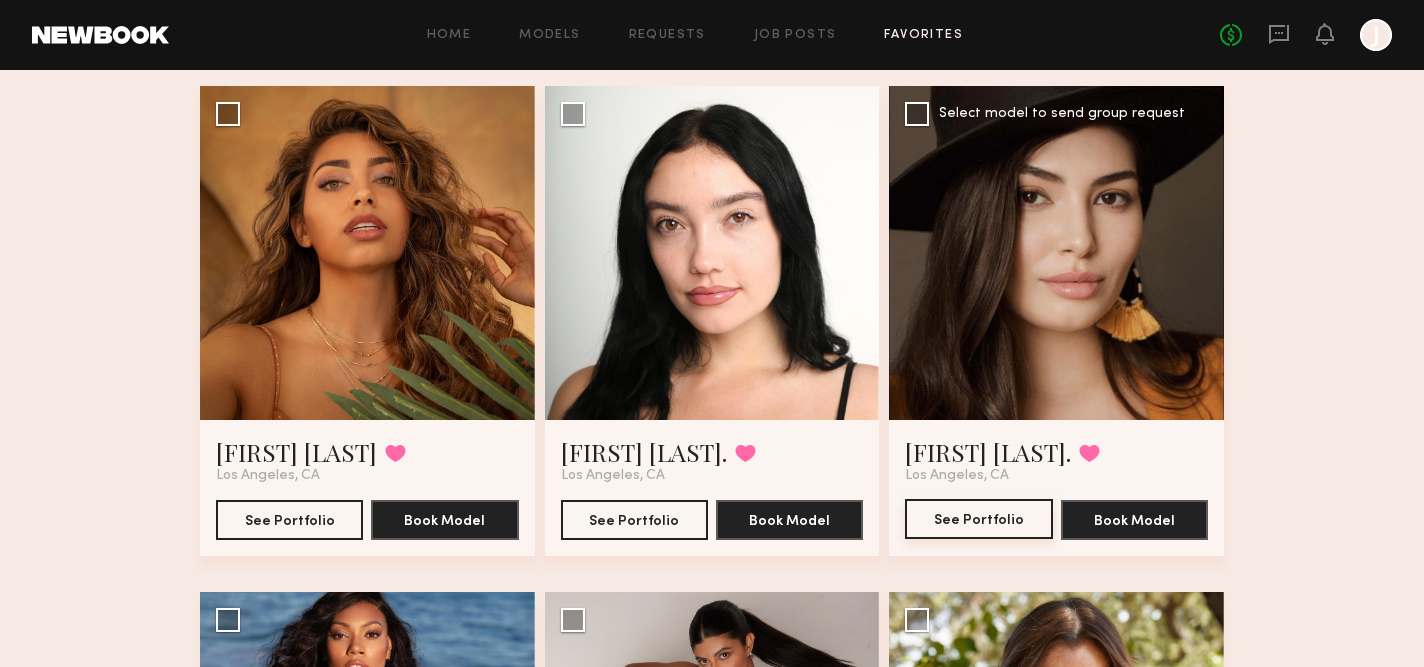 click on "See Portfolio" 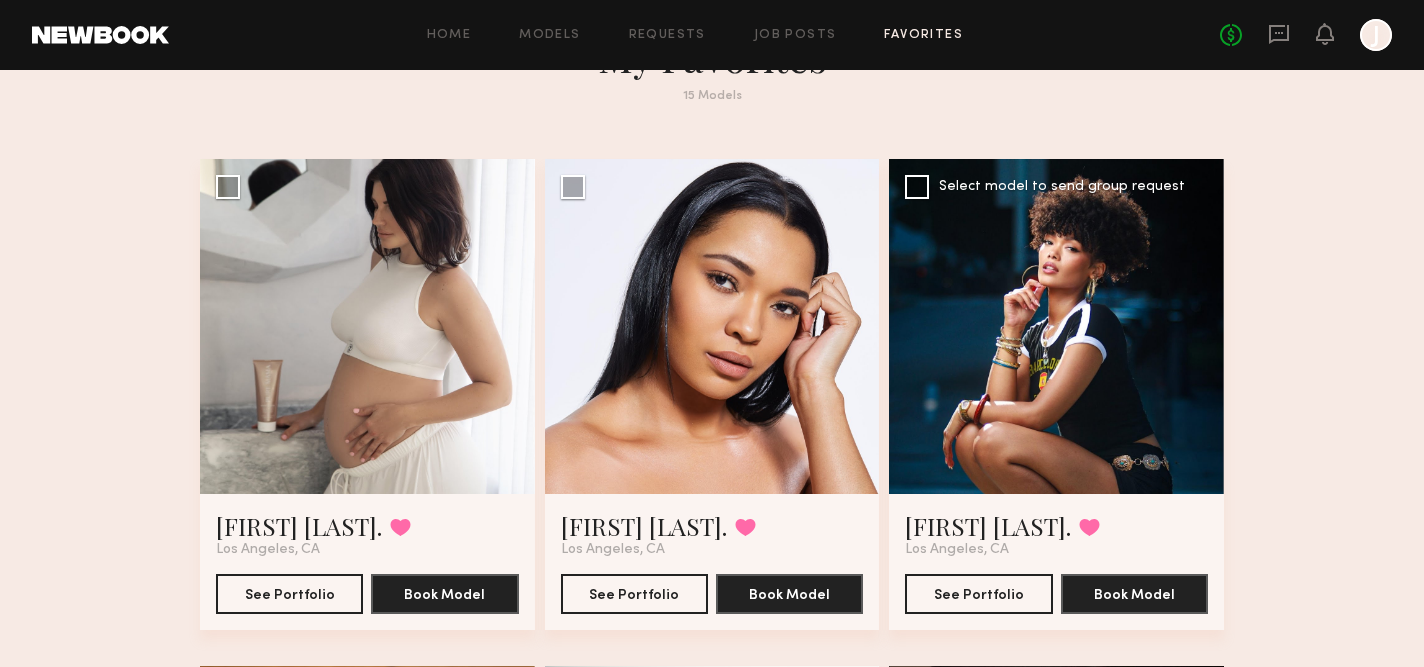 scroll, scrollTop: 66, scrollLeft: 0, axis: vertical 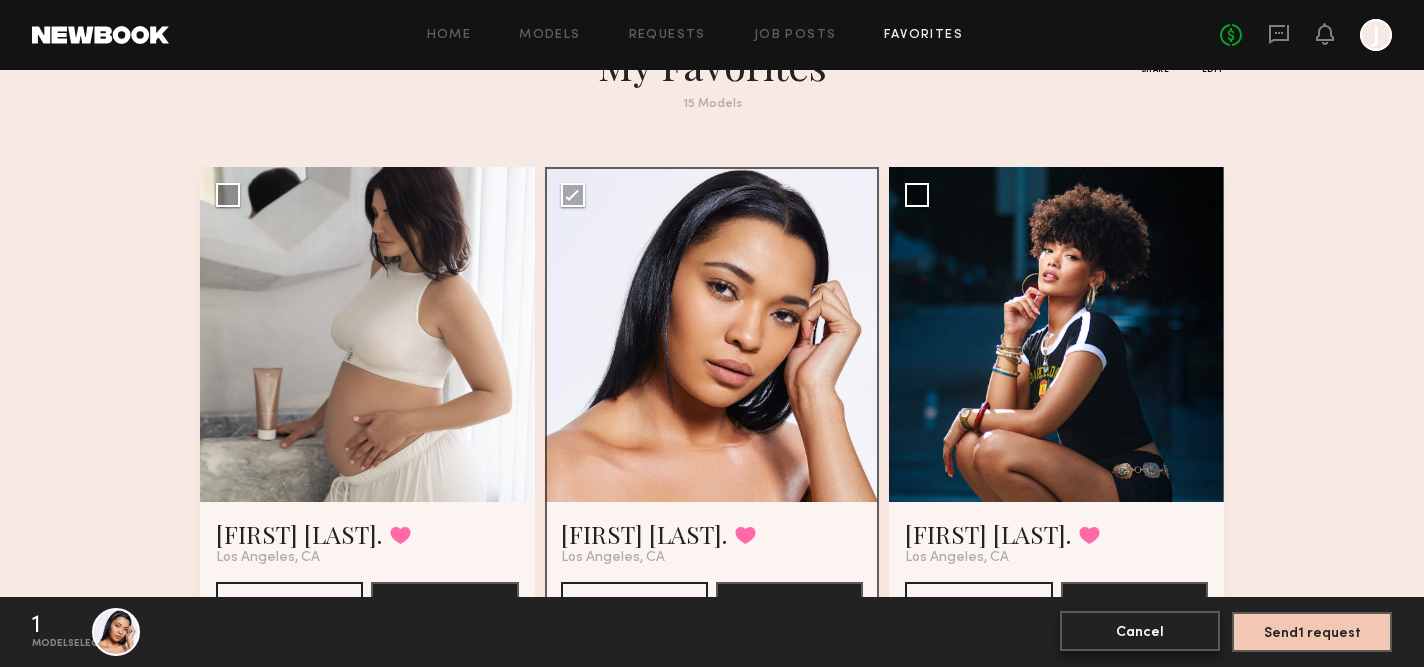 click on "Cancel" 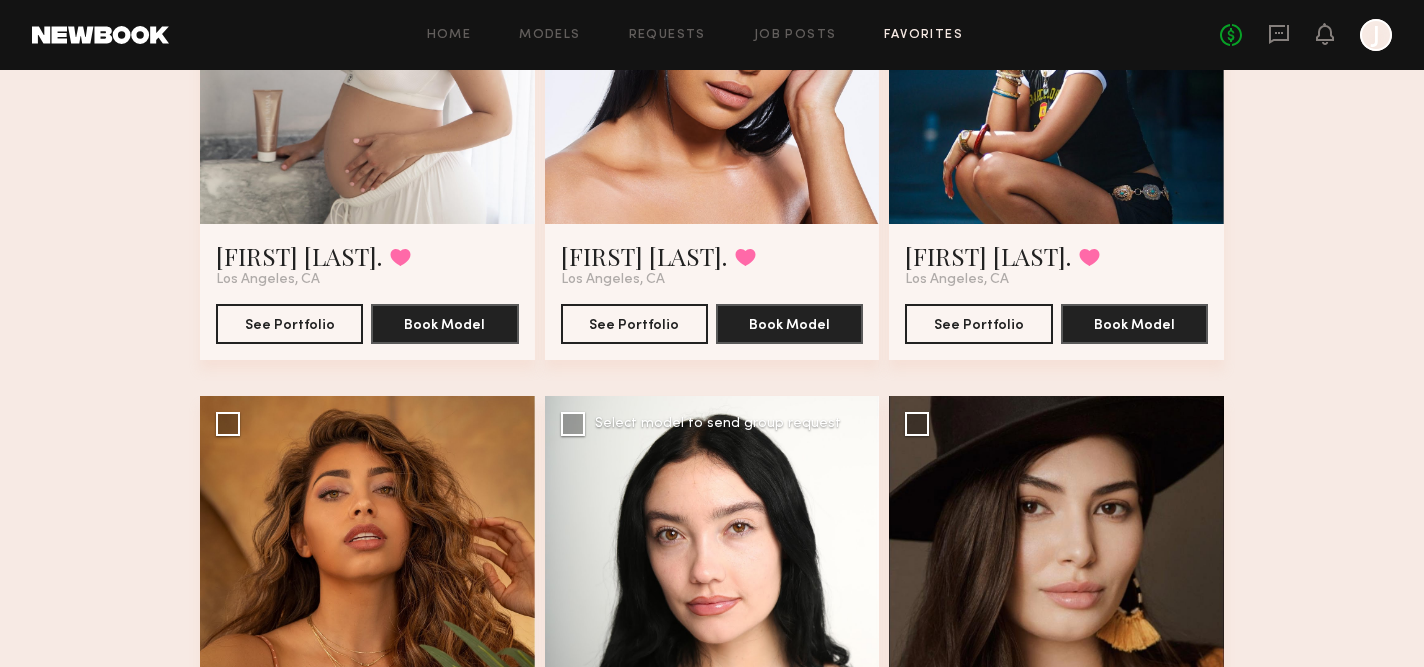 scroll, scrollTop: 337, scrollLeft: 0, axis: vertical 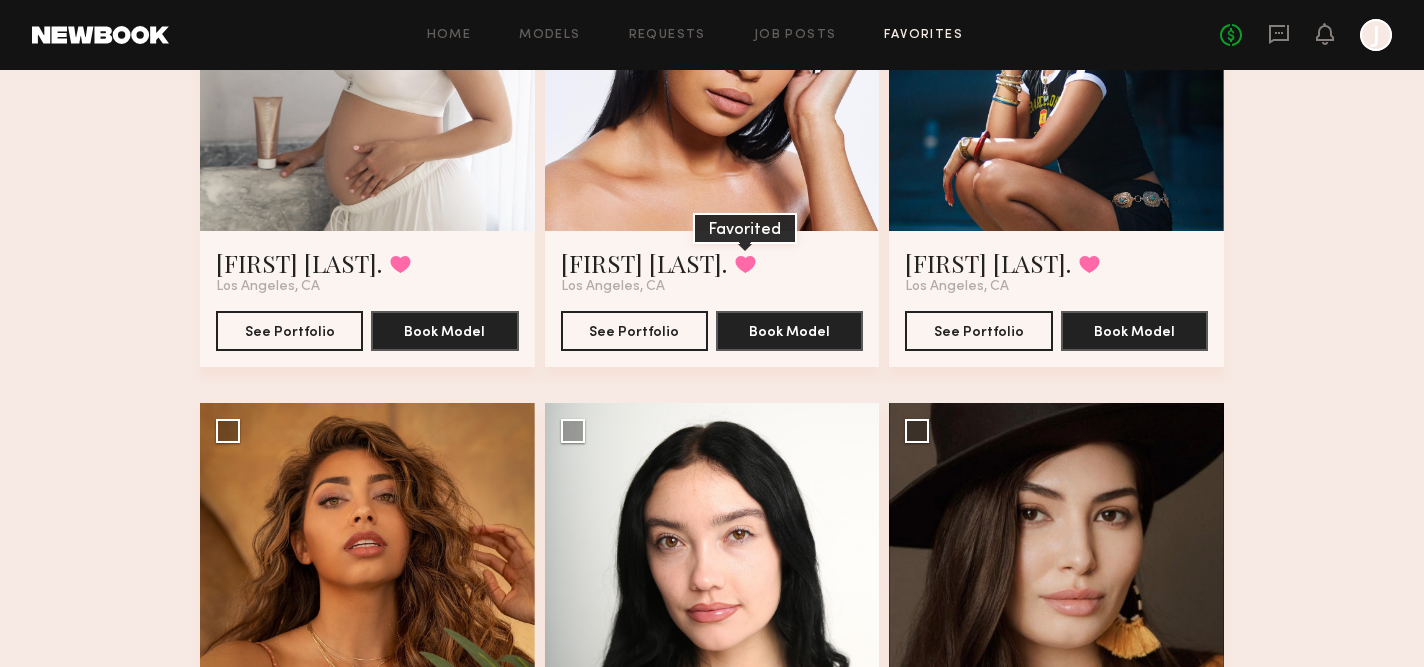click 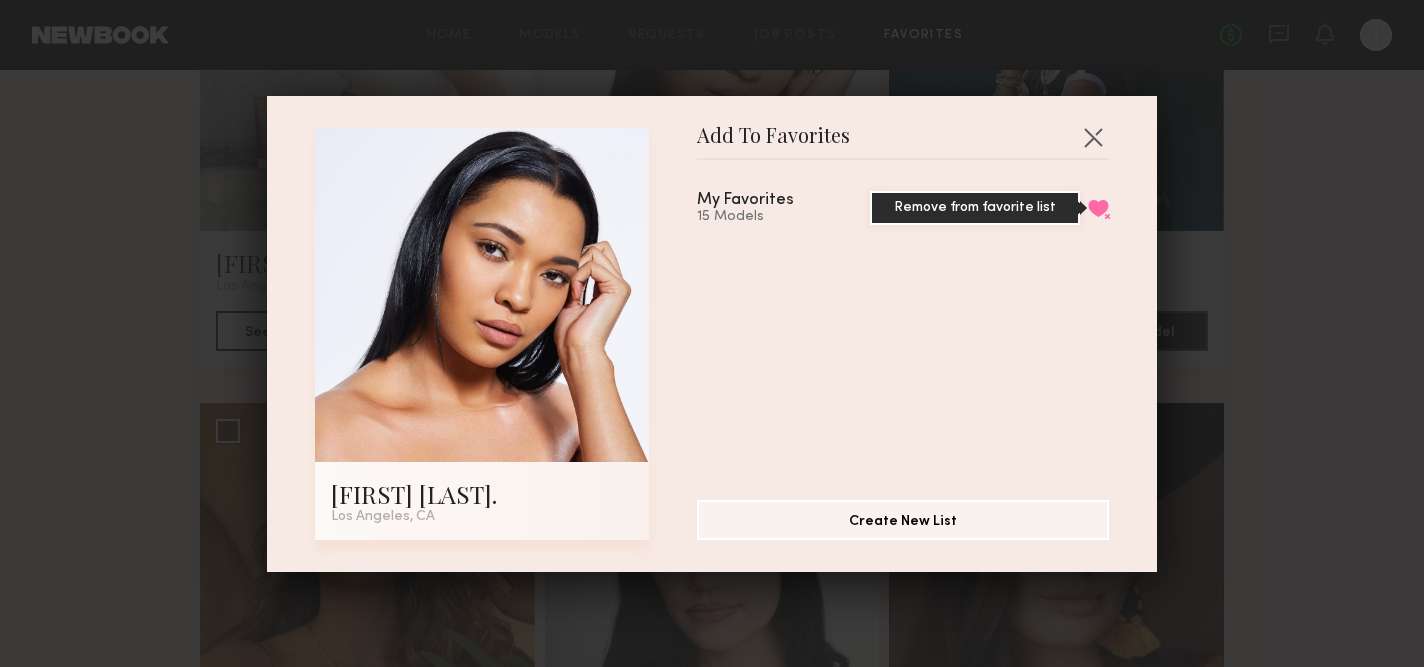 click on "Remove from favorite list" at bounding box center (1098, 208) 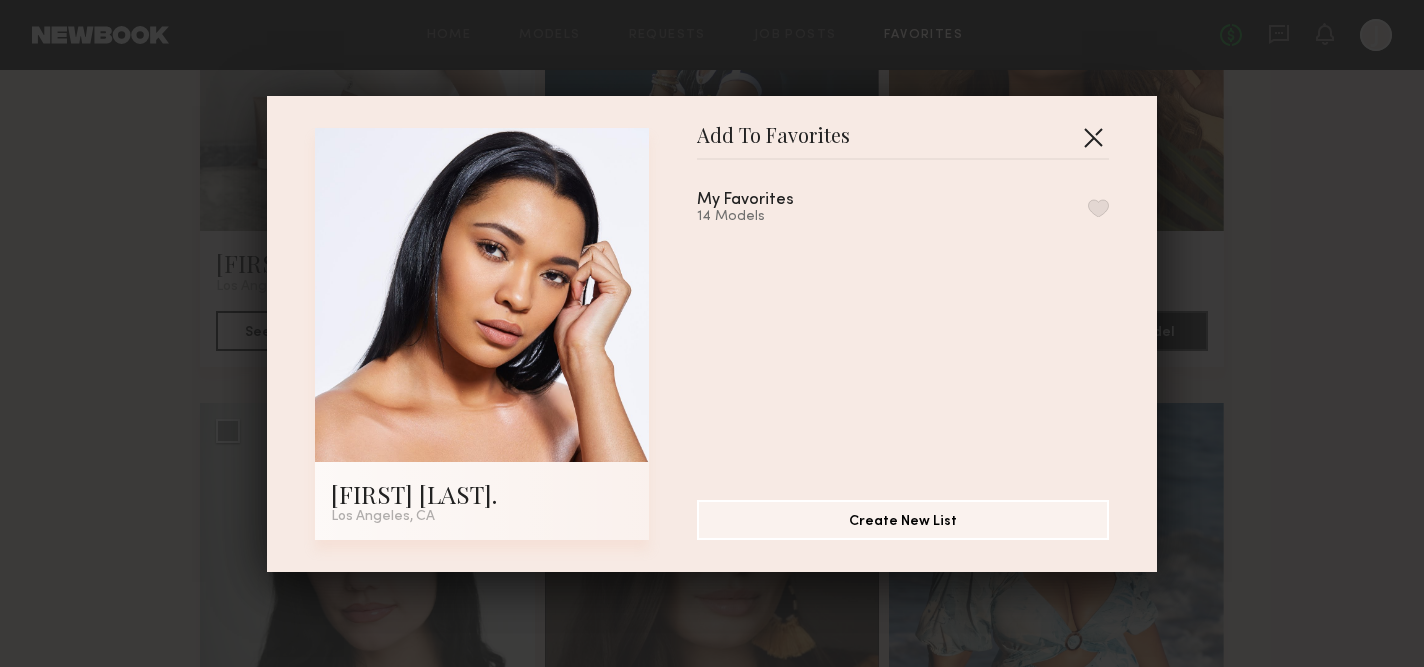 click at bounding box center [1093, 137] 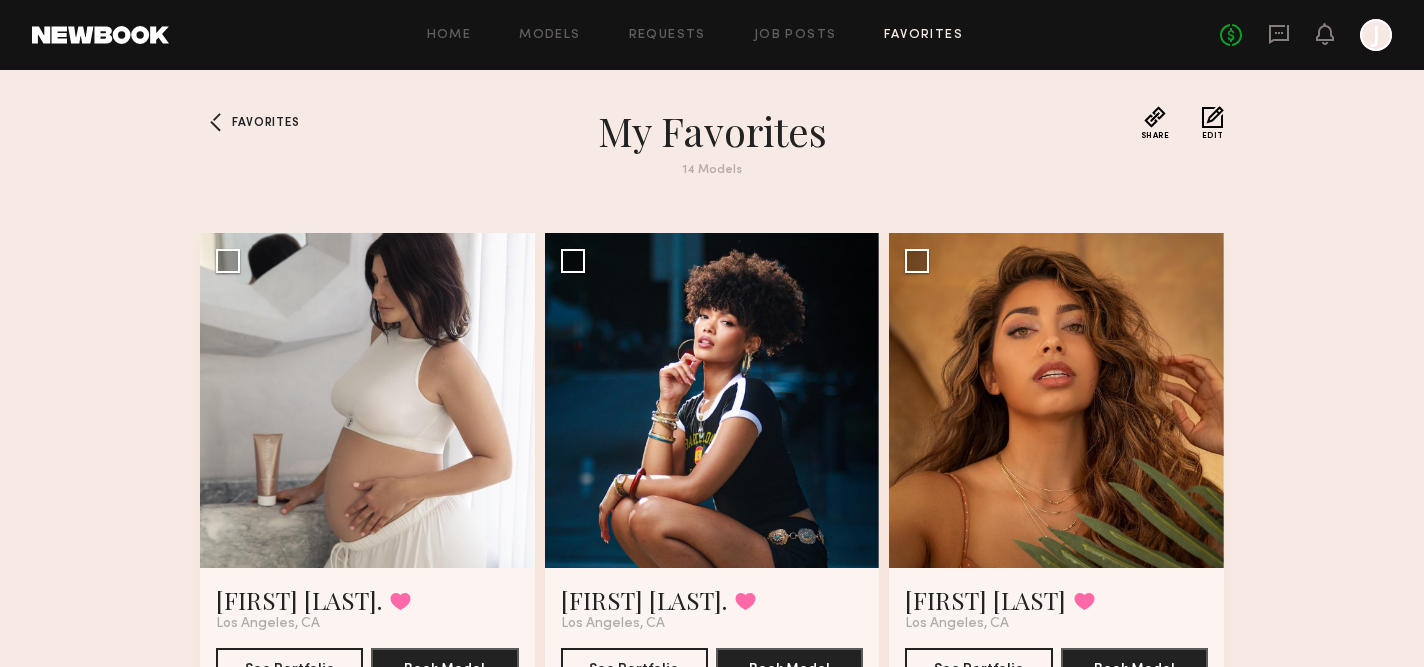 scroll, scrollTop: 120, scrollLeft: 0, axis: vertical 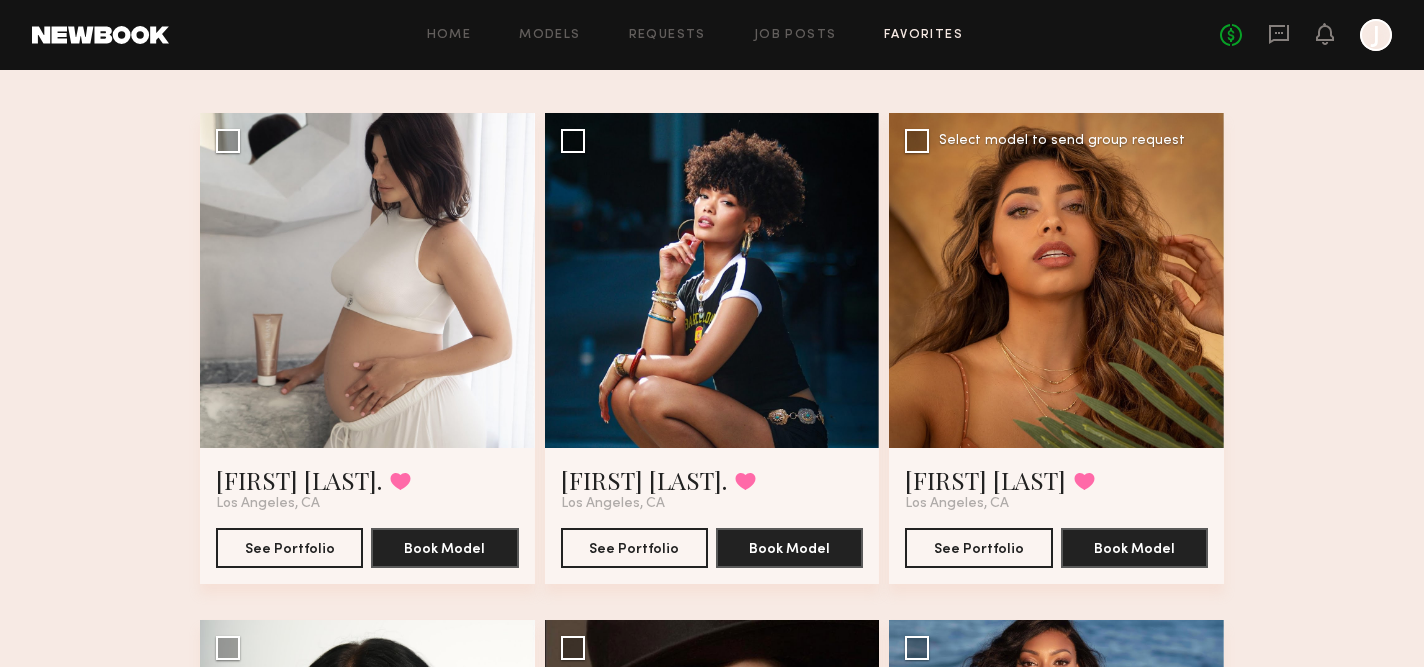 click 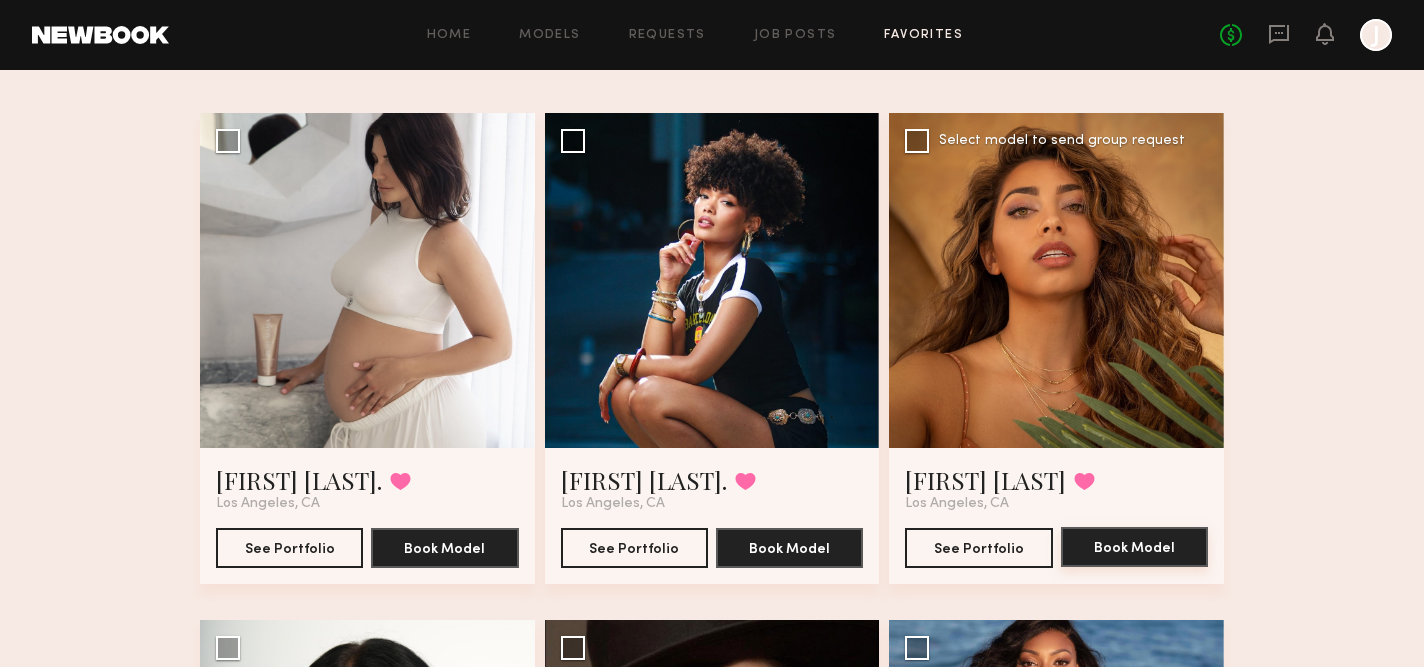 click on "Book Model" 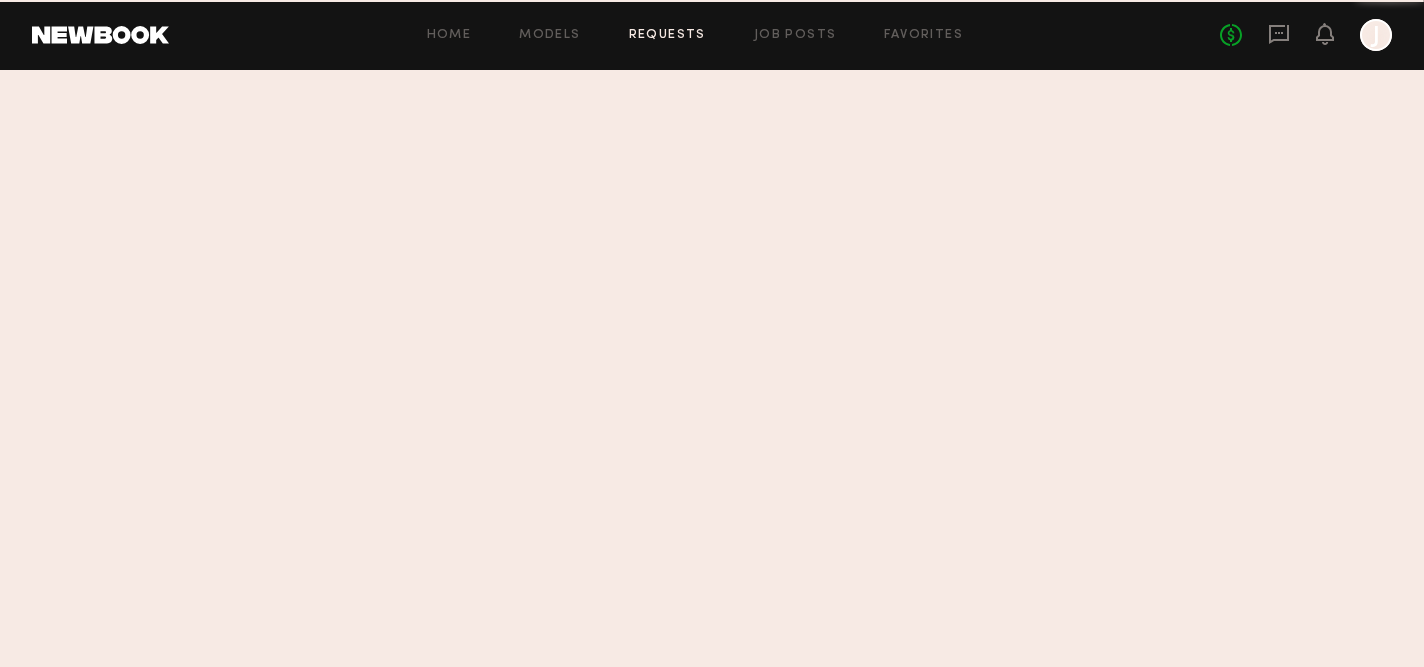 scroll, scrollTop: 0, scrollLeft: 0, axis: both 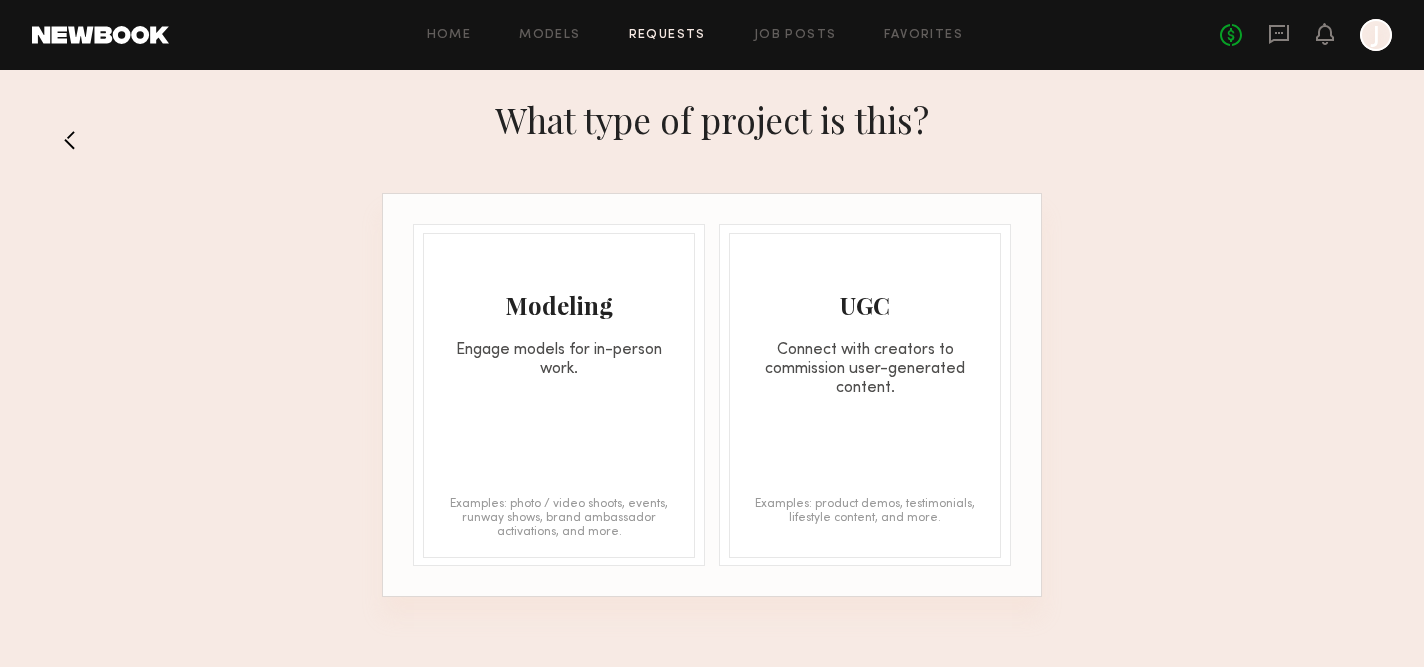 click on "Modeling Engage models for in-person work." 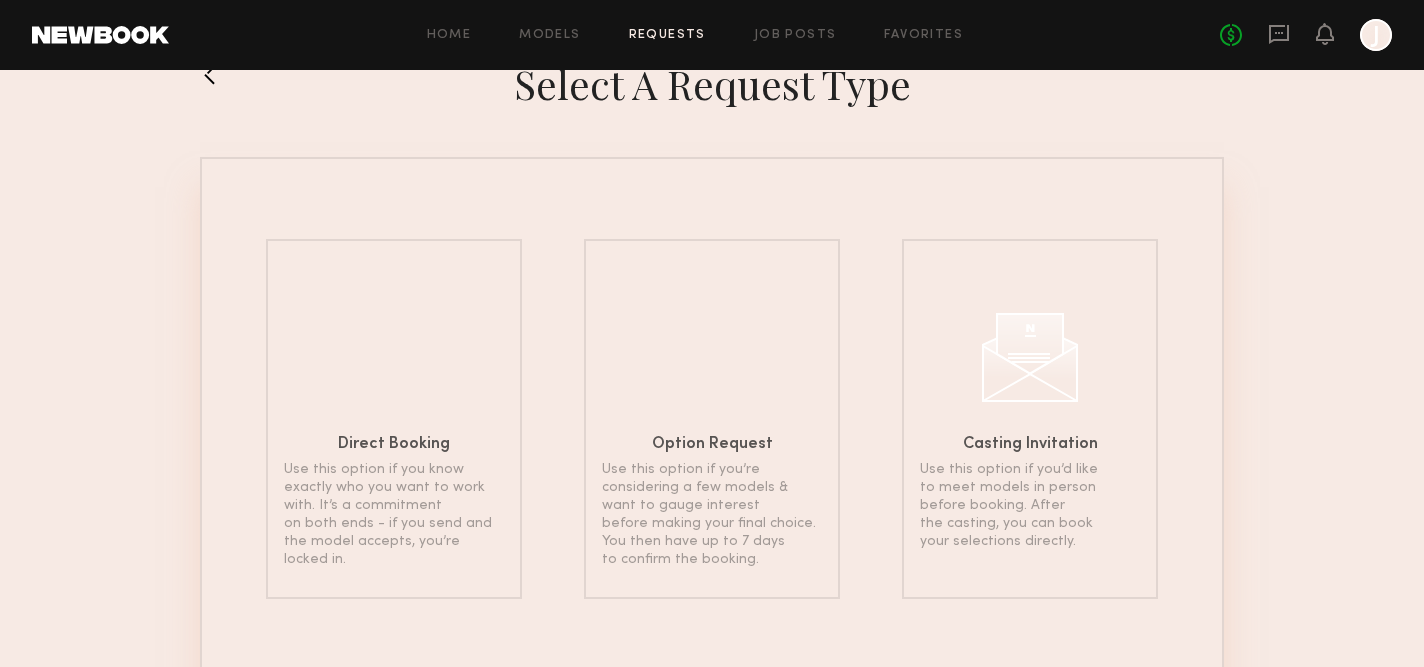 scroll, scrollTop: 125, scrollLeft: 0, axis: vertical 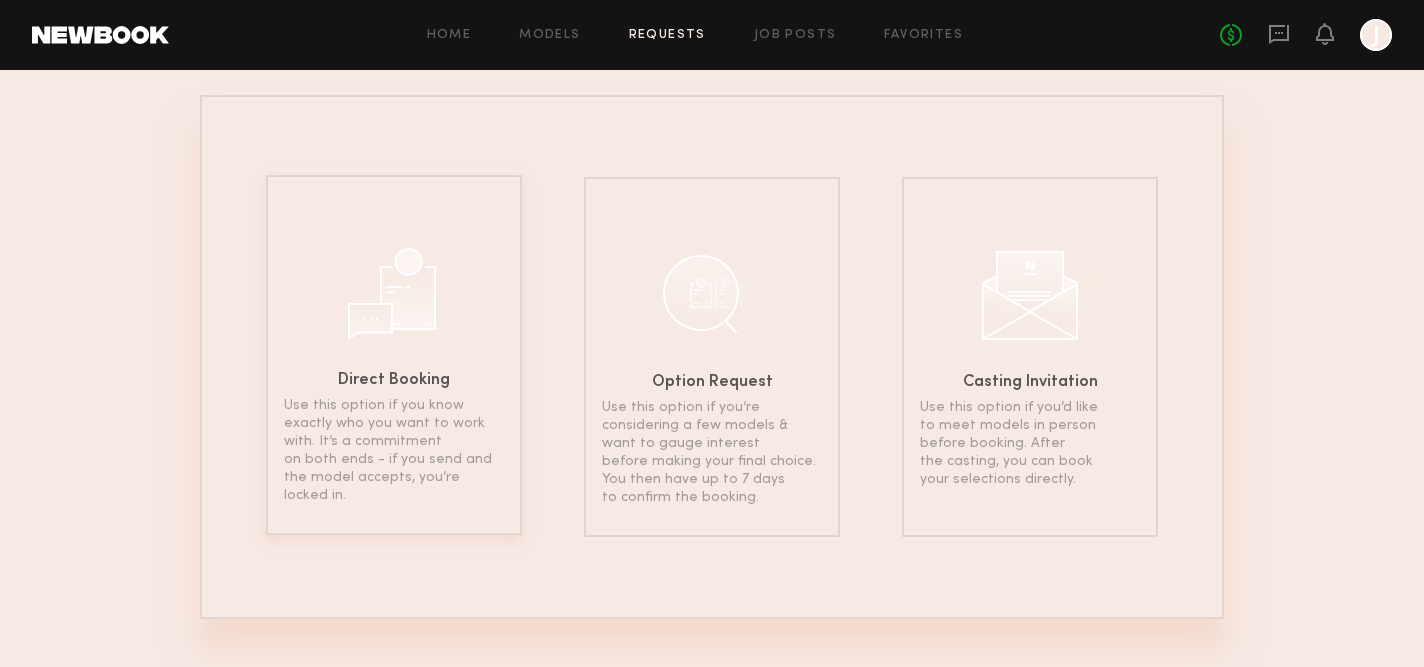 click 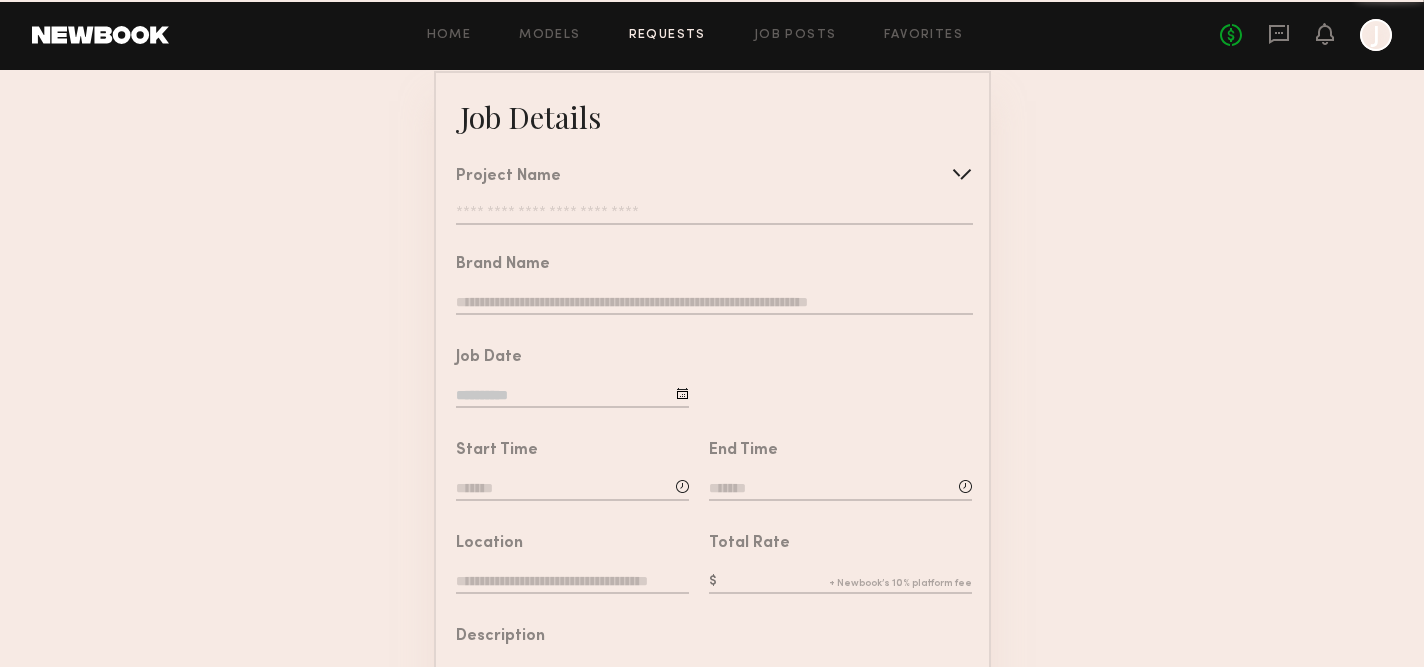 scroll, scrollTop: 123, scrollLeft: 0, axis: vertical 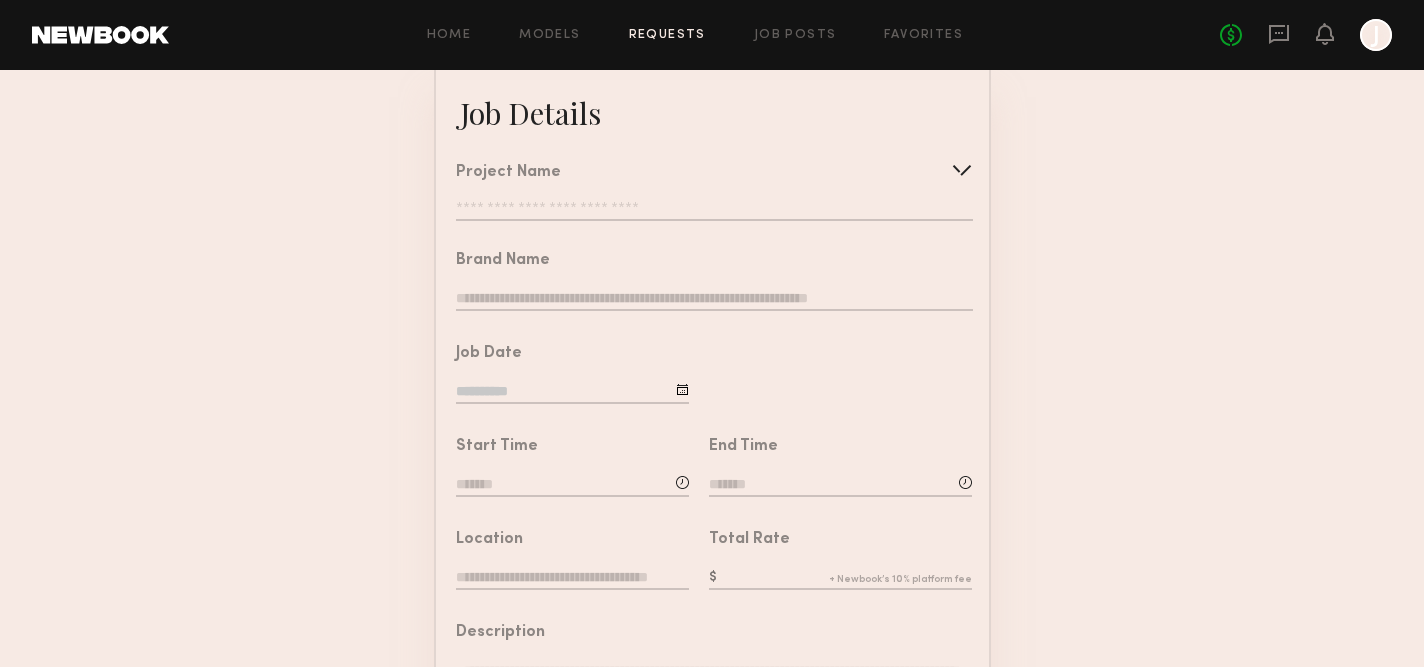 click on "Project Name   Create   Use recent modeling project  Swimsuit Cowboy Photoshoot  Swimsuit Beach Photoshoot" 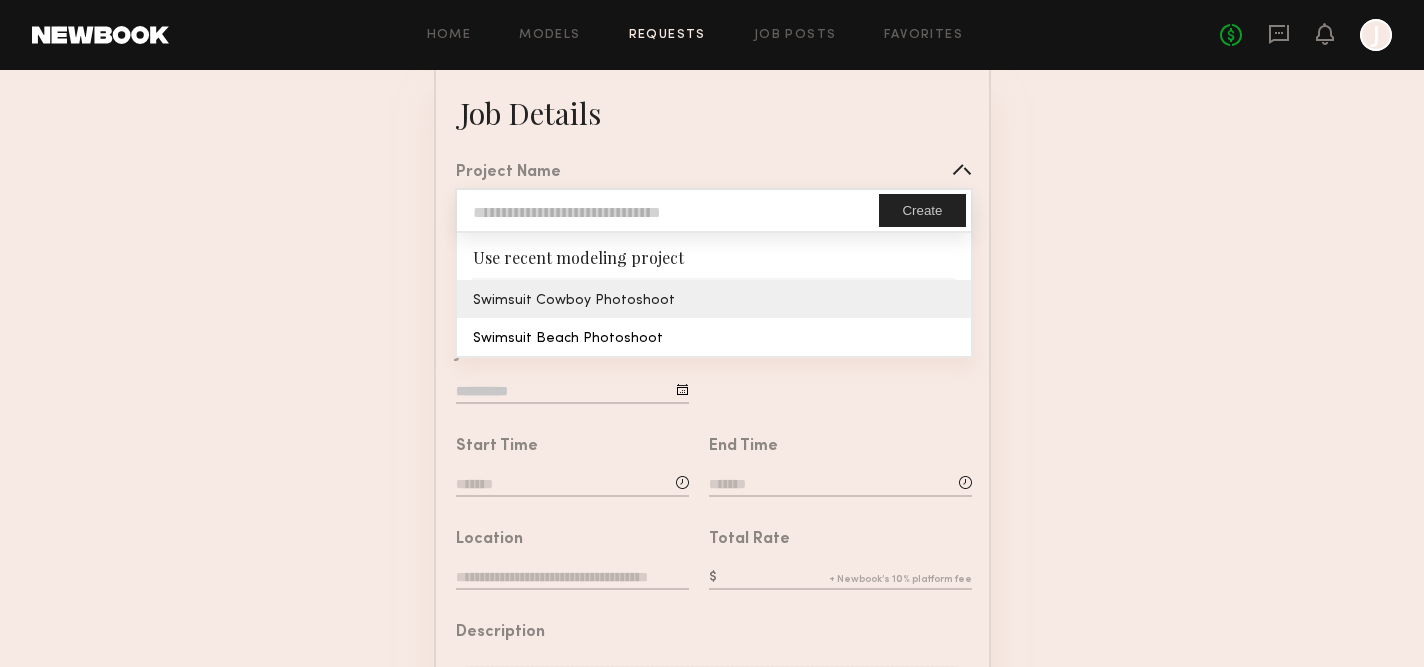 type on "**********" 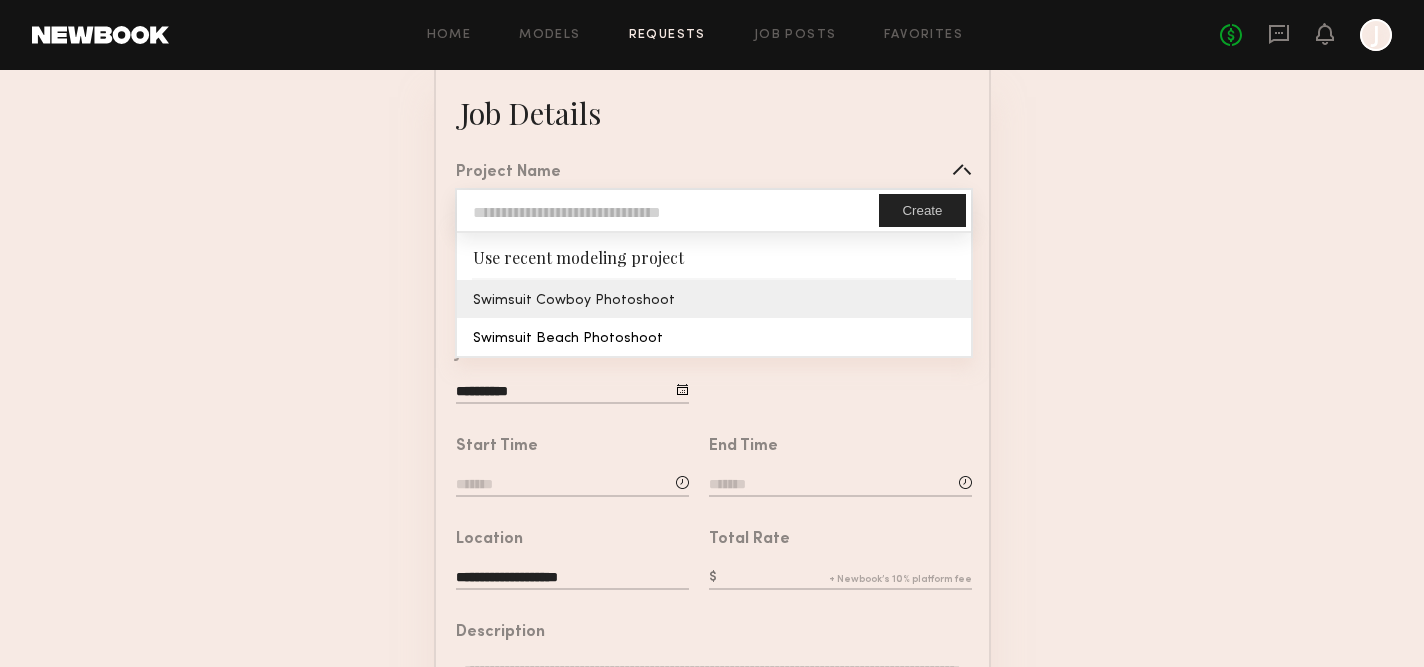click on "**********" 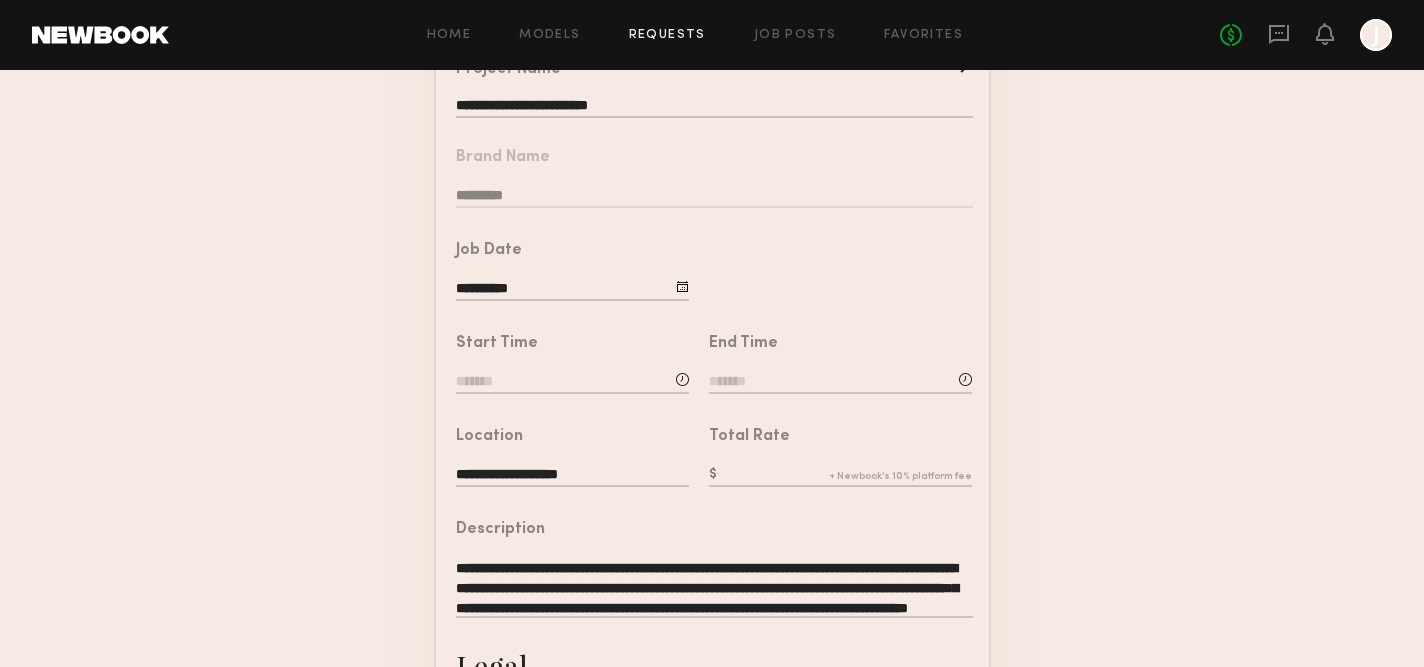 scroll, scrollTop: 230, scrollLeft: 0, axis: vertical 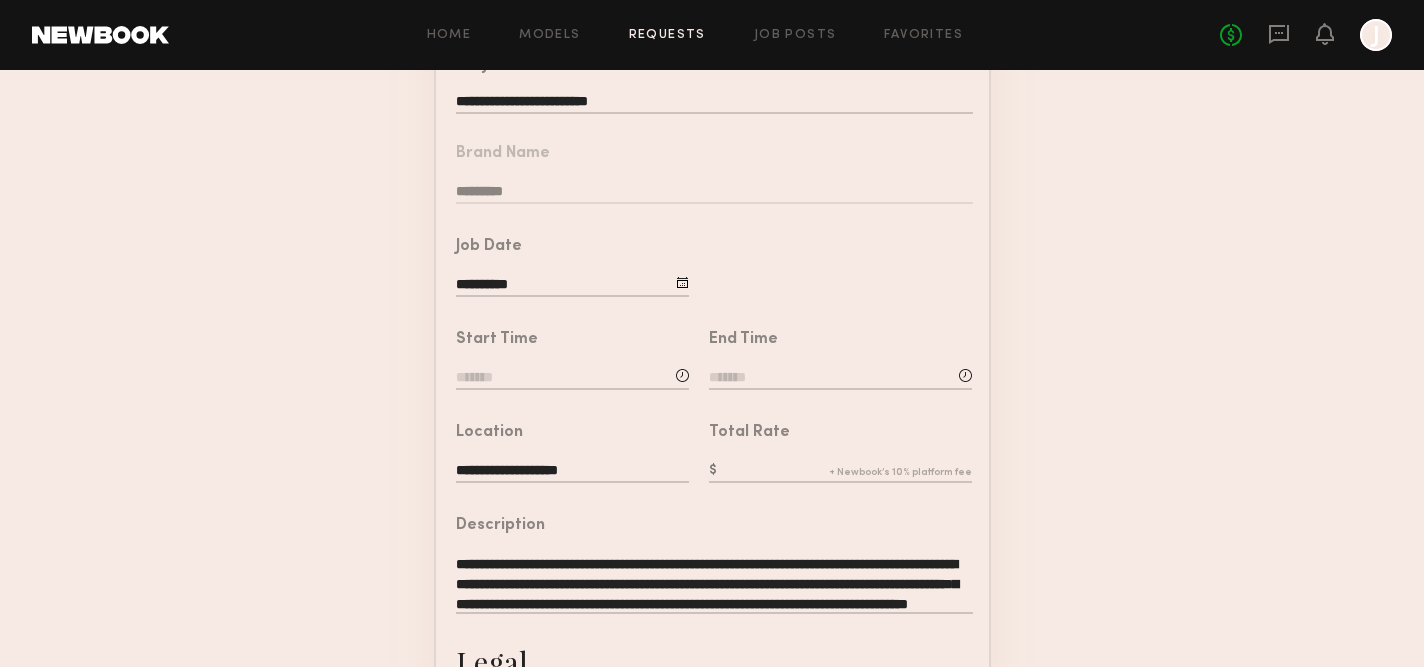 click 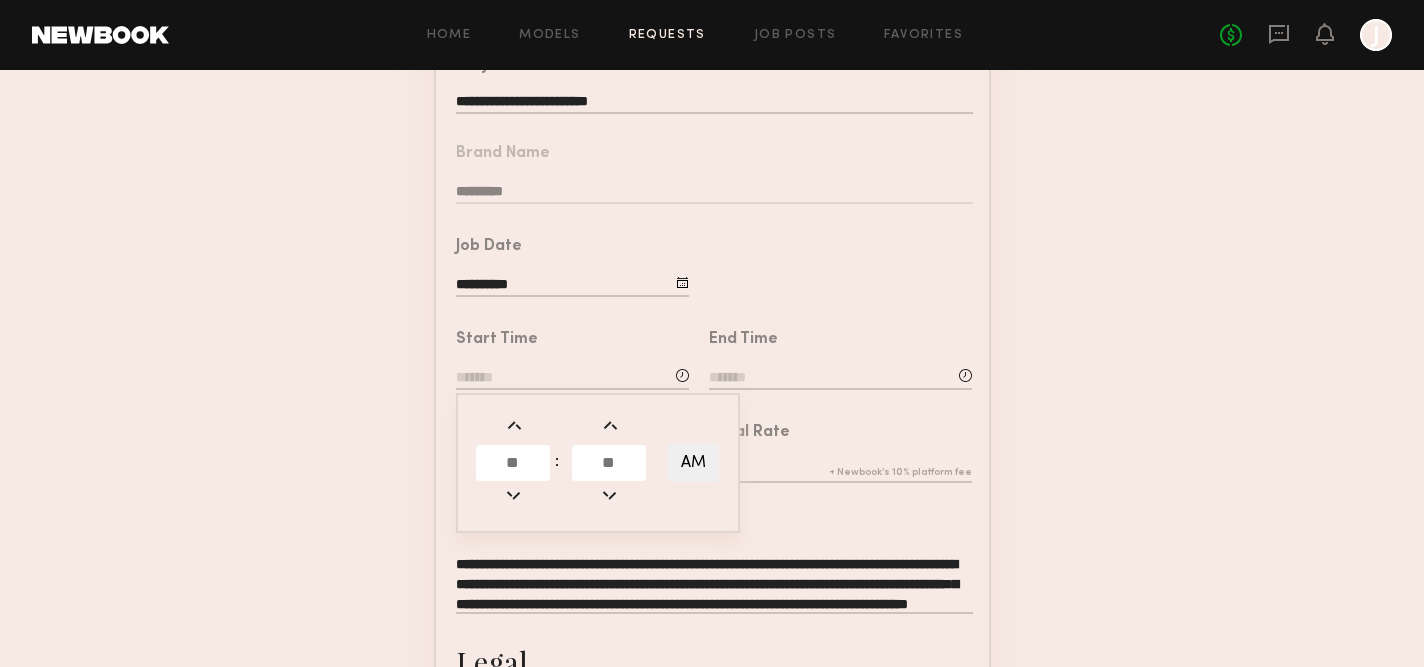 click 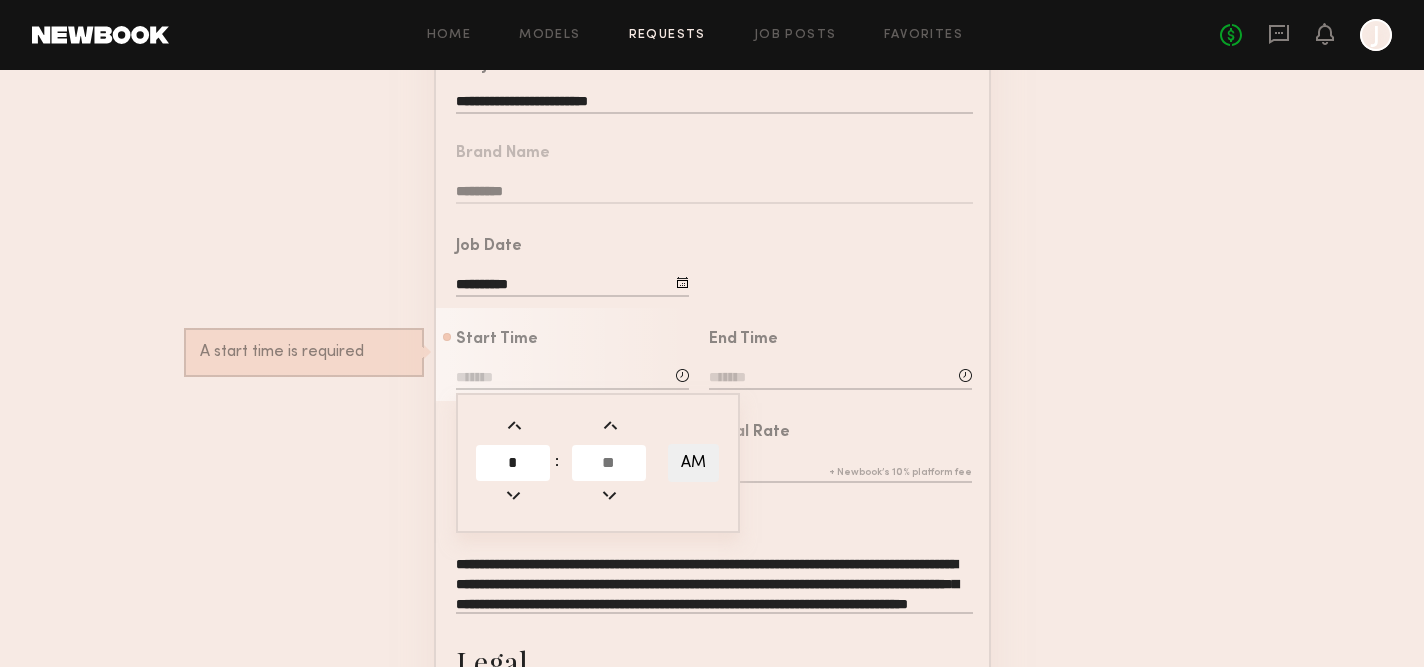 type on "*" 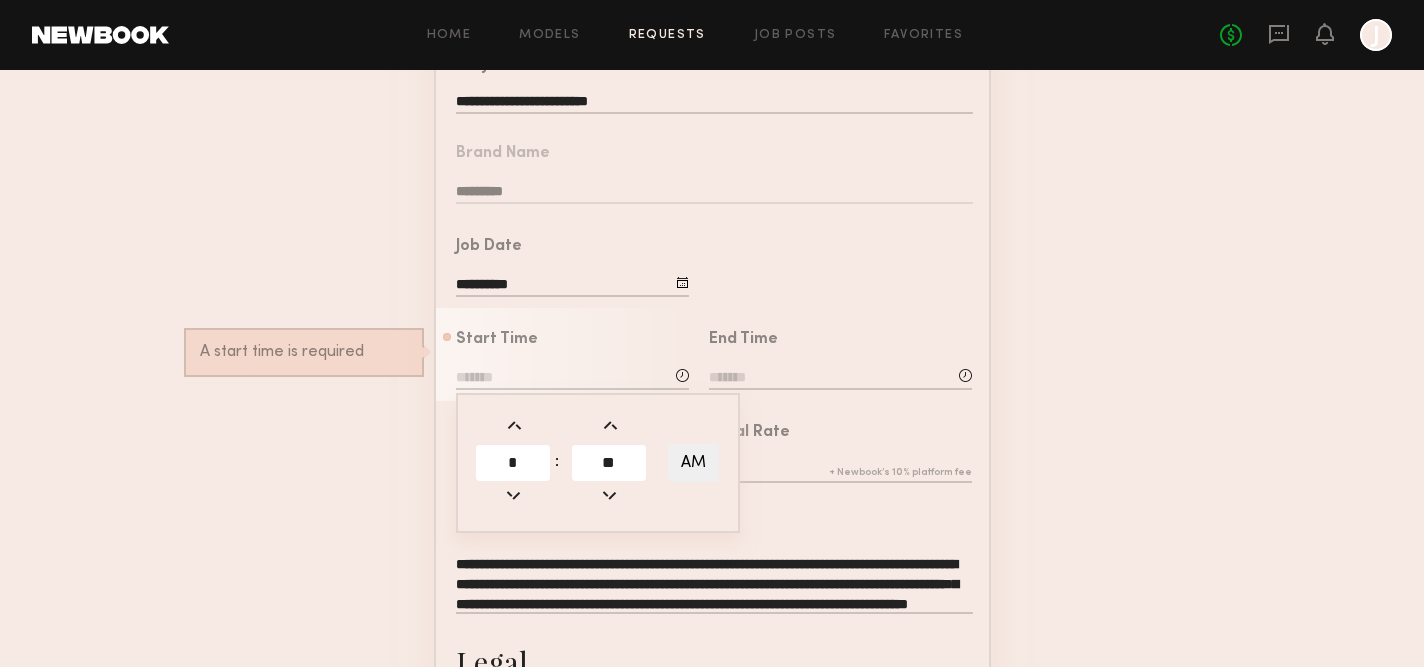 type on "*" 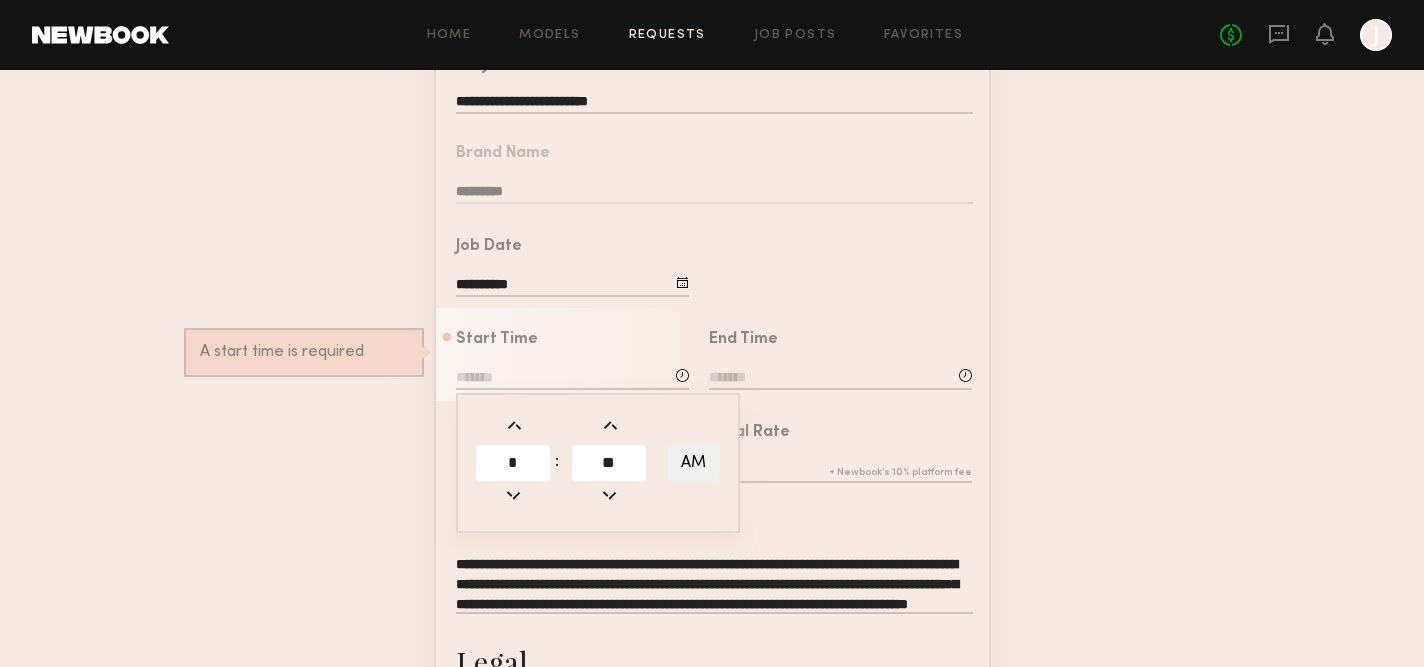 type on "**" 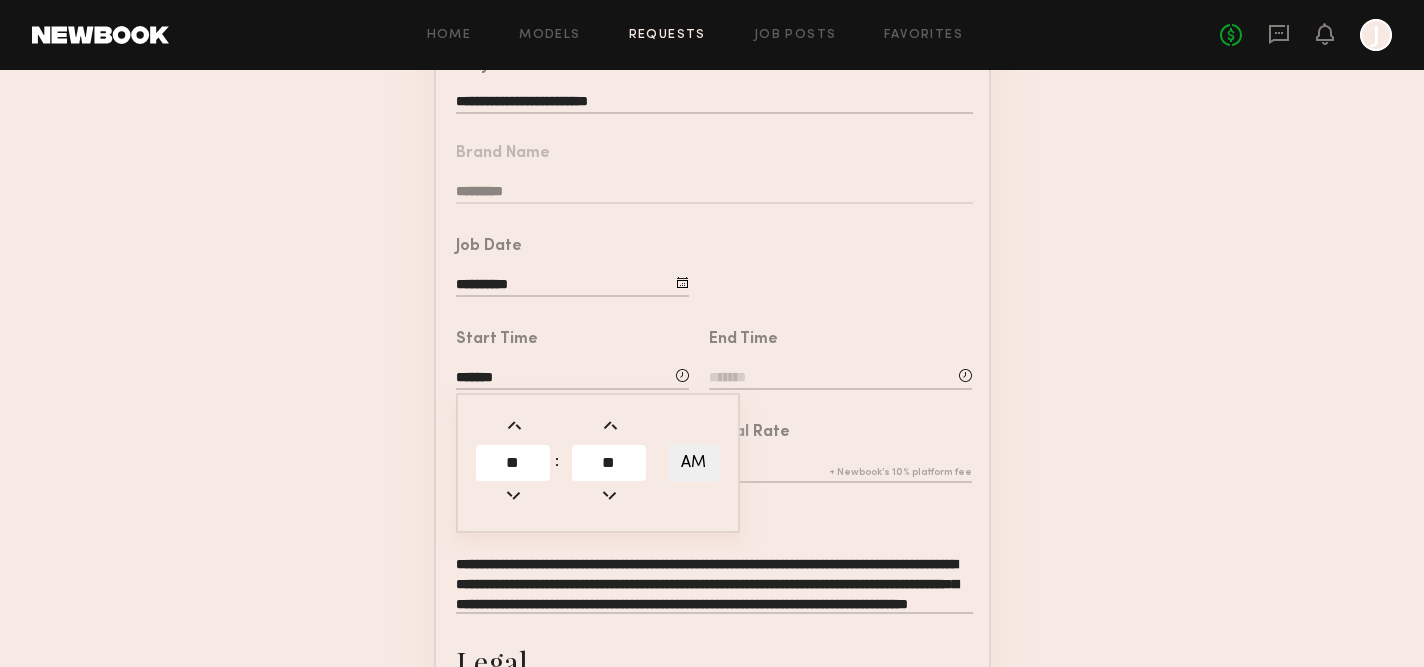 click on "AM" 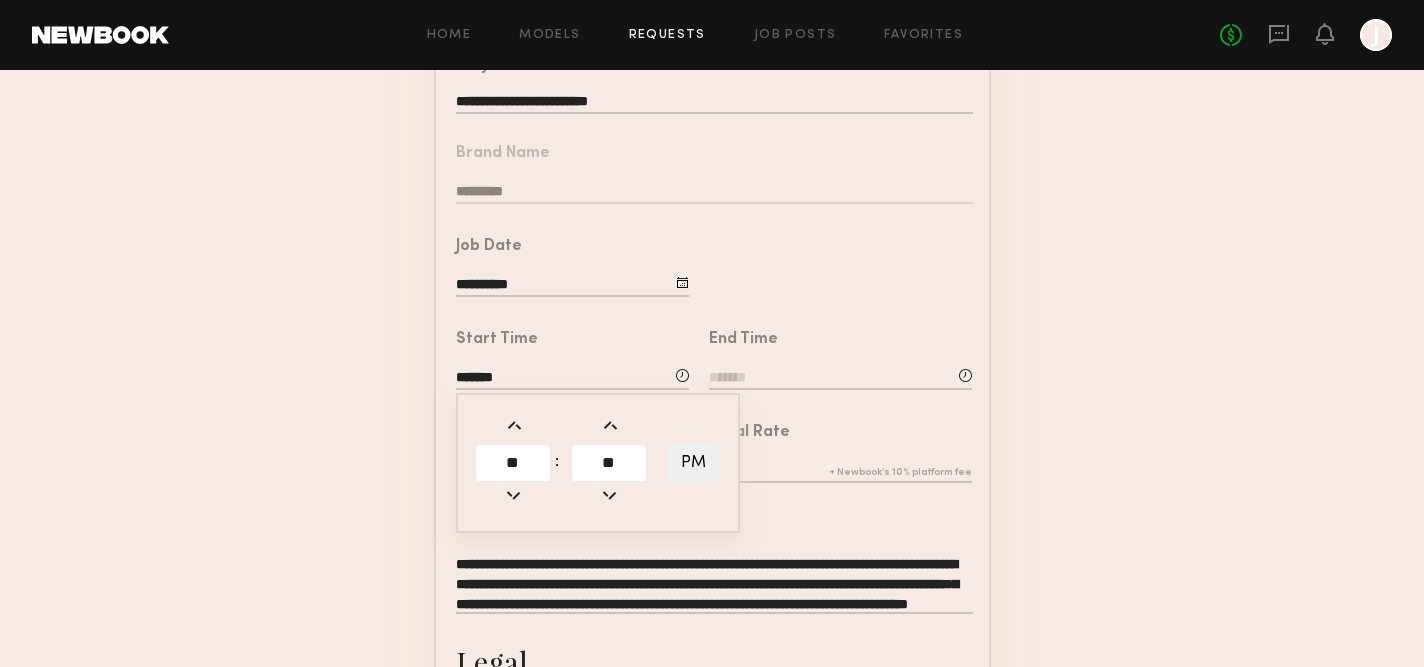 click on "PM" 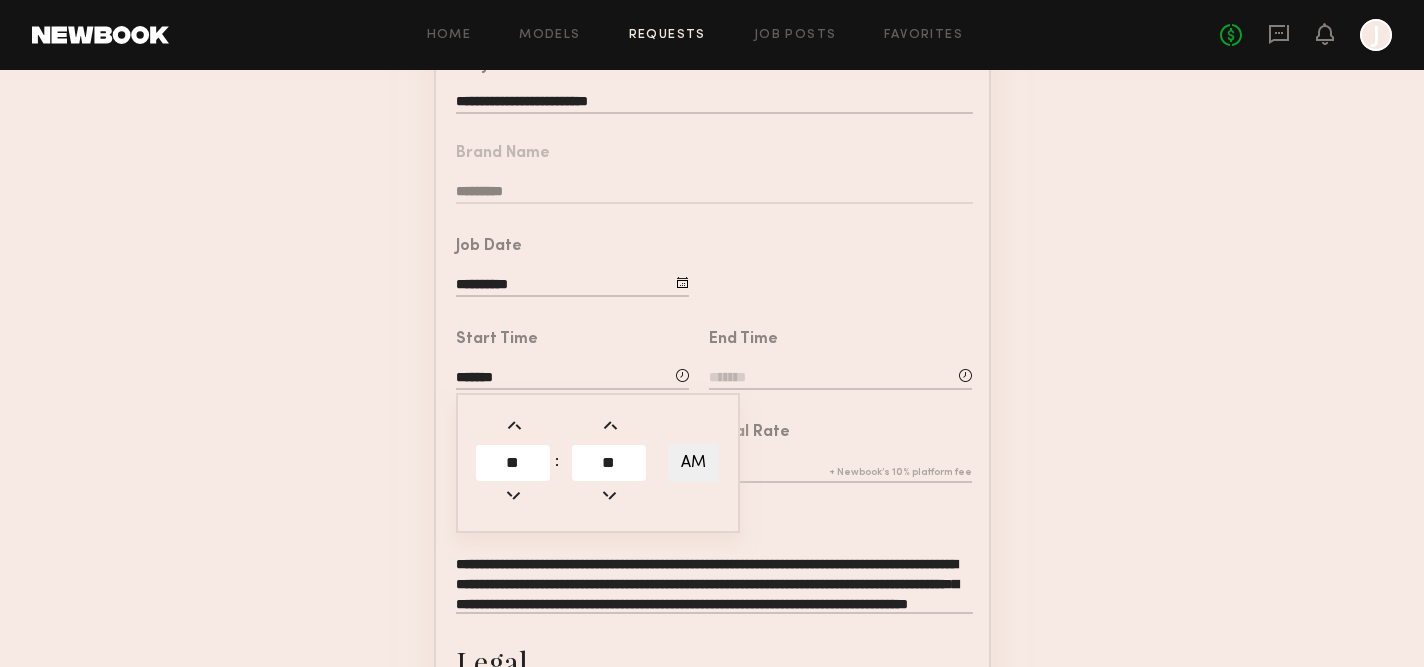 click on "AM" 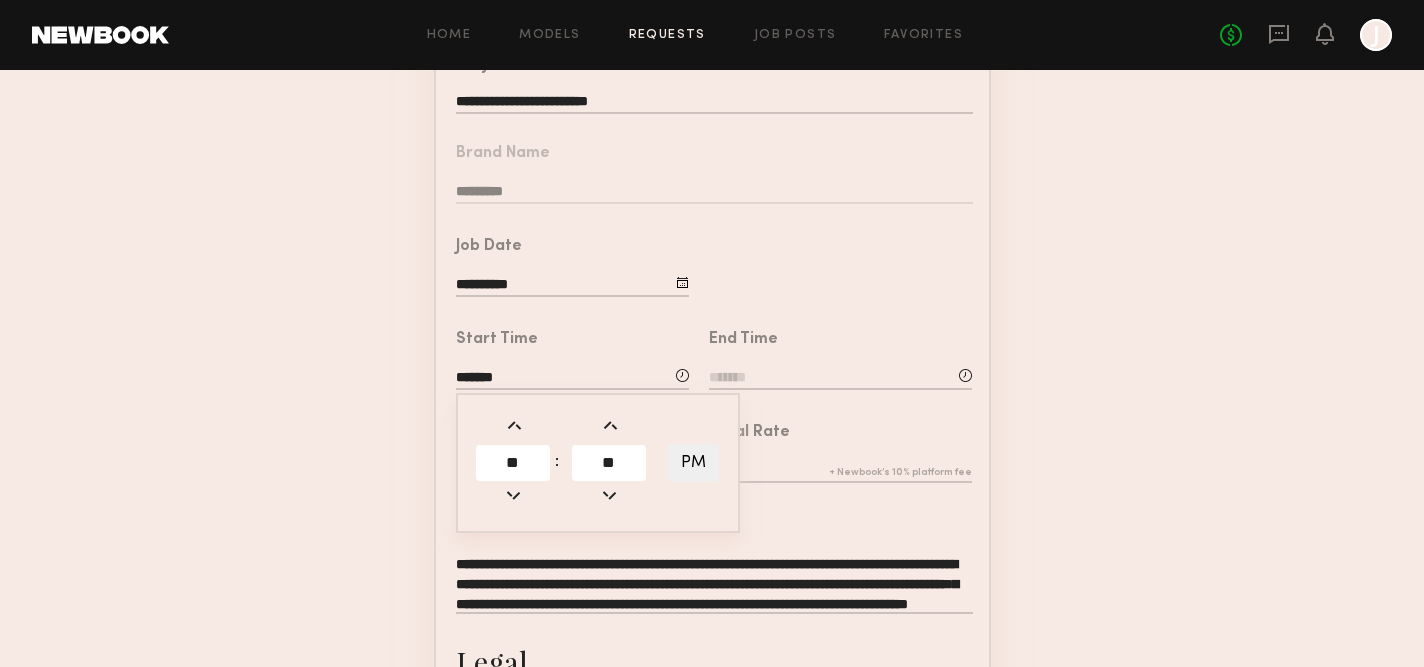 click on "End Time" 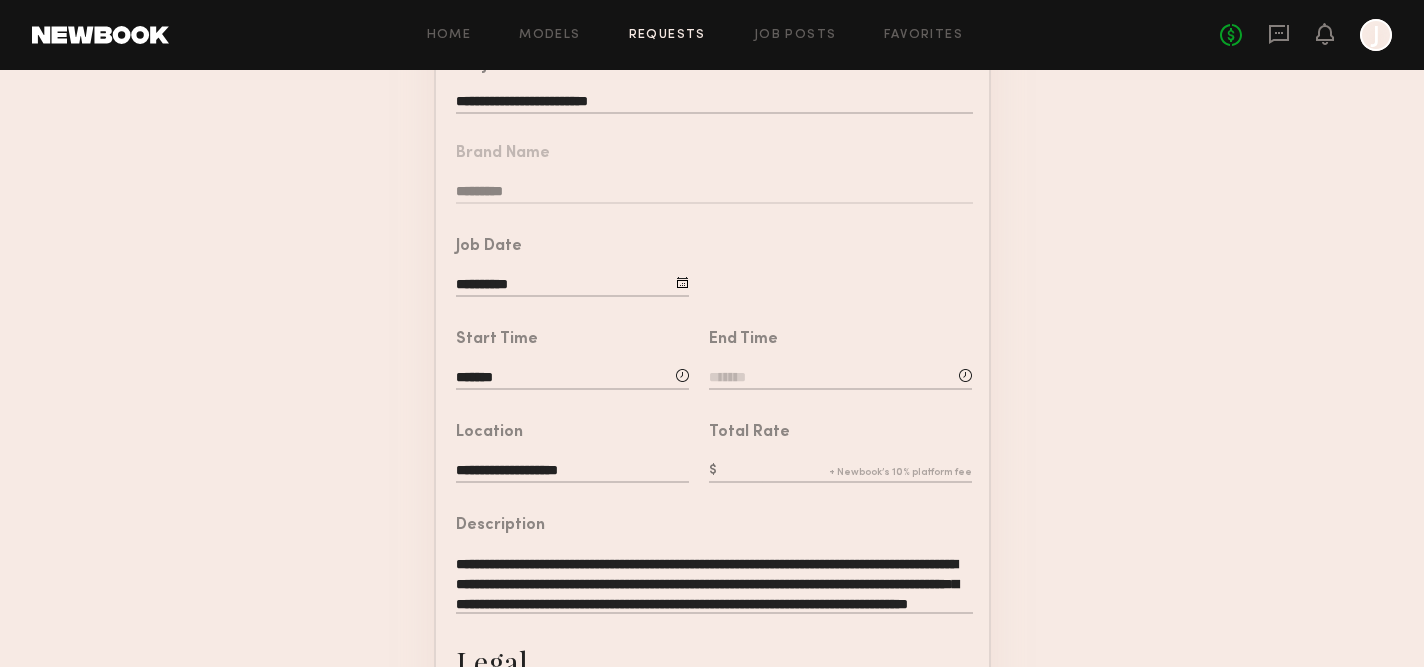 click 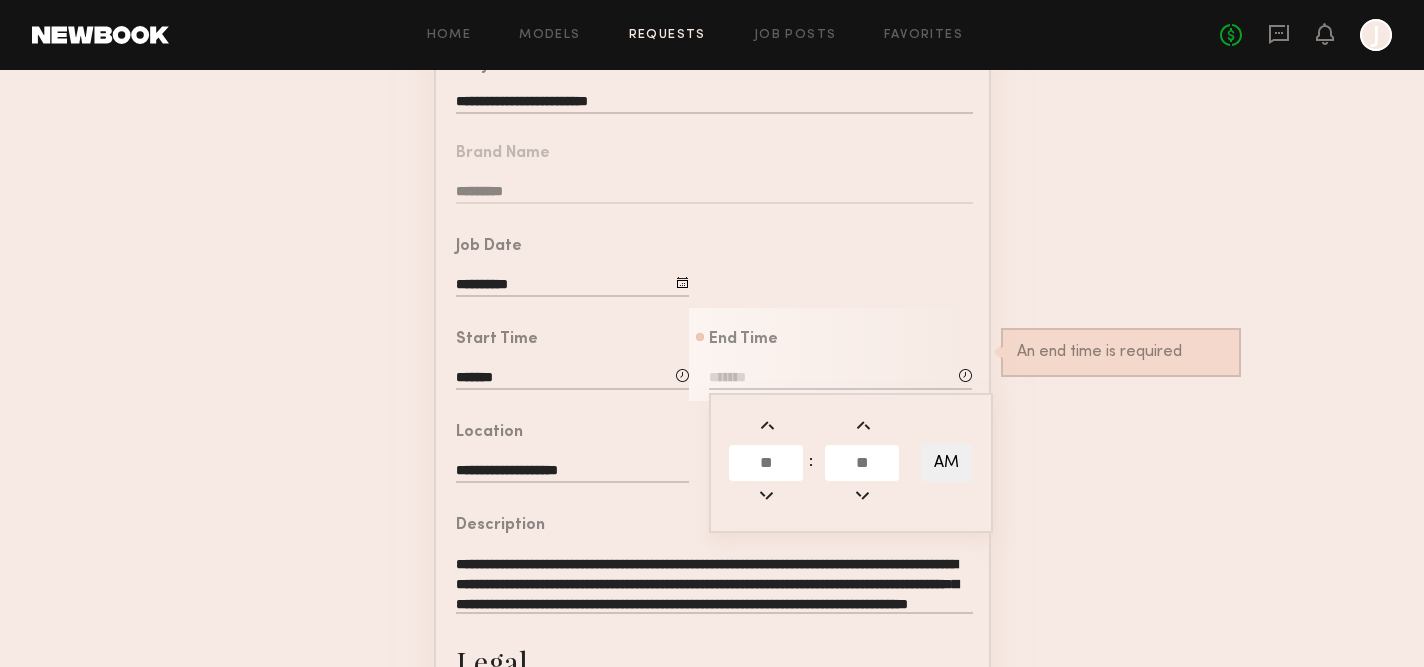 click 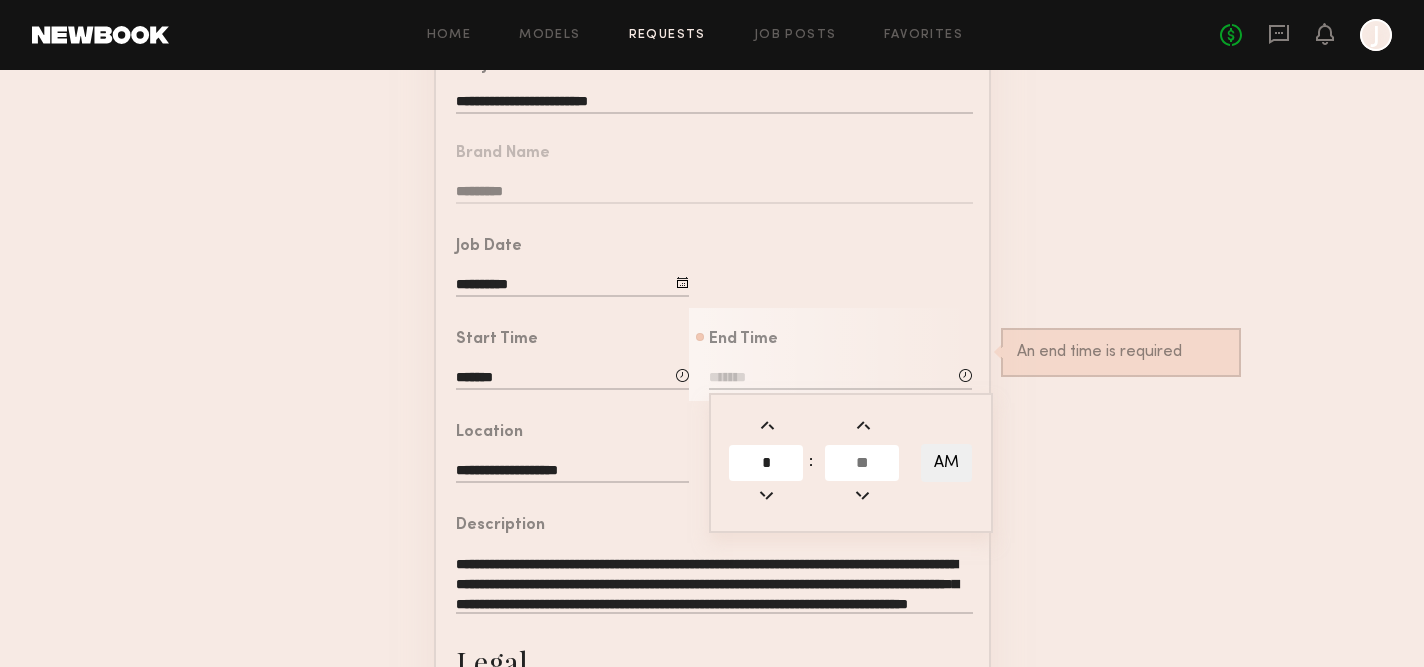 type on "*" 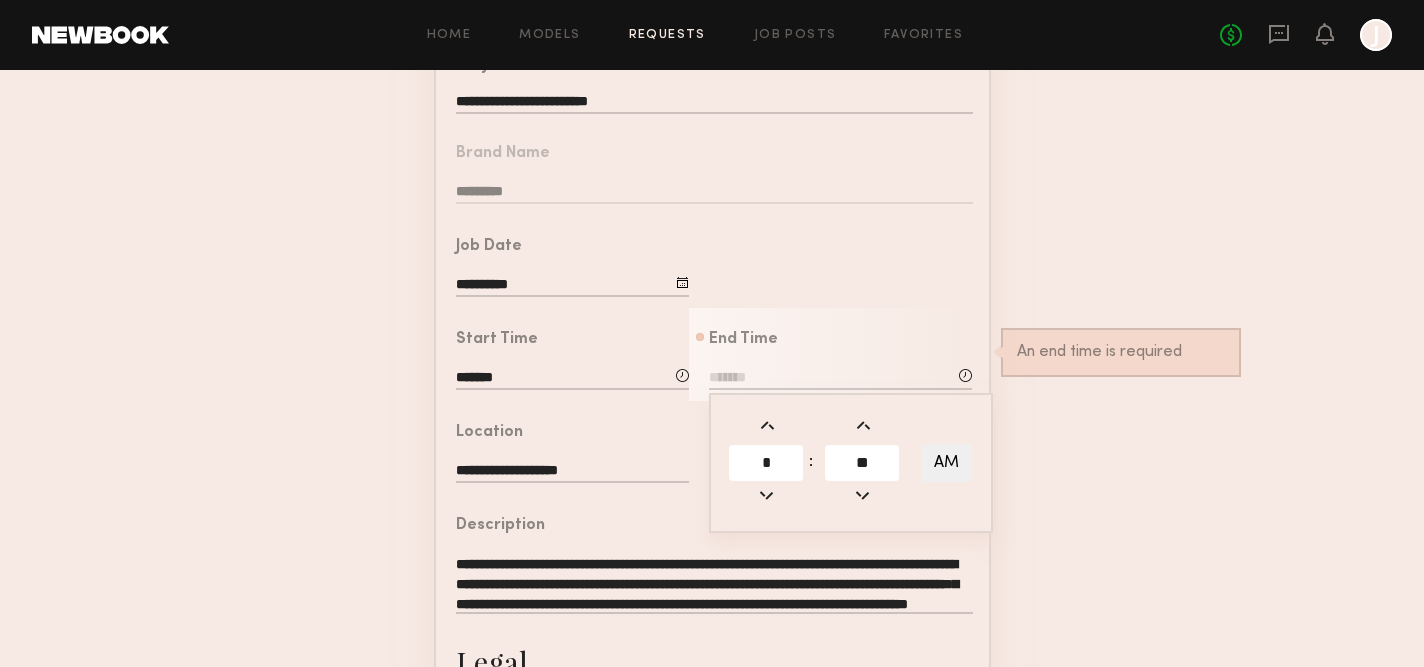 type on "**" 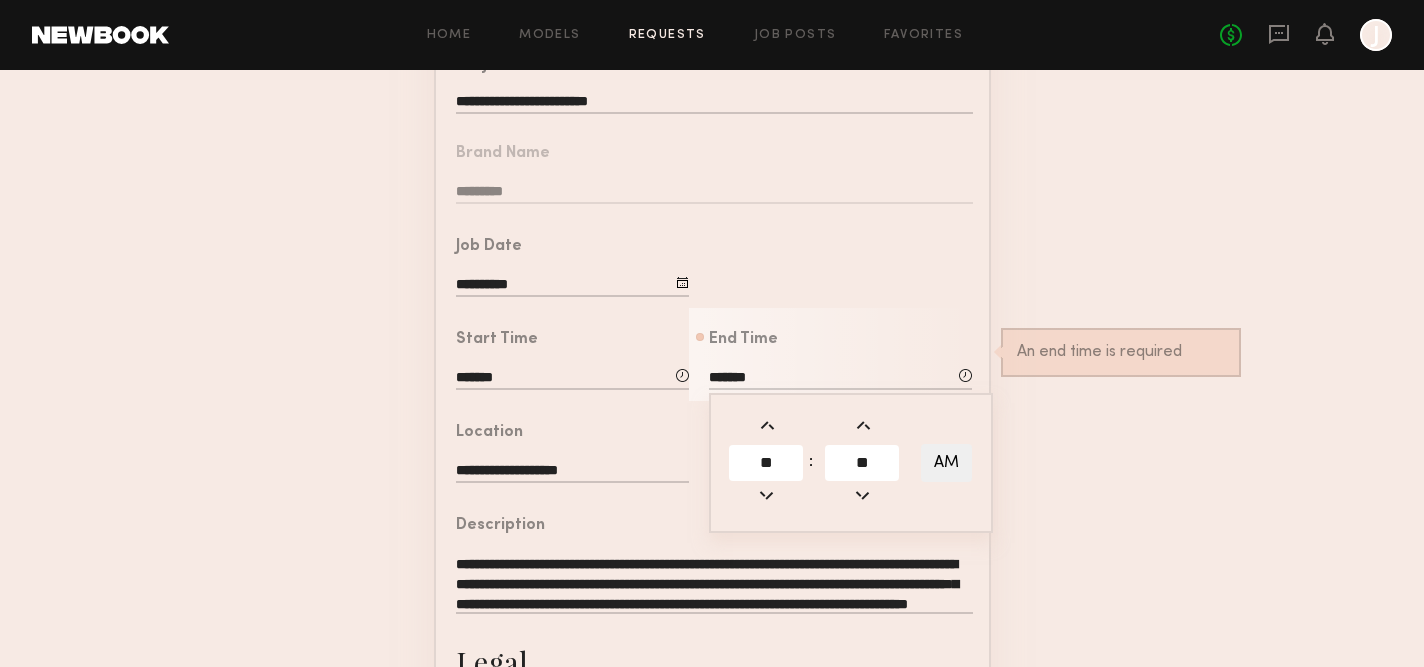 click on "AM" 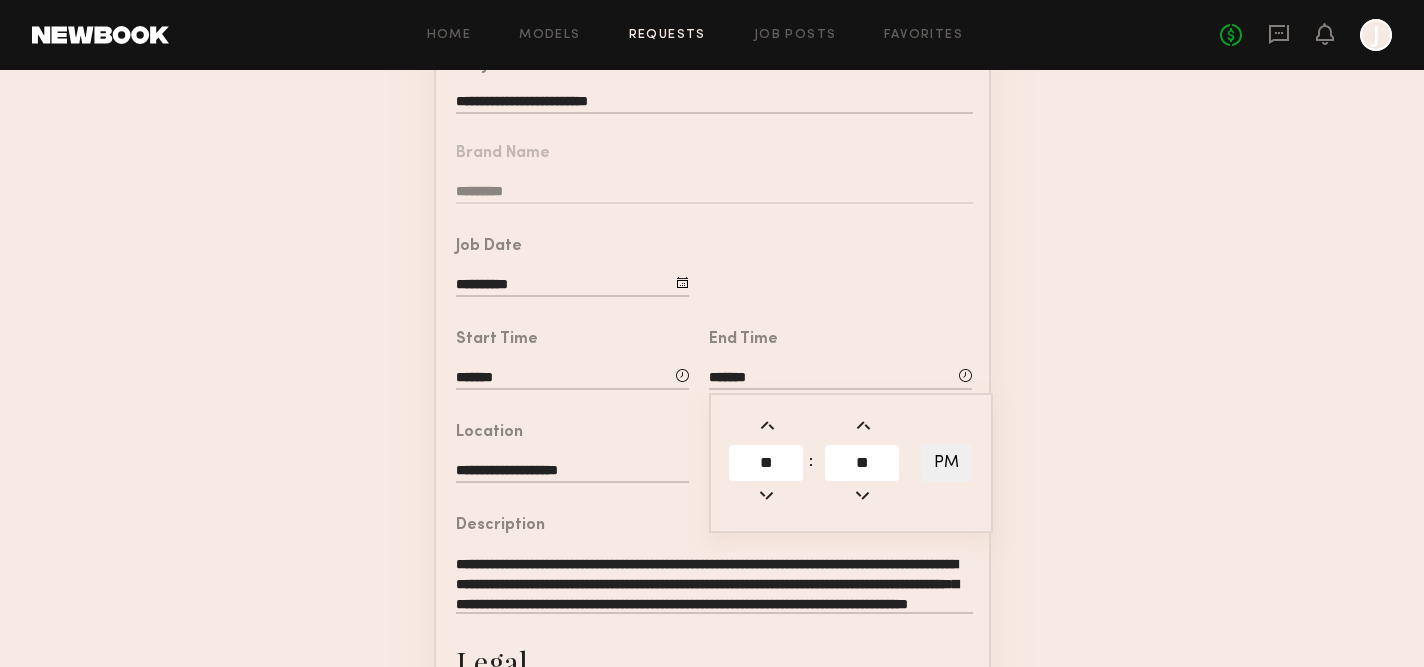 click on "**********" 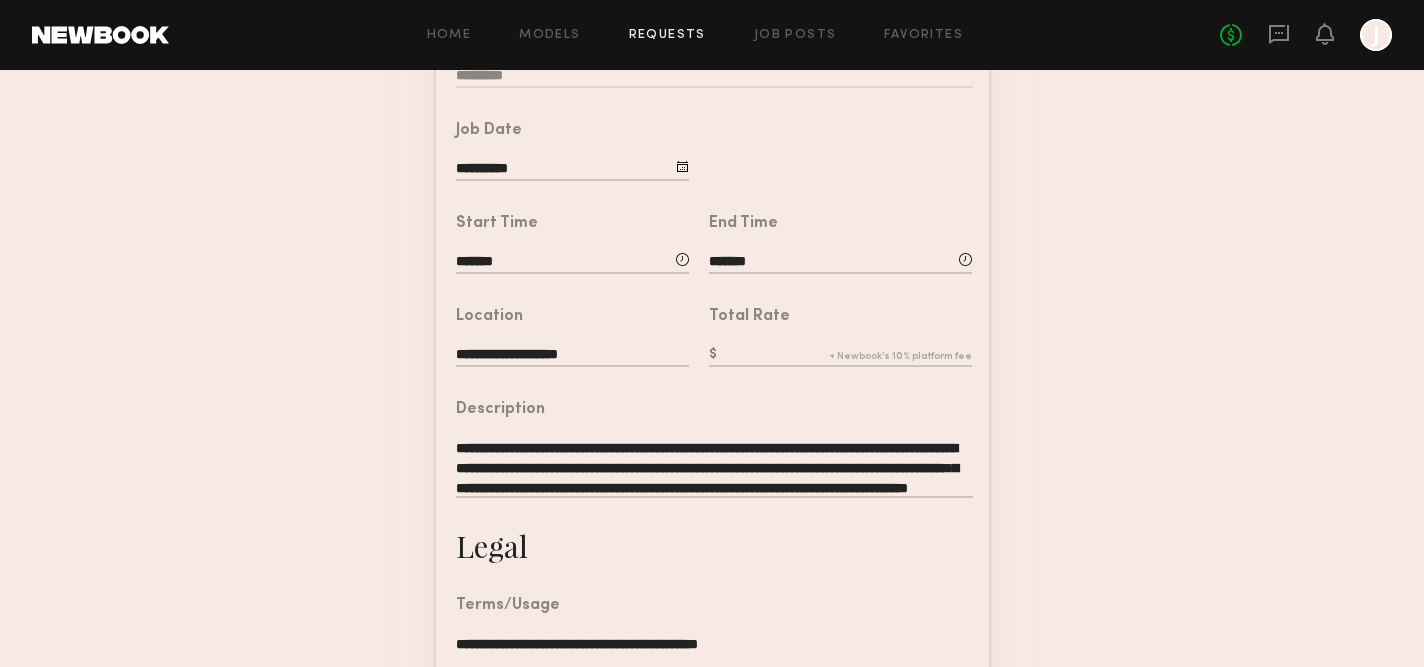 scroll, scrollTop: 376, scrollLeft: 0, axis: vertical 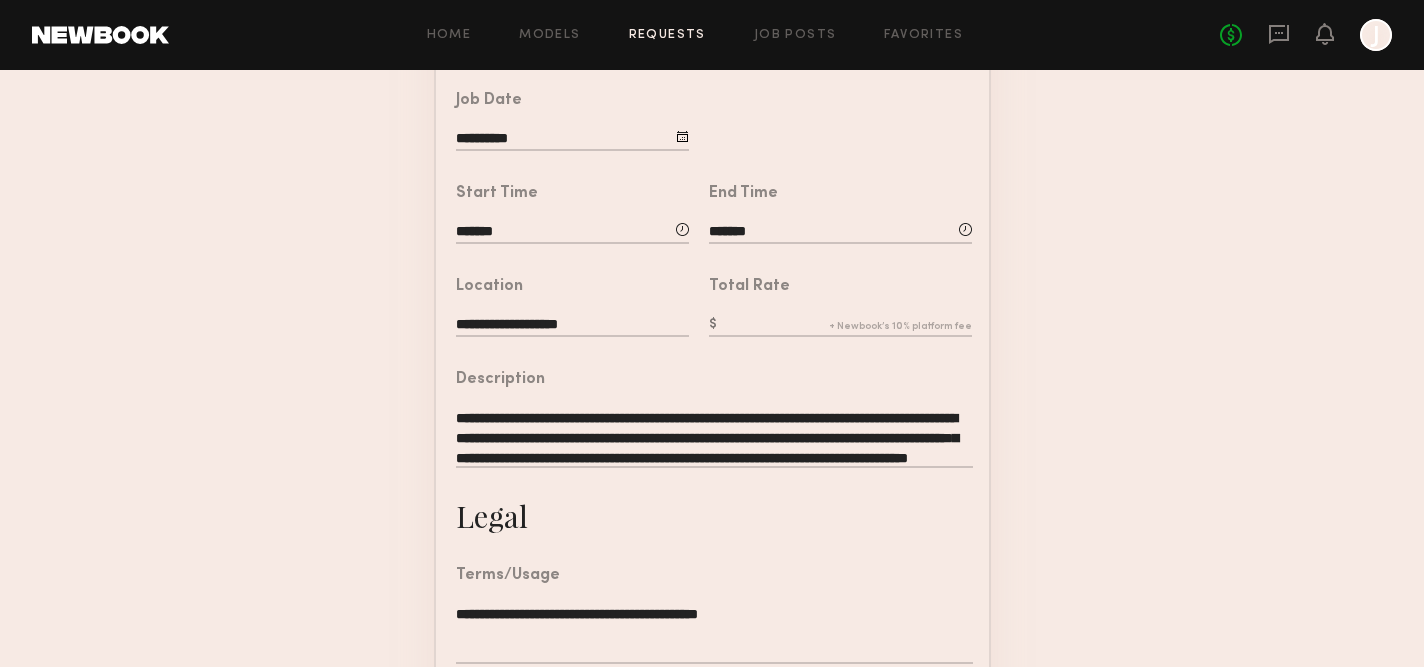 click 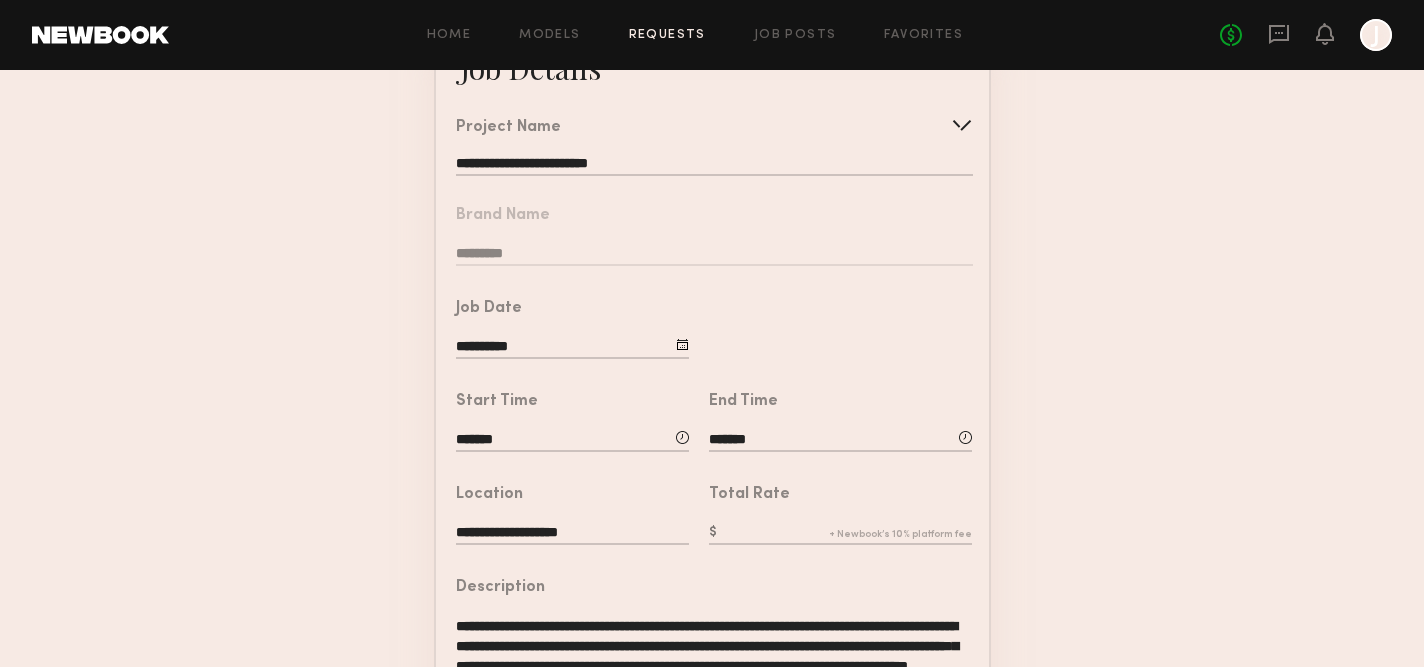 scroll, scrollTop: 147, scrollLeft: 0, axis: vertical 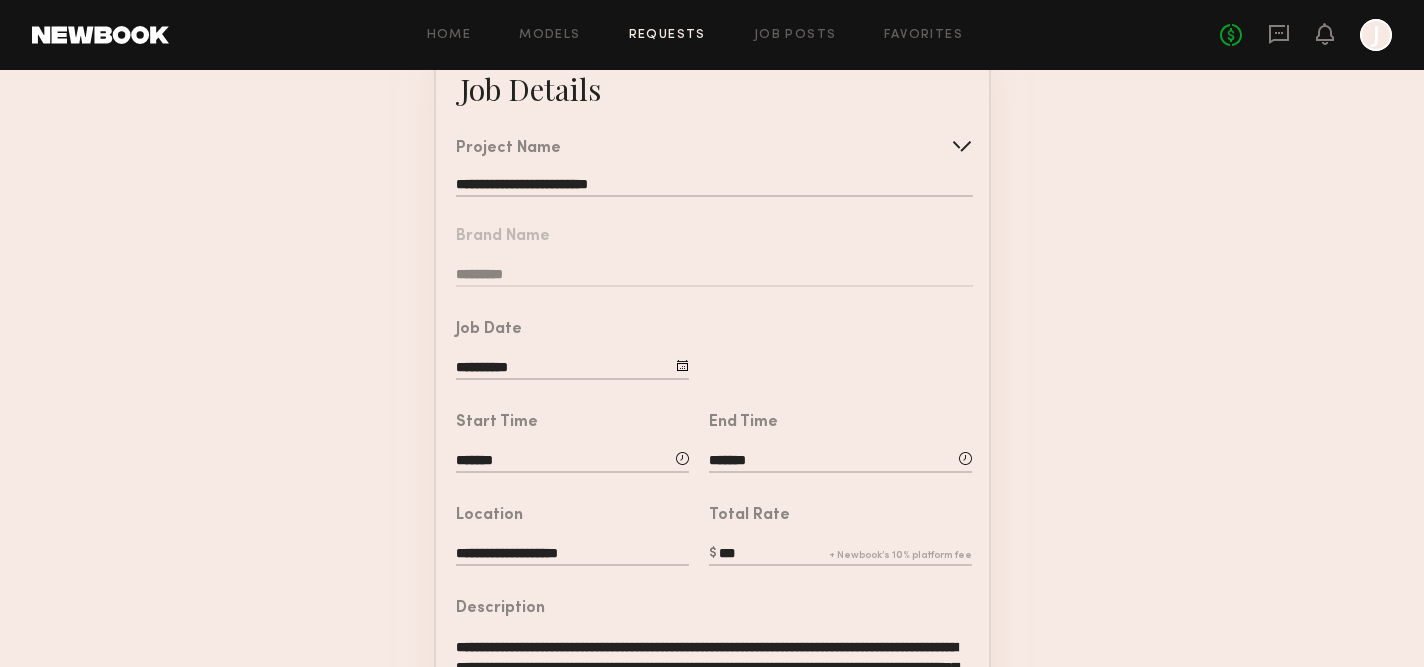 click on "**********" 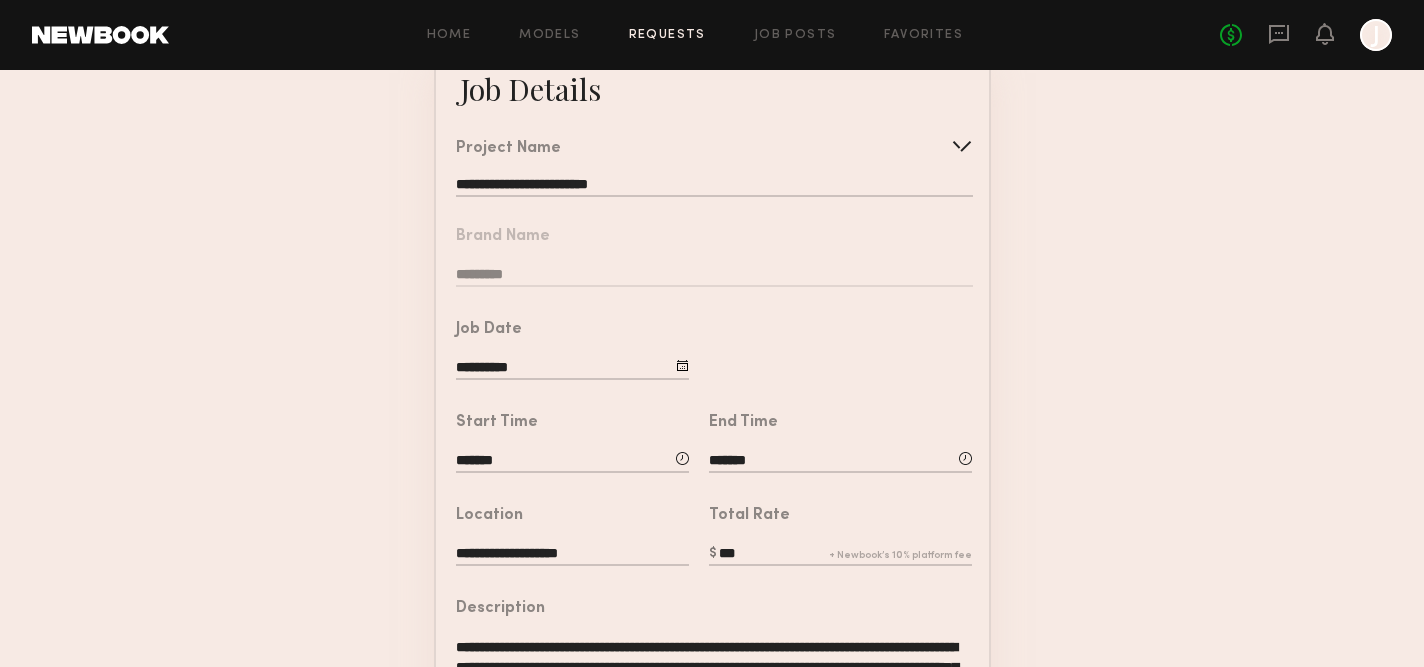 click on "***" 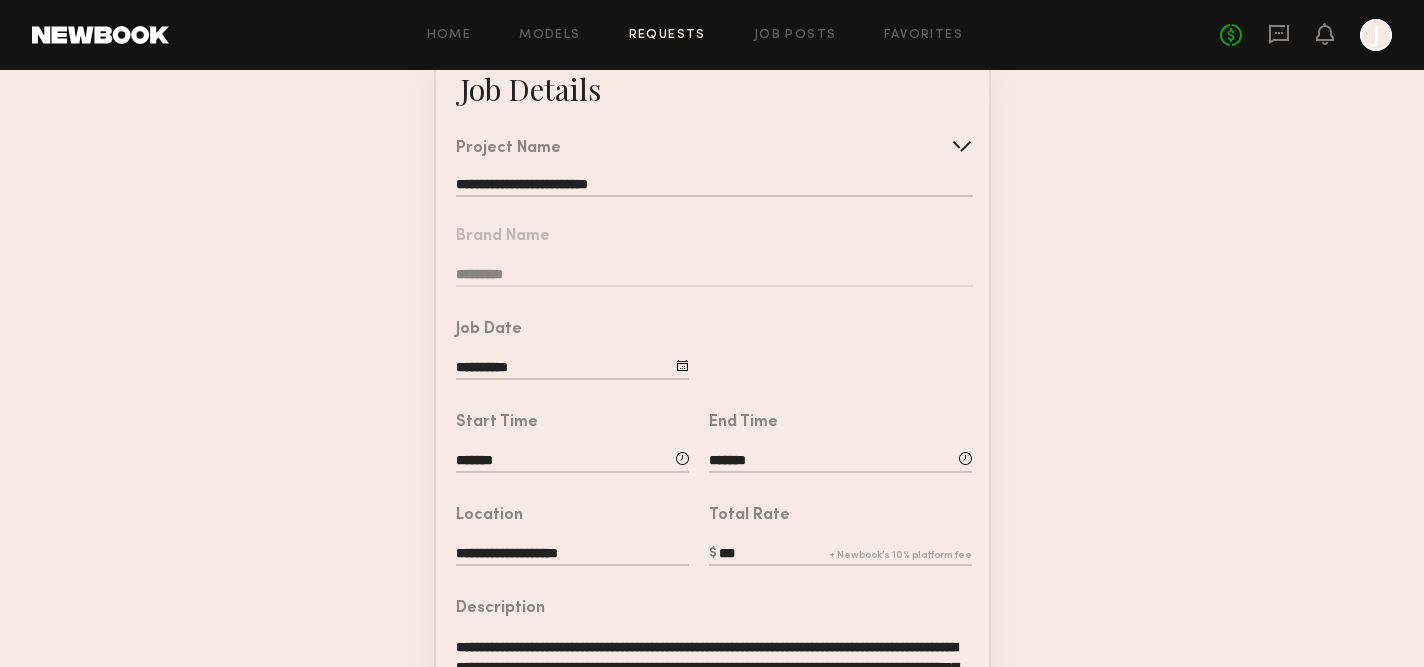 type on "***" 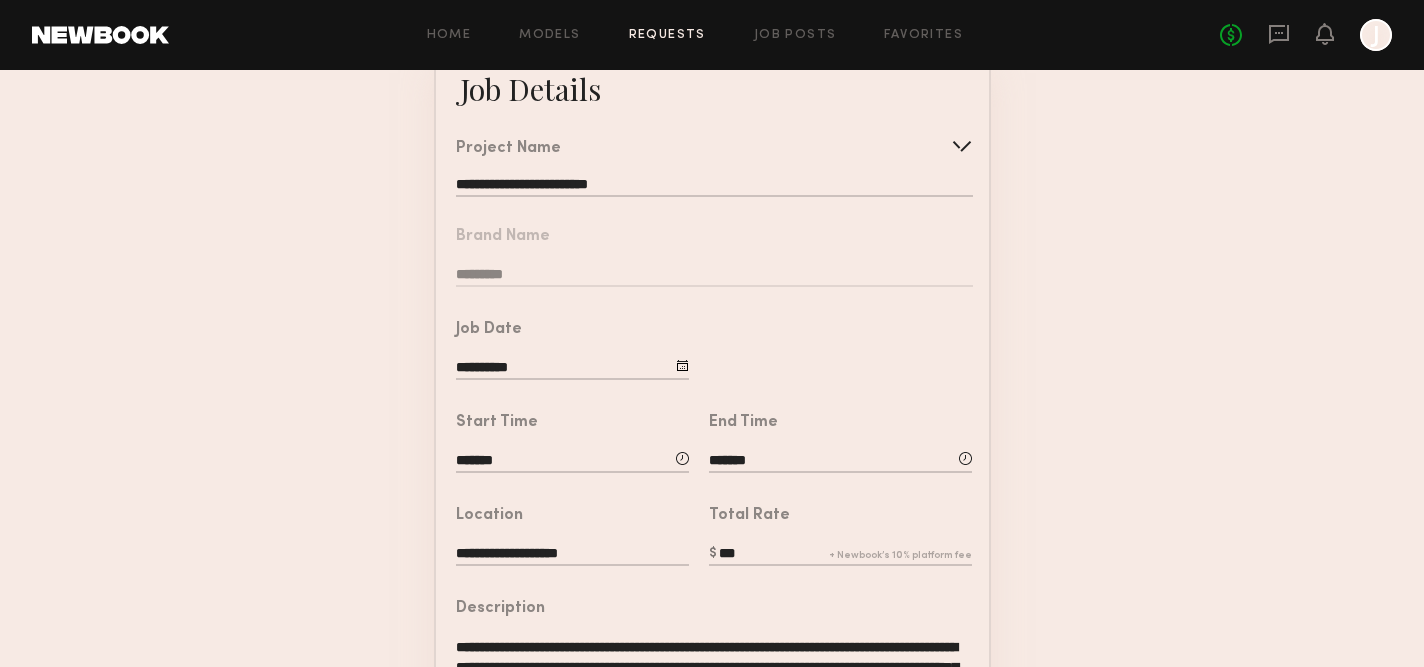 click on "**********" 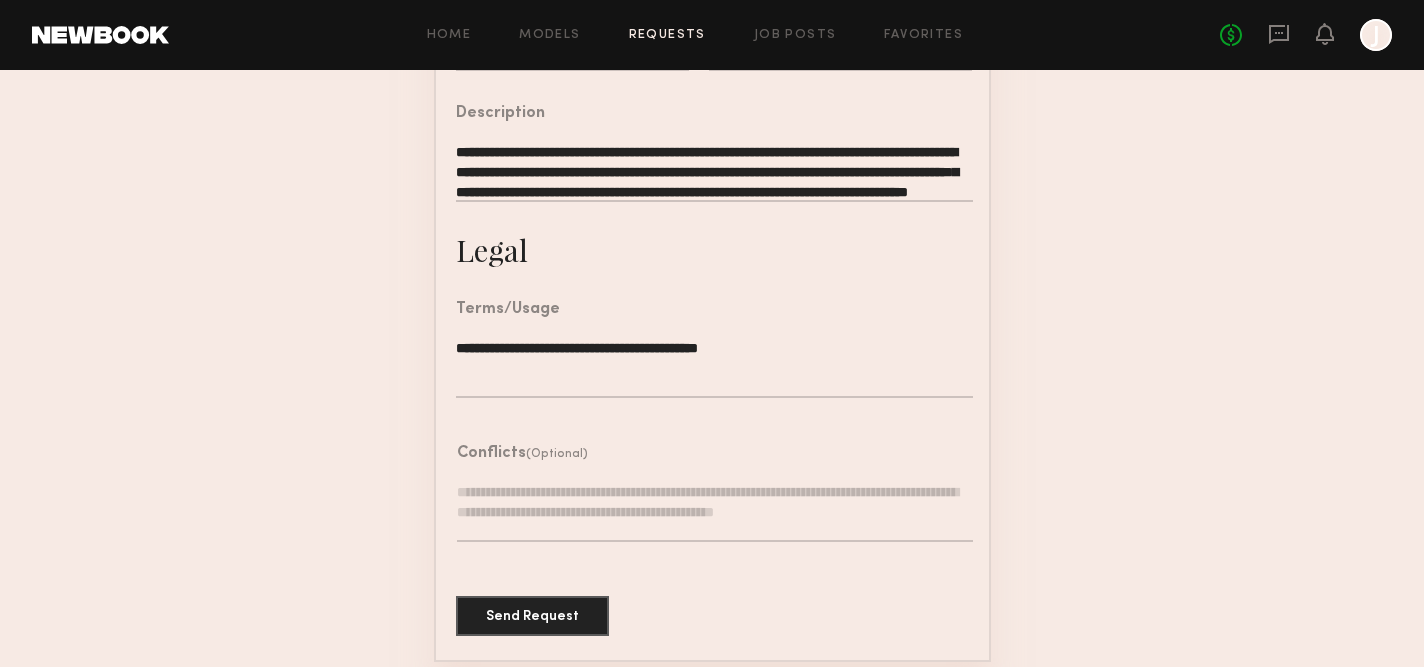 scroll, scrollTop: 649, scrollLeft: 0, axis: vertical 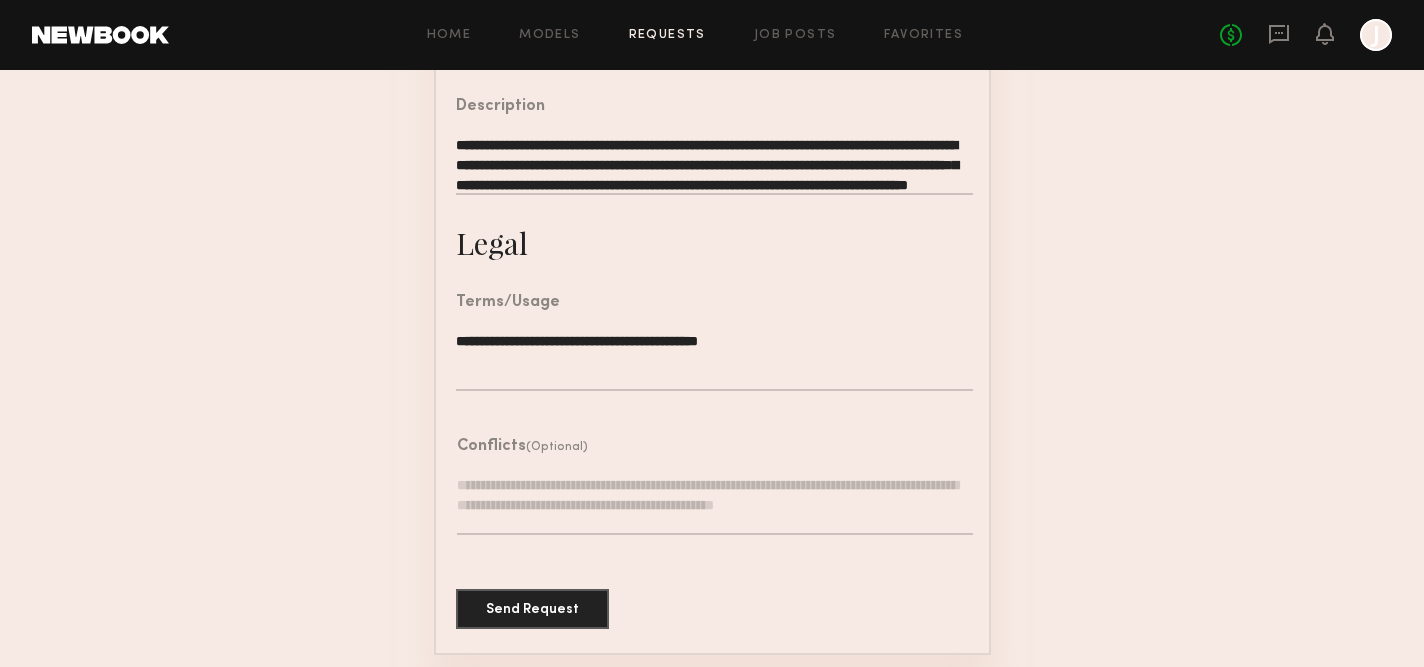 click 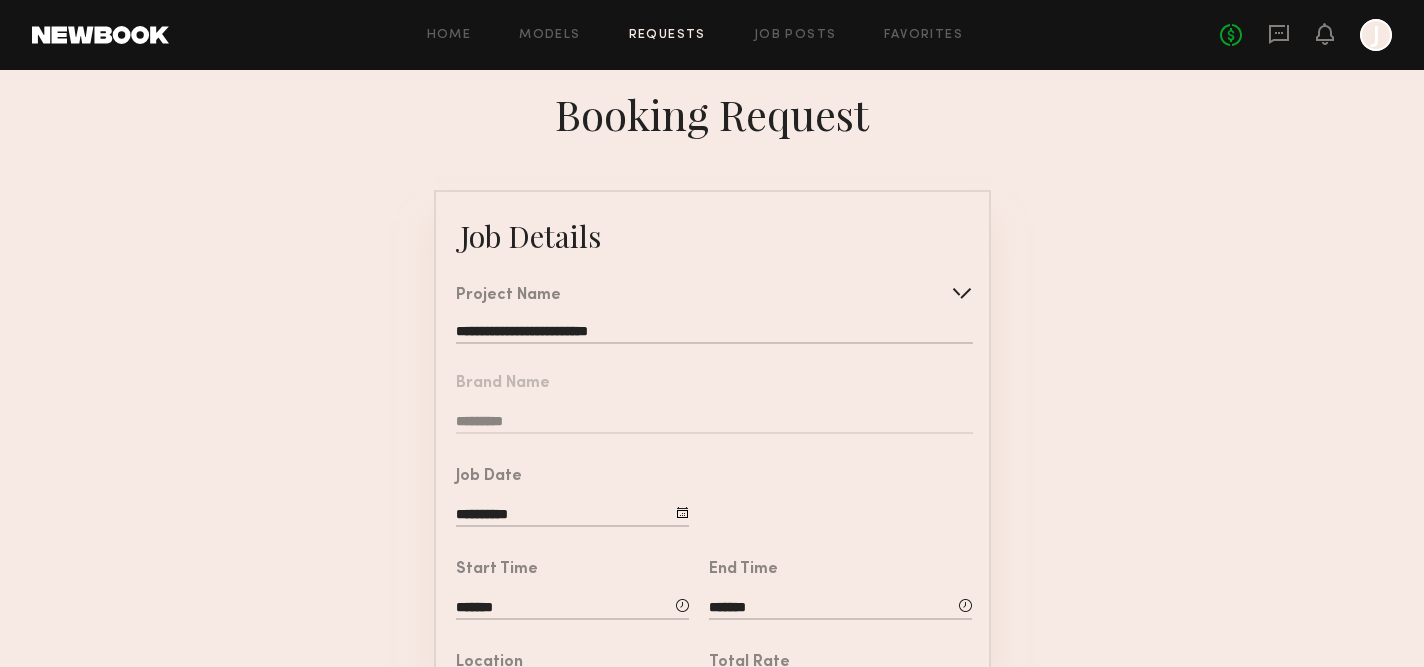 scroll, scrollTop: 649, scrollLeft: 0, axis: vertical 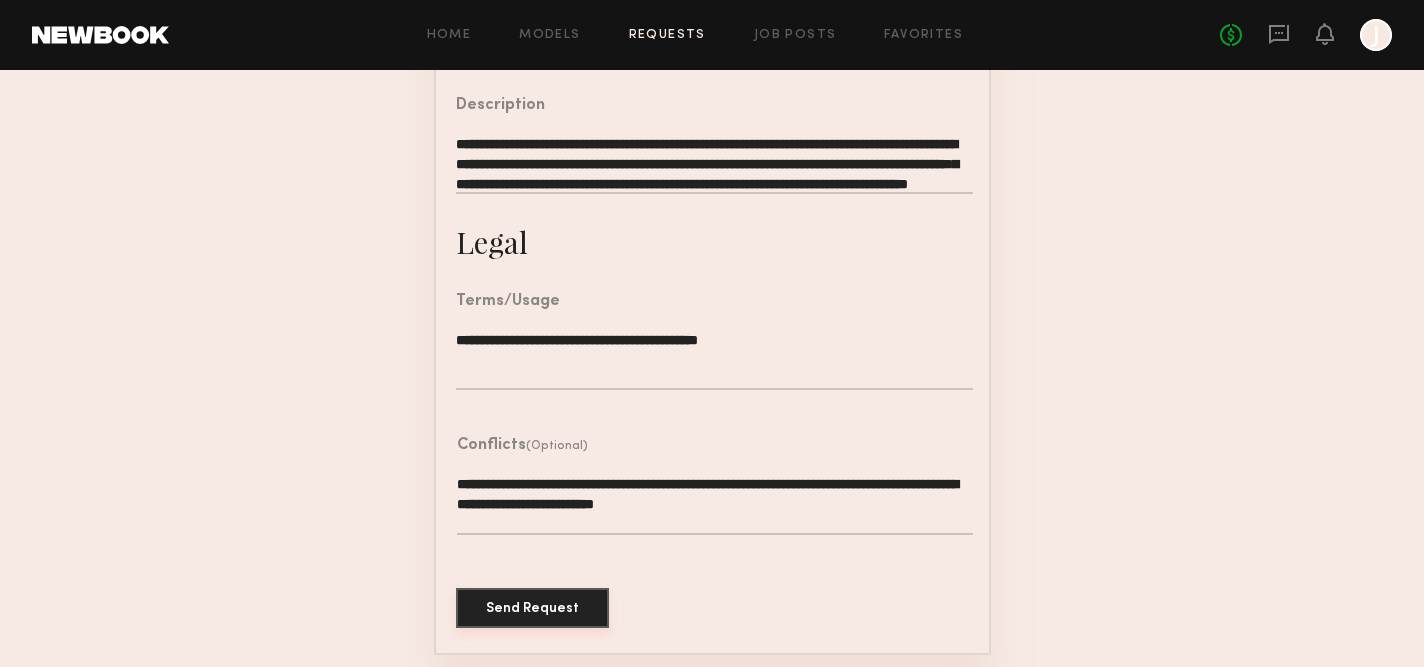 type on "**********" 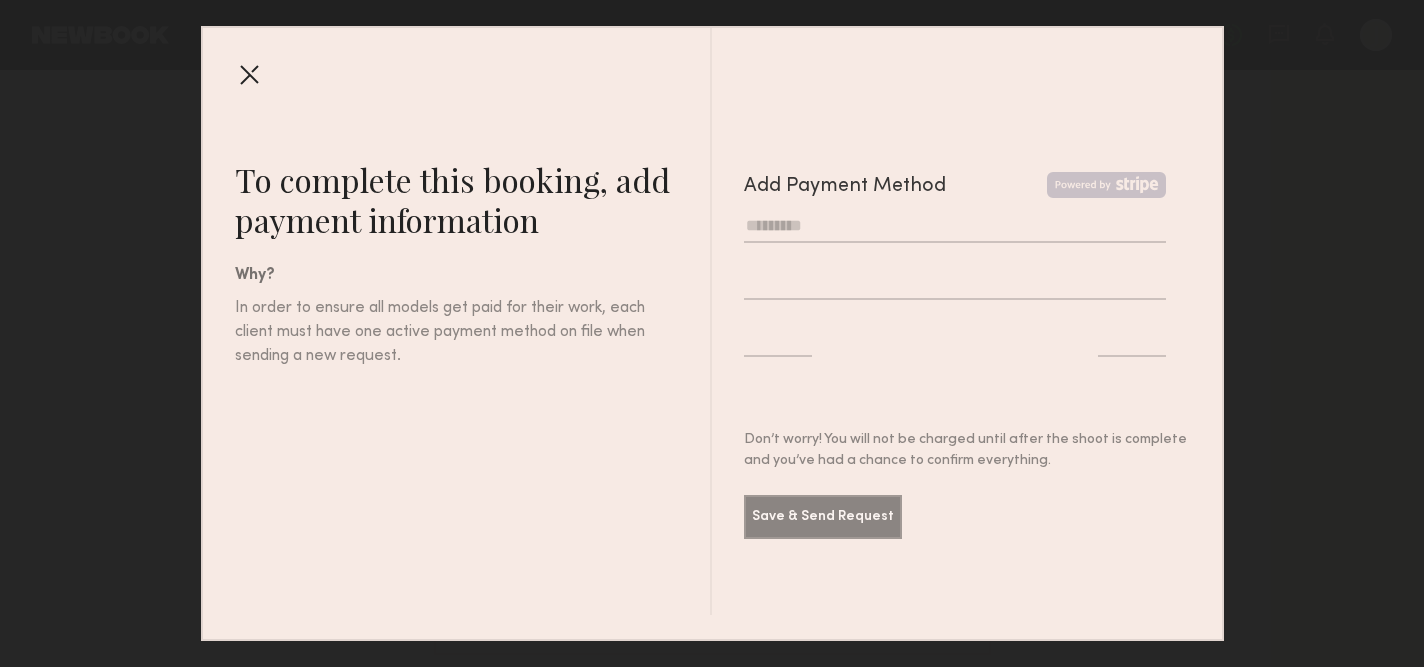 click at bounding box center (955, 226) 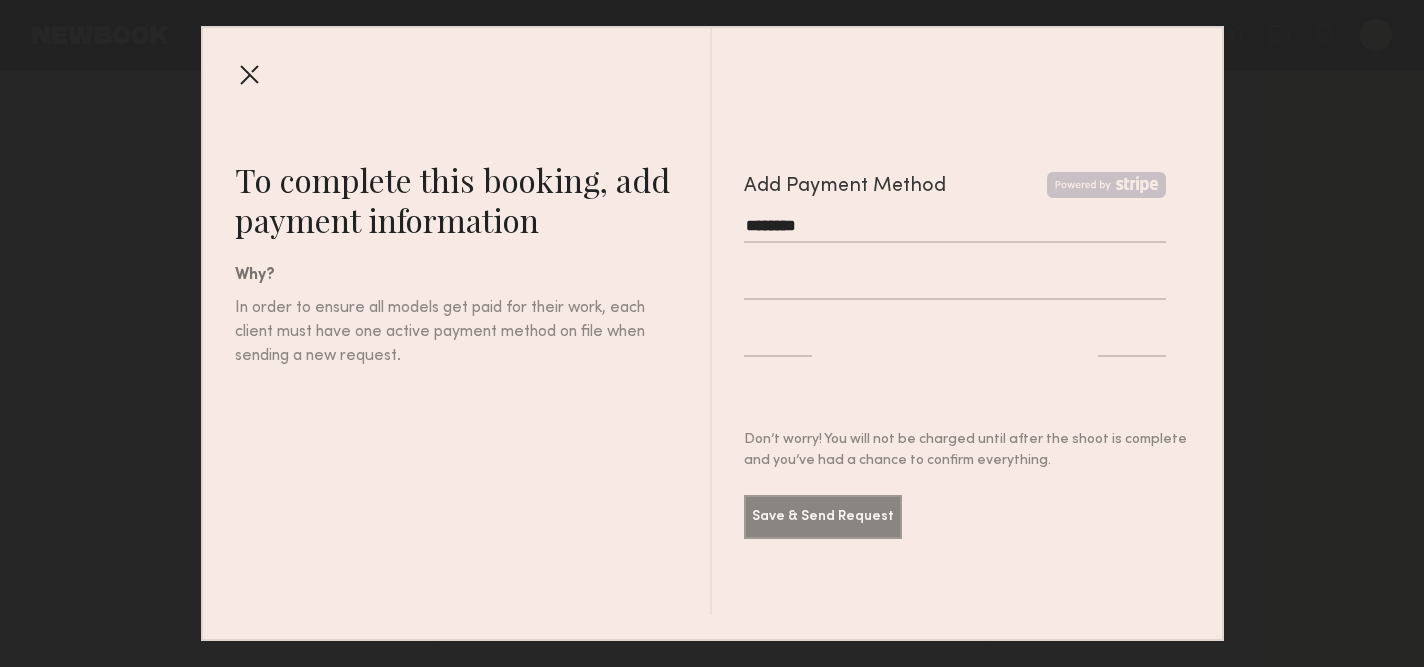 type on "********" 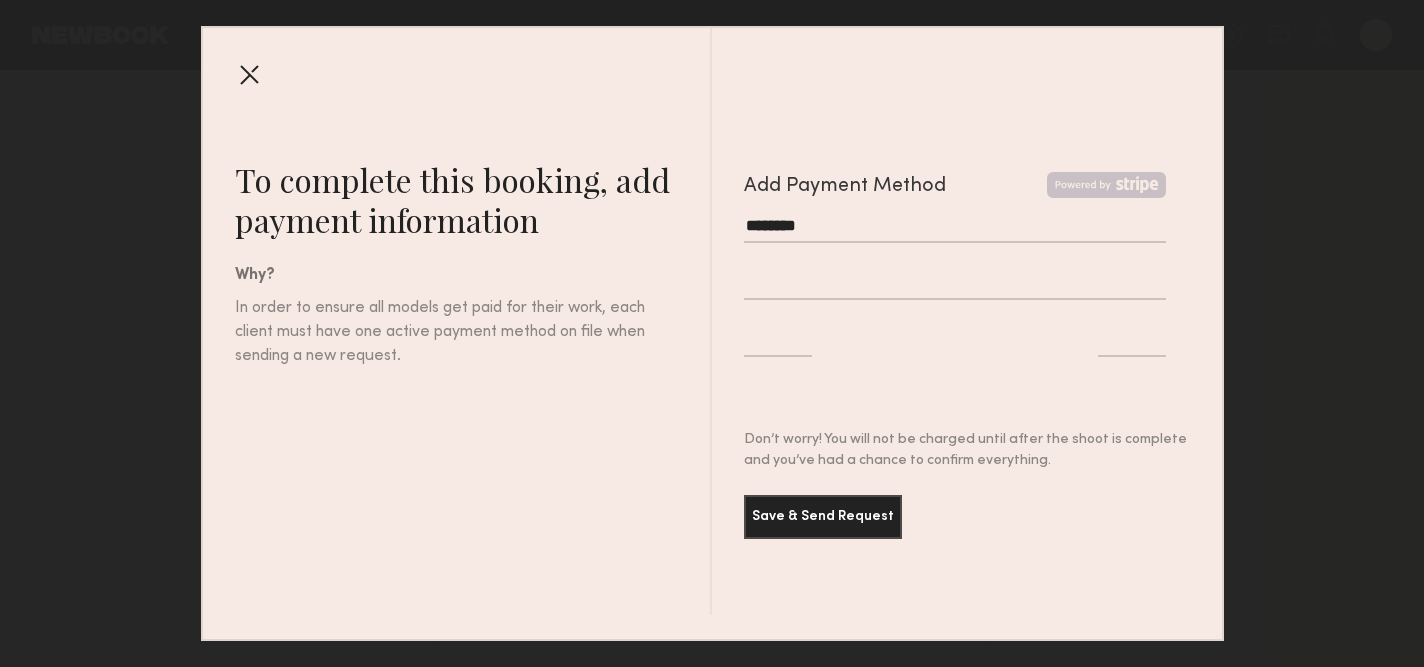 click on "To complete this booking, add payment information  Why?   In order to ensure all models get paid for their work, each client must have one active payment method on file when sending a new request.  Add Payment Method ********  Don’t worry! You will not be charged until after the shoot is complete and you’ve had a chance to confirm everything.   Save & Send Request" at bounding box center [712, 333] 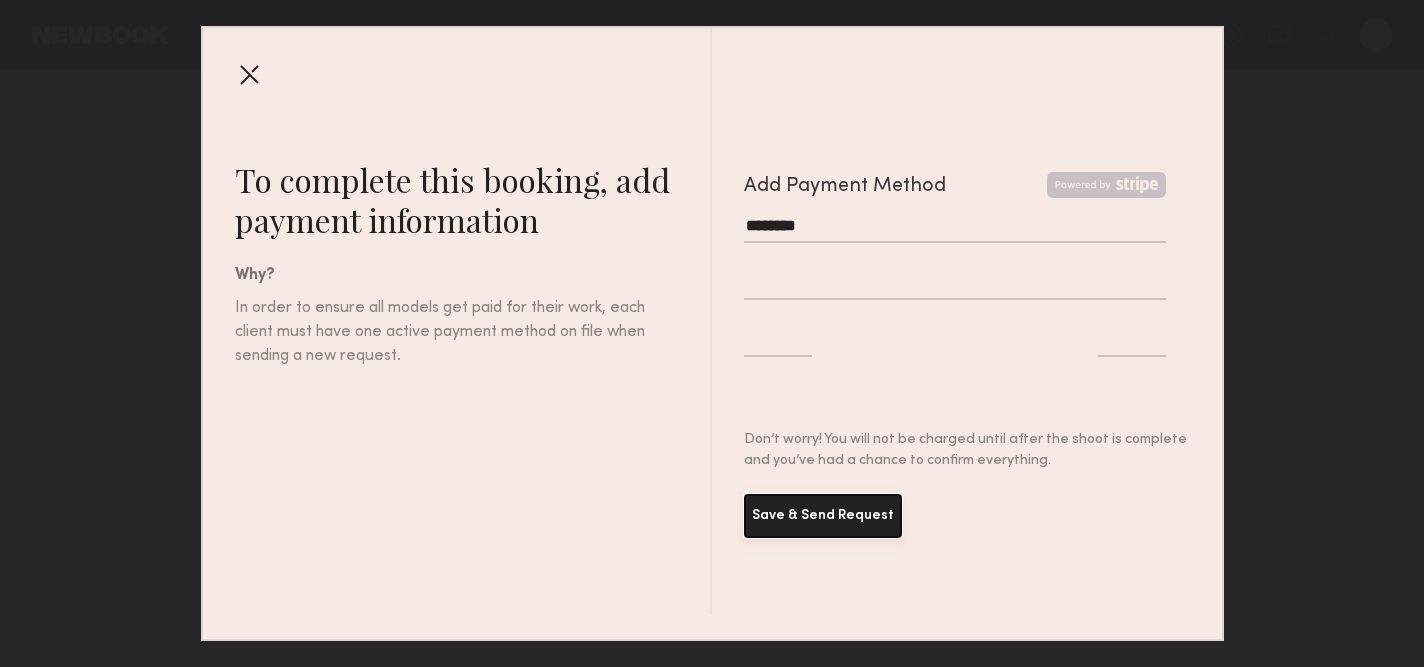 click on "Save & Send Request" at bounding box center (823, 516) 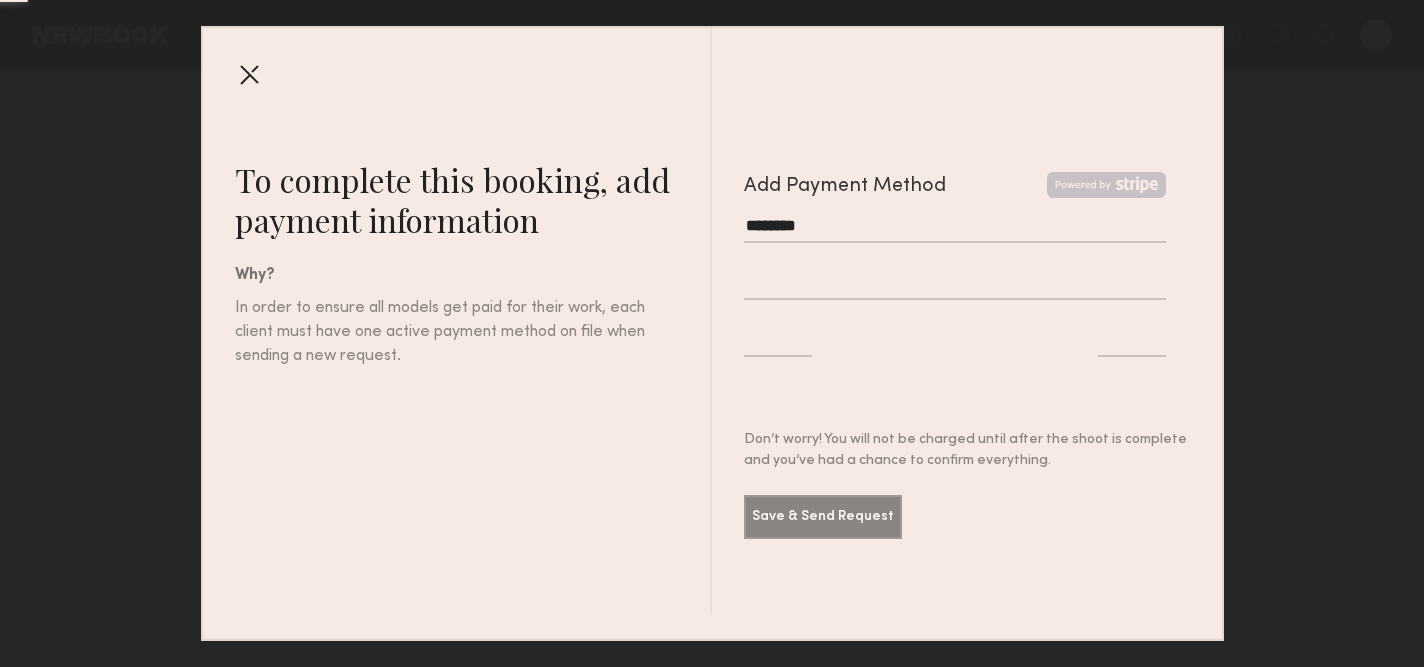 scroll, scrollTop: 0, scrollLeft: 0, axis: both 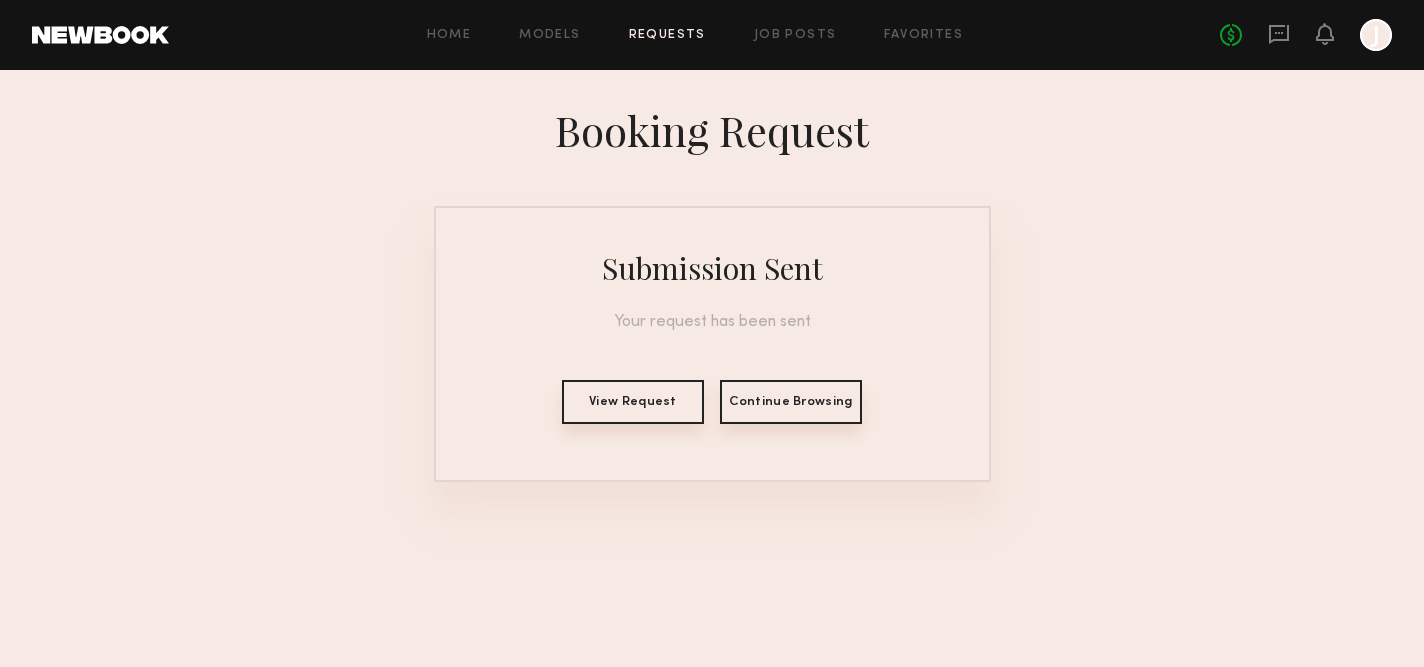click on "View Request" 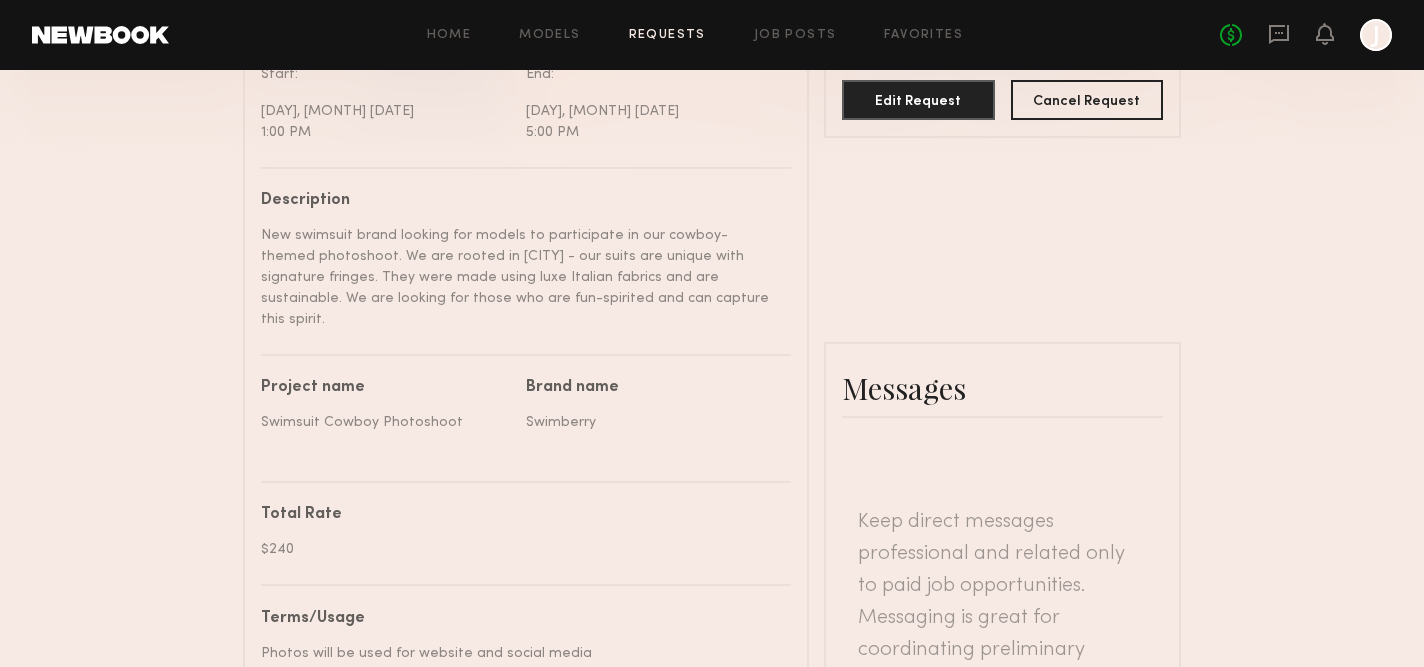 scroll, scrollTop: 529, scrollLeft: 0, axis: vertical 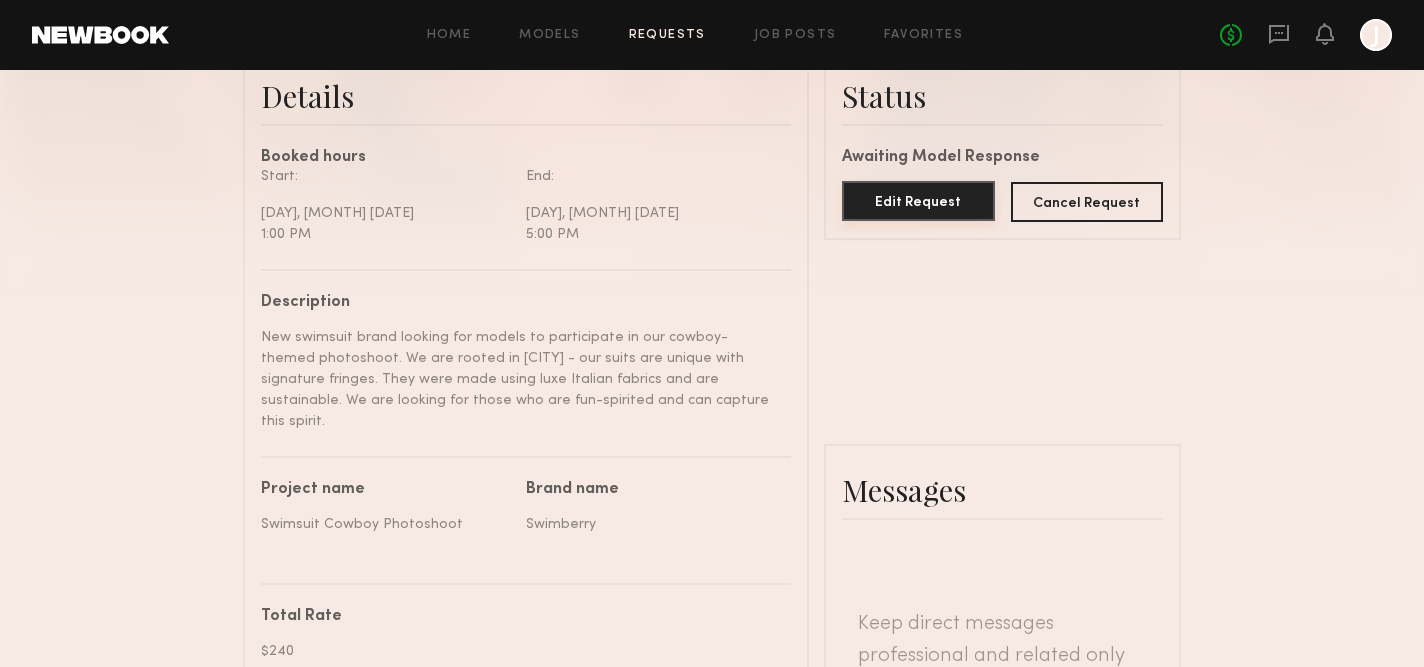 click on "Edit Request" 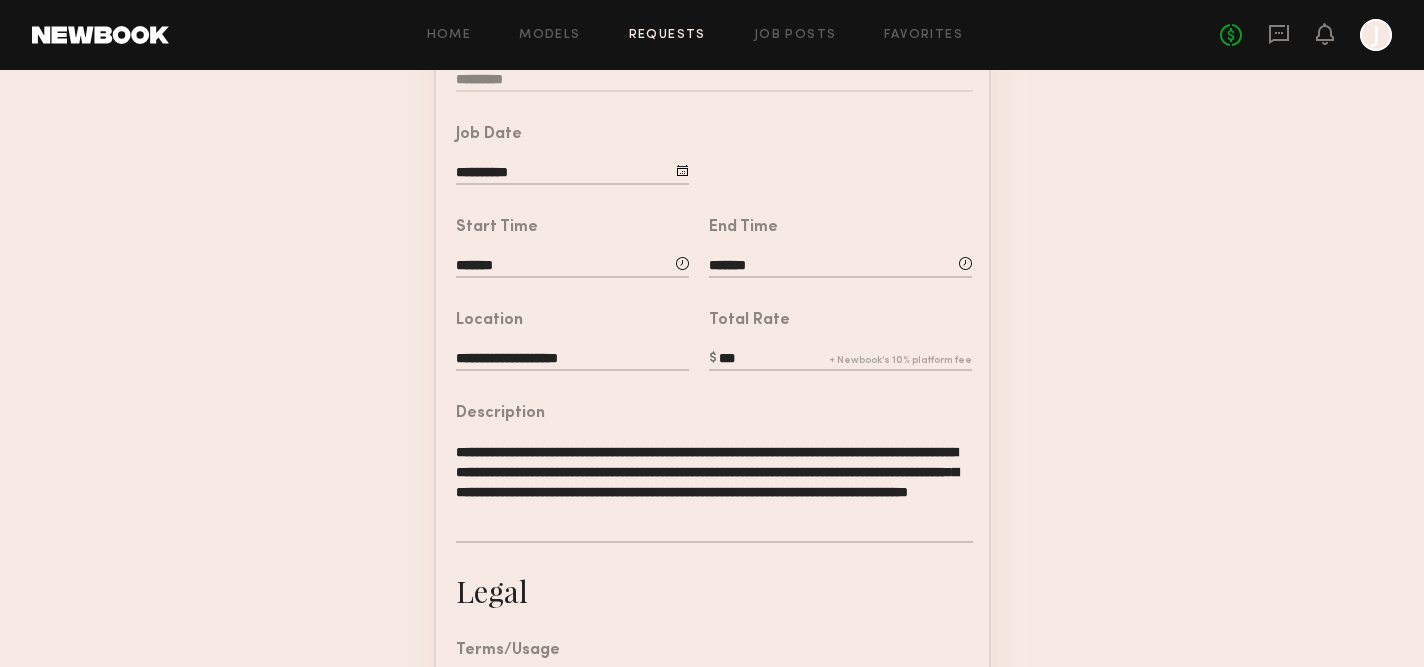 scroll, scrollTop: 345, scrollLeft: 0, axis: vertical 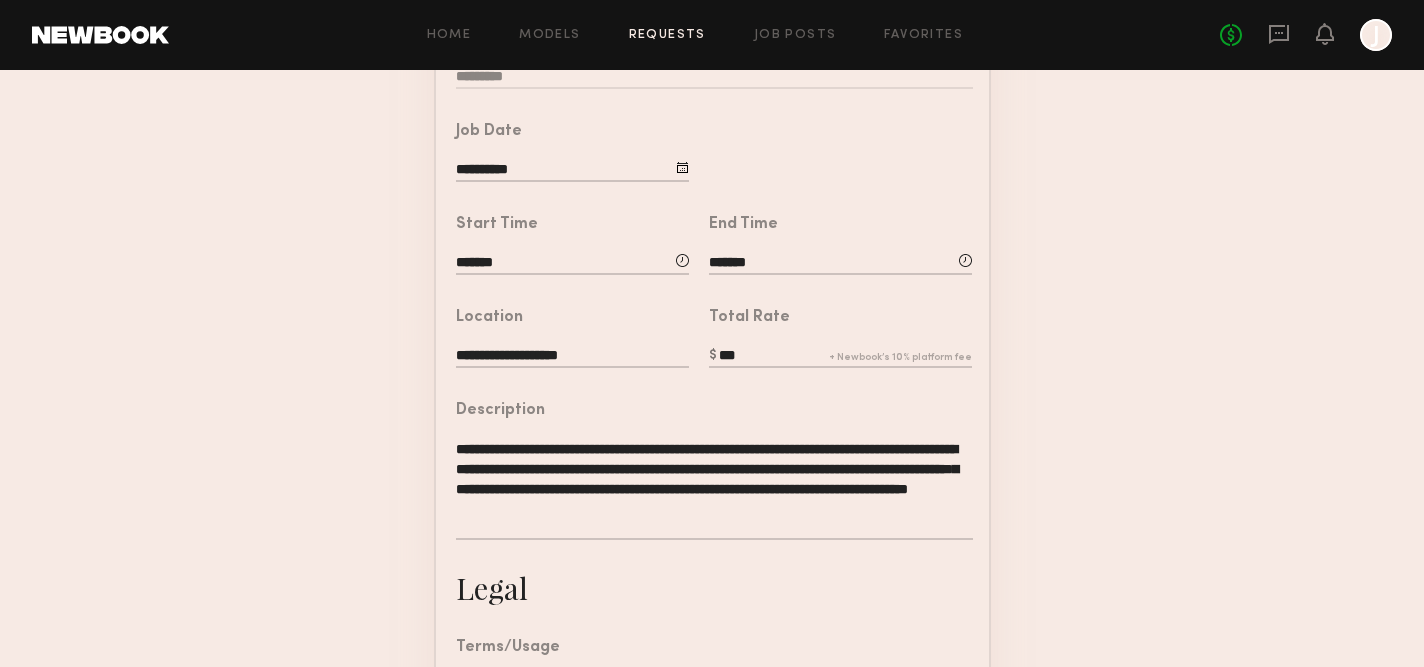 click on "**********" 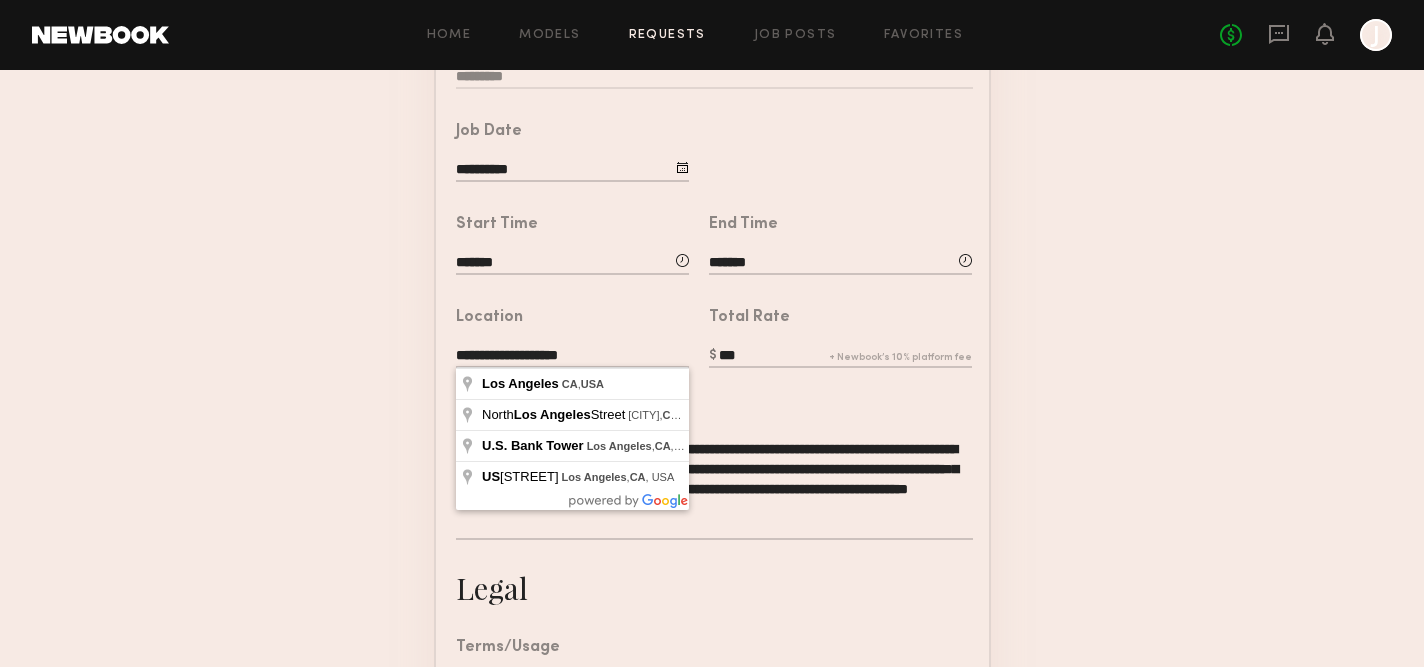 drag, startPoint x: 606, startPoint y: 353, endPoint x: 455, endPoint y: 349, distance: 151.05296 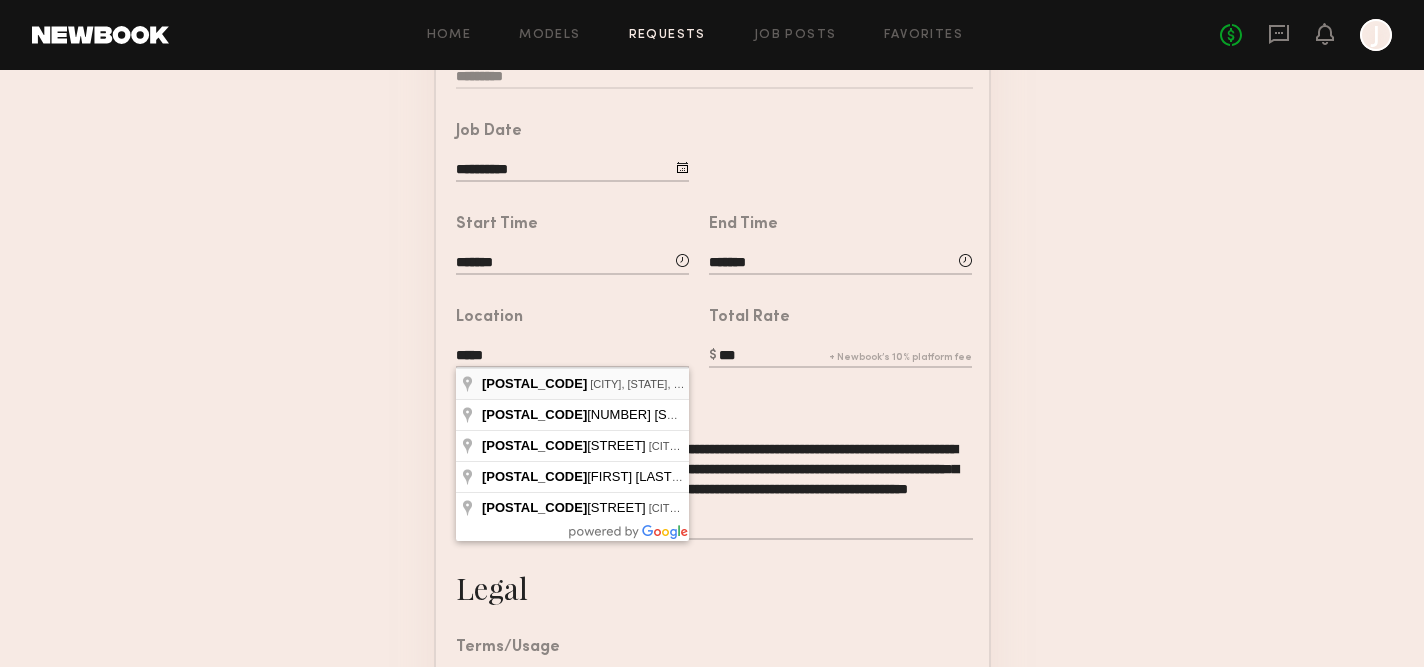 type on "**********" 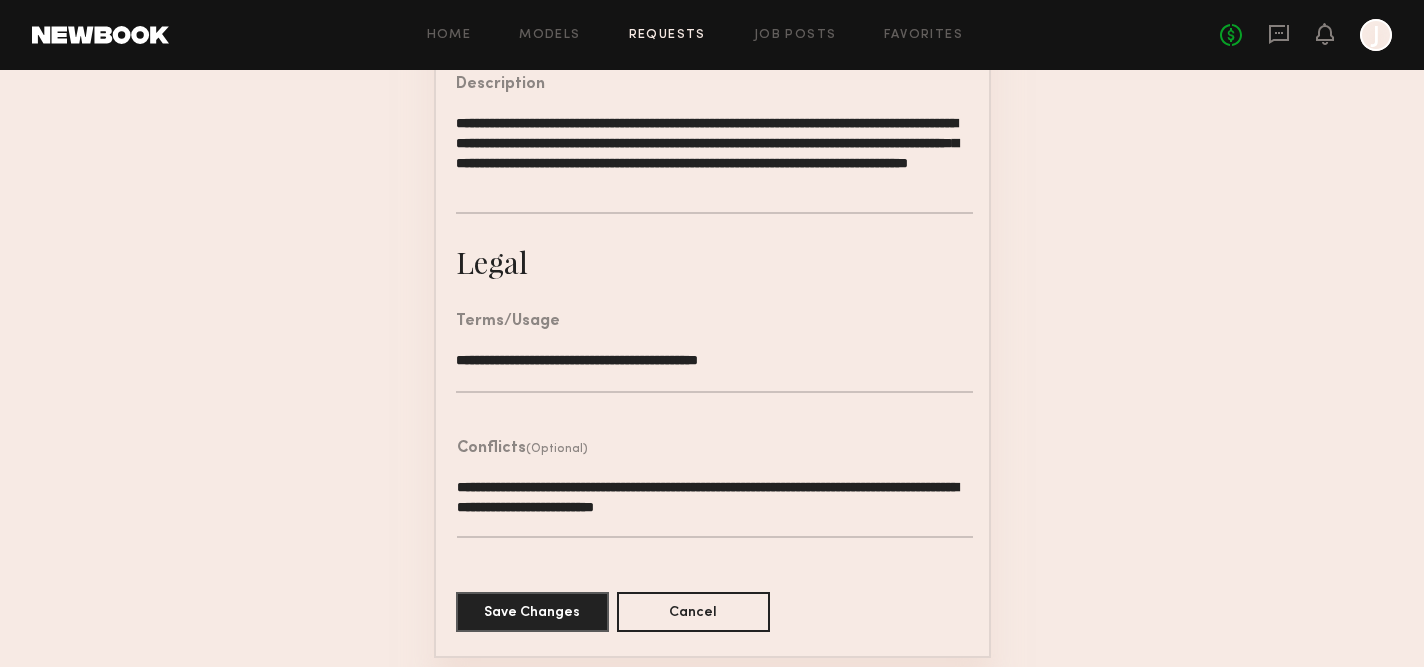 scroll, scrollTop: 674, scrollLeft: 0, axis: vertical 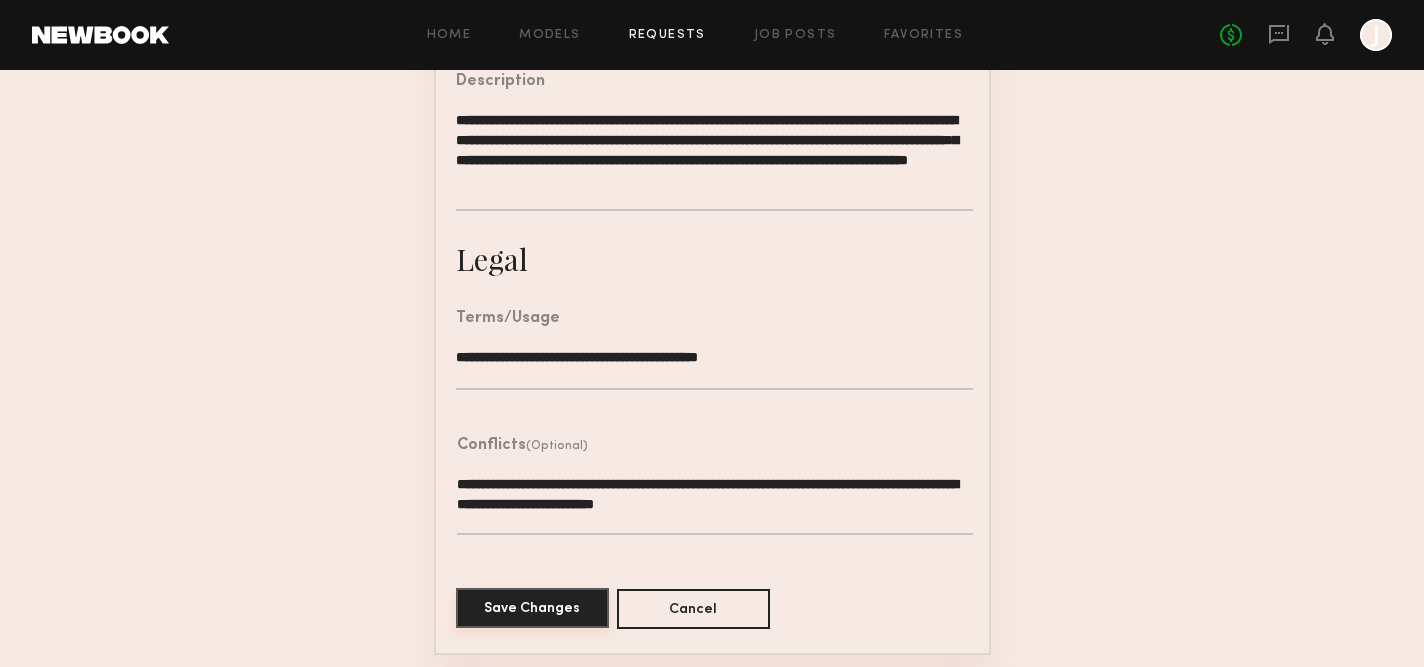 click on "Save Changes" 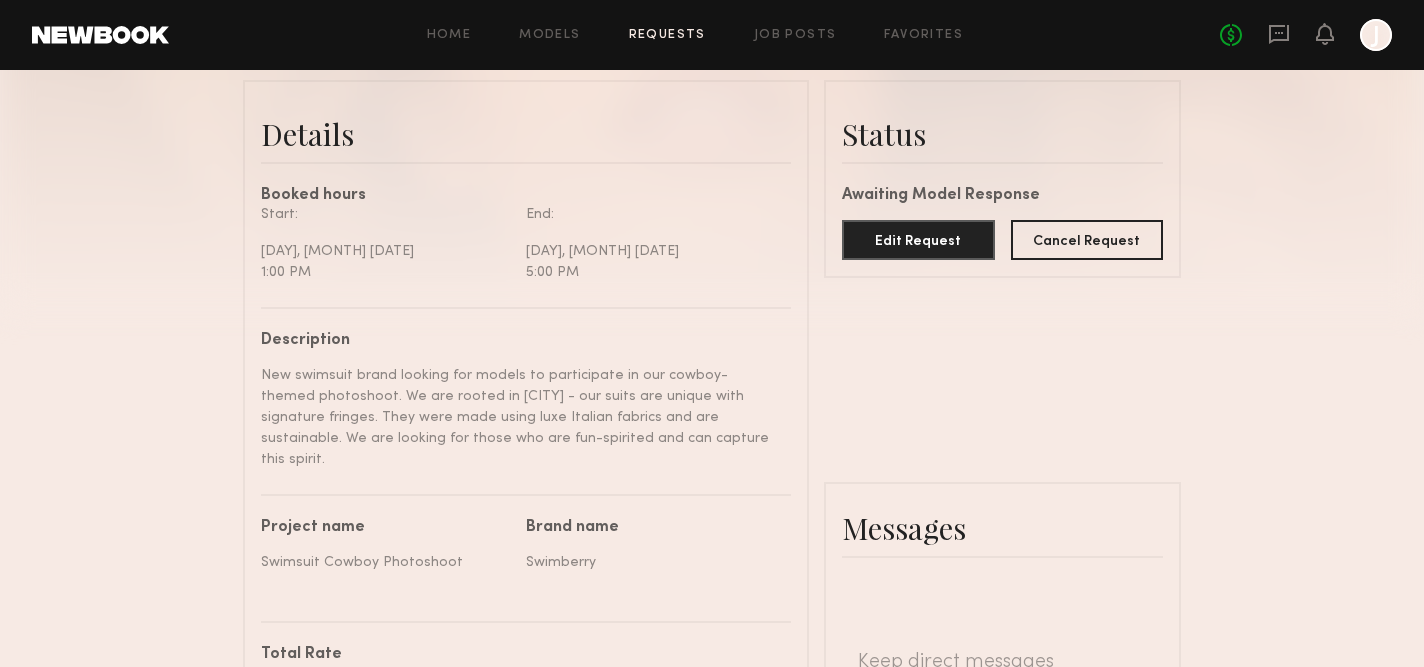 scroll, scrollTop: 85, scrollLeft: 0, axis: vertical 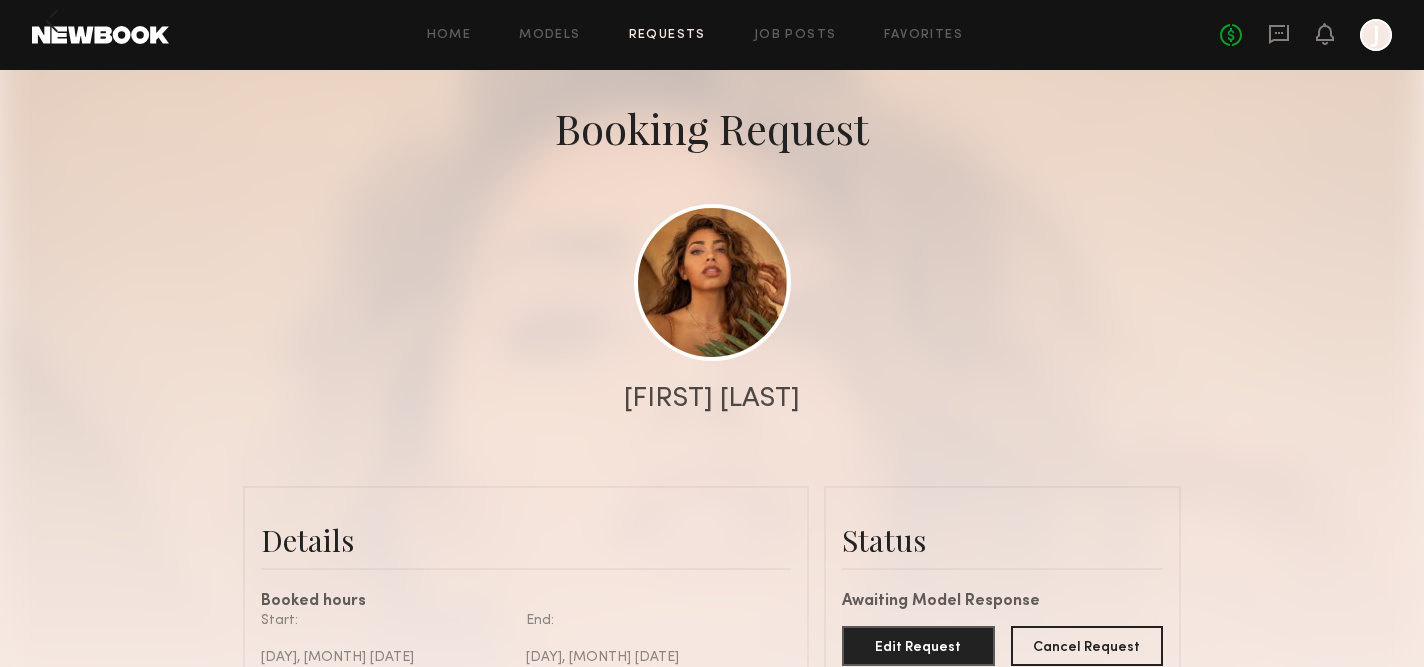 click on "Home Models Requests Job Posts Favorites Sign Out No fees up to $5,000 J" 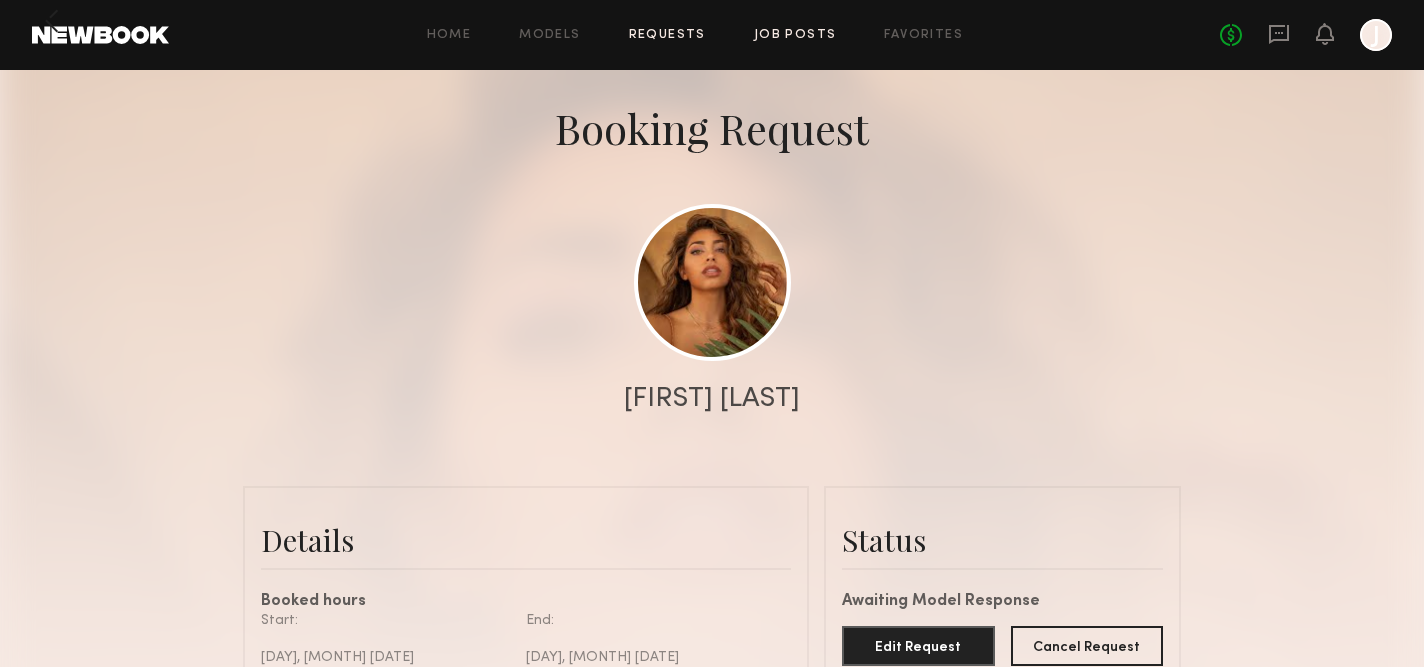 click on "Job Posts" 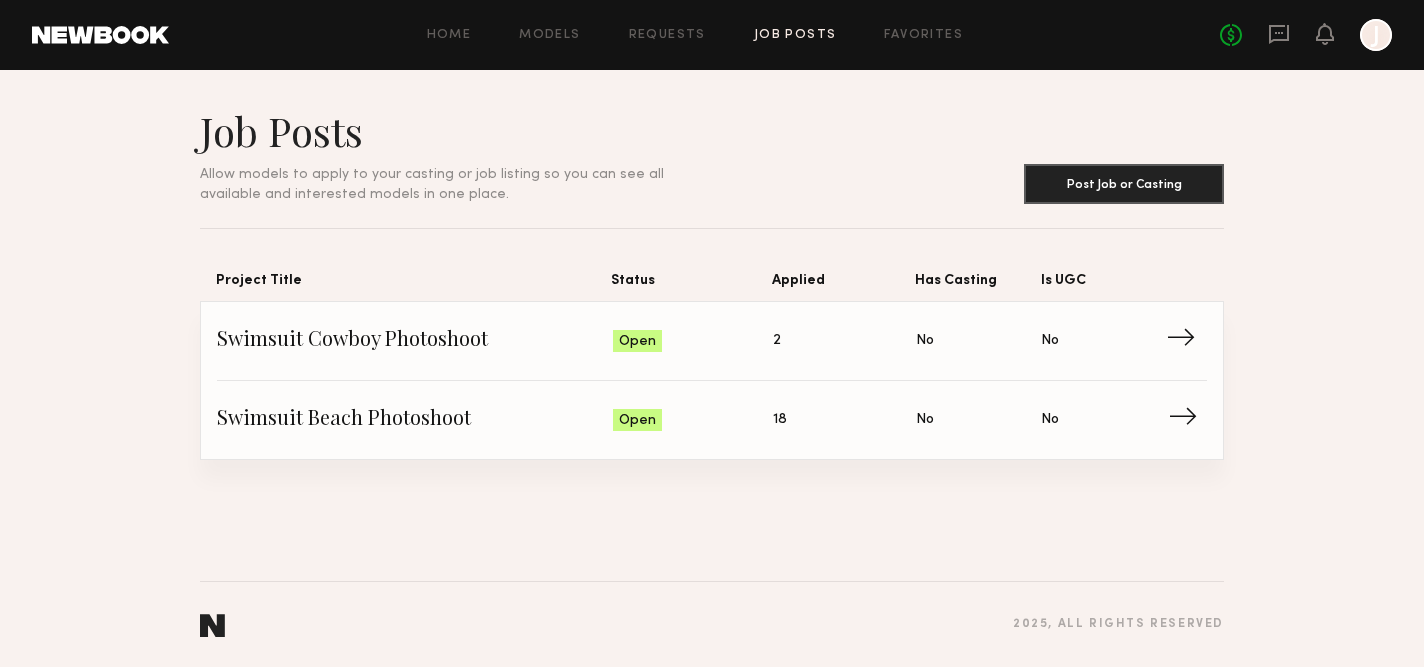 click on "Swimsuit Beach Photoshoot" 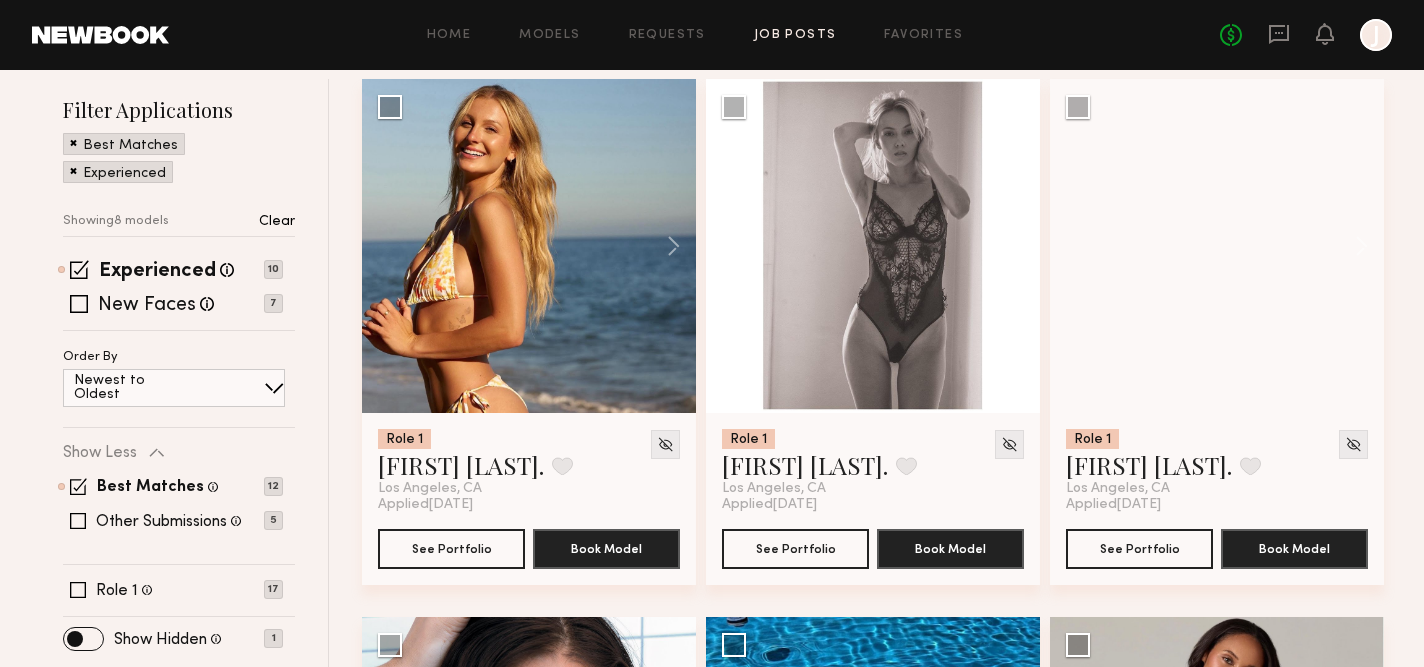 scroll, scrollTop: 0, scrollLeft: 0, axis: both 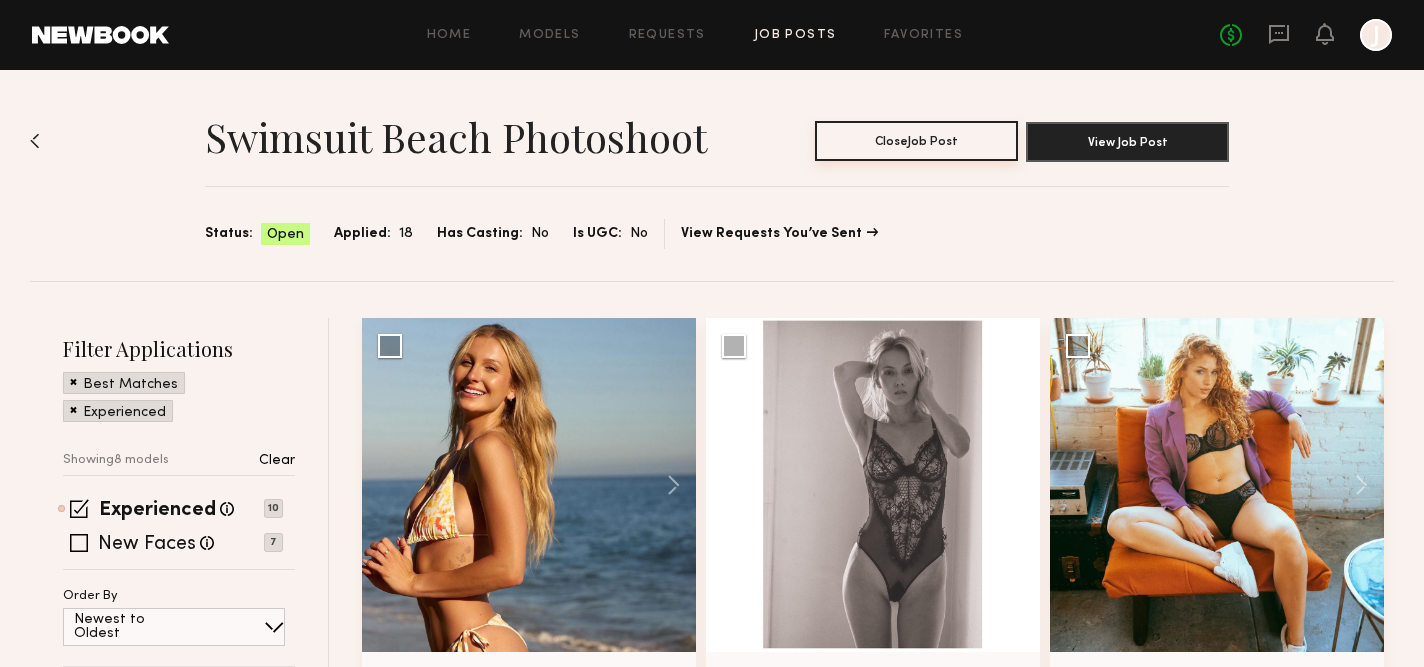 click on "Close  Job Post" 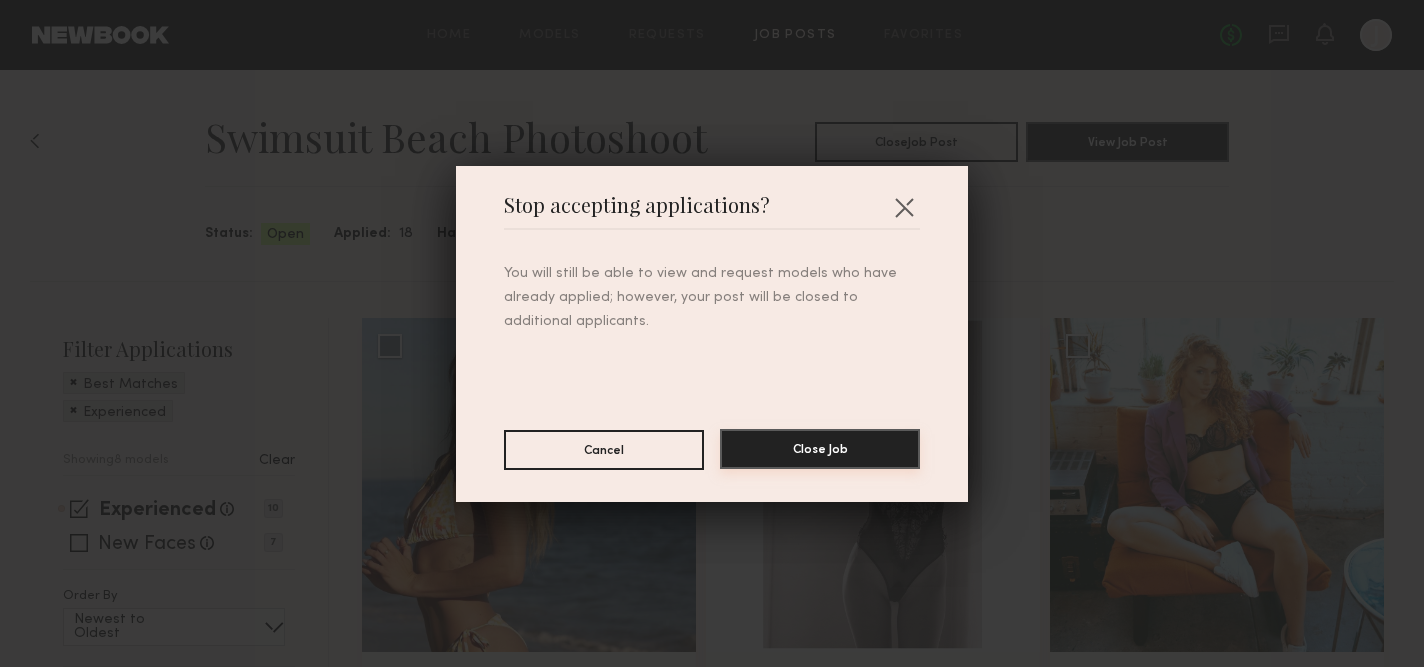 click on "Close Job" at bounding box center [820, 449] 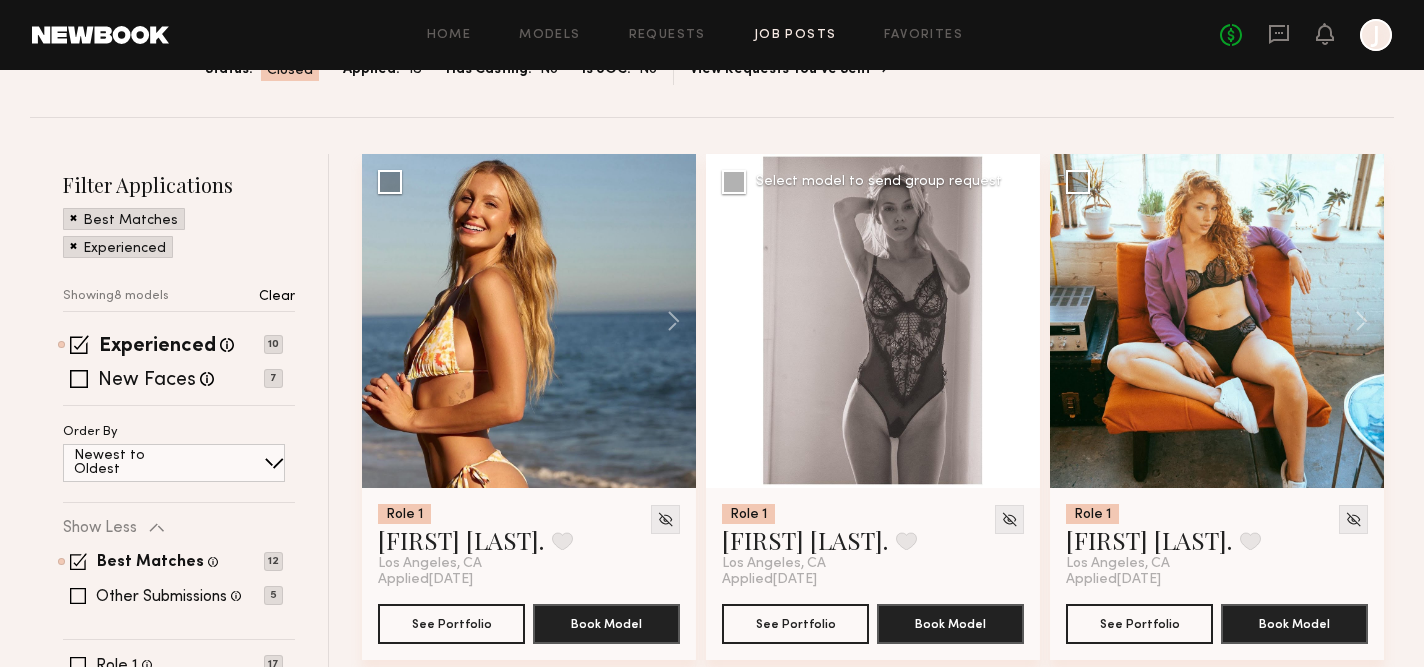 scroll, scrollTop: 166, scrollLeft: 0, axis: vertical 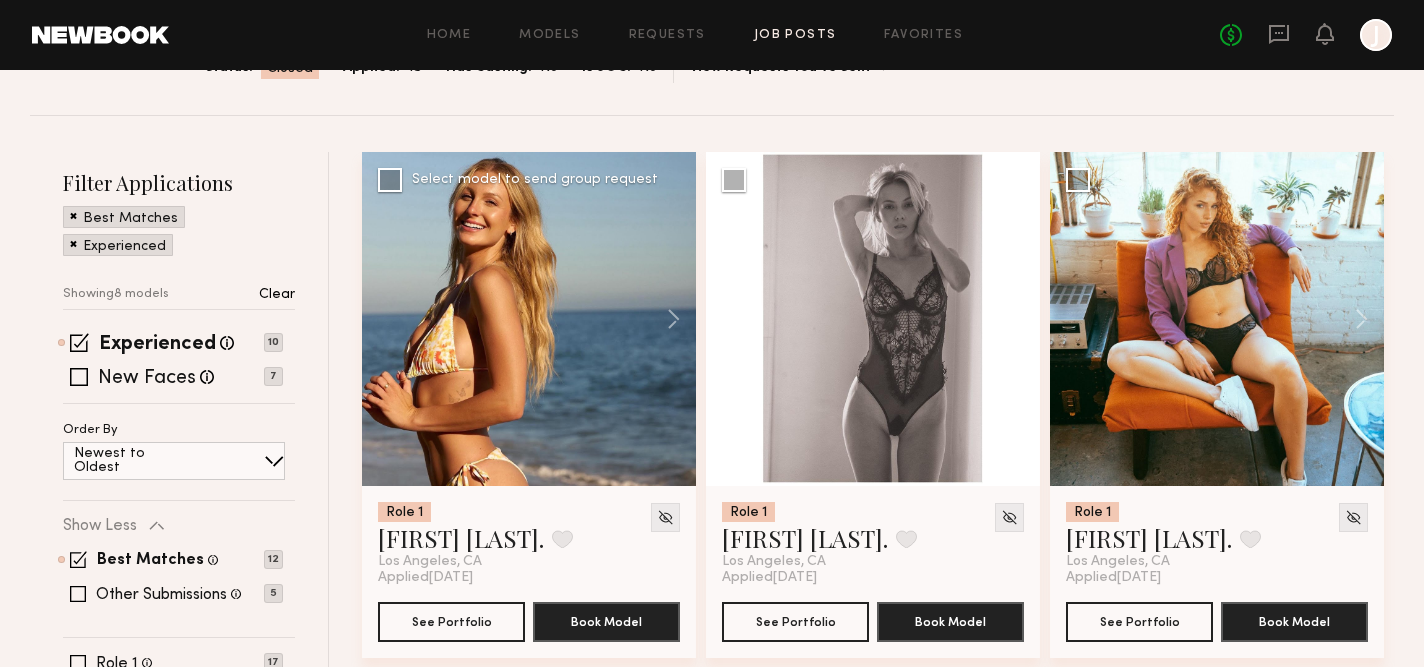 click 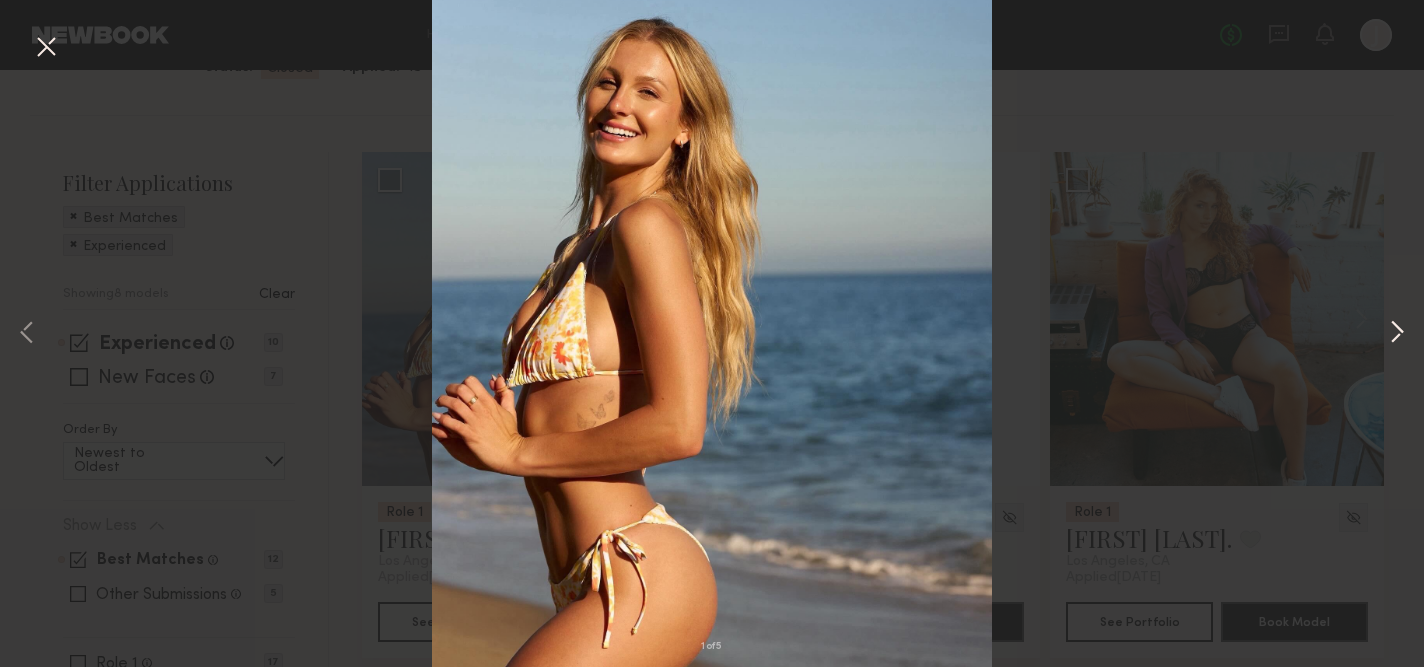 click at bounding box center [1397, 334] 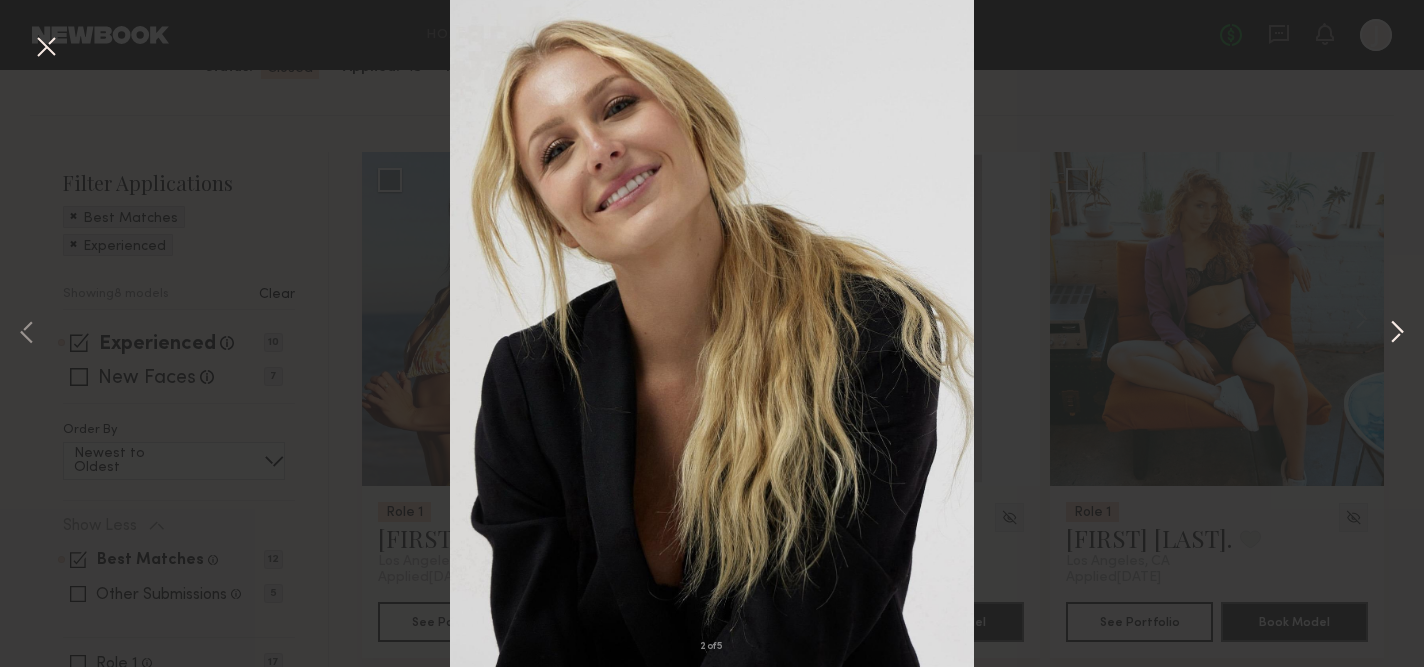 click at bounding box center (1397, 334) 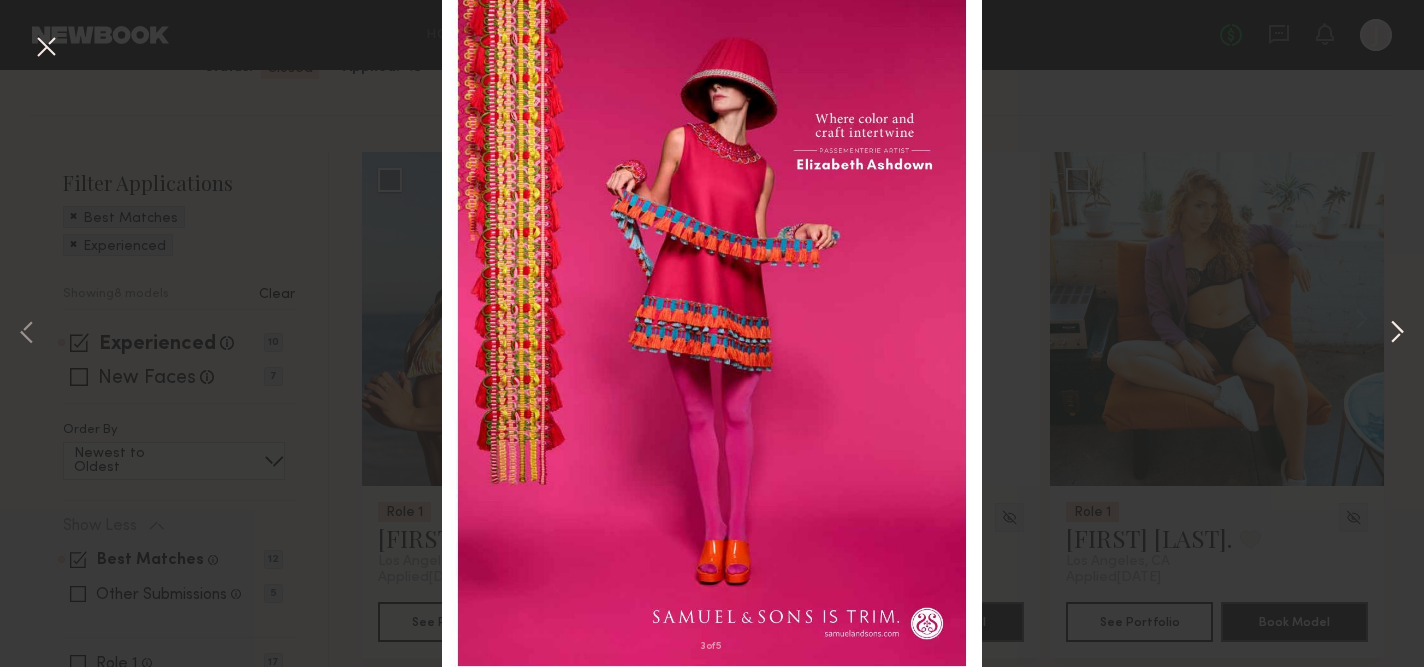 click at bounding box center (1397, 334) 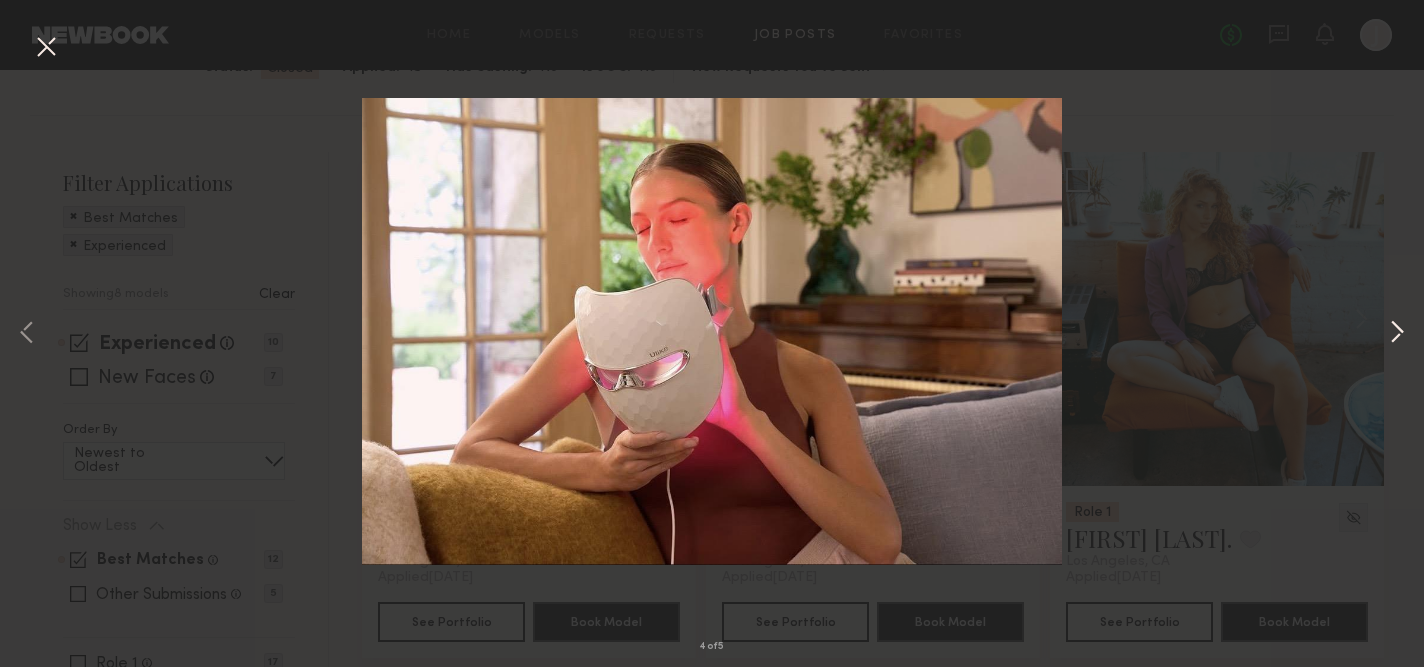 click at bounding box center [1397, 334] 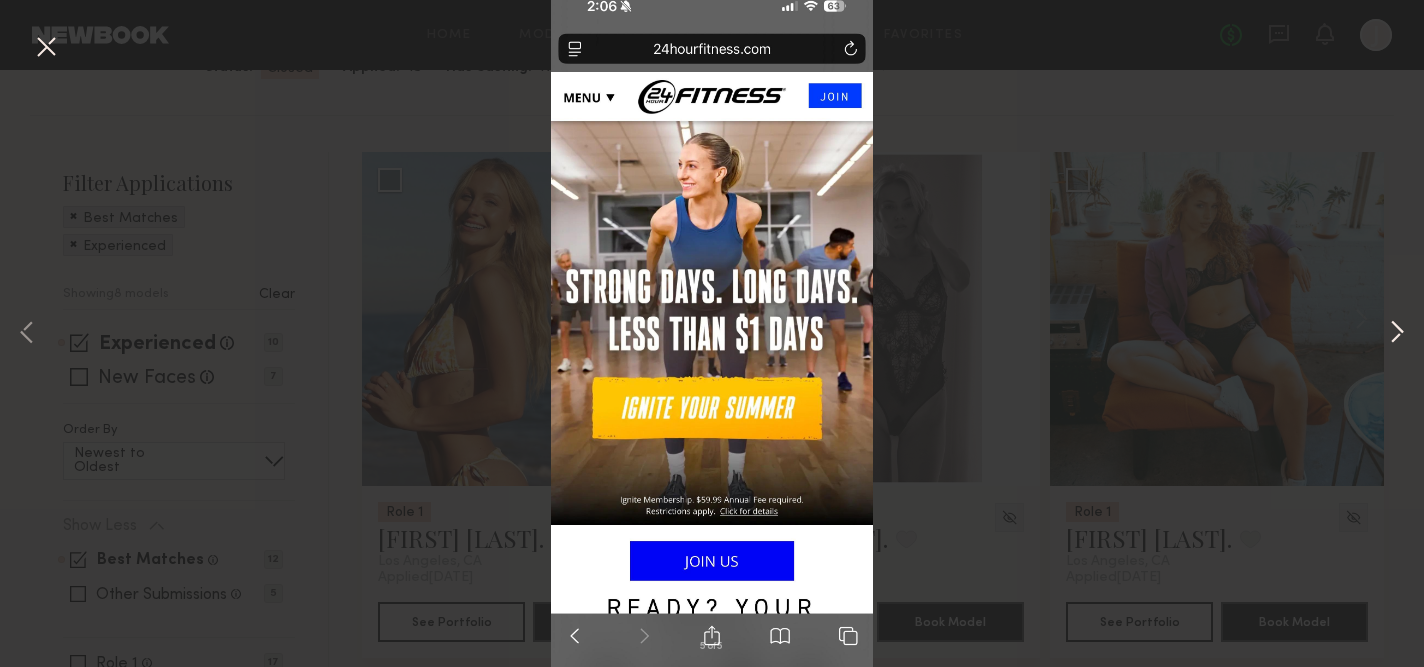 click at bounding box center [1397, 334] 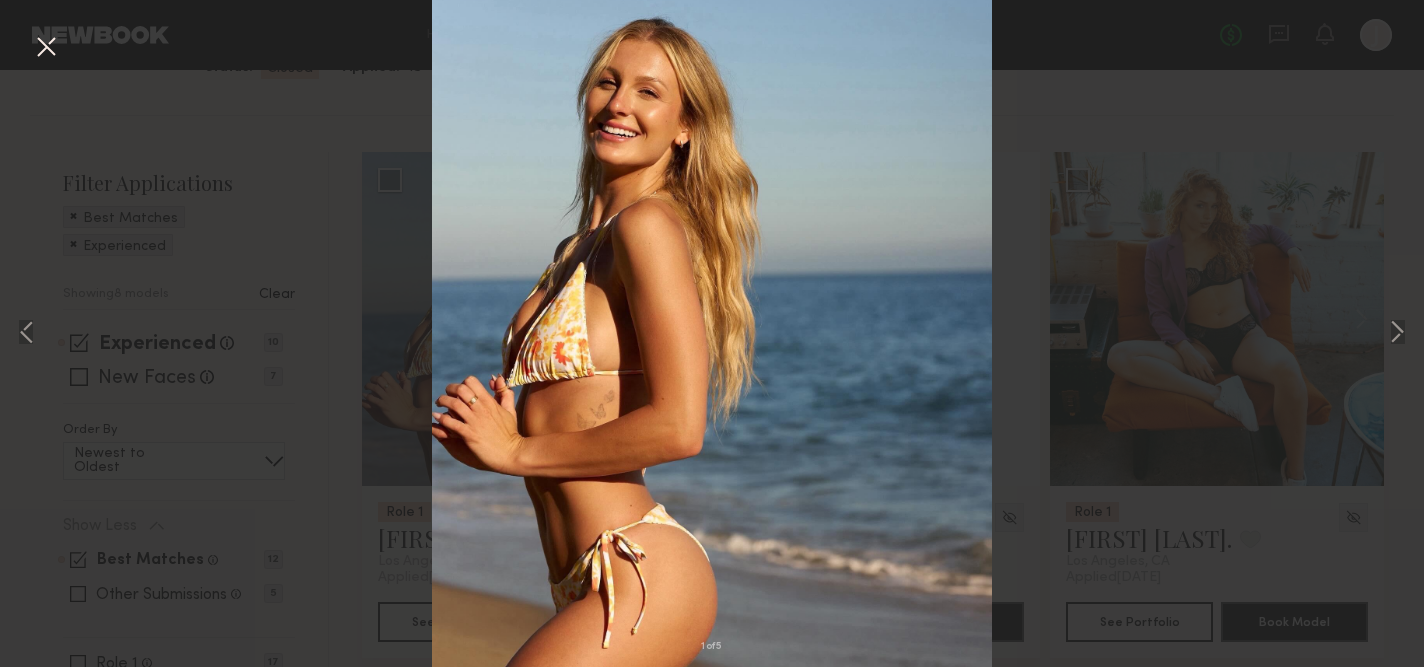click on "1  of  5" at bounding box center (712, 333) 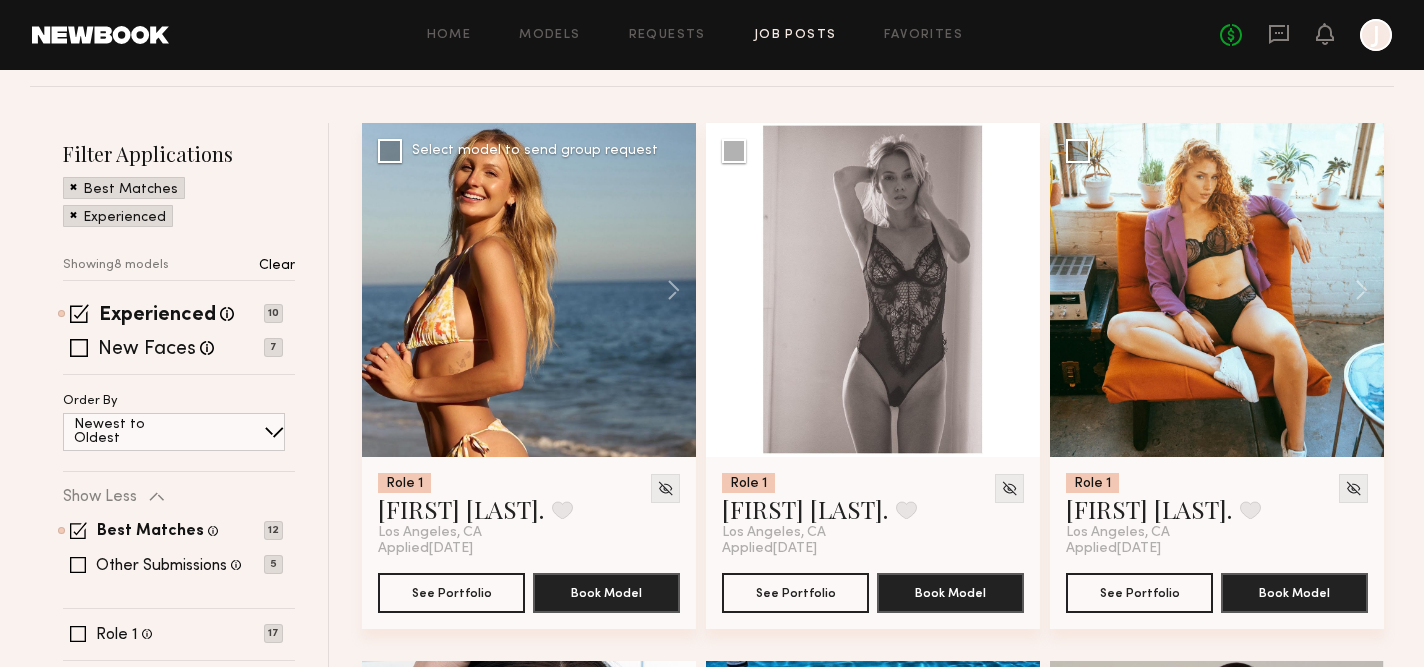 scroll, scrollTop: 197, scrollLeft: 0, axis: vertical 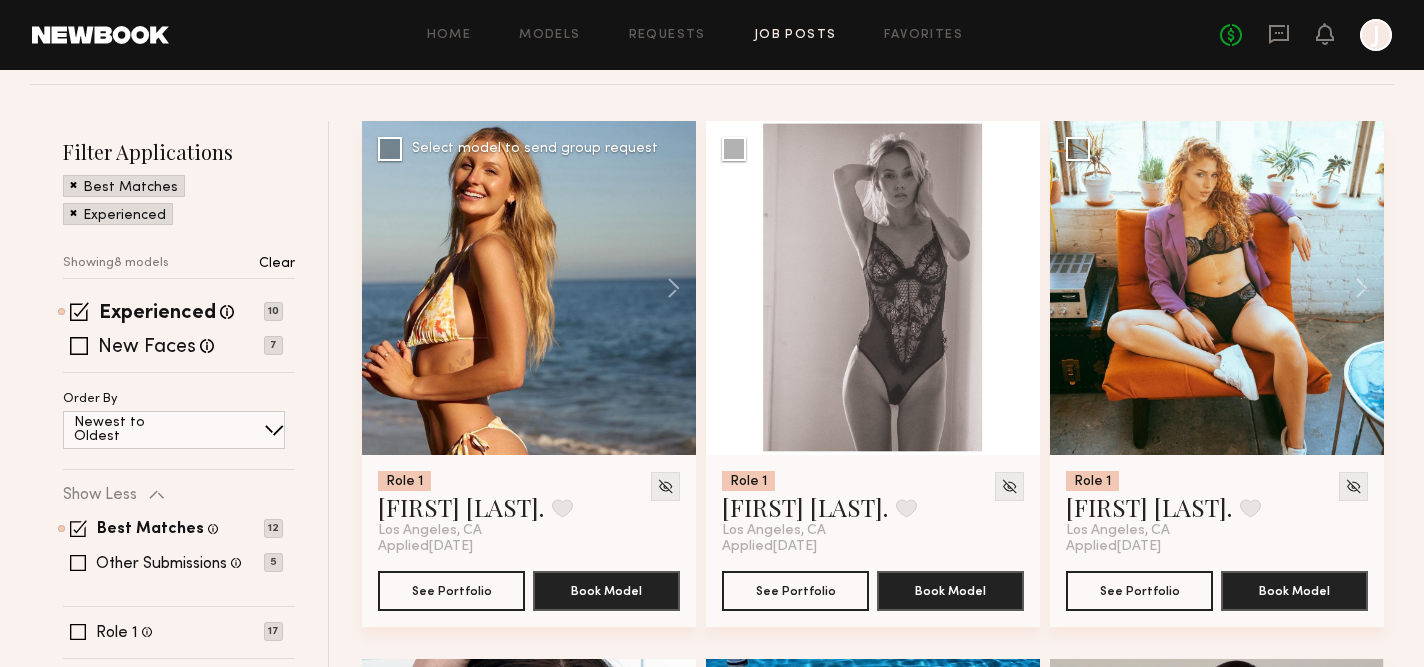 click 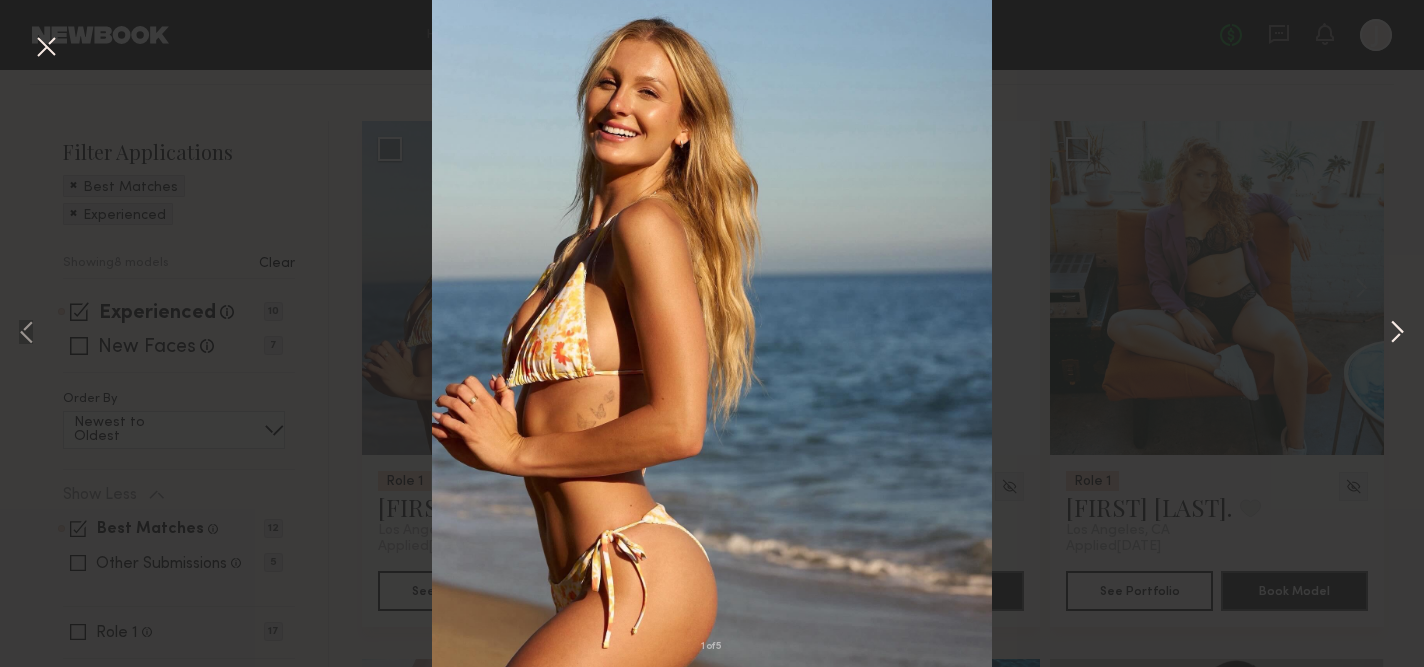 click at bounding box center [1397, 334] 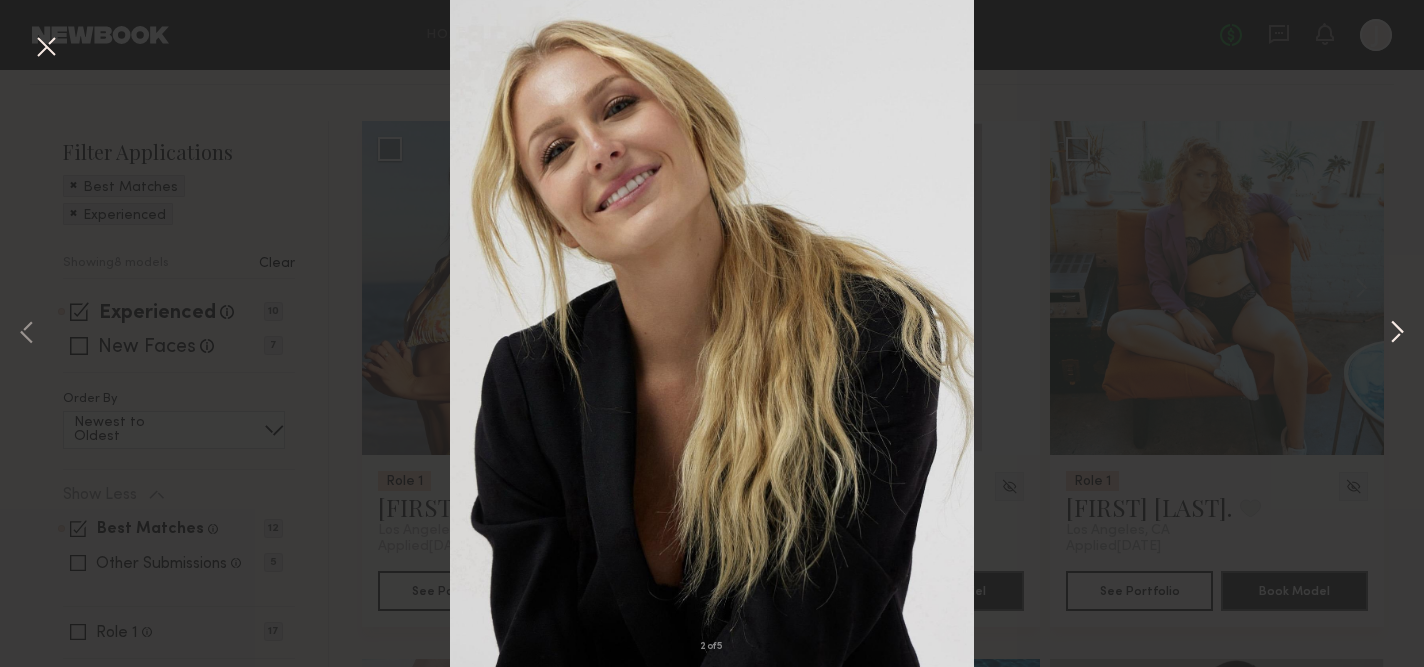click at bounding box center [1397, 334] 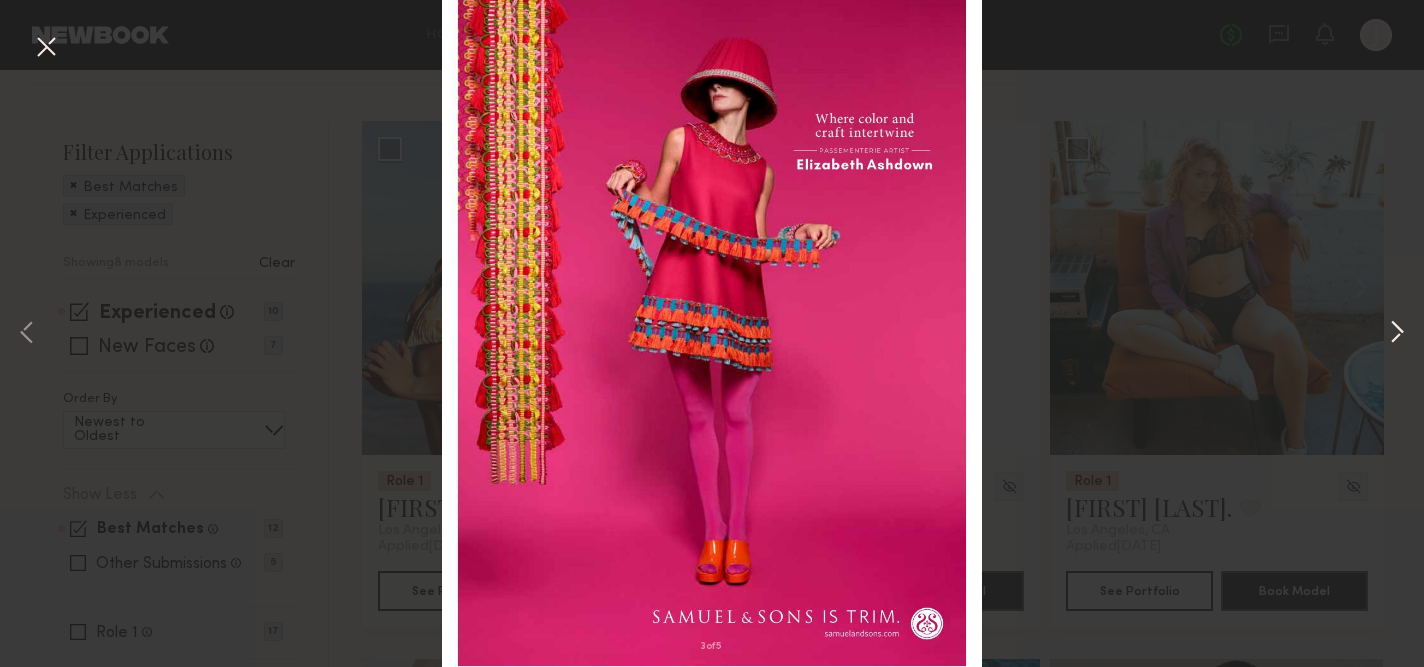 click at bounding box center (1397, 334) 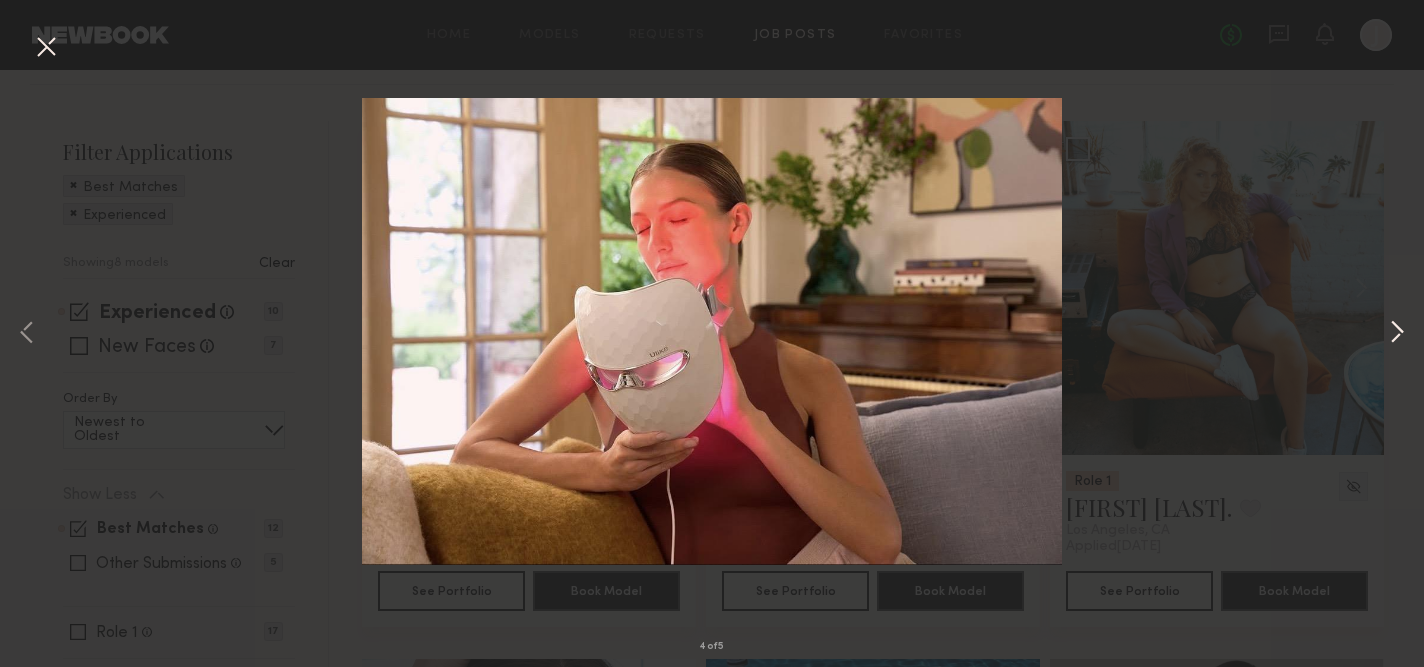 click at bounding box center (1397, 334) 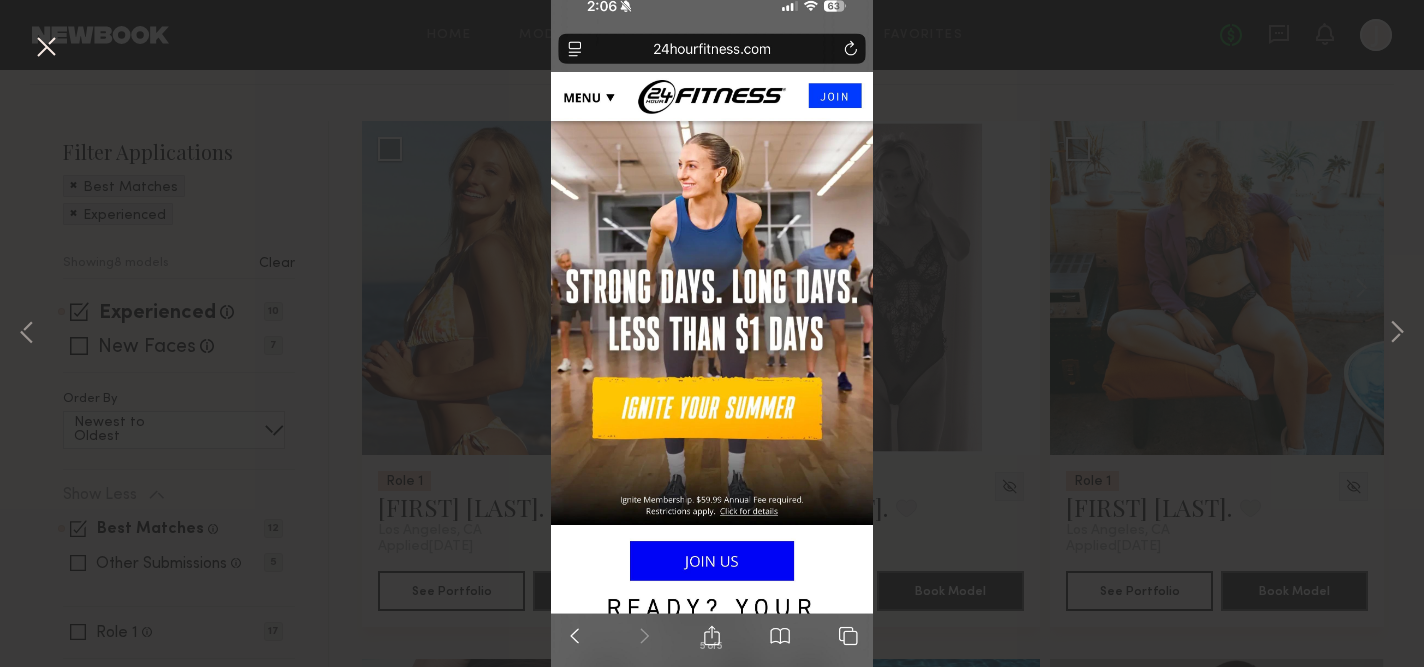 click on "5  of  5" at bounding box center [712, 333] 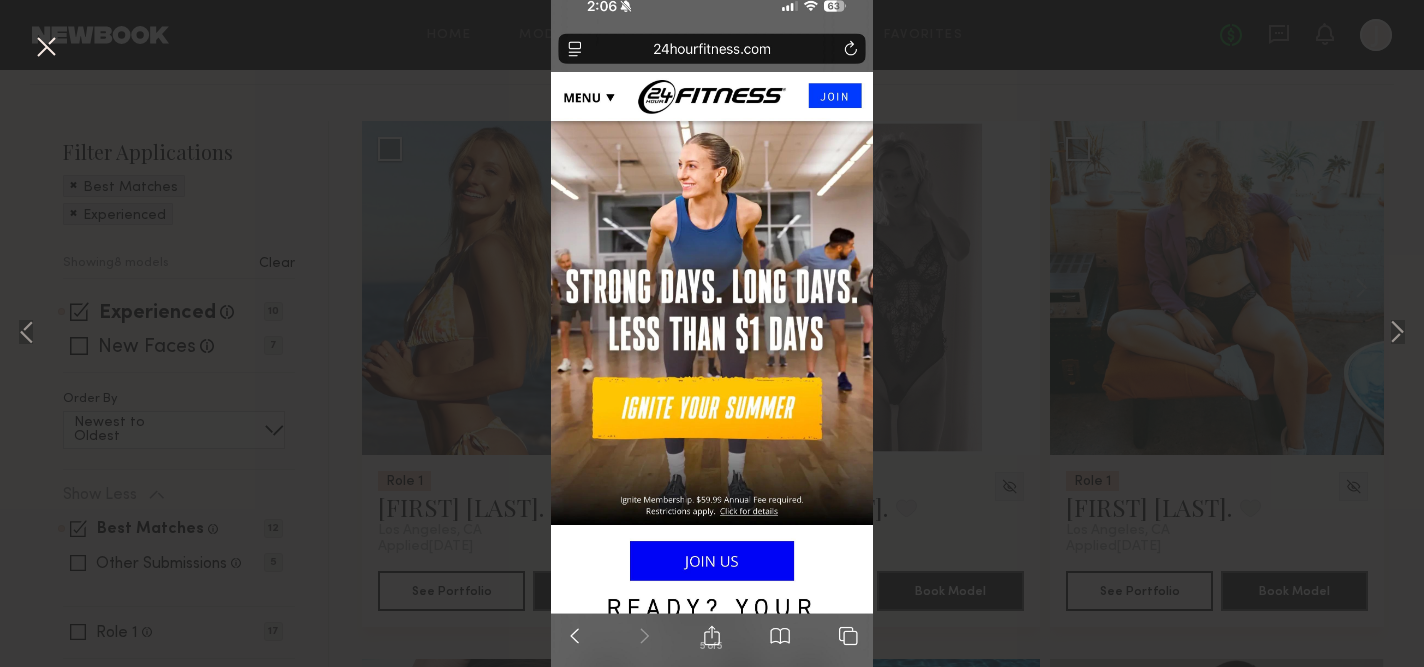 click at bounding box center [46, 48] 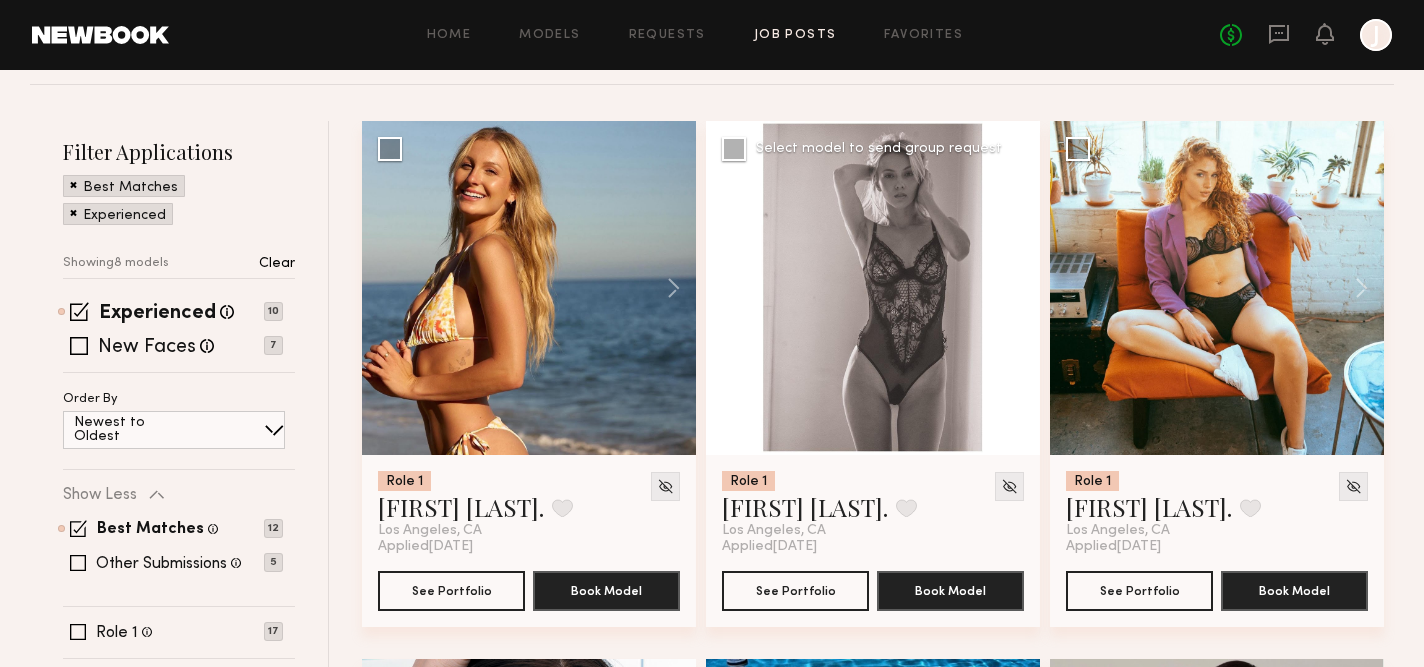 click 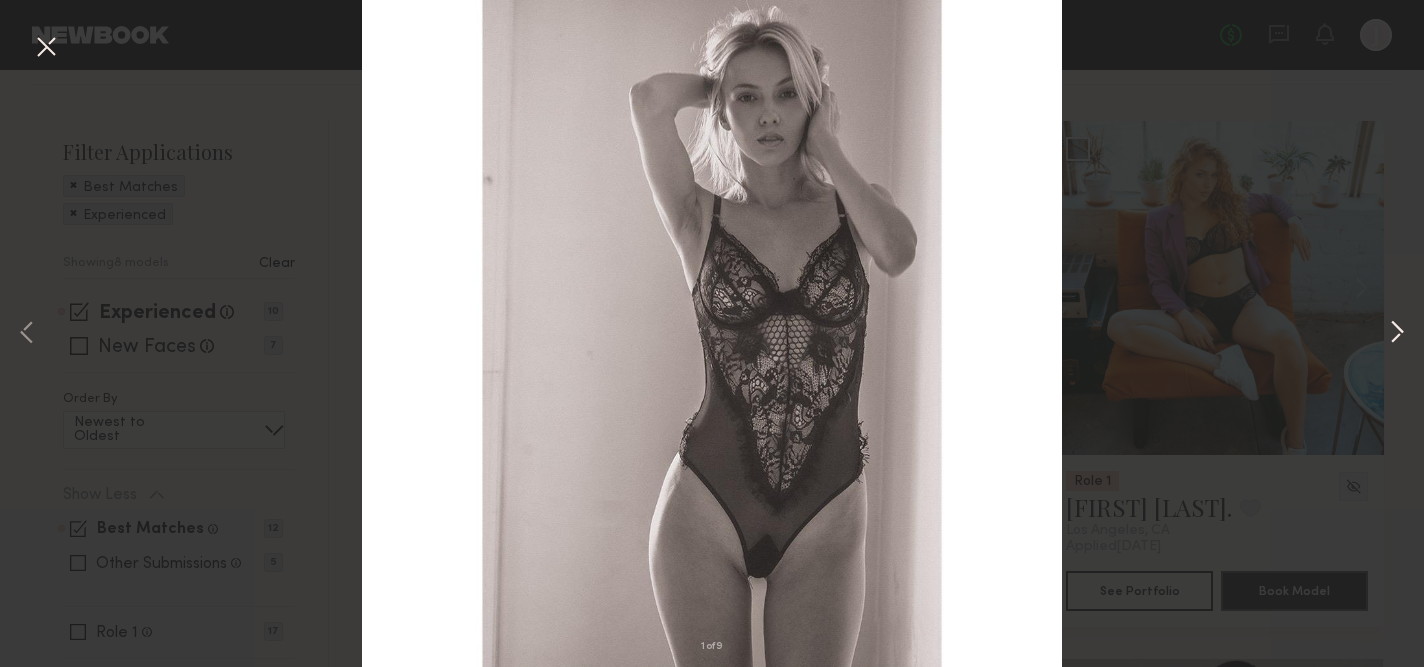 click at bounding box center (1397, 334) 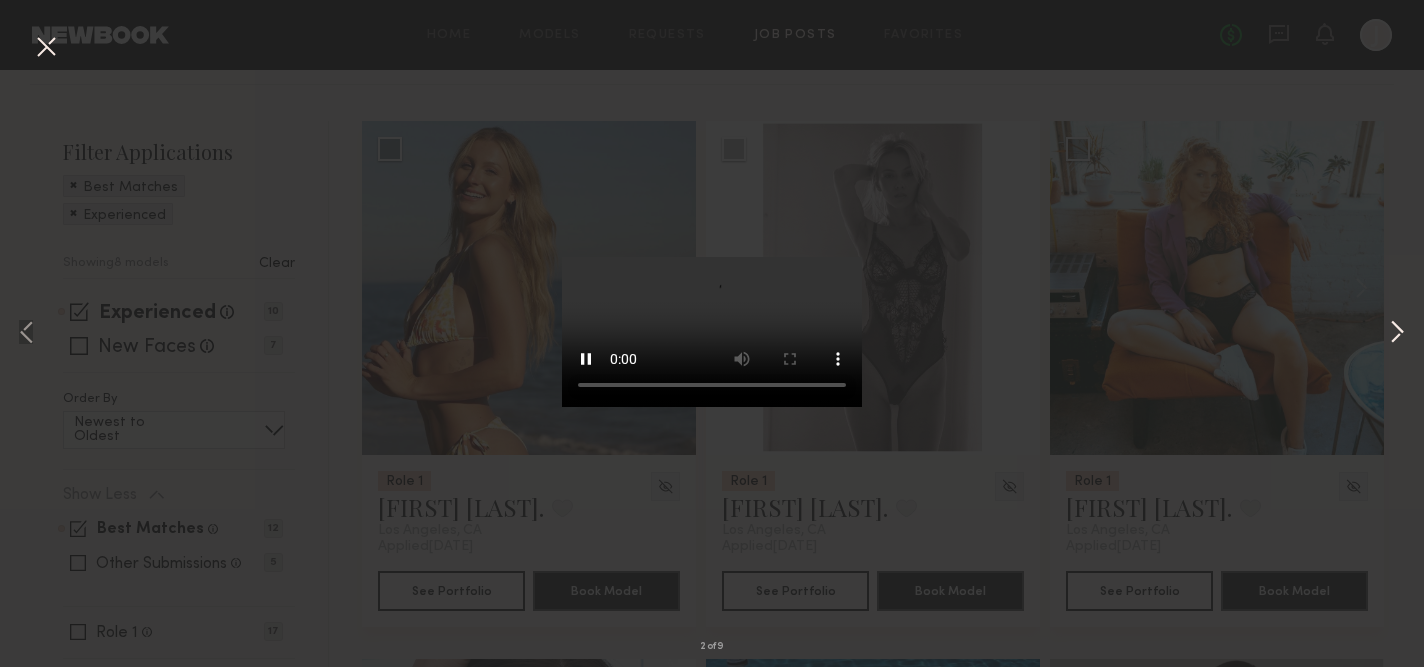 click at bounding box center [1397, 334] 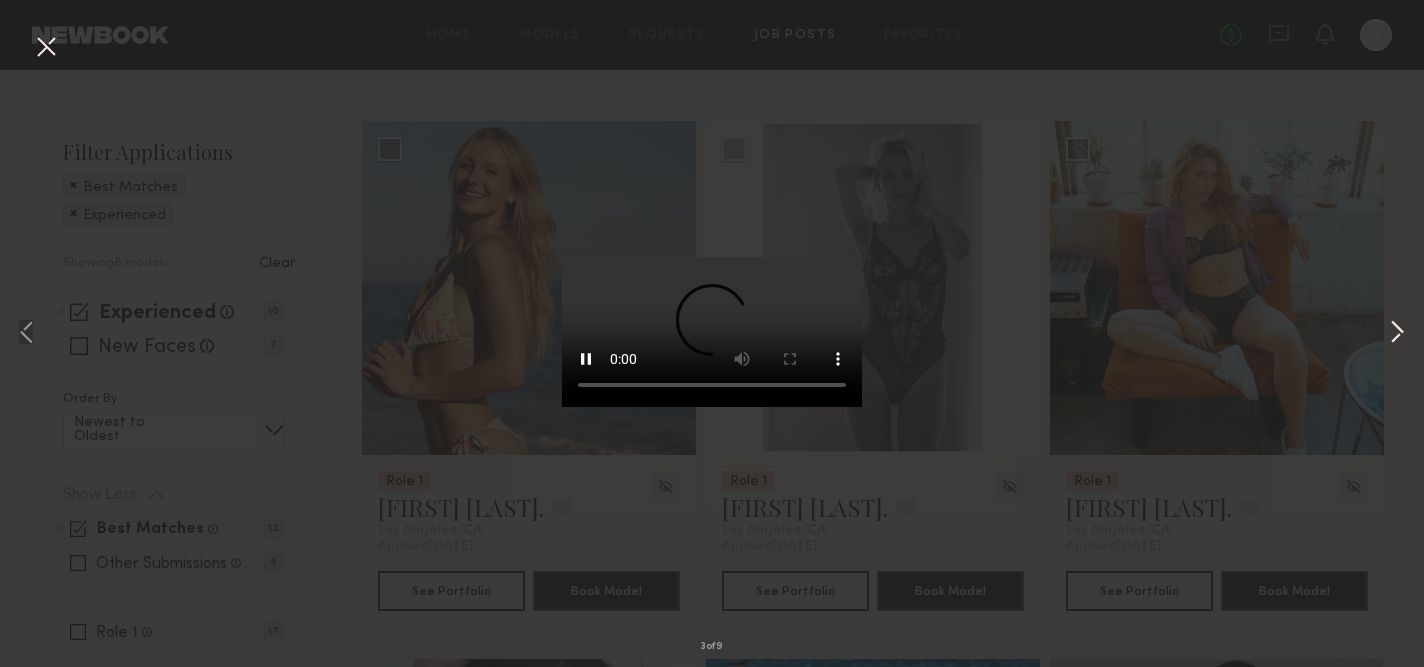 click at bounding box center [1397, 334] 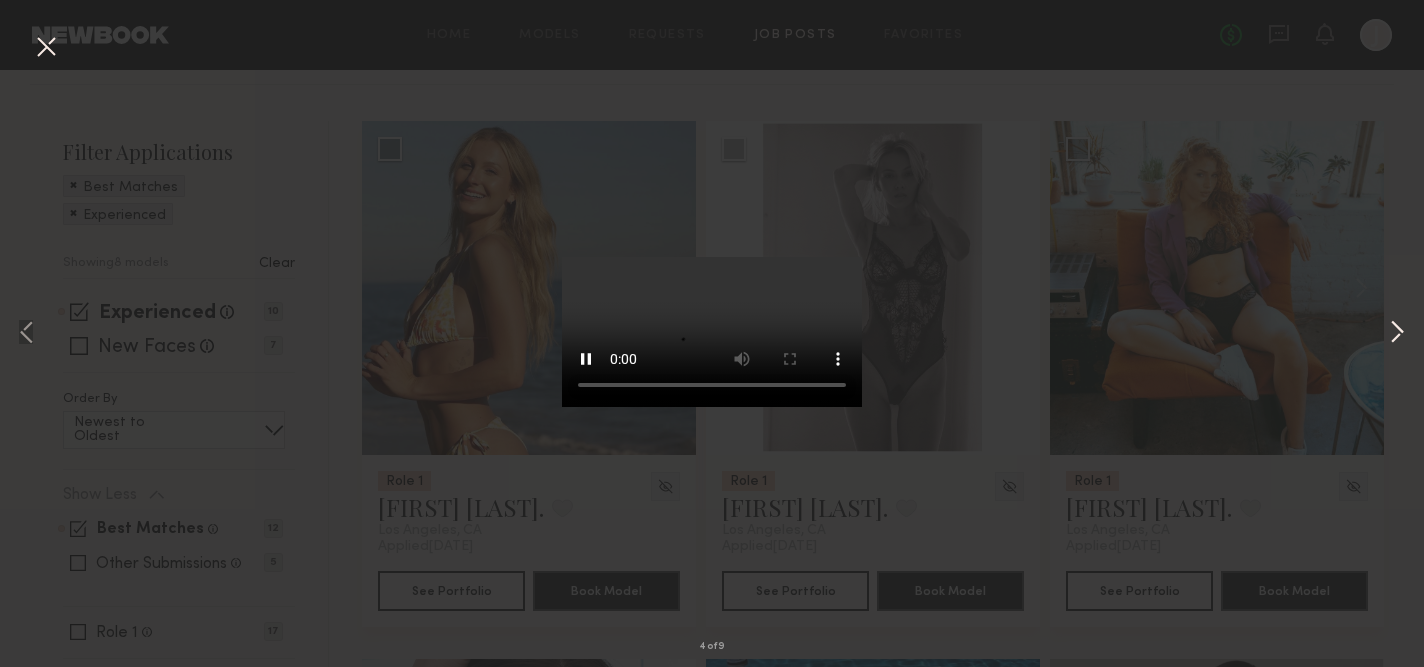 click at bounding box center (1397, 334) 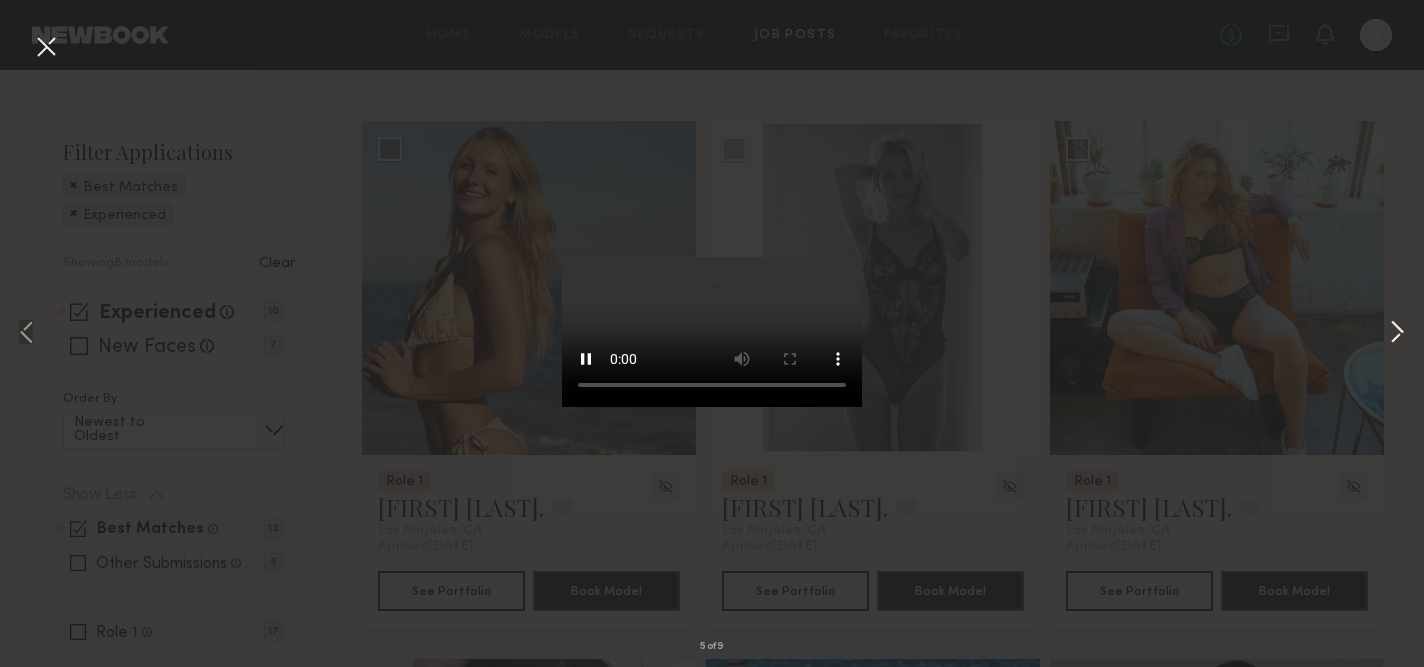 click at bounding box center [1397, 334] 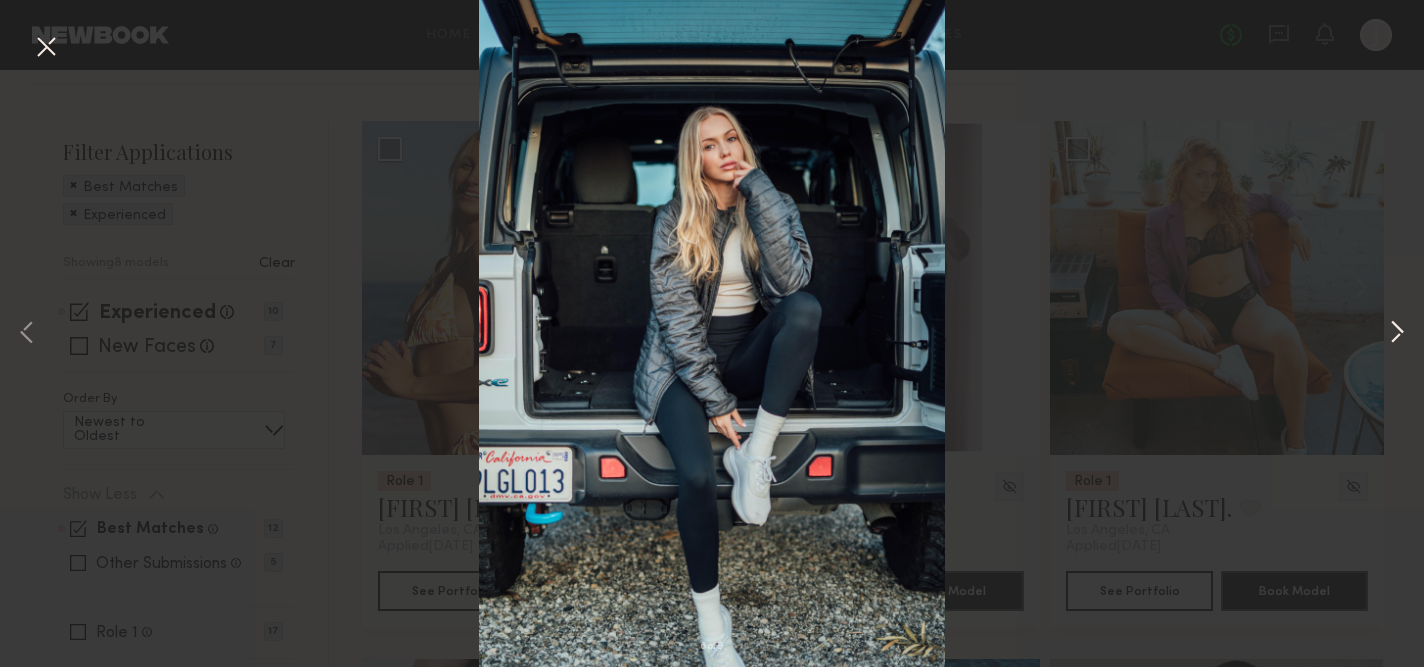 click at bounding box center (1397, 334) 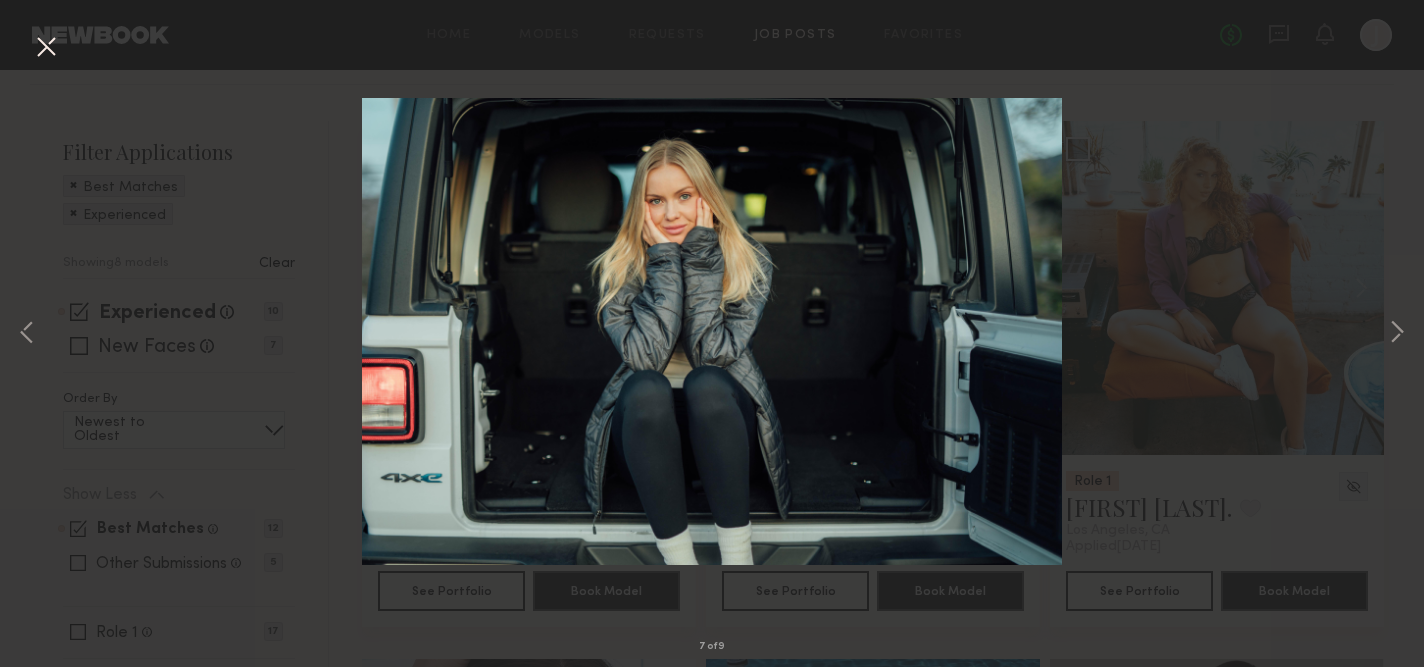 click at bounding box center [46, 48] 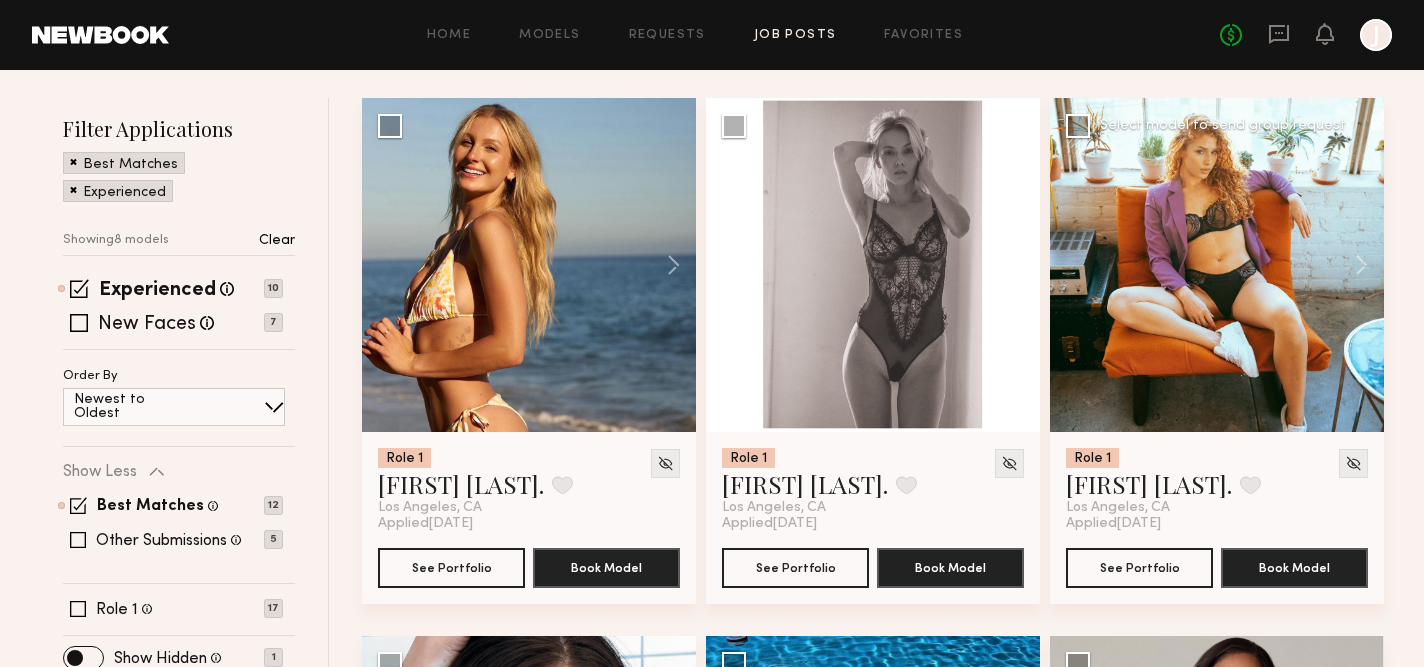 scroll, scrollTop: 226, scrollLeft: 0, axis: vertical 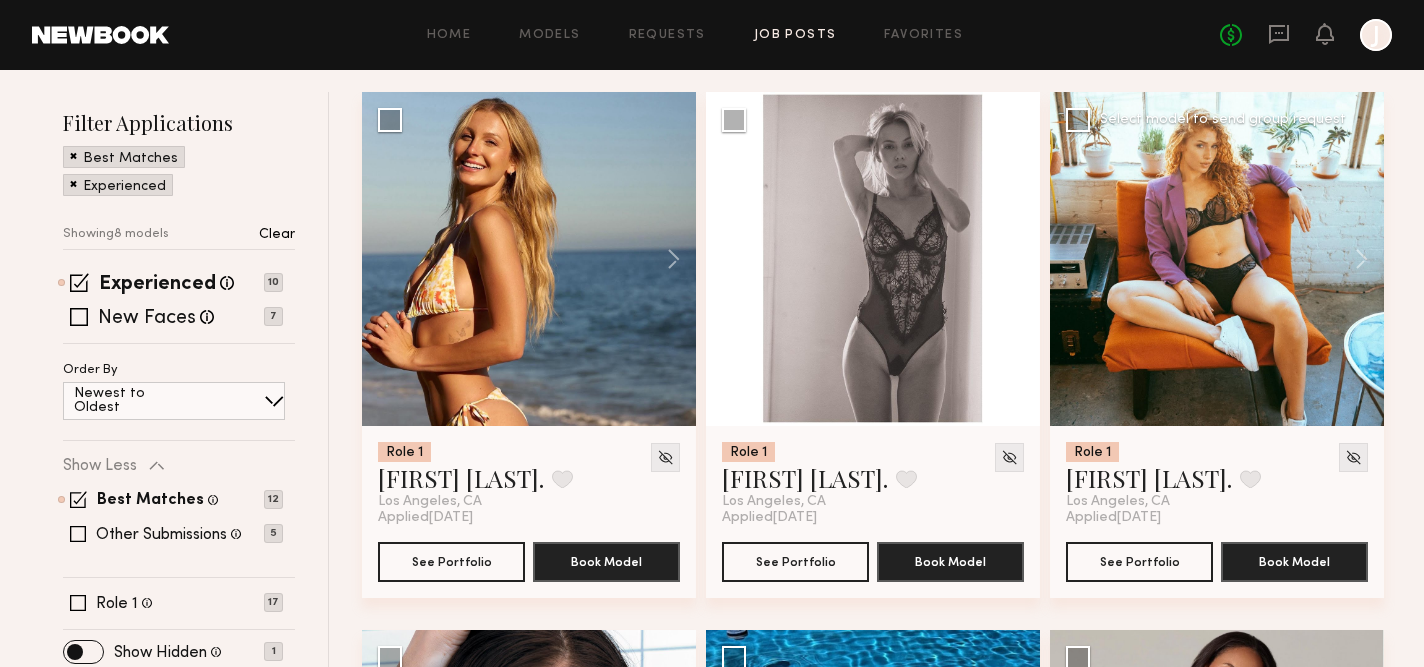click 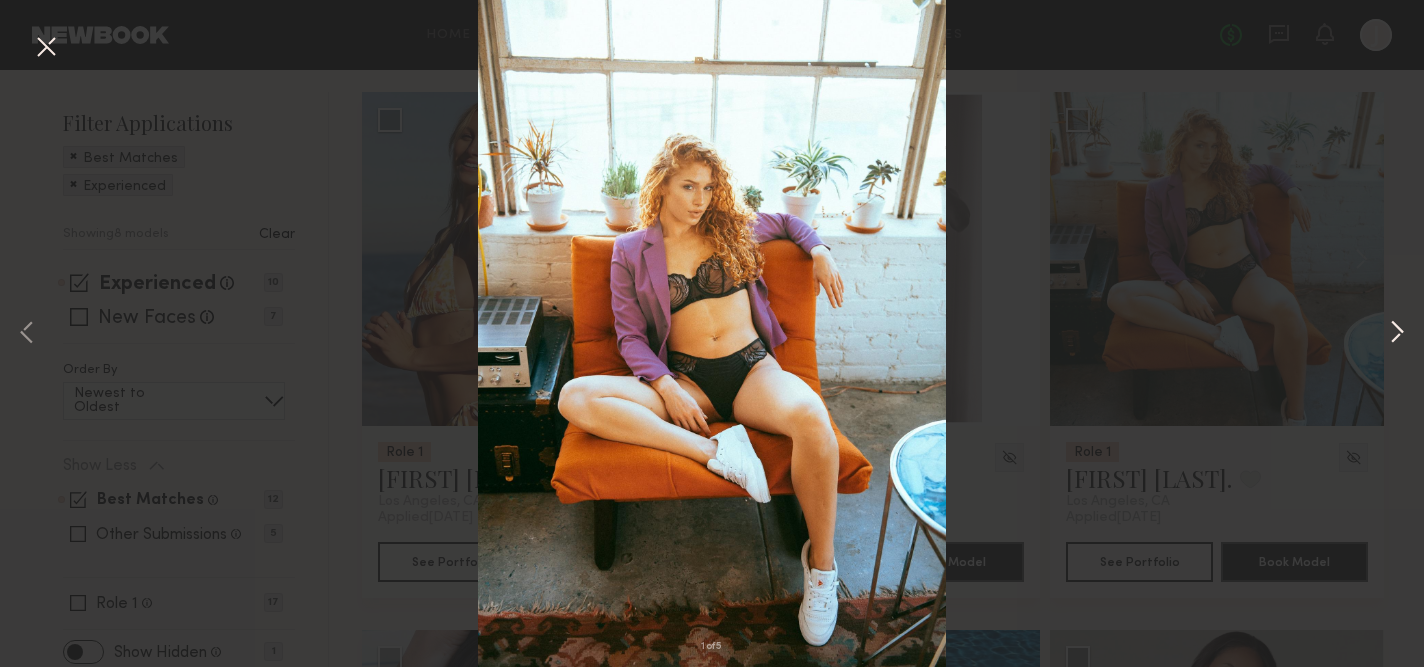 click at bounding box center [1397, 334] 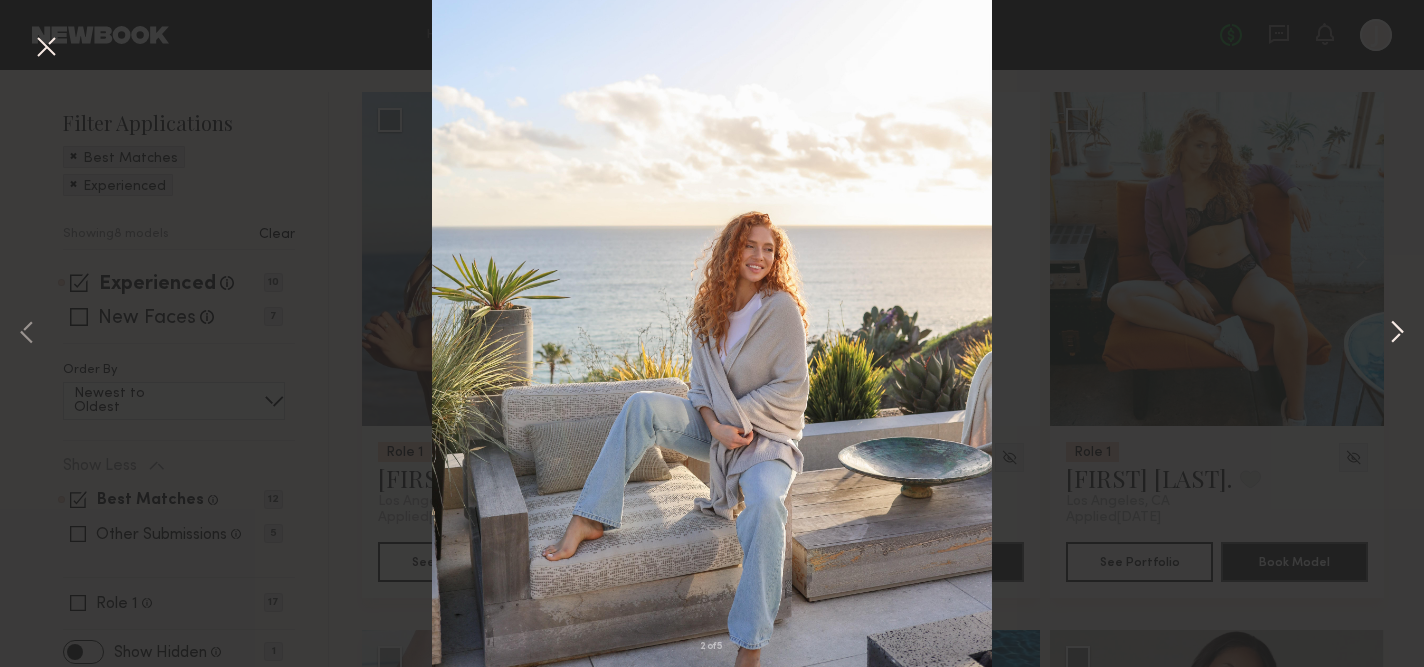 click at bounding box center (1397, 334) 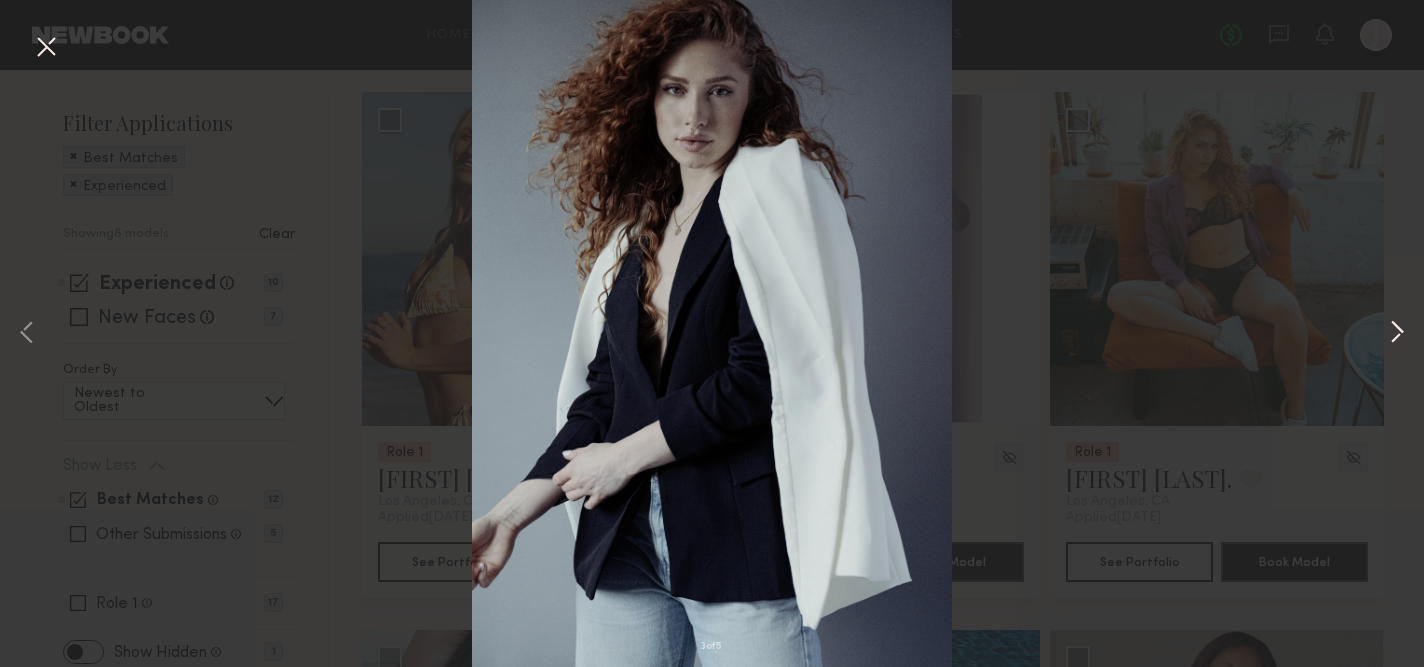 click at bounding box center [1397, 334] 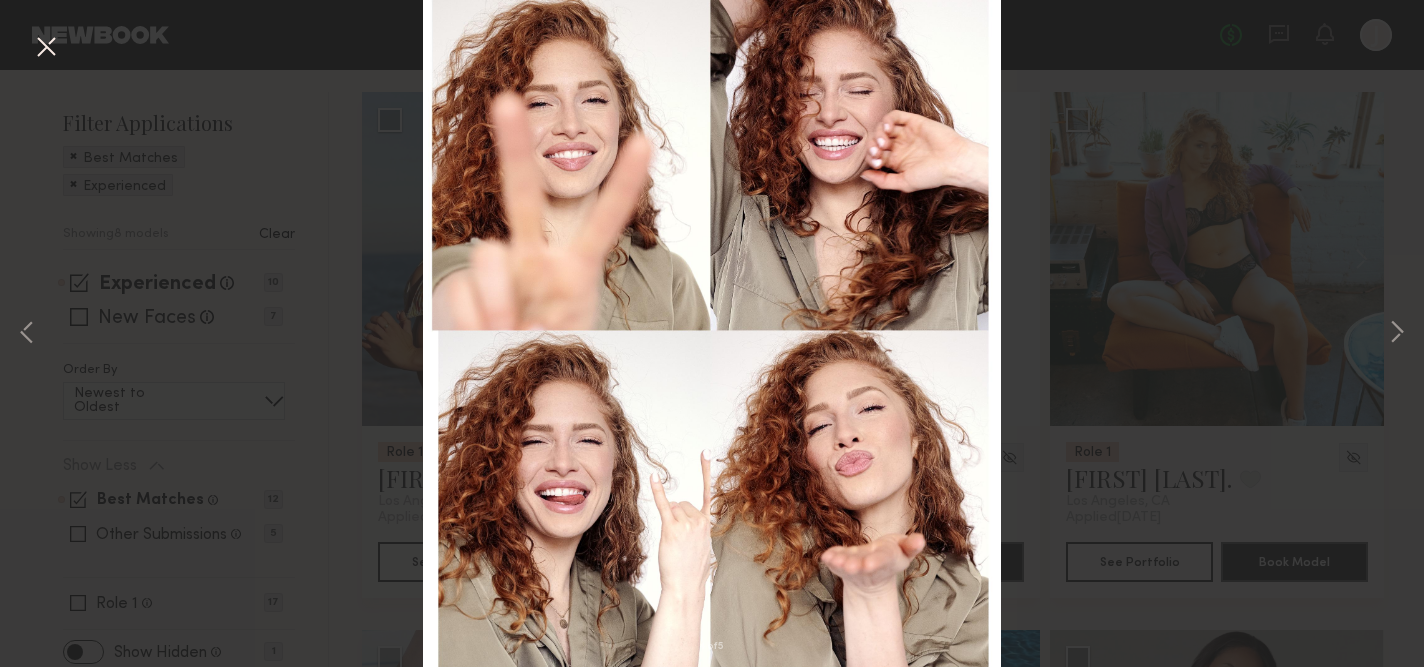 click on "4  of  5" at bounding box center [712, 333] 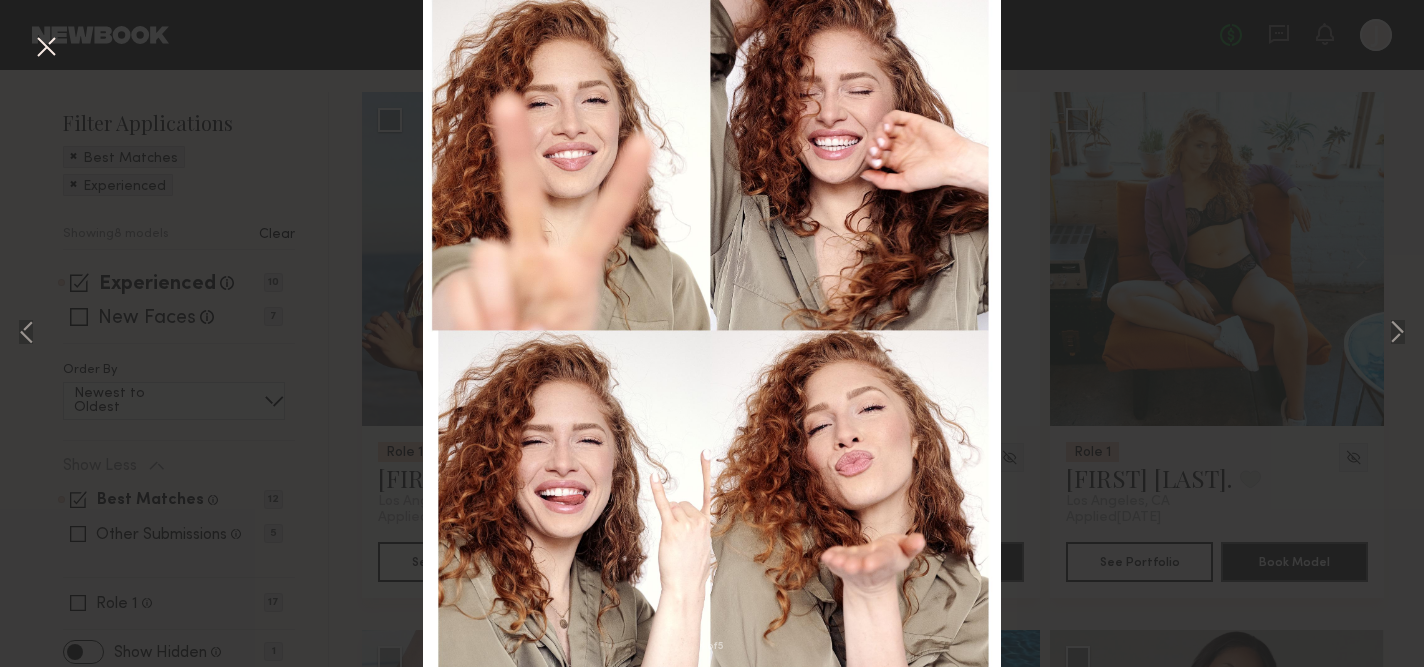click at bounding box center [46, 48] 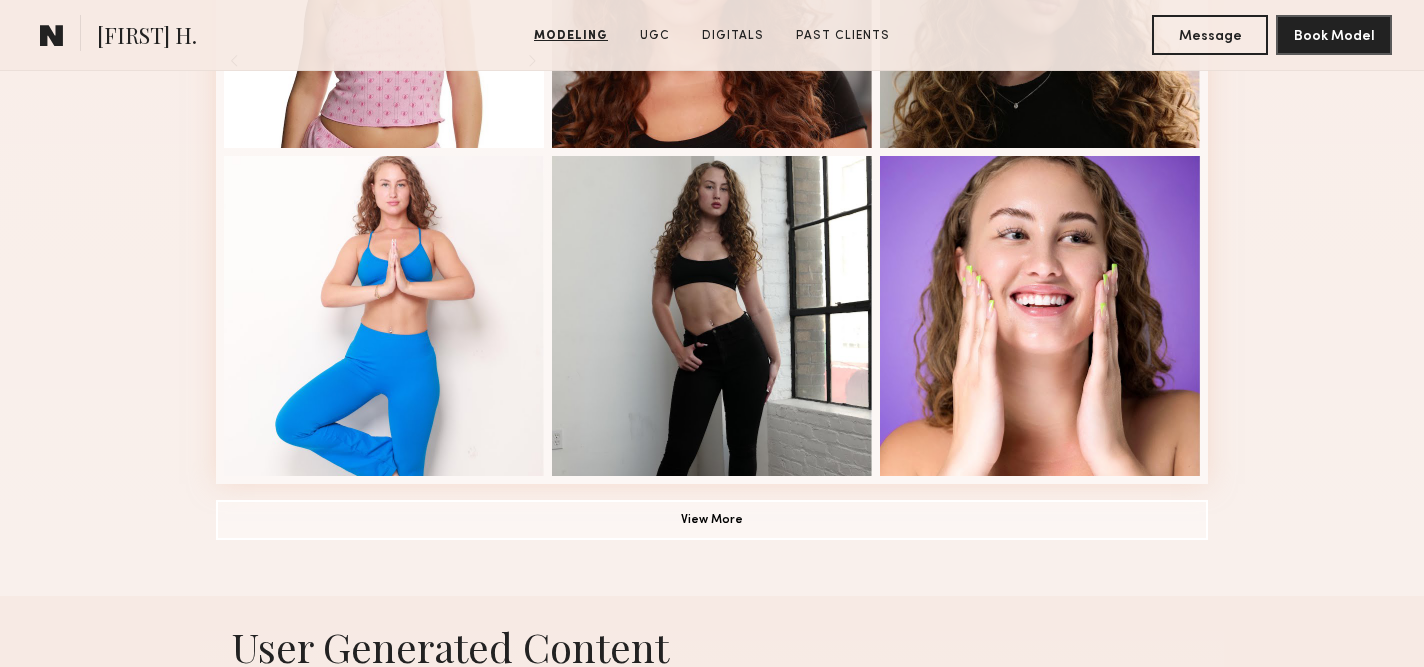 scroll, scrollTop: 1368, scrollLeft: 0, axis: vertical 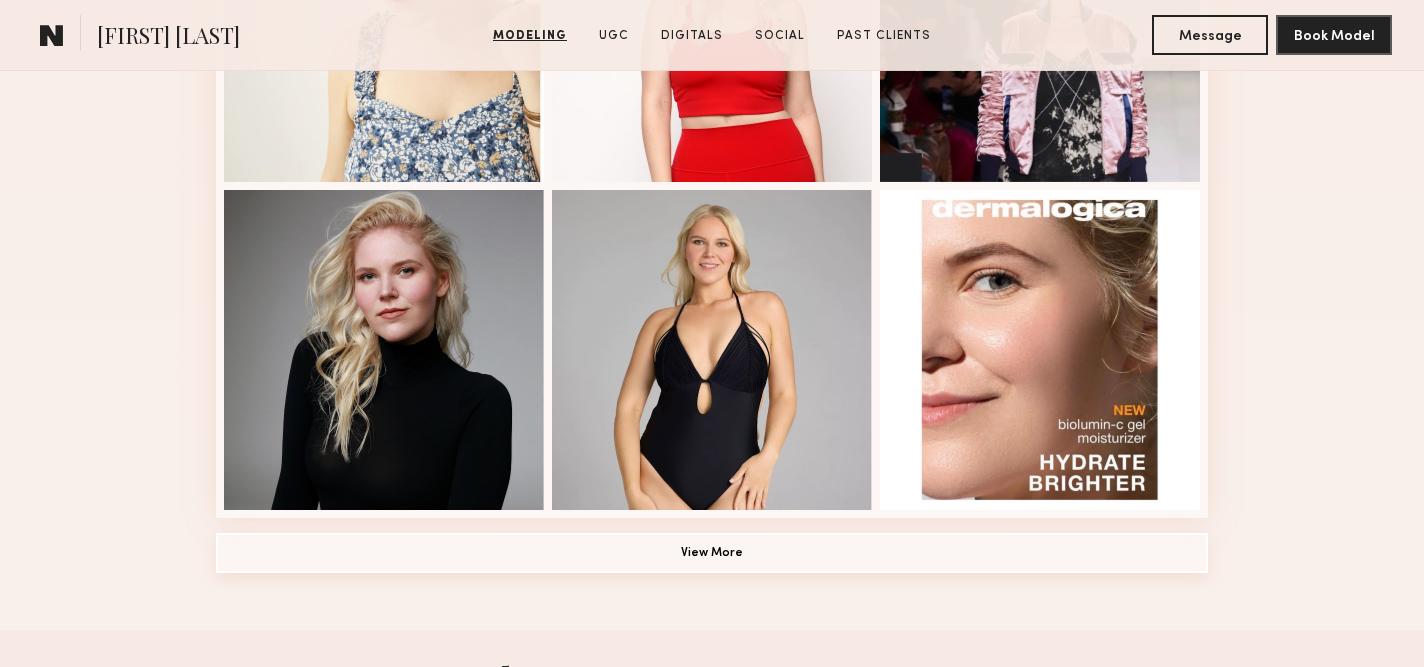 click on "View More" 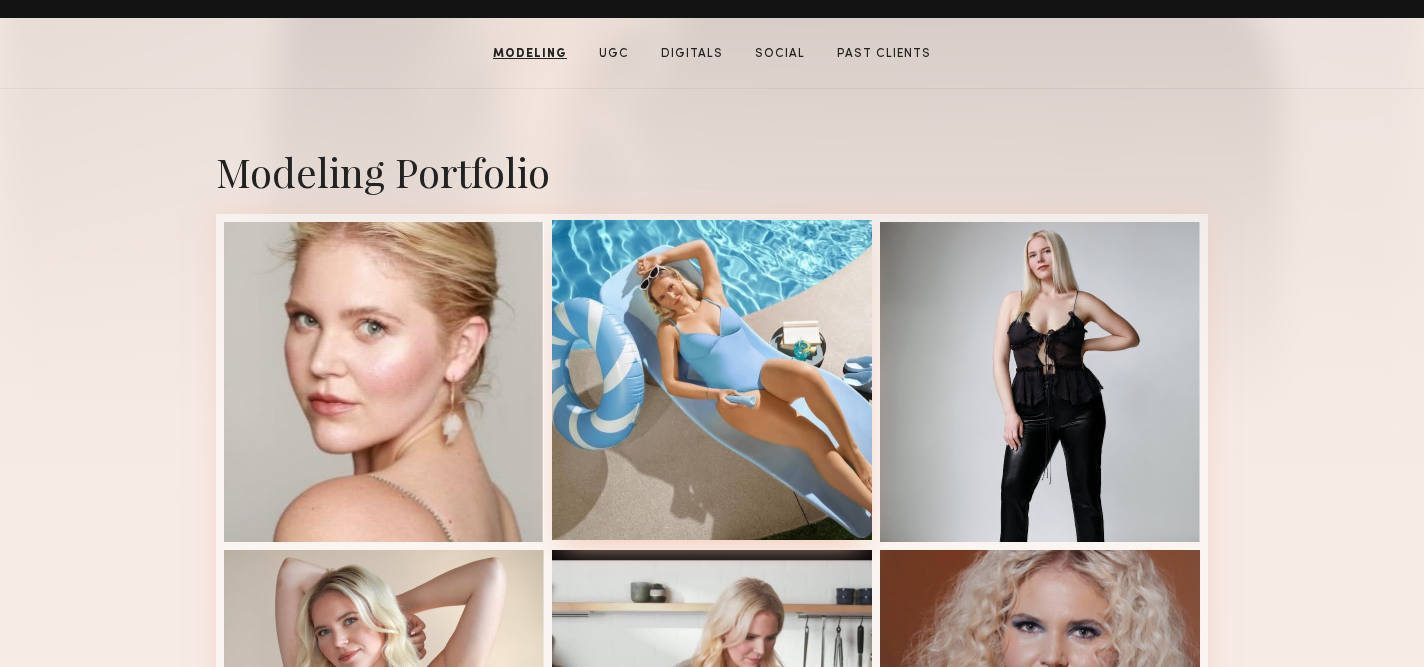 scroll, scrollTop: 370, scrollLeft: 0, axis: vertical 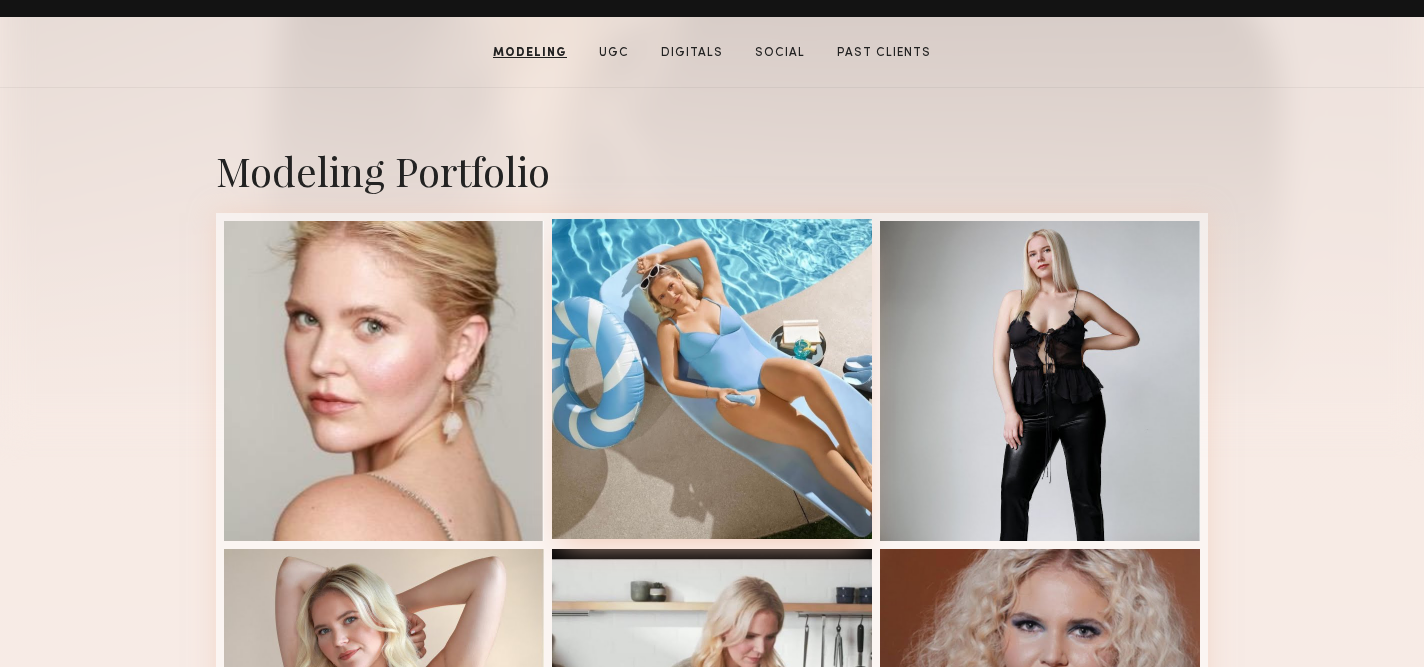 click at bounding box center (712, 379) 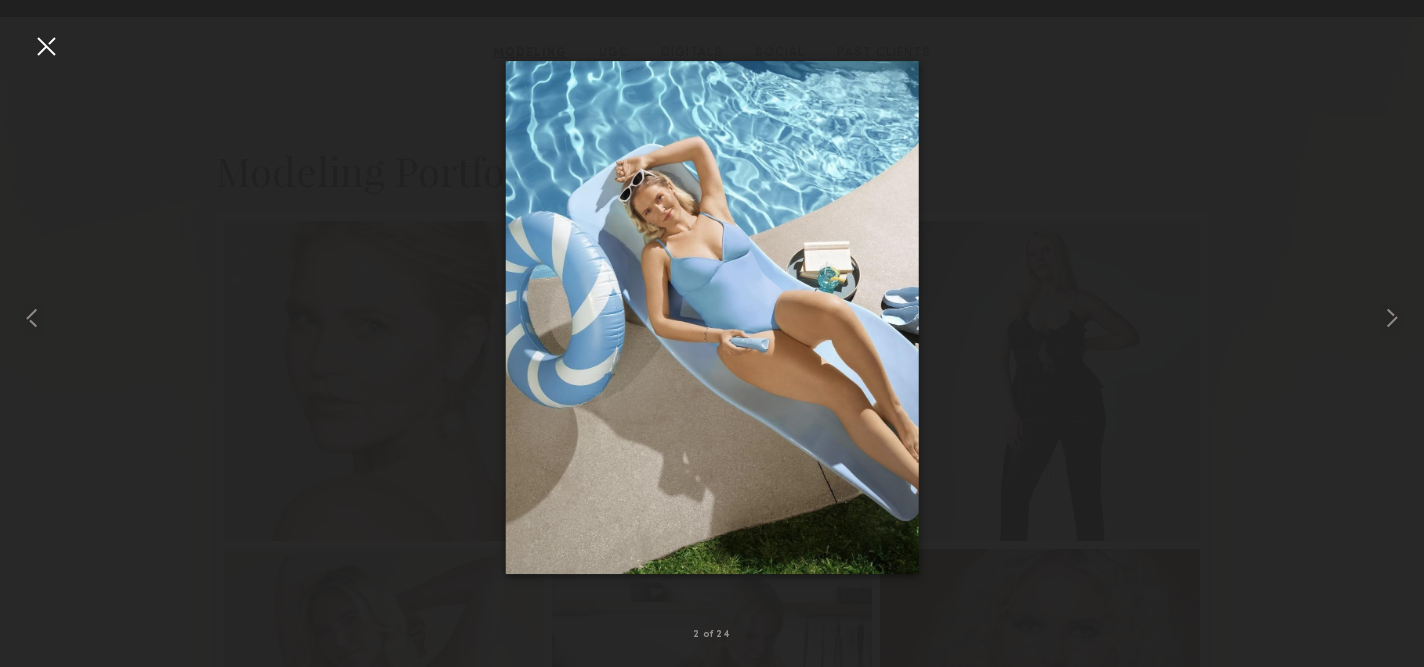 click at bounding box center (46, 46) 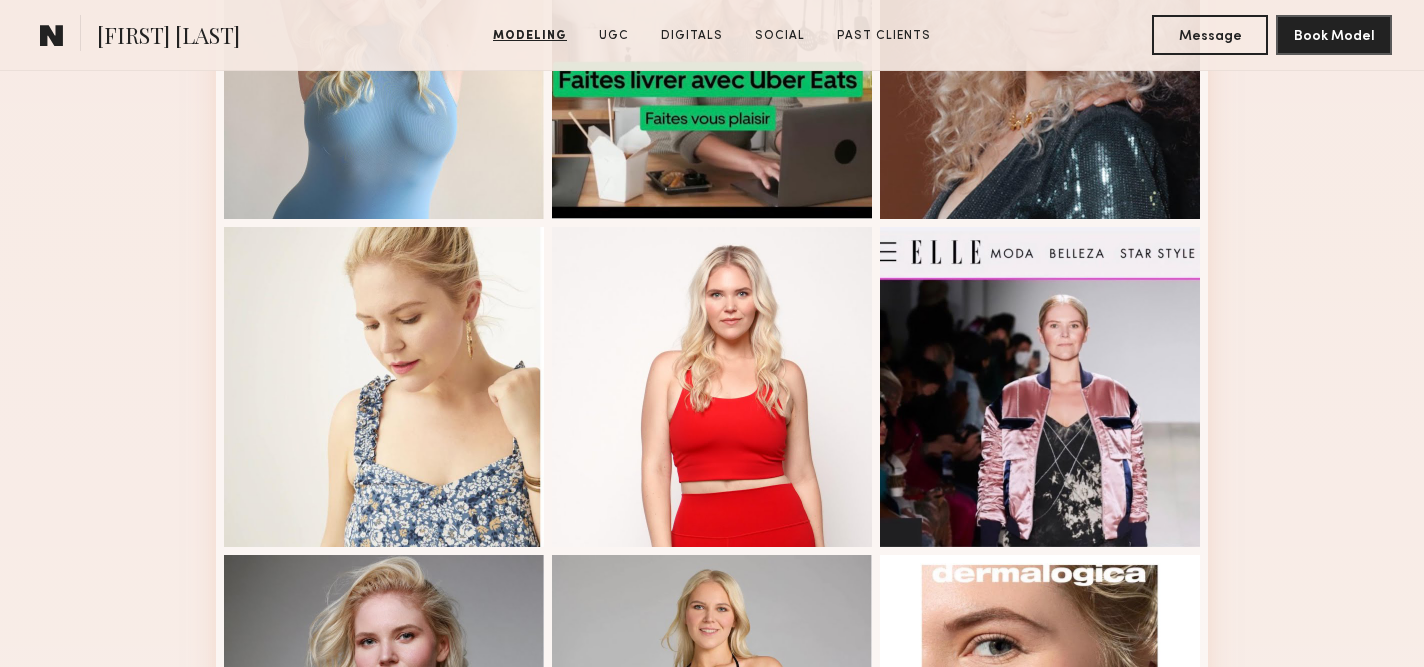 scroll, scrollTop: 1048, scrollLeft: 0, axis: vertical 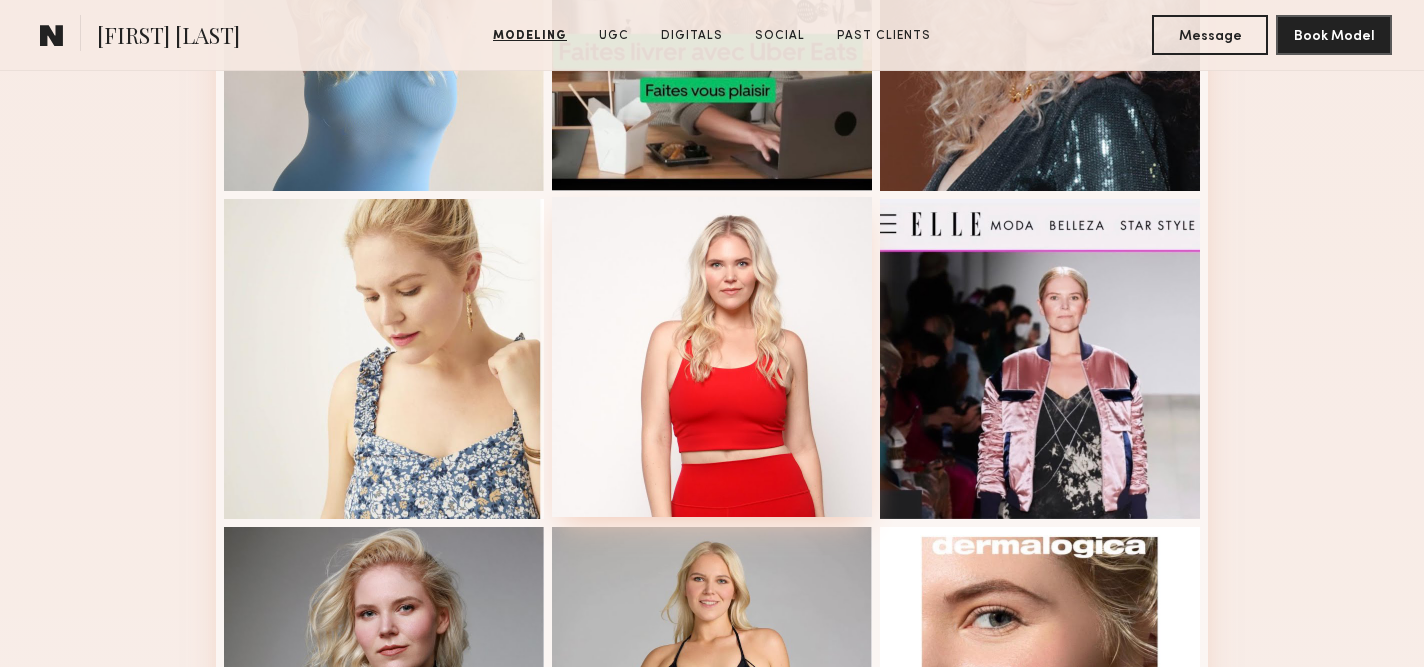 click at bounding box center (712, 357) 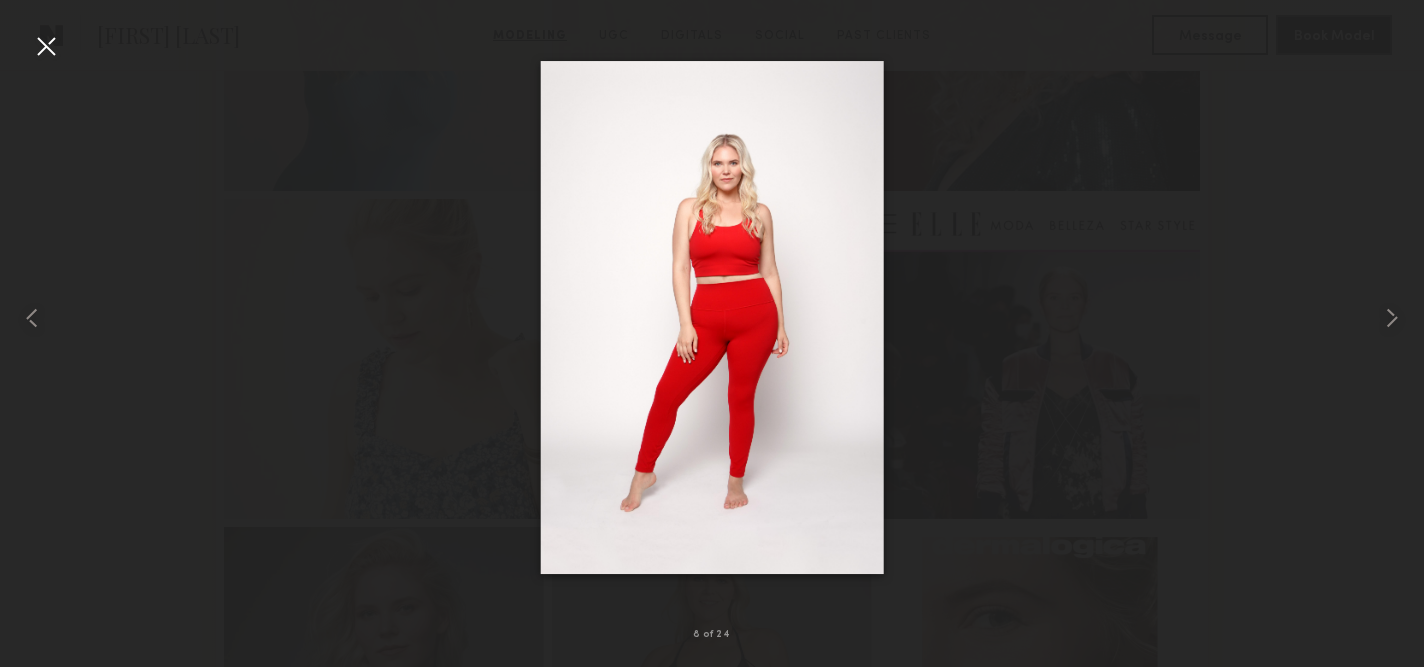 click at bounding box center (46, 46) 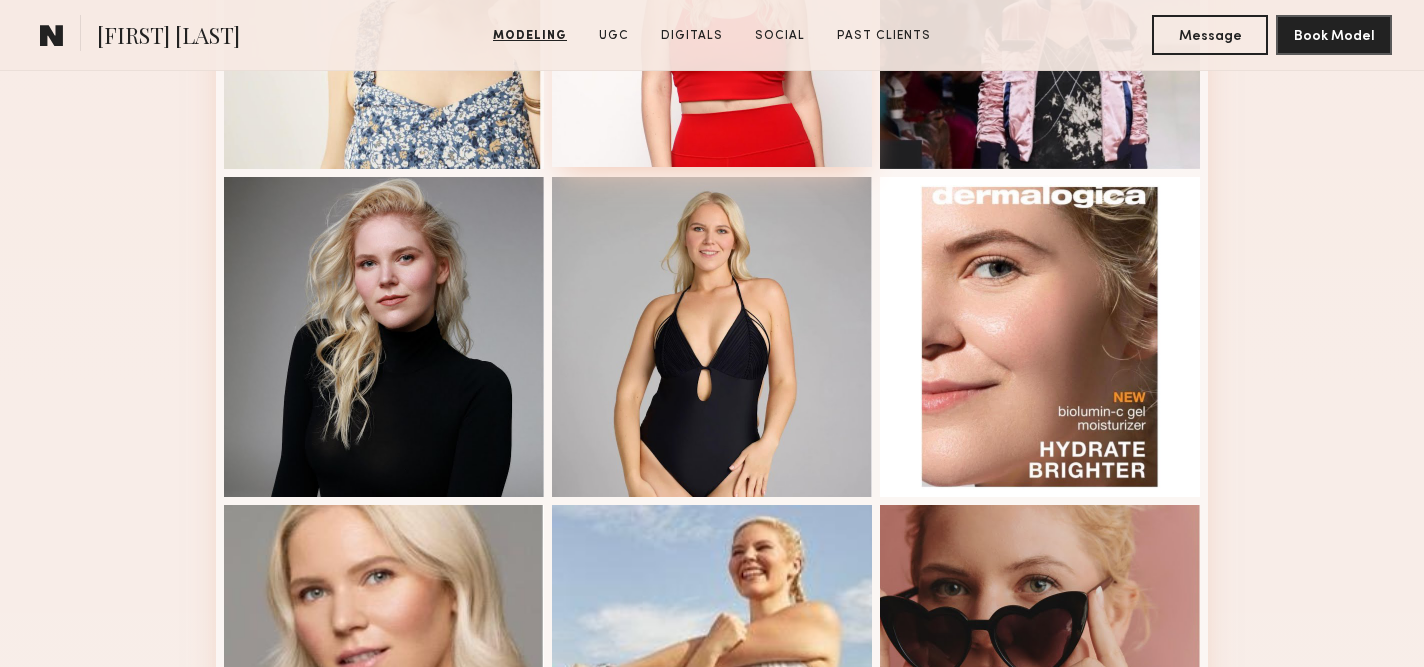 scroll, scrollTop: 1400, scrollLeft: 0, axis: vertical 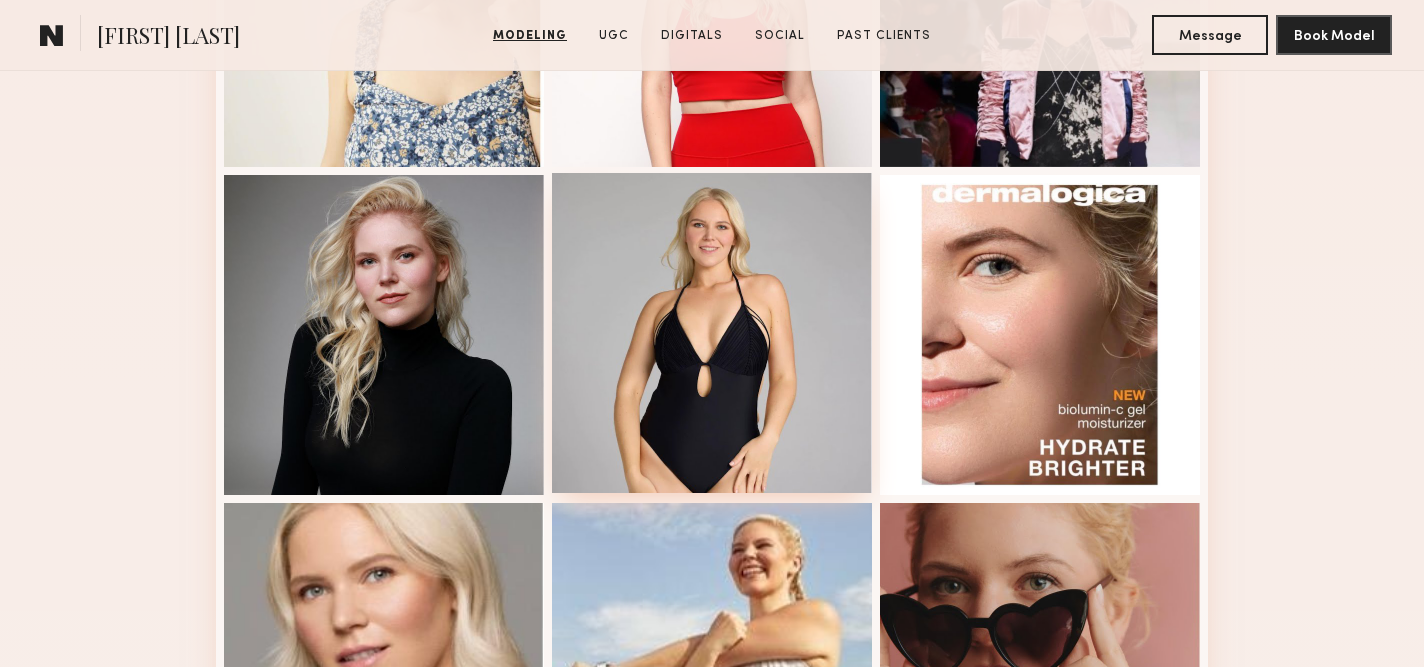 click at bounding box center (712, 333) 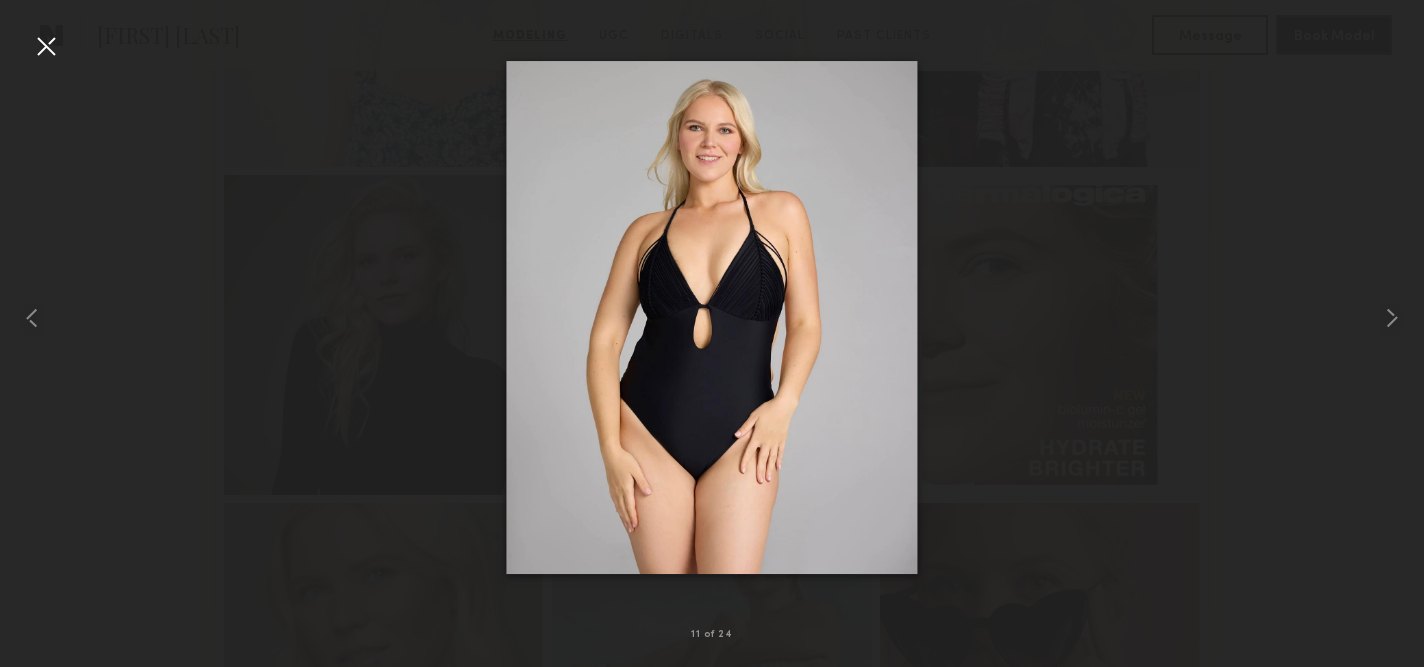 click at bounding box center [46, 46] 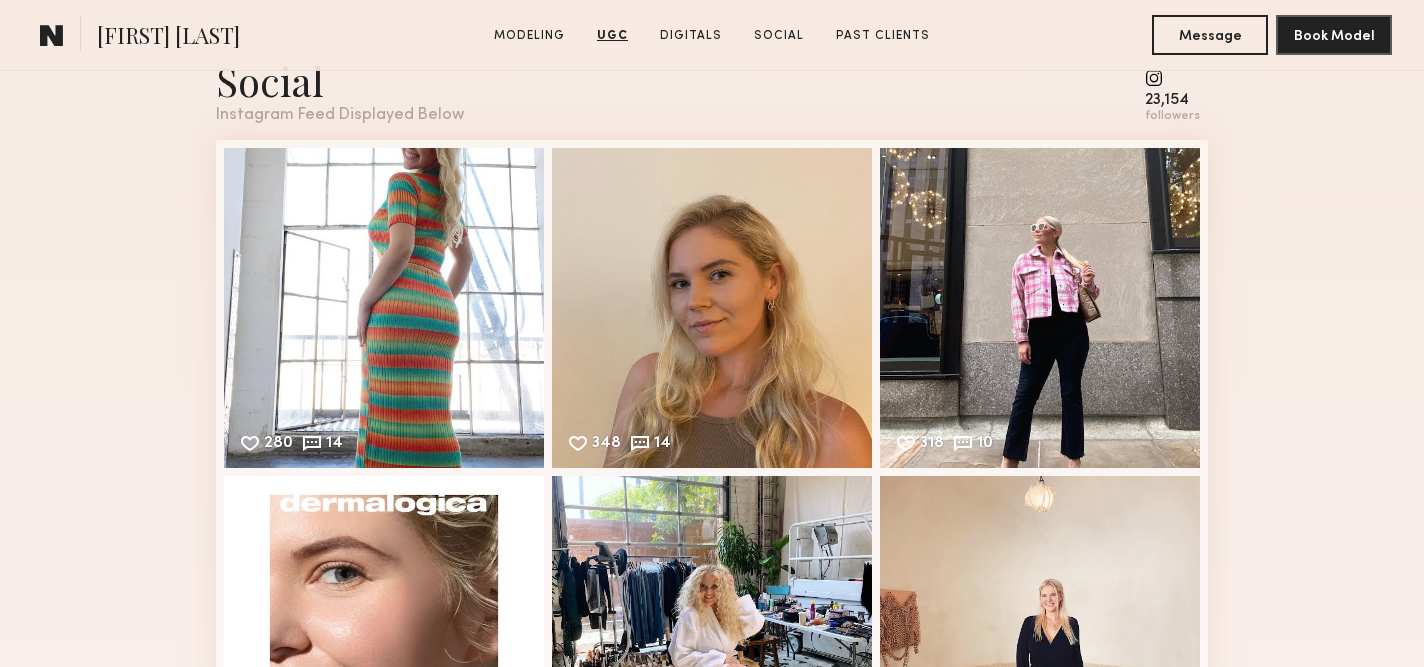scroll, scrollTop: 5100, scrollLeft: 0, axis: vertical 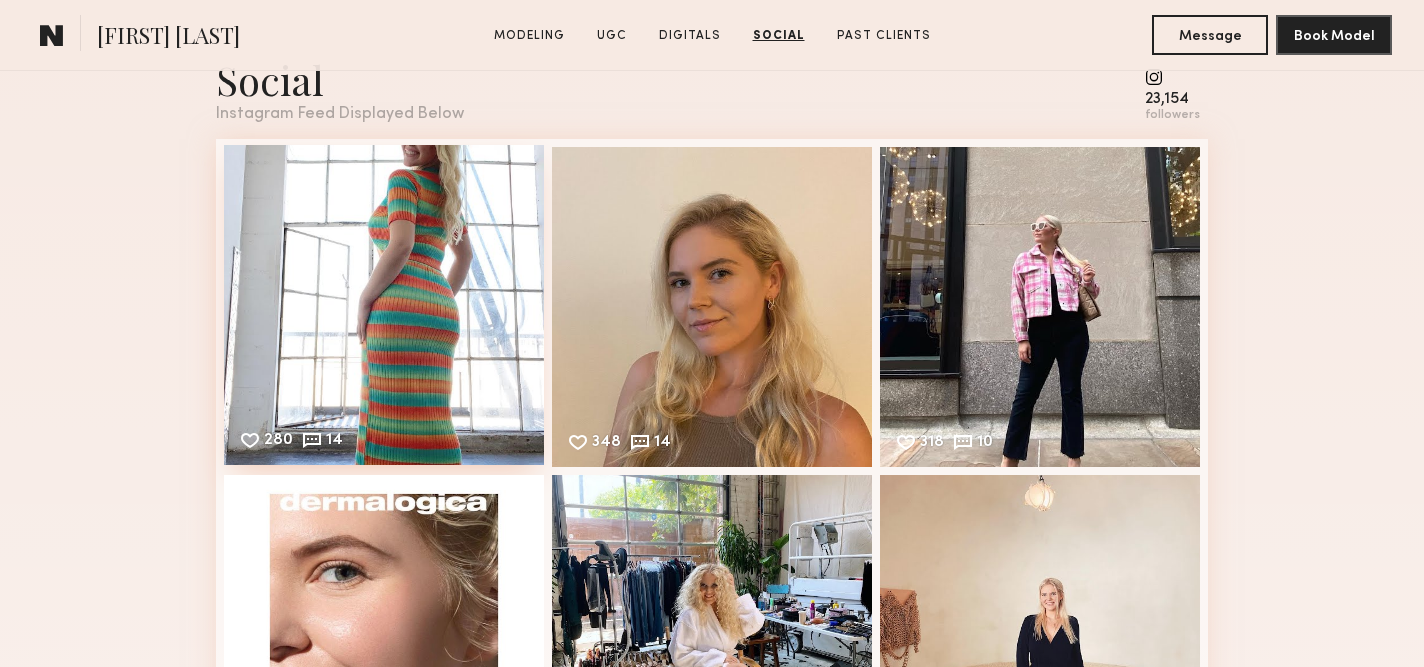 click on "280 14  Likes & comments displayed  to show model’s engagement" at bounding box center [384, 305] 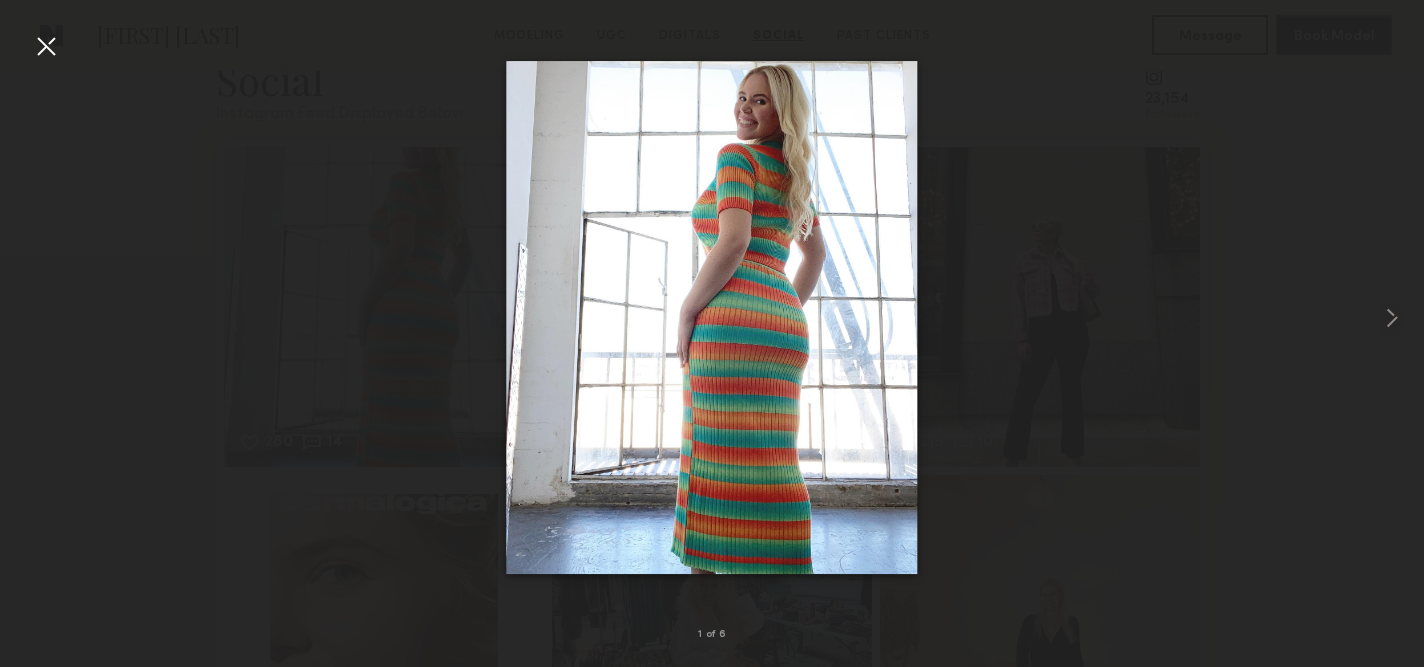 click at bounding box center (46, 46) 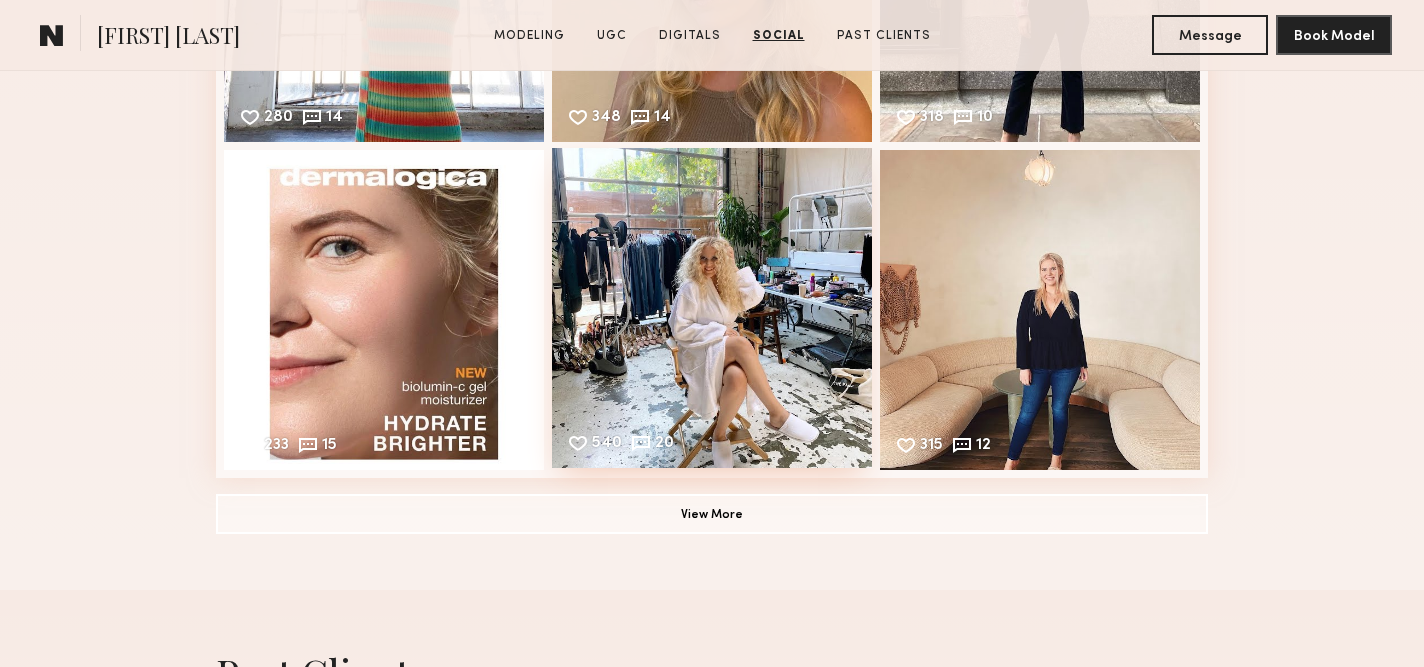 scroll, scrollTop: 5426, scrollLeft: 0, axis: vertical 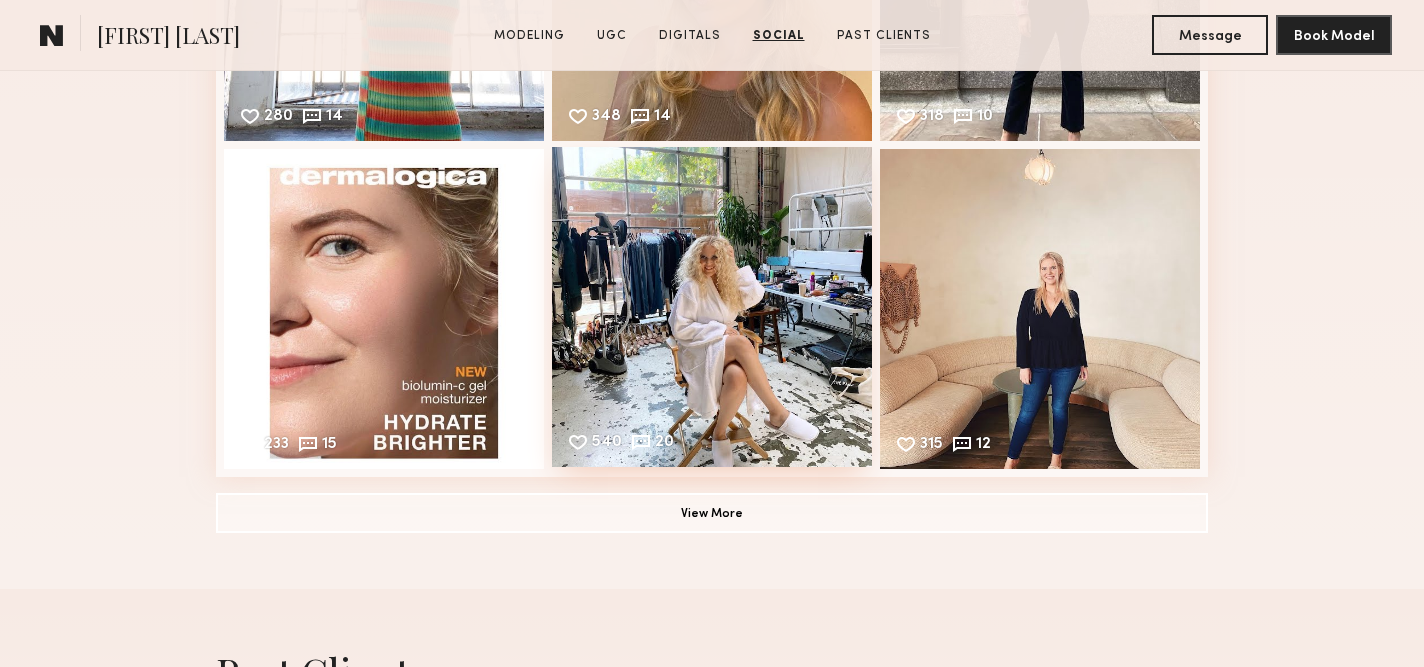 click on "540 20  Likes & comments displayed  to show model’s engagement" at bounding box center [712, 307] 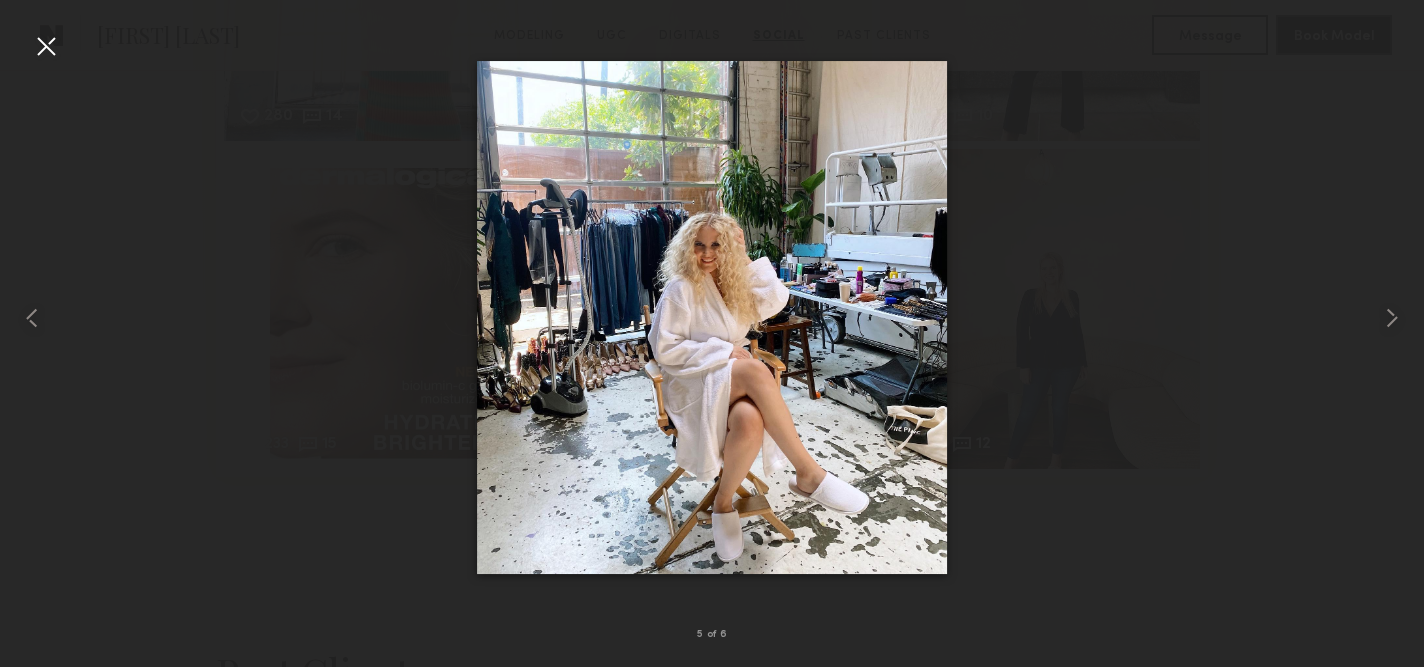 click at bounding box center (46, 46) 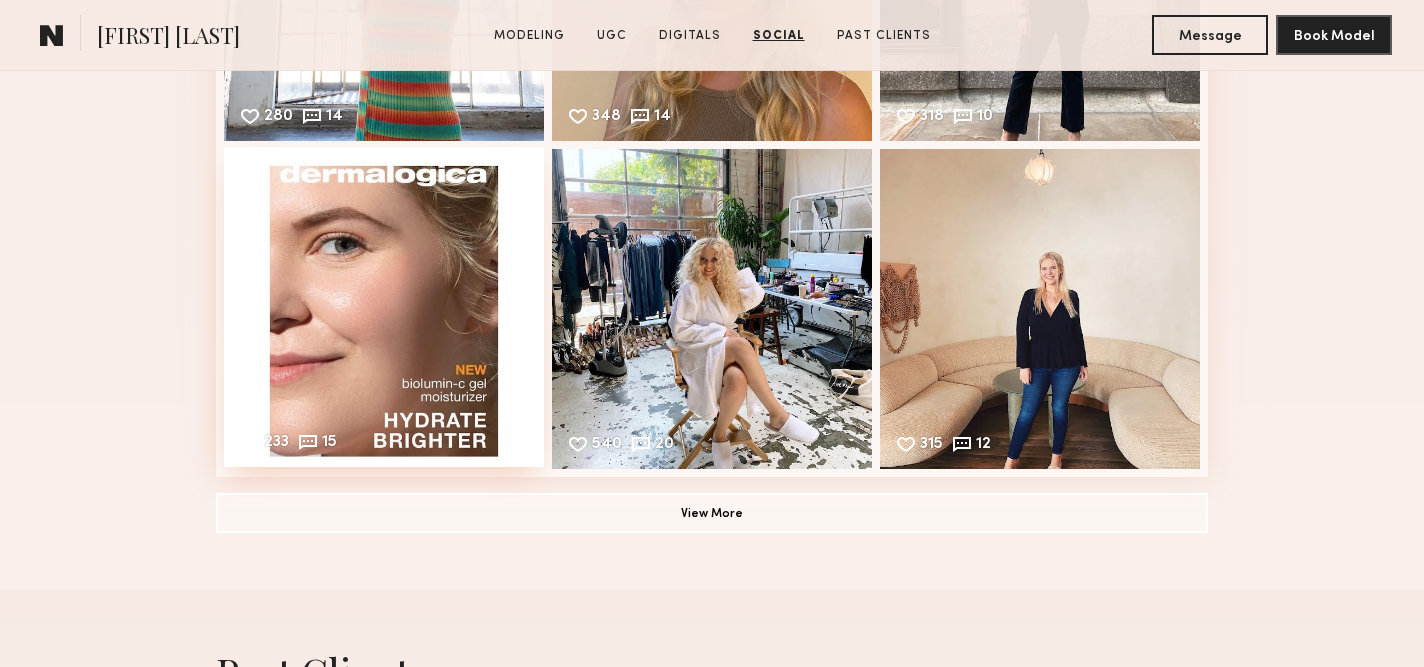 click on "233 15  Likes & comments displayed  to show model’s engagement" at bounding box center (384, 307) 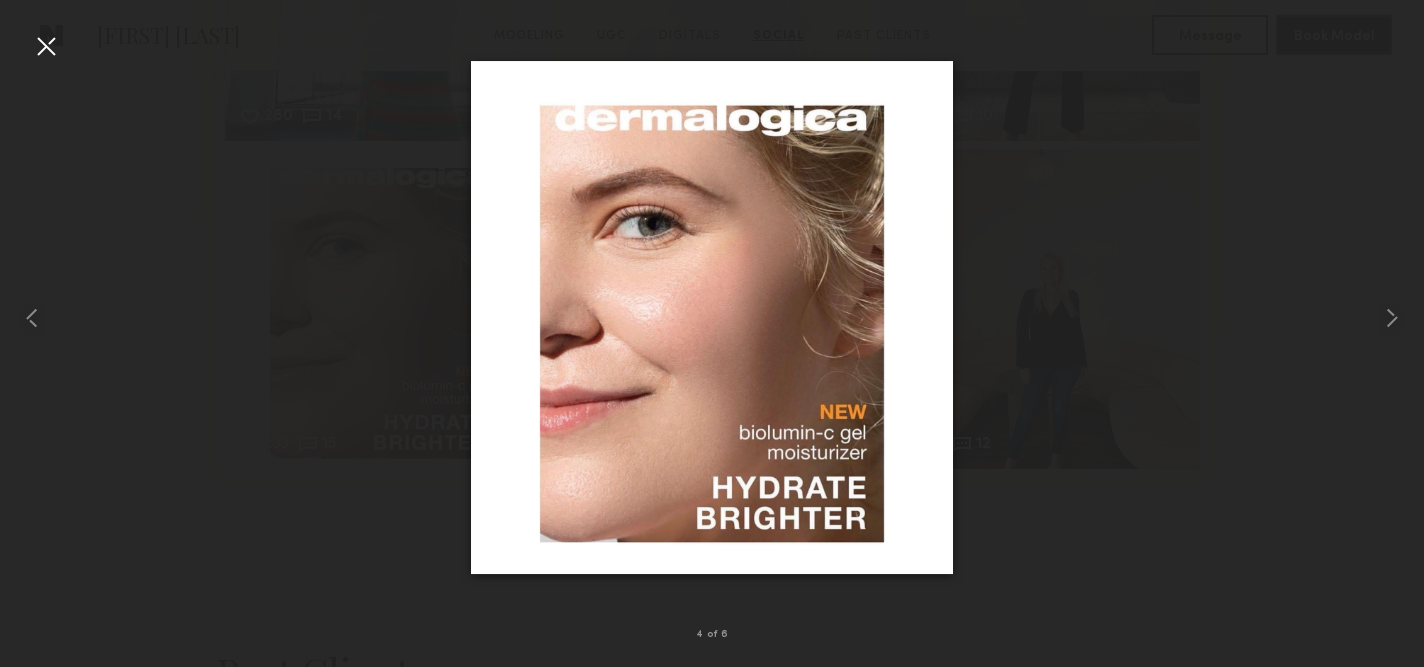 click at bounding box center [46, 46] 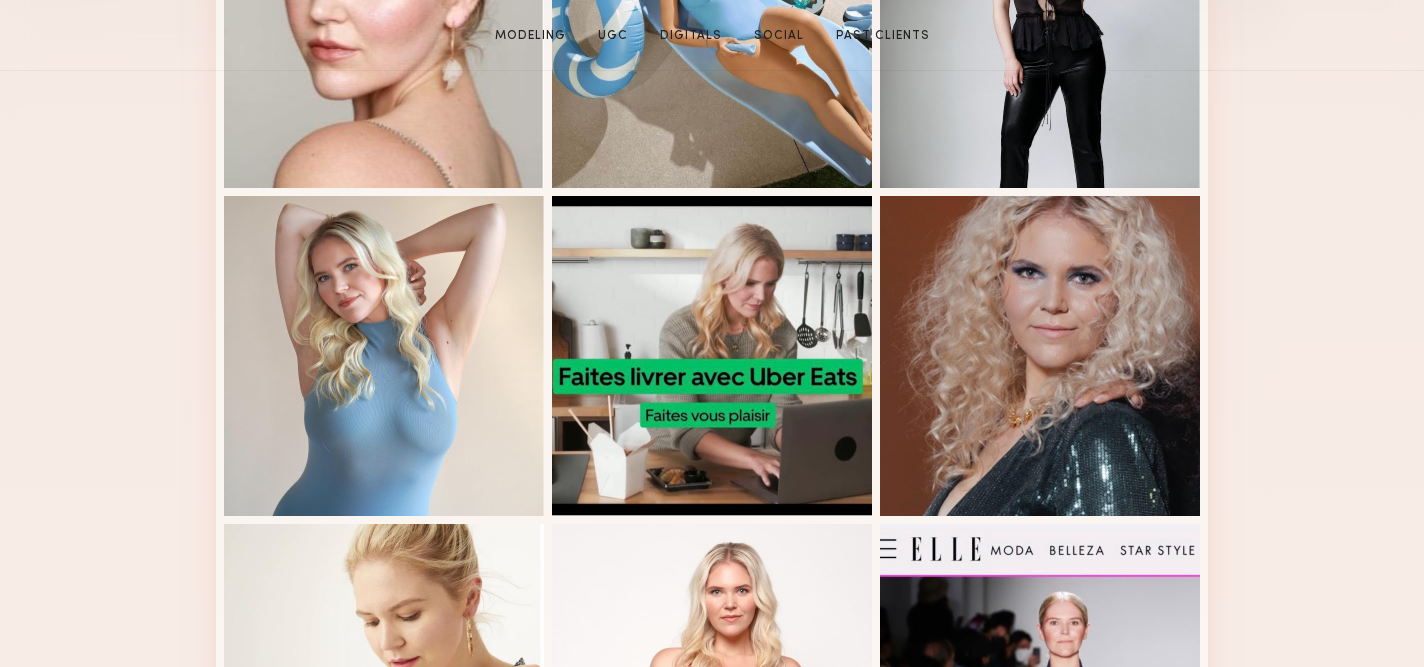 scroll, scrollTop: 1101, scrollLeft: 0, axis: vertical 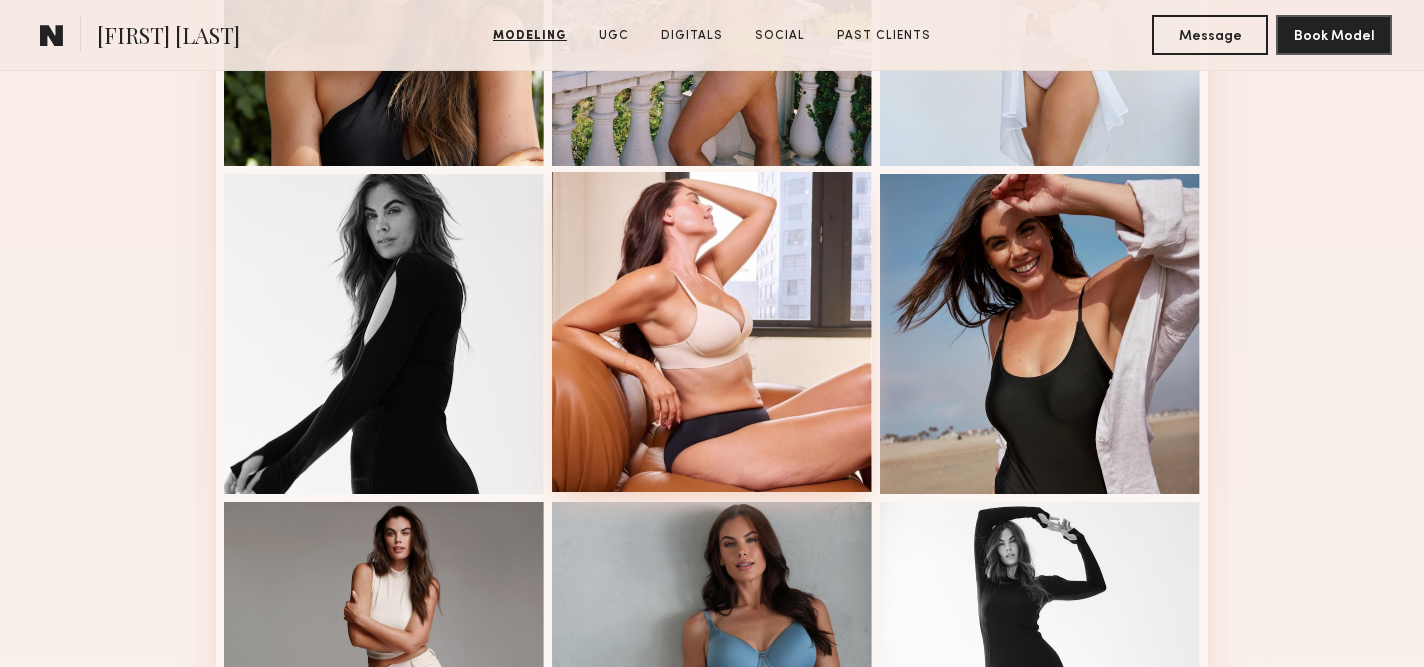 click at bounding box center (712, 332) 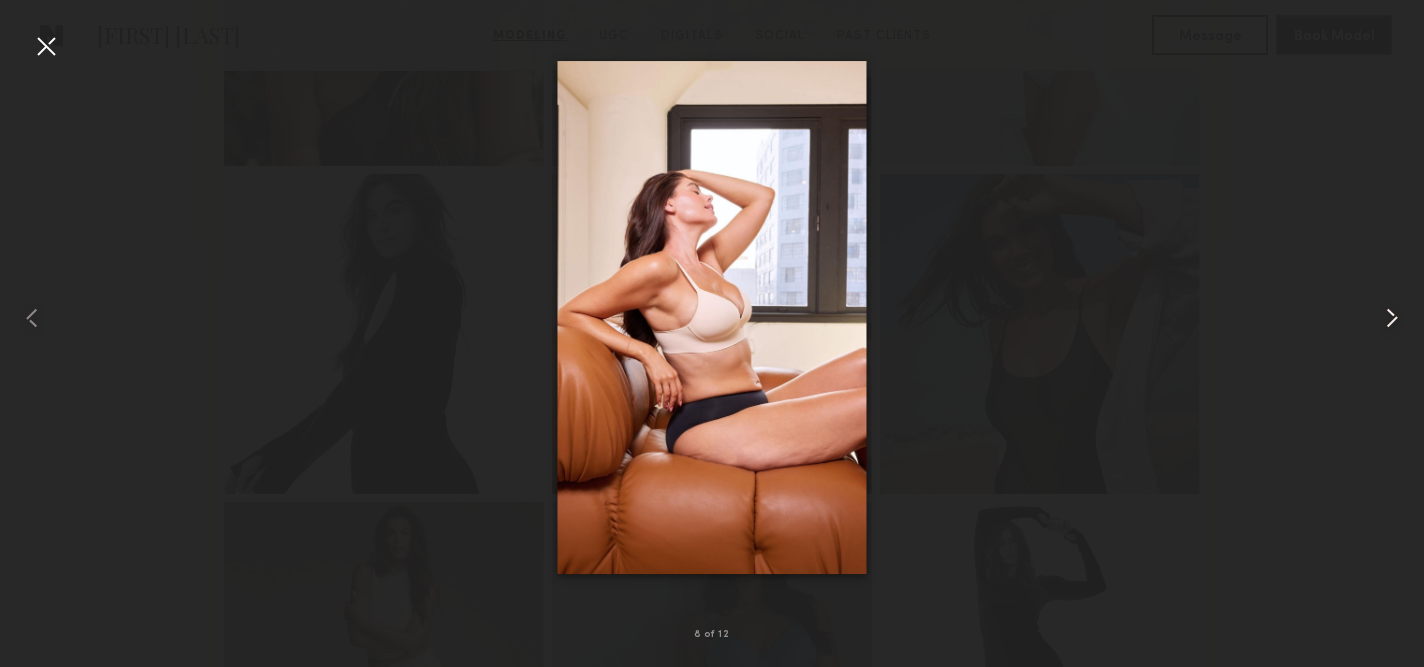 click at bounding box center [1392, 318] 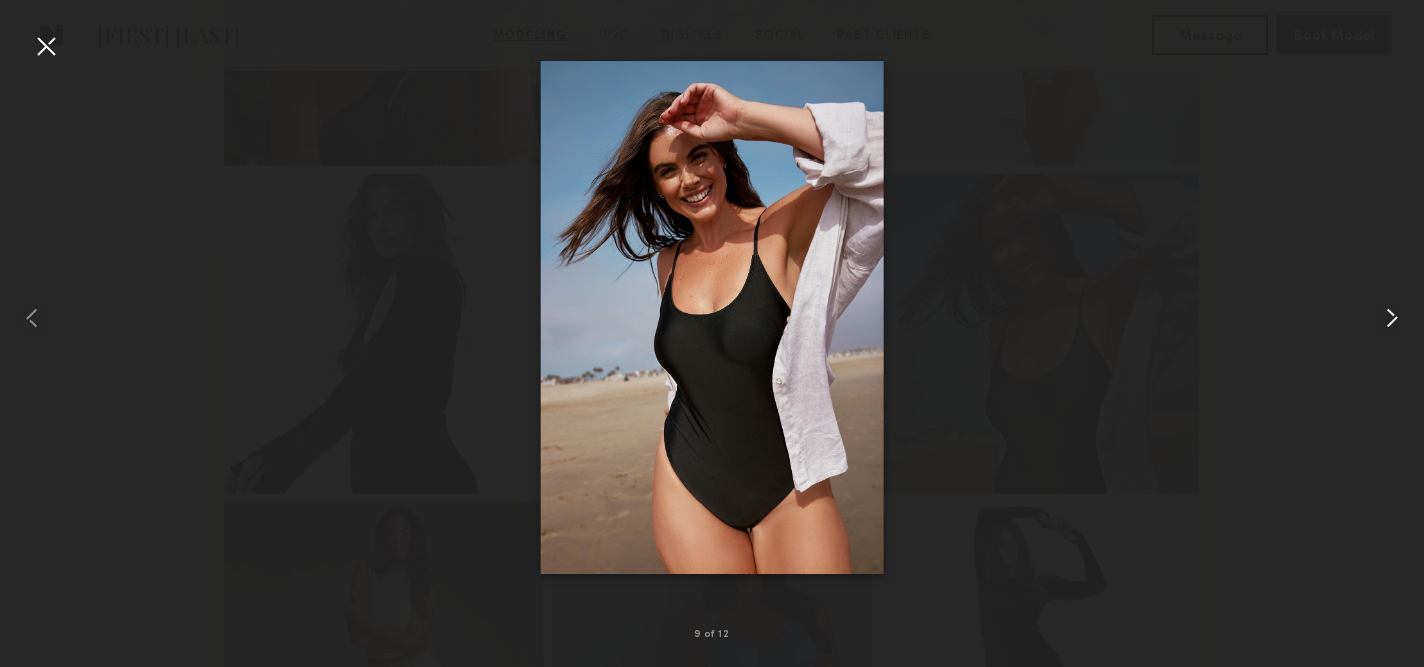 click at bounding box center [1392, 318] 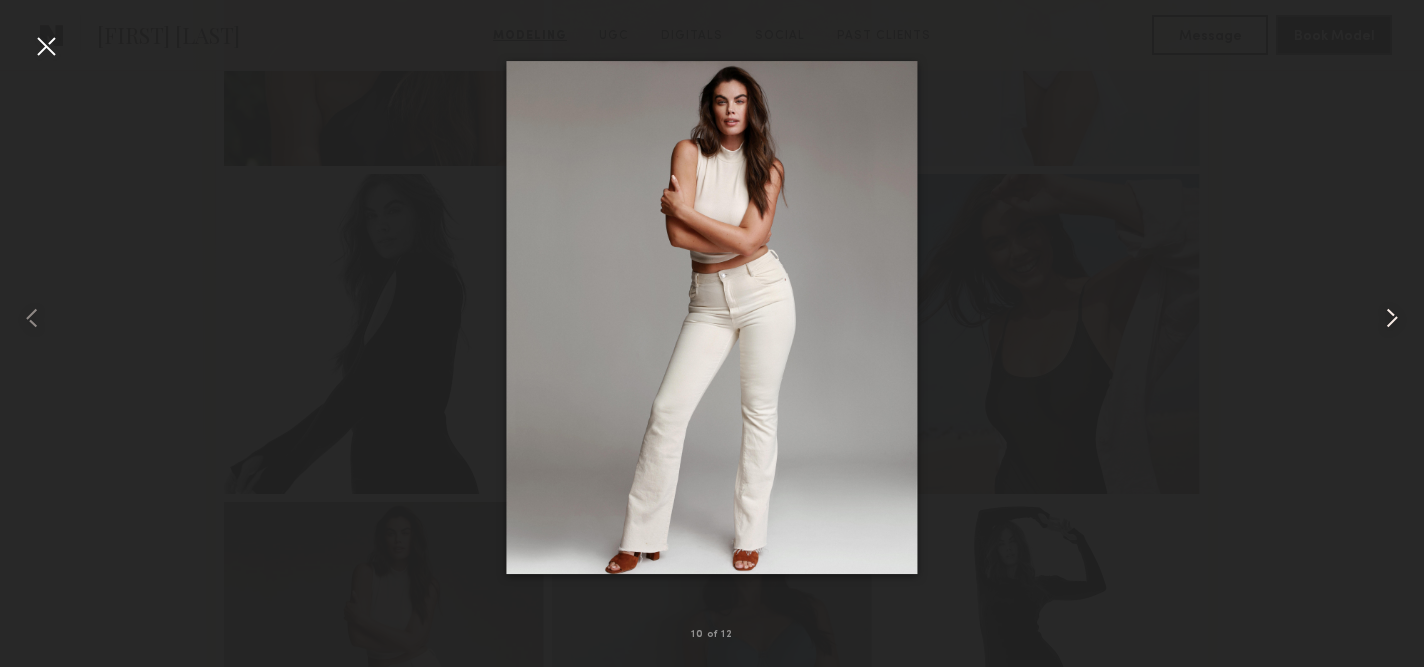 click at bounding box center (1392, 318) 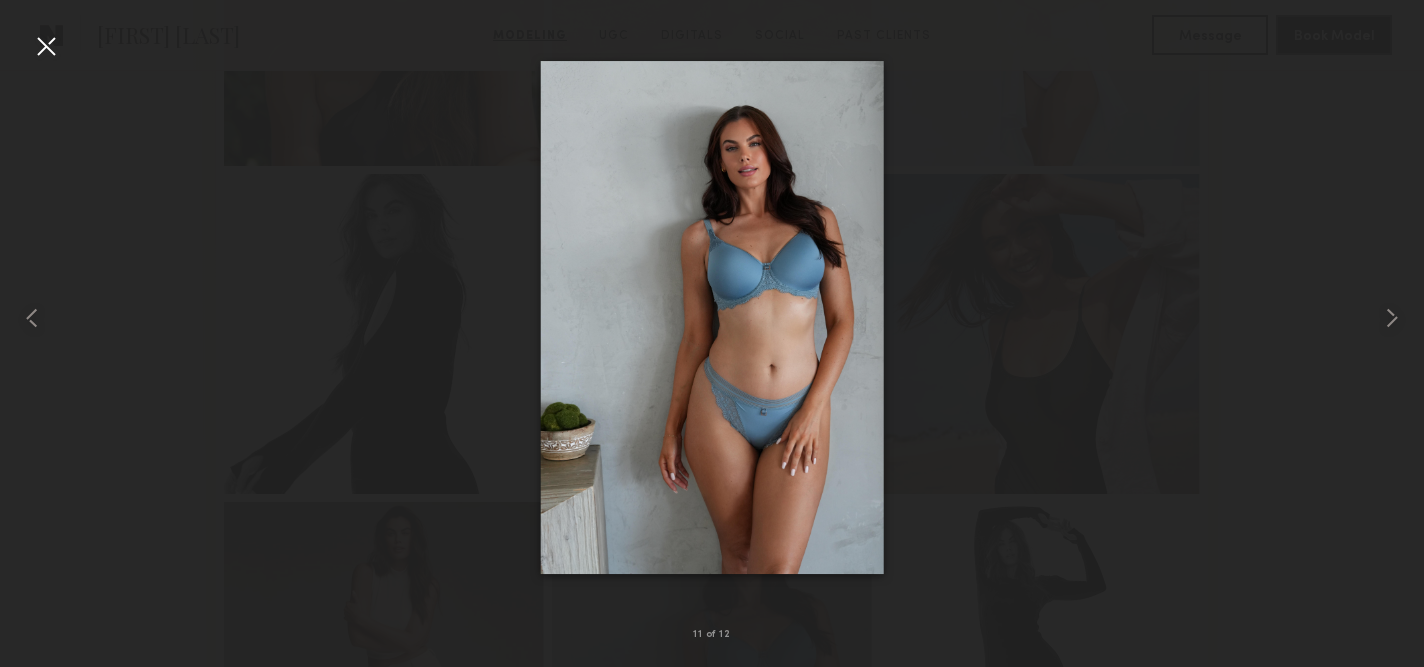 click at bounding box center [712, 317] 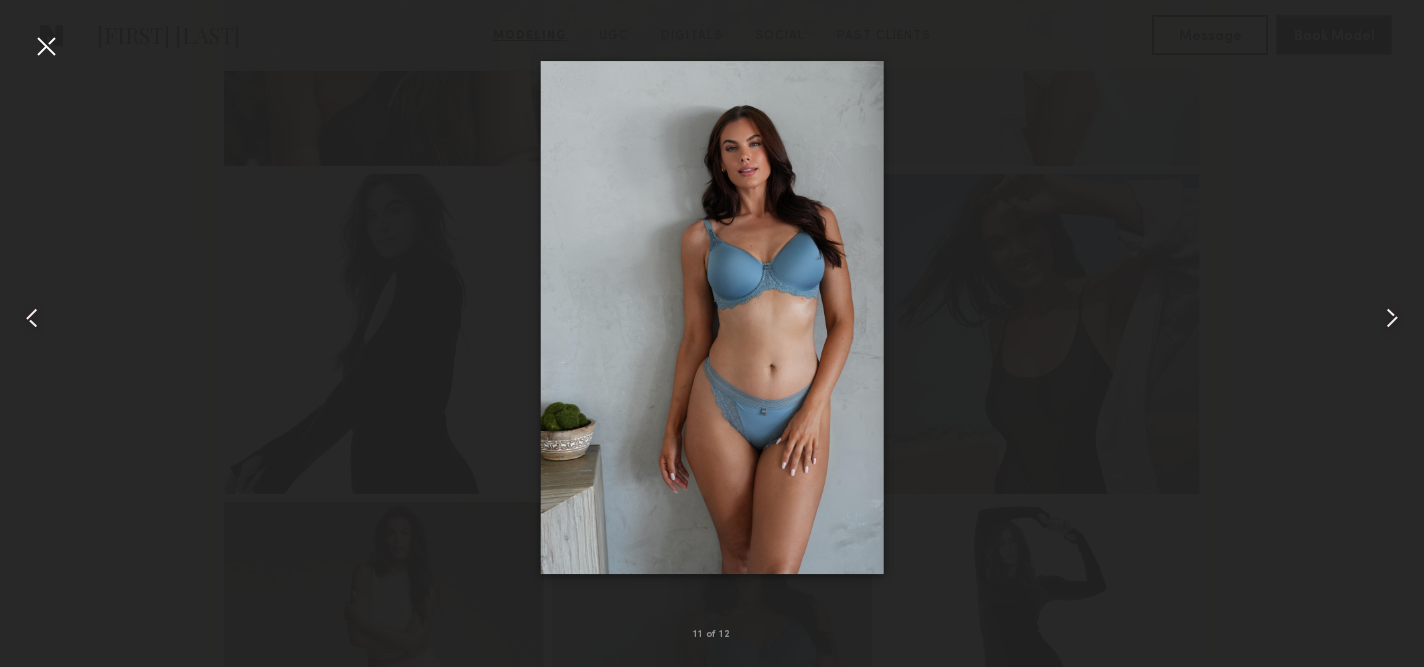click at bounding box center [712, 317] 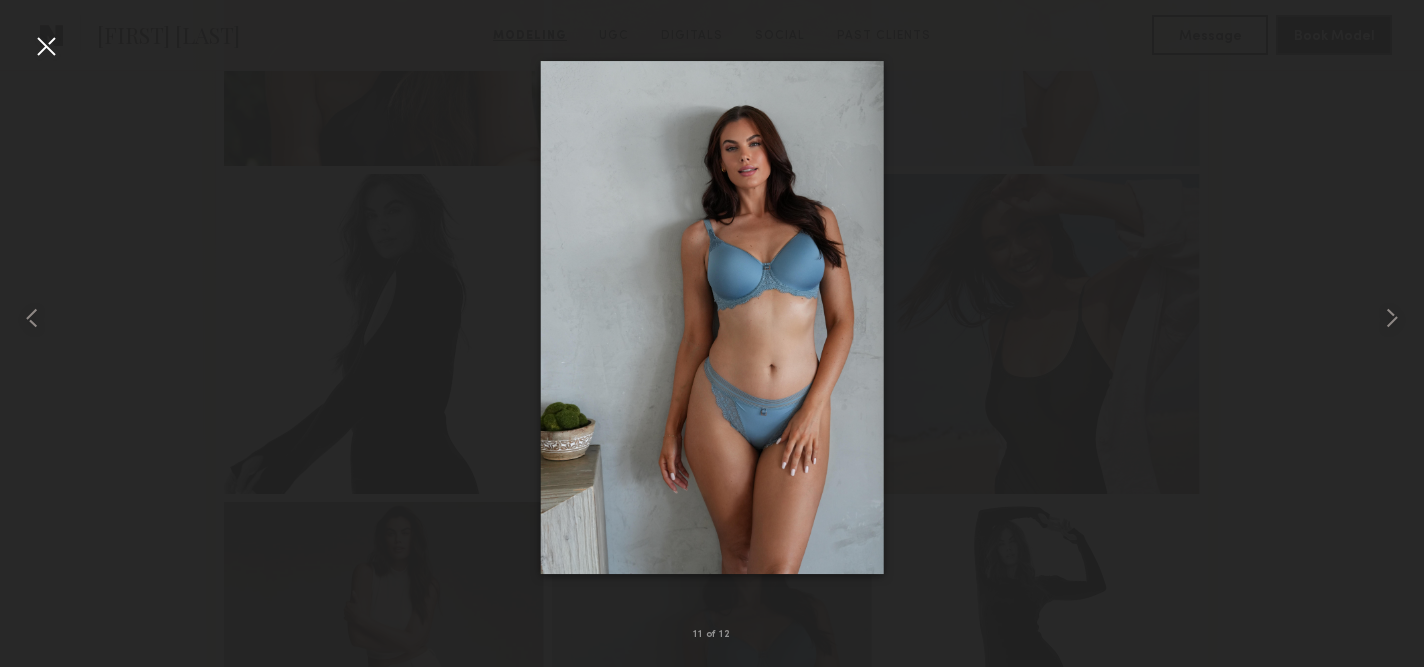 click at bounding box center [712, 317] 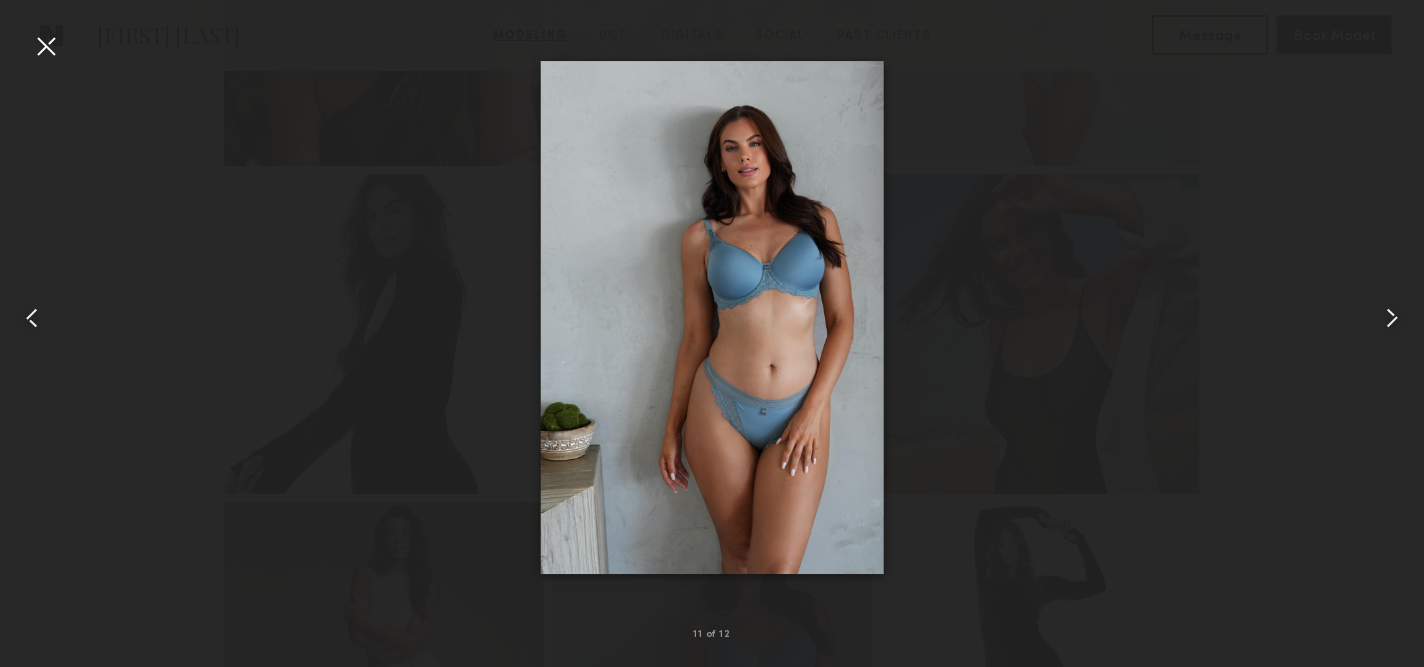 click at bounding box center [1392, 318] 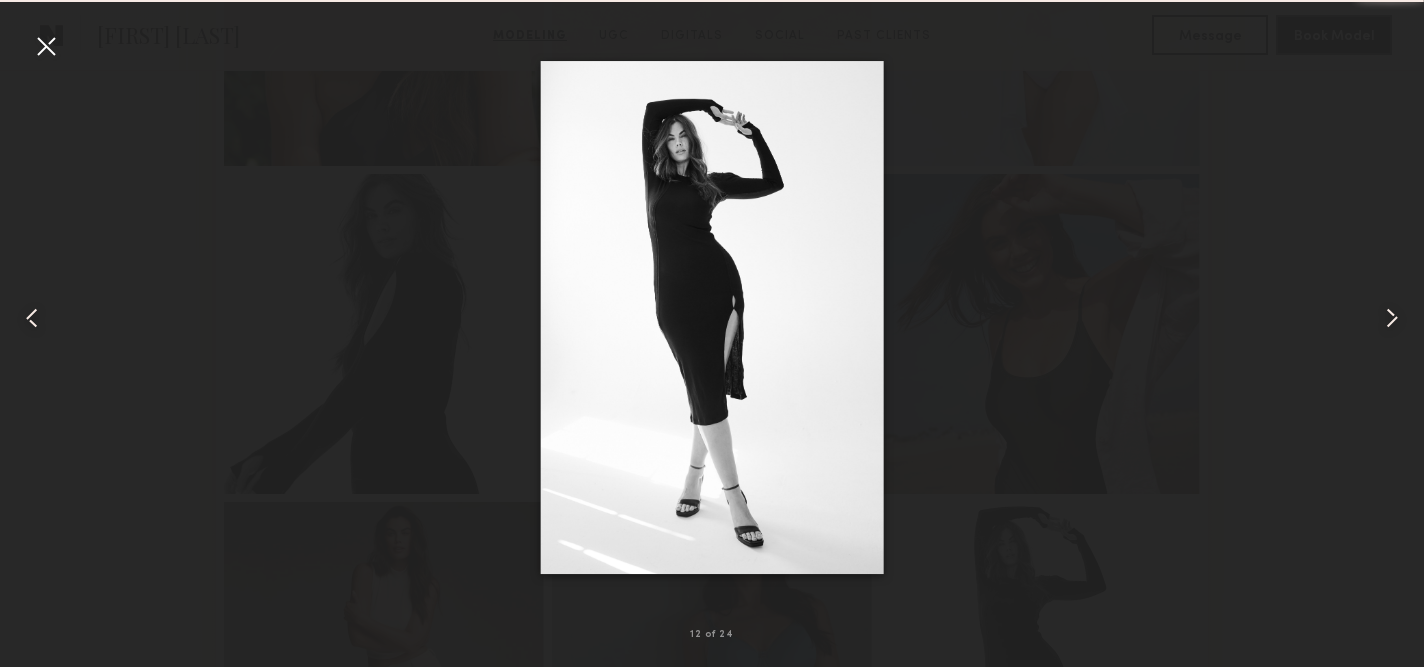click at bounding box center [1392, 318] 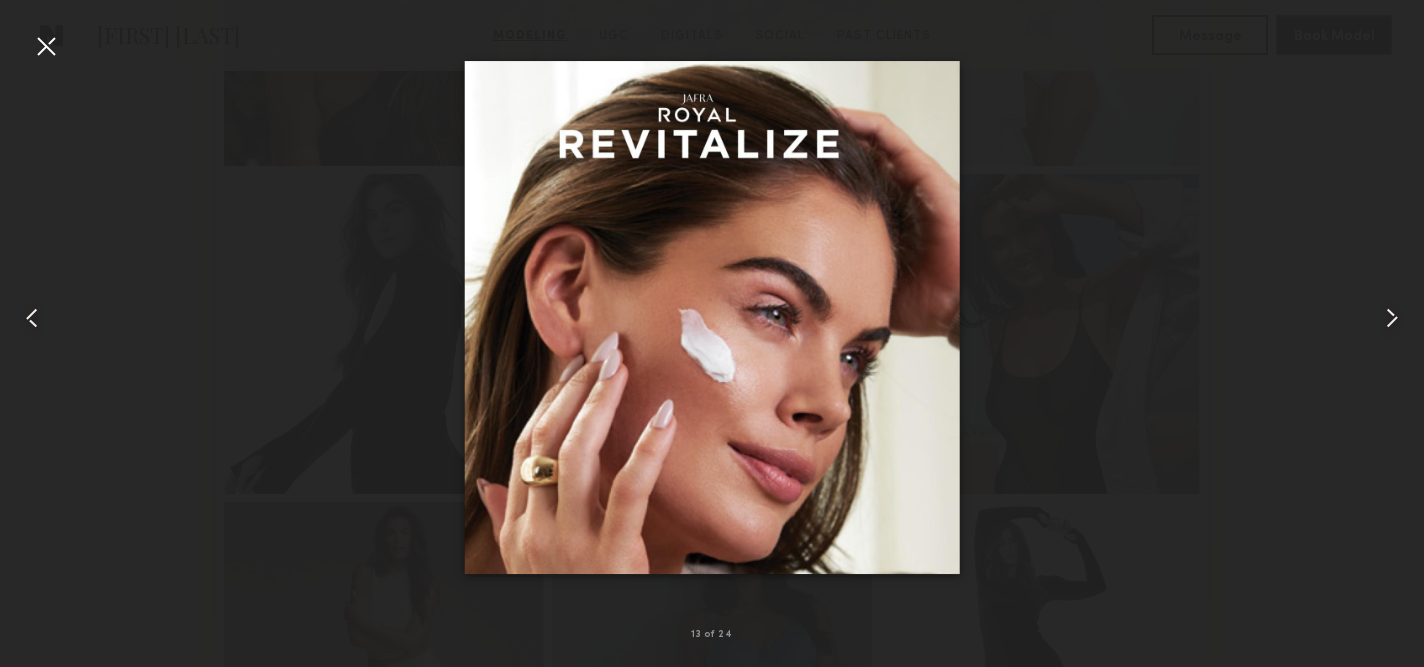 click at bounding box center [1392, 318] 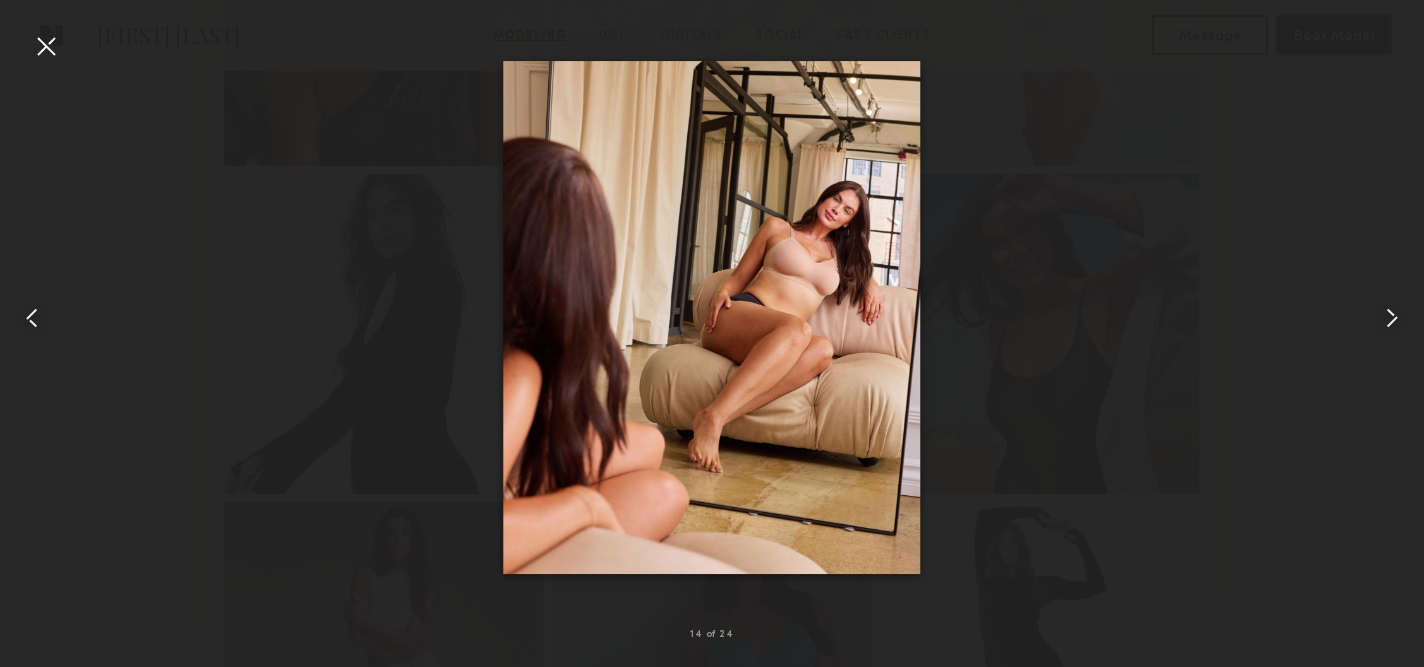 click at bounding box center [1392, 318] 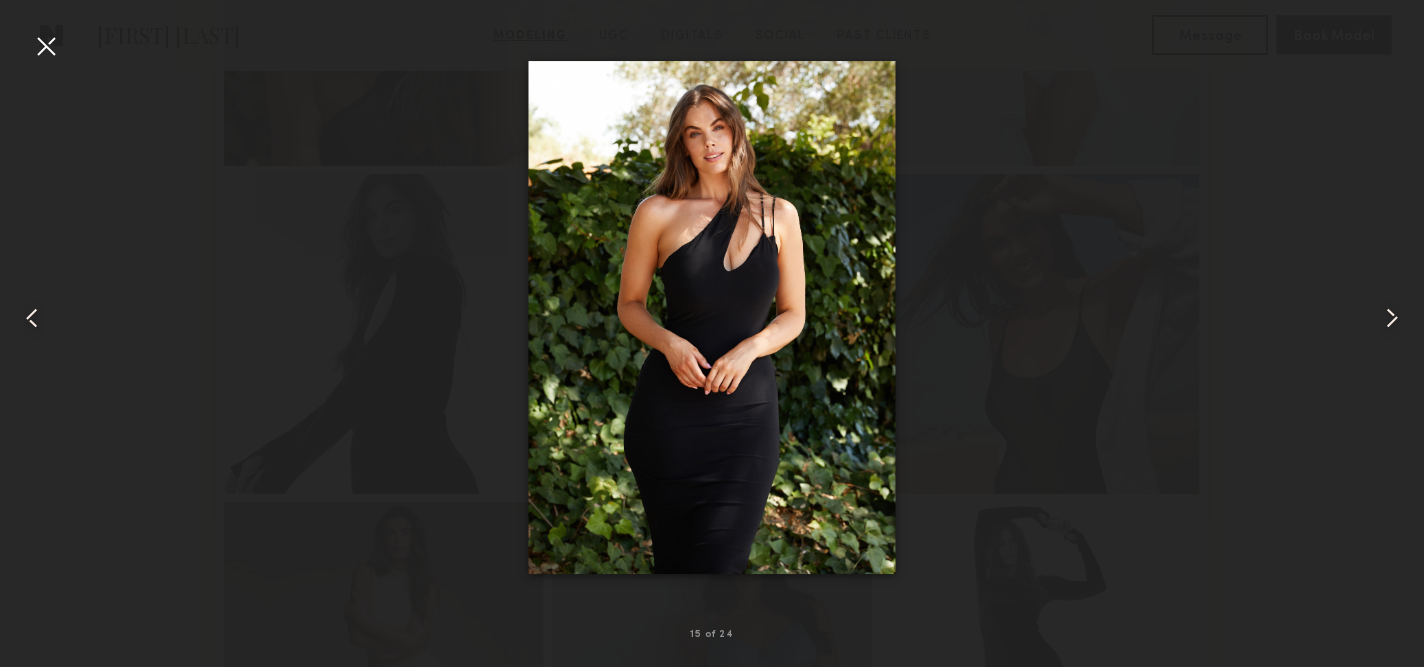 click at bounding box center [1392, 318] 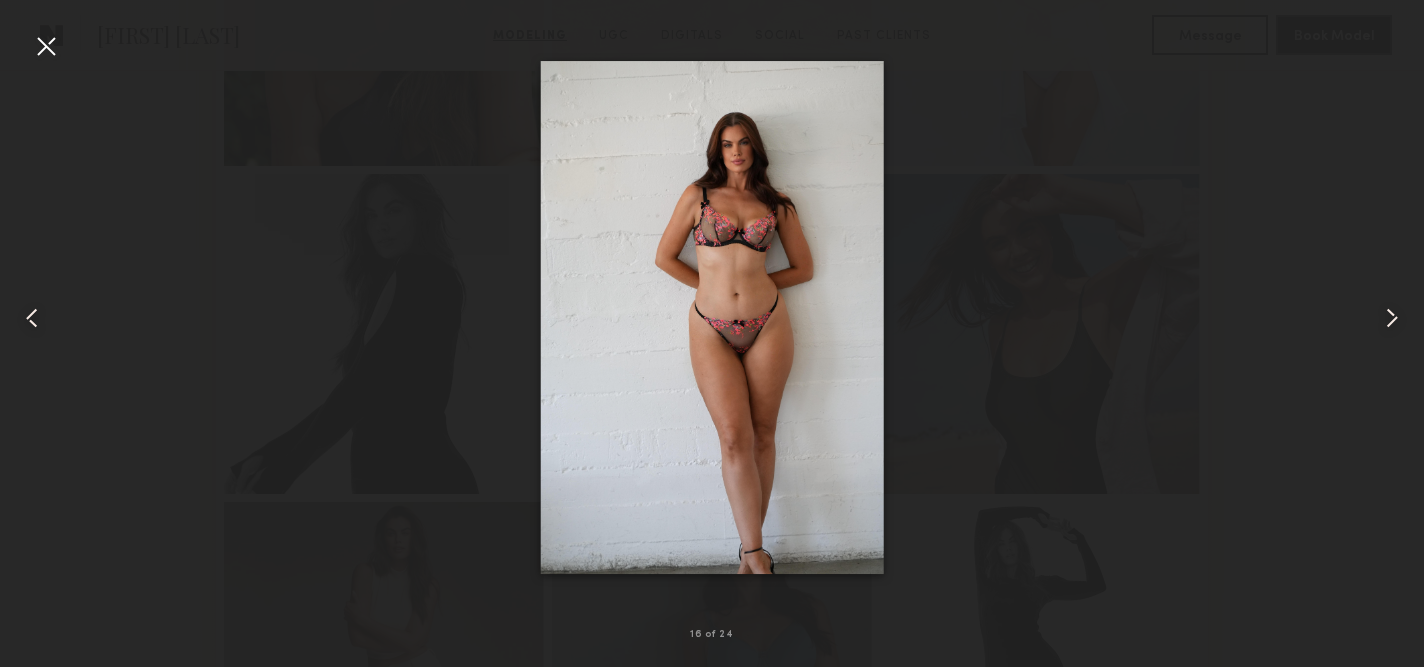 click at bounding box center (1392, 318) 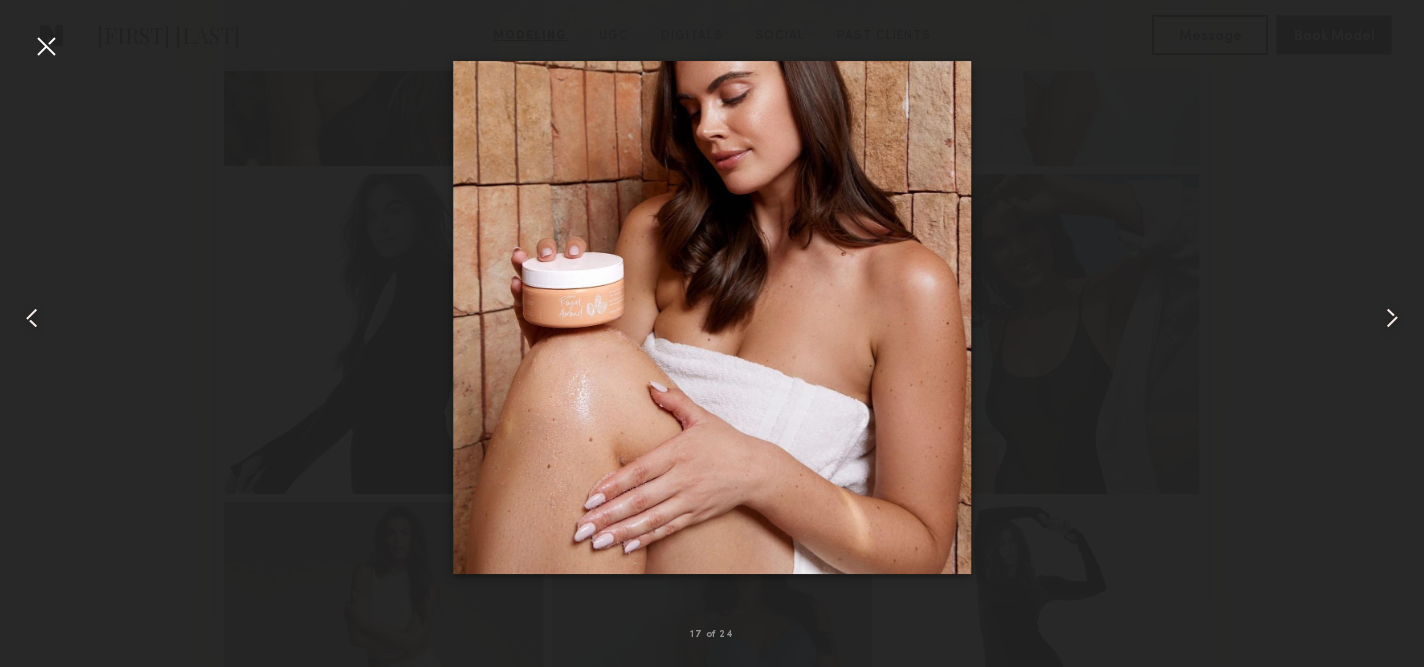 click at bounding box center [1392, 318] 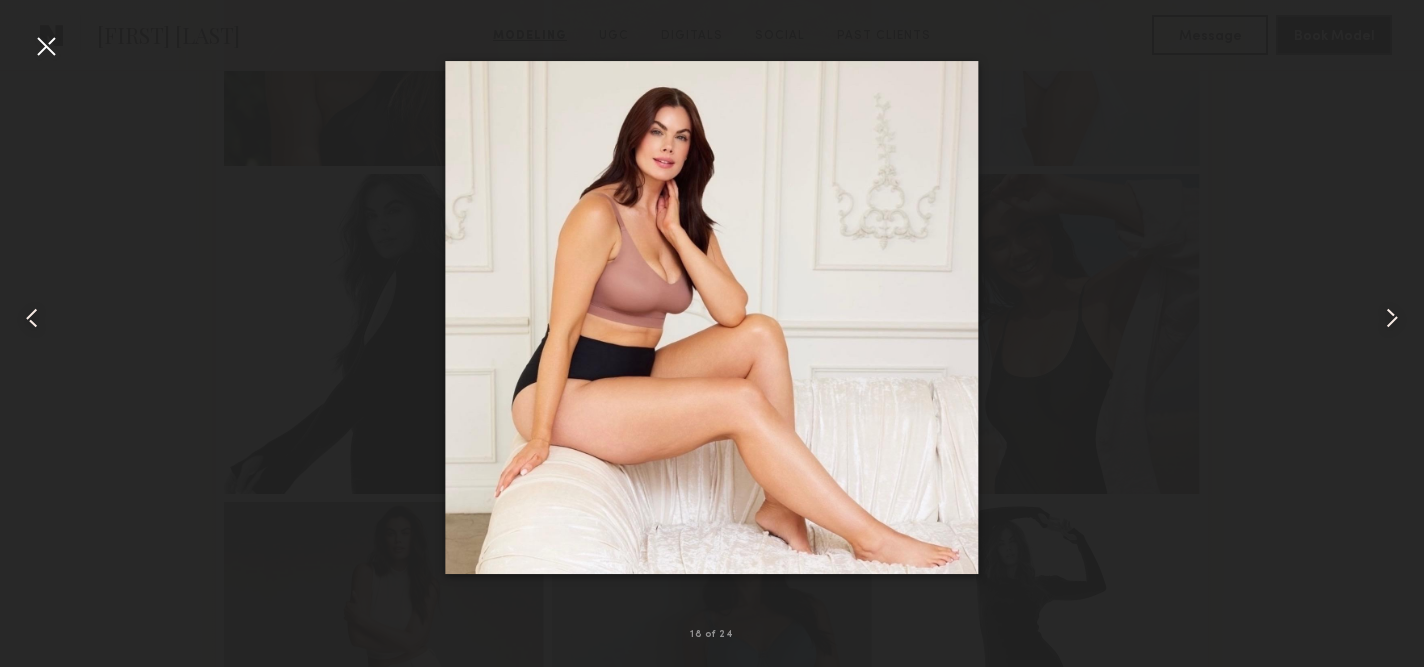 click at bounding box center (1392, 318) 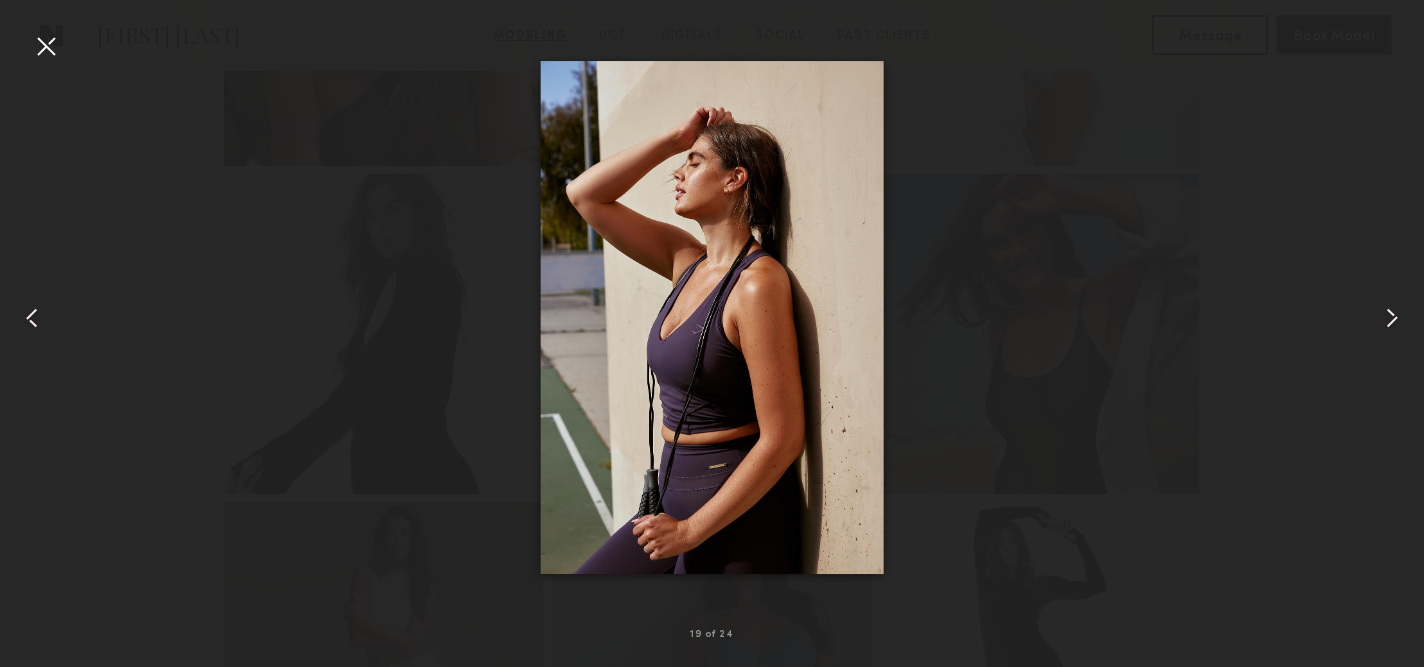 click at bounding box center (1392, 318) 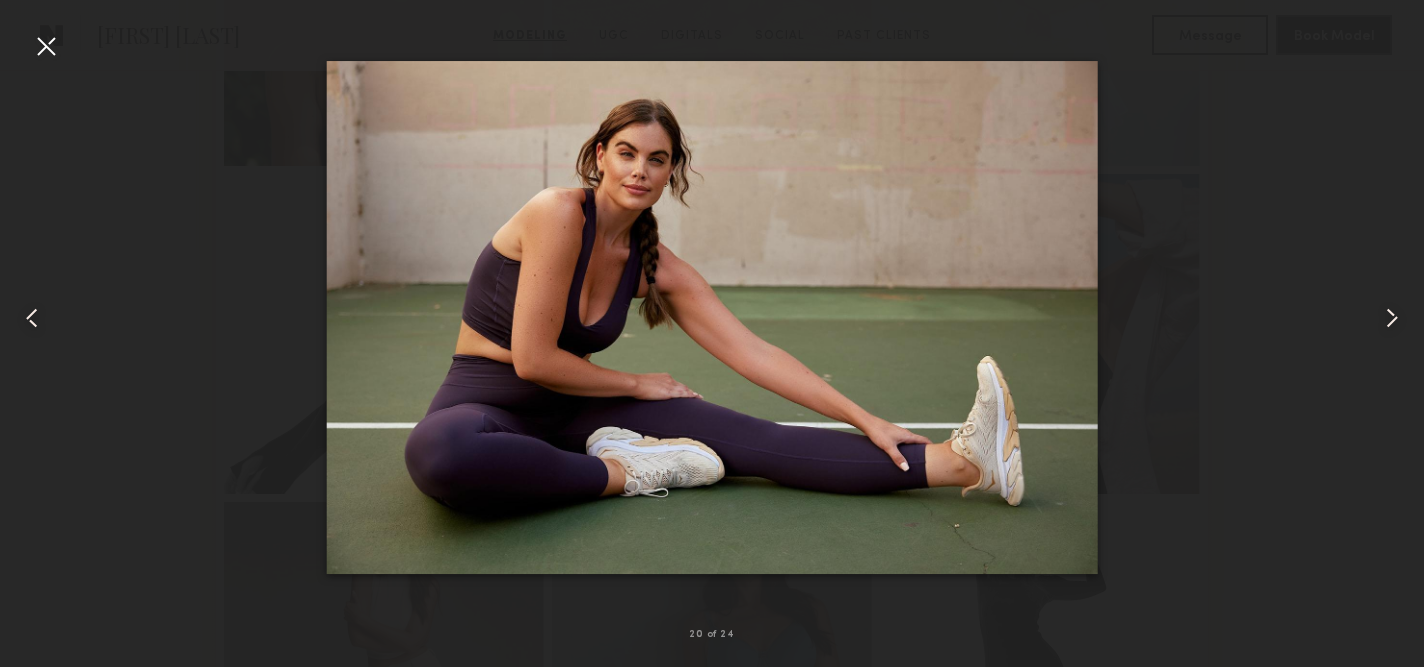 click at bounding box center [1392, 318] 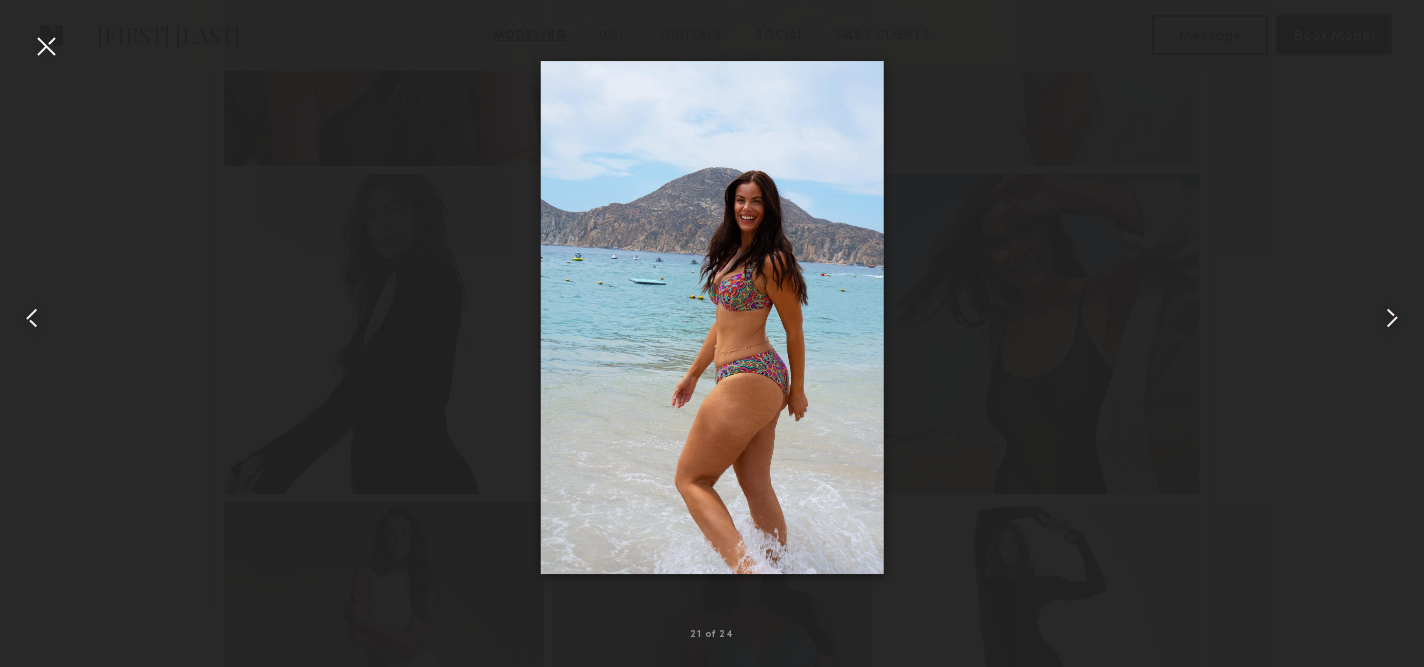 click at bounding box center [1392, 318] 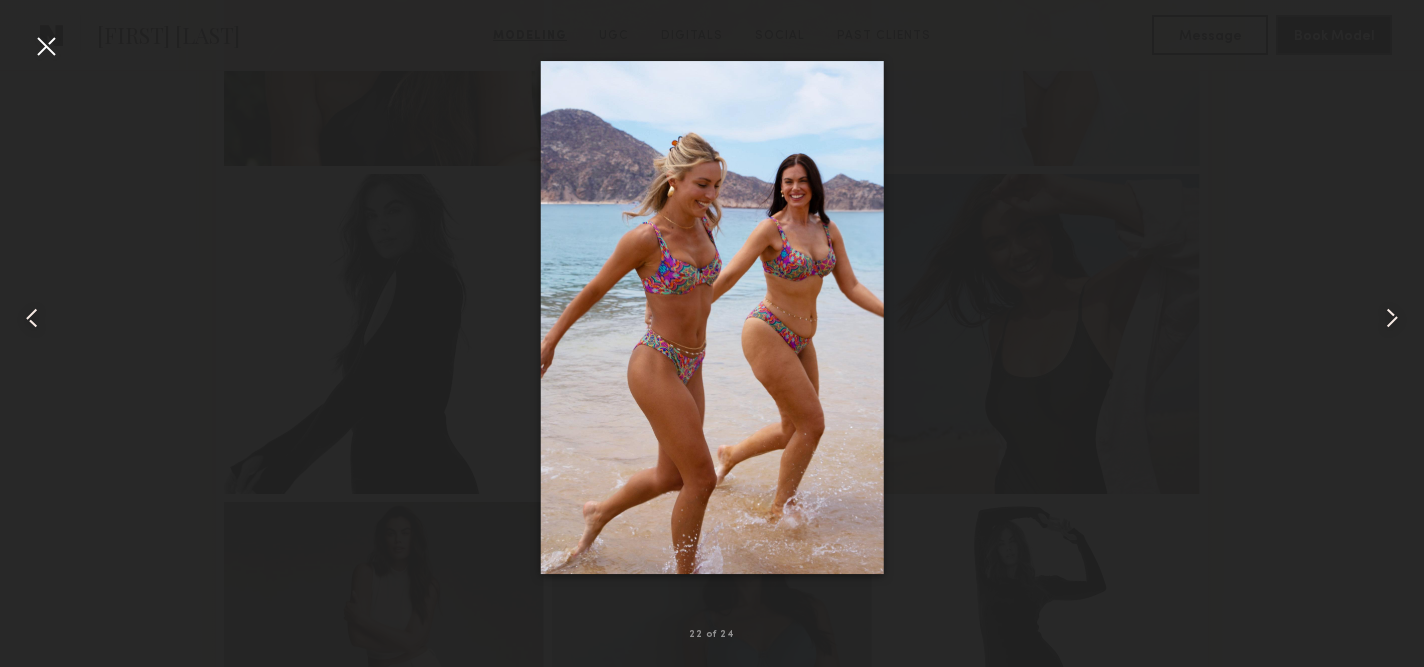 click at bounding box center (1392, 318) 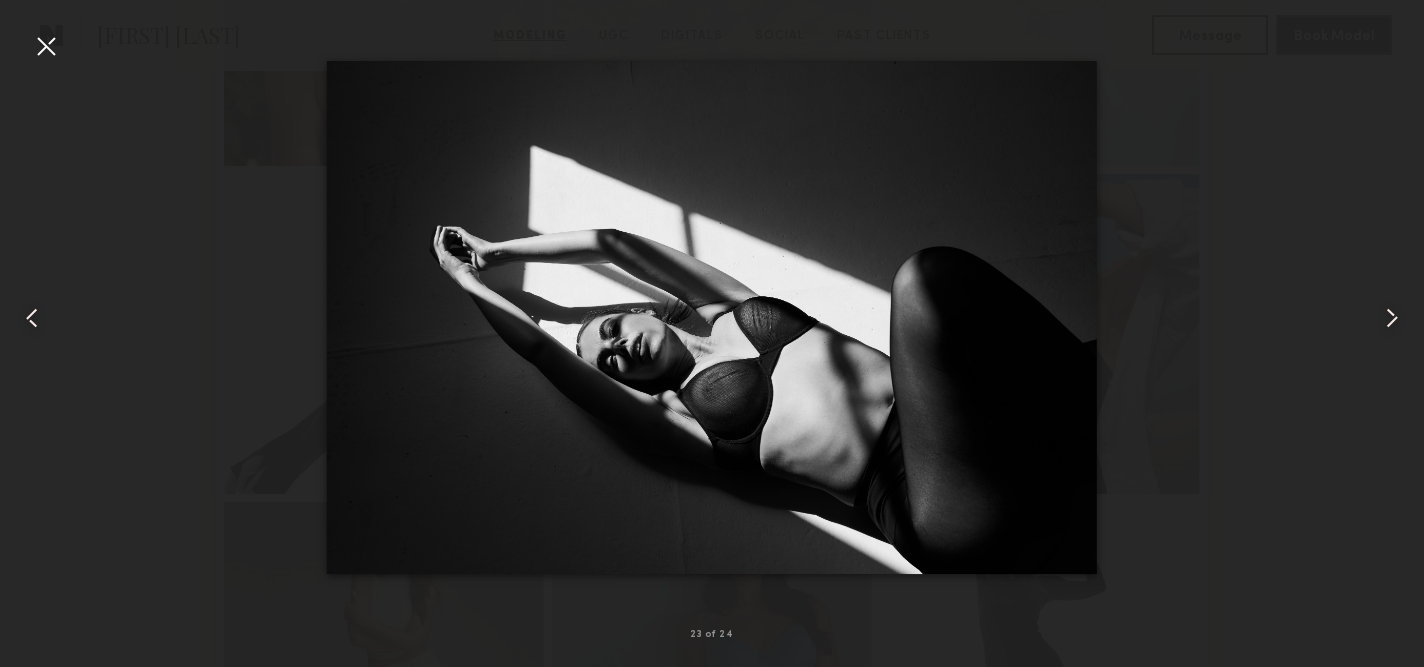 click at bounding box center (1392, 318) 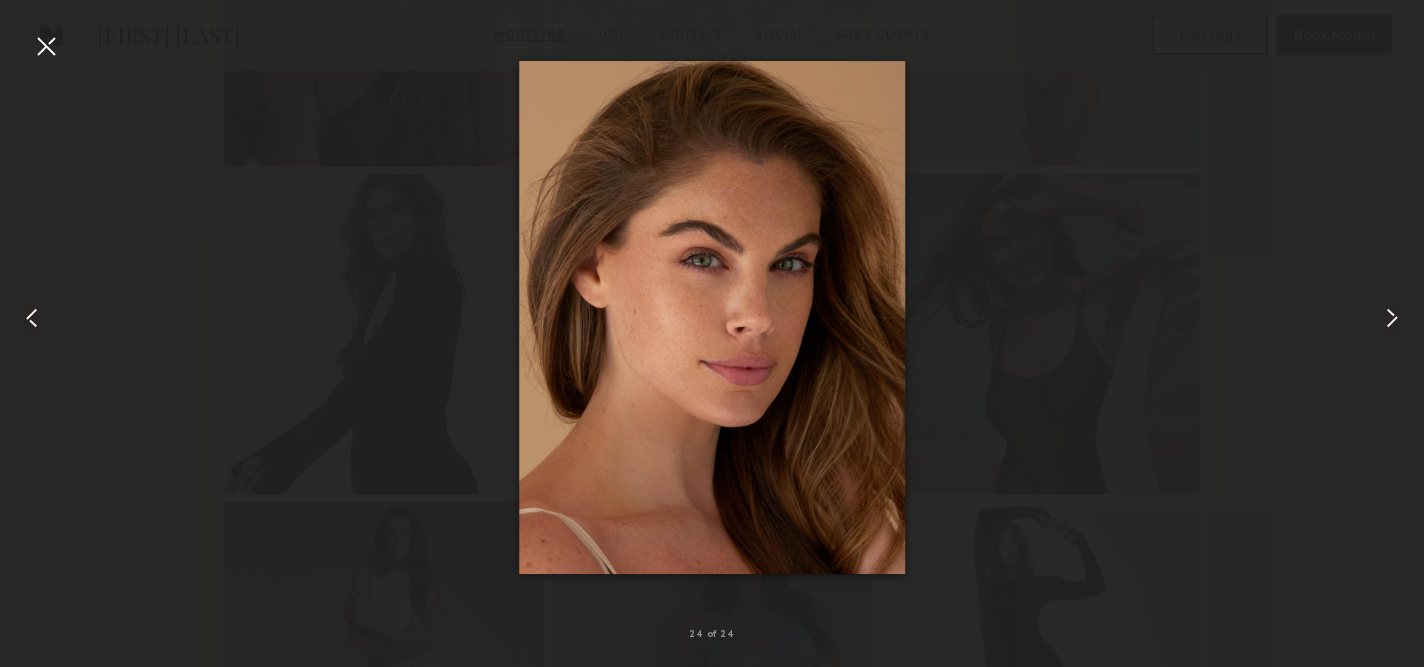 click at bounding box center (1392, 318) 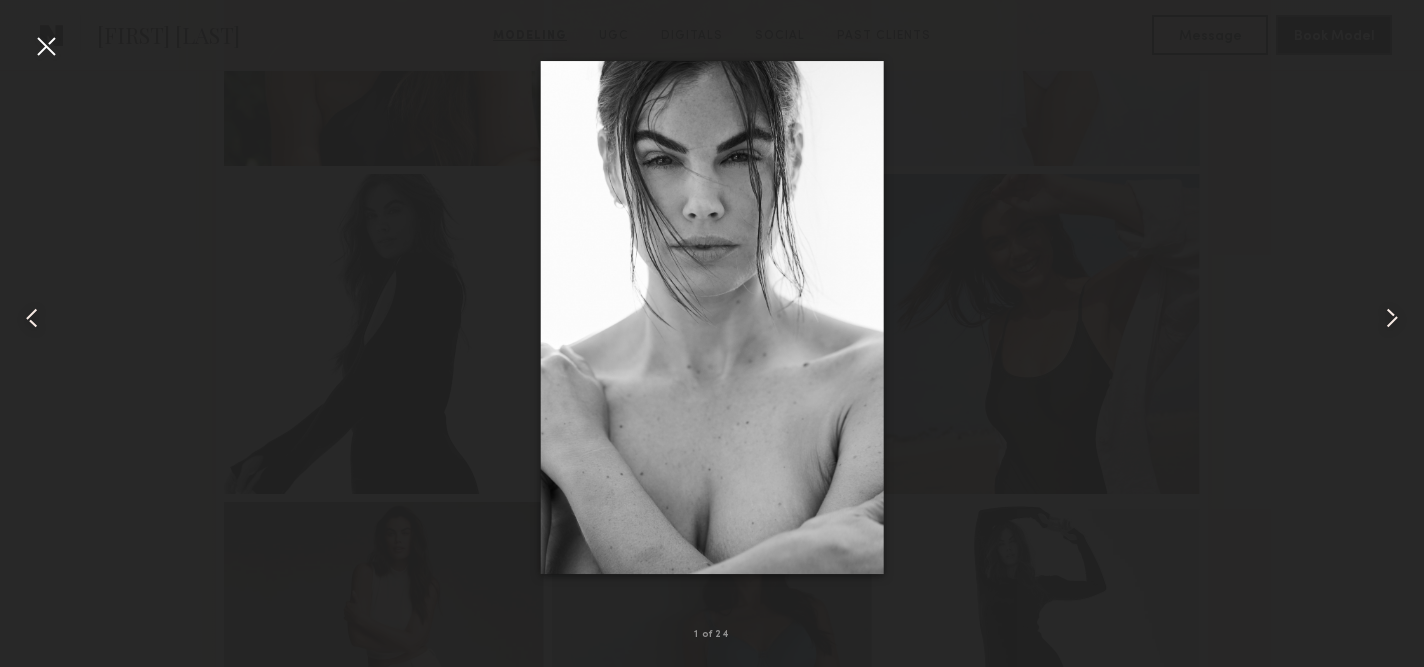 click at bounding box center [1392, 318] 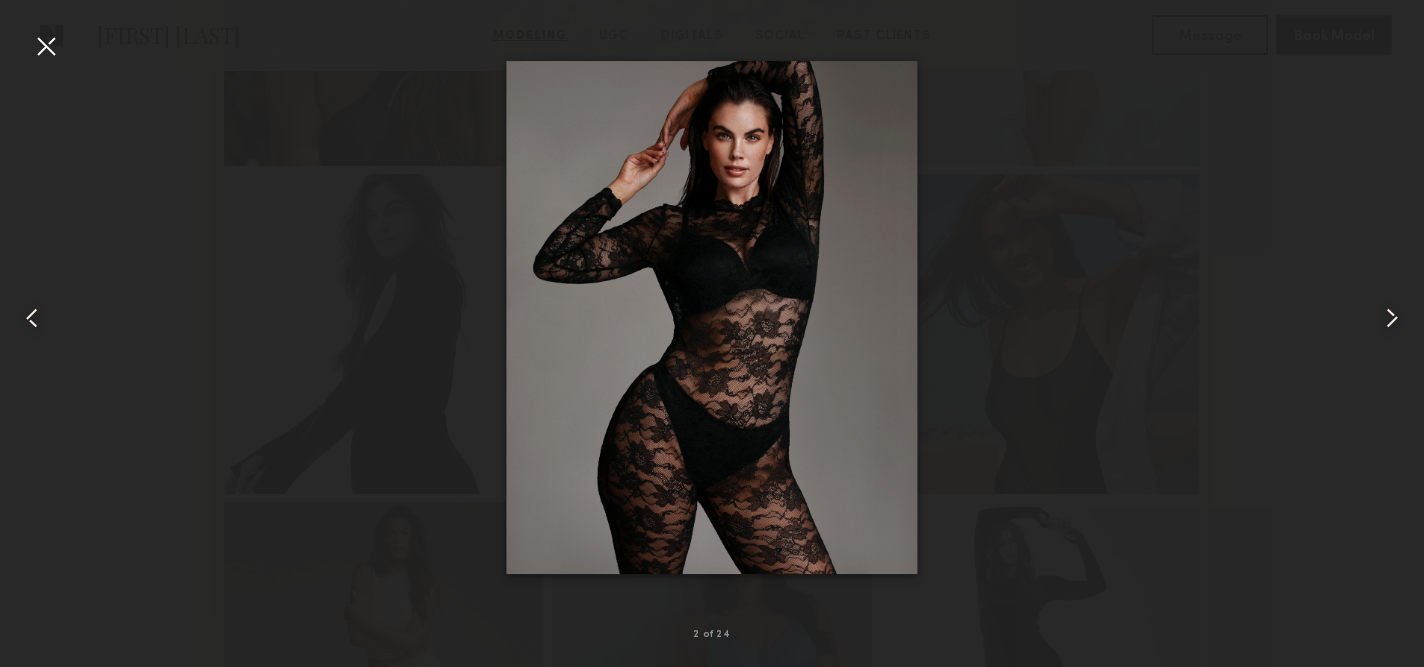 click at bounding box center [1392, 318] 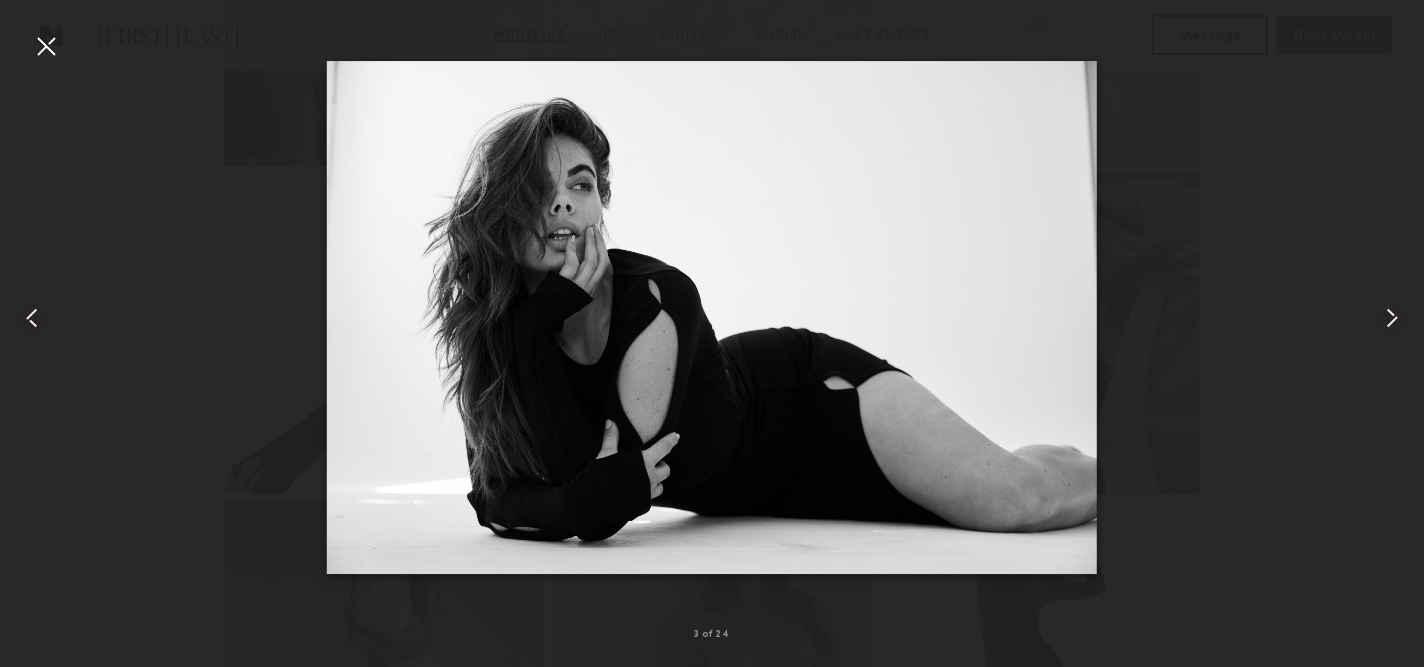 click at bounding box center (1392, 318) 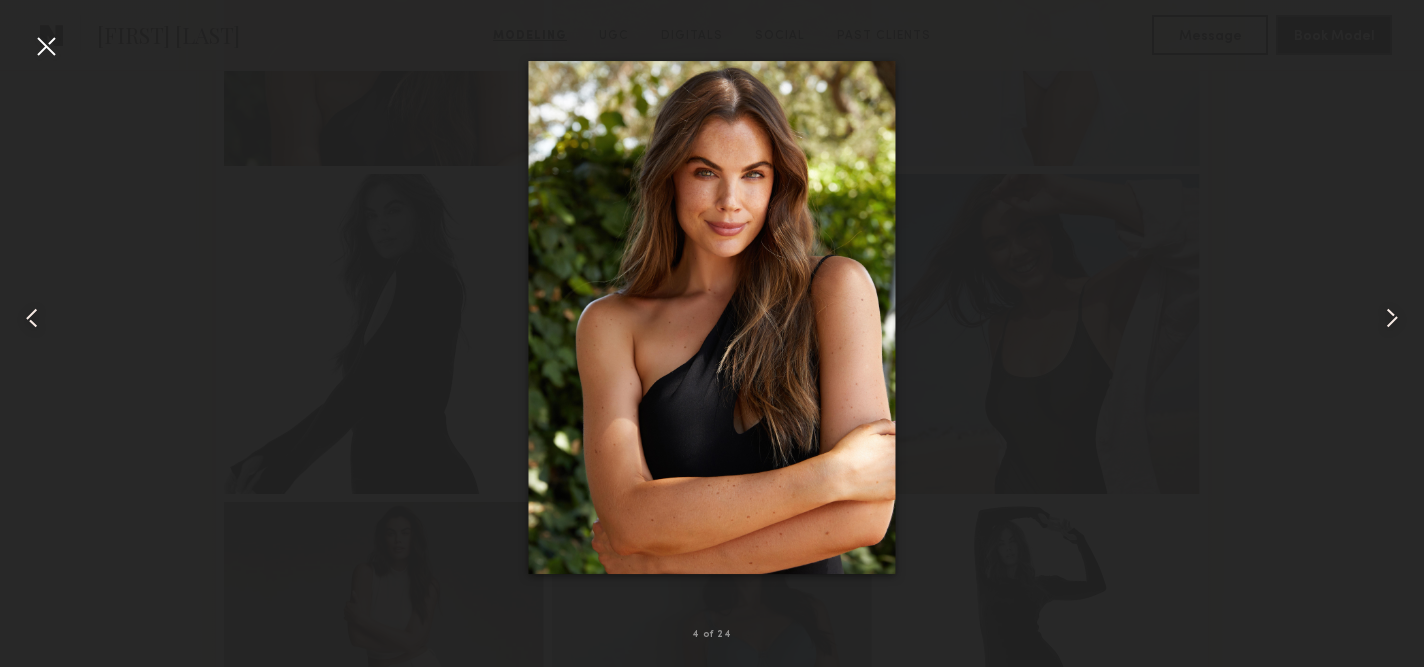 click at bounding box center (46, 46) 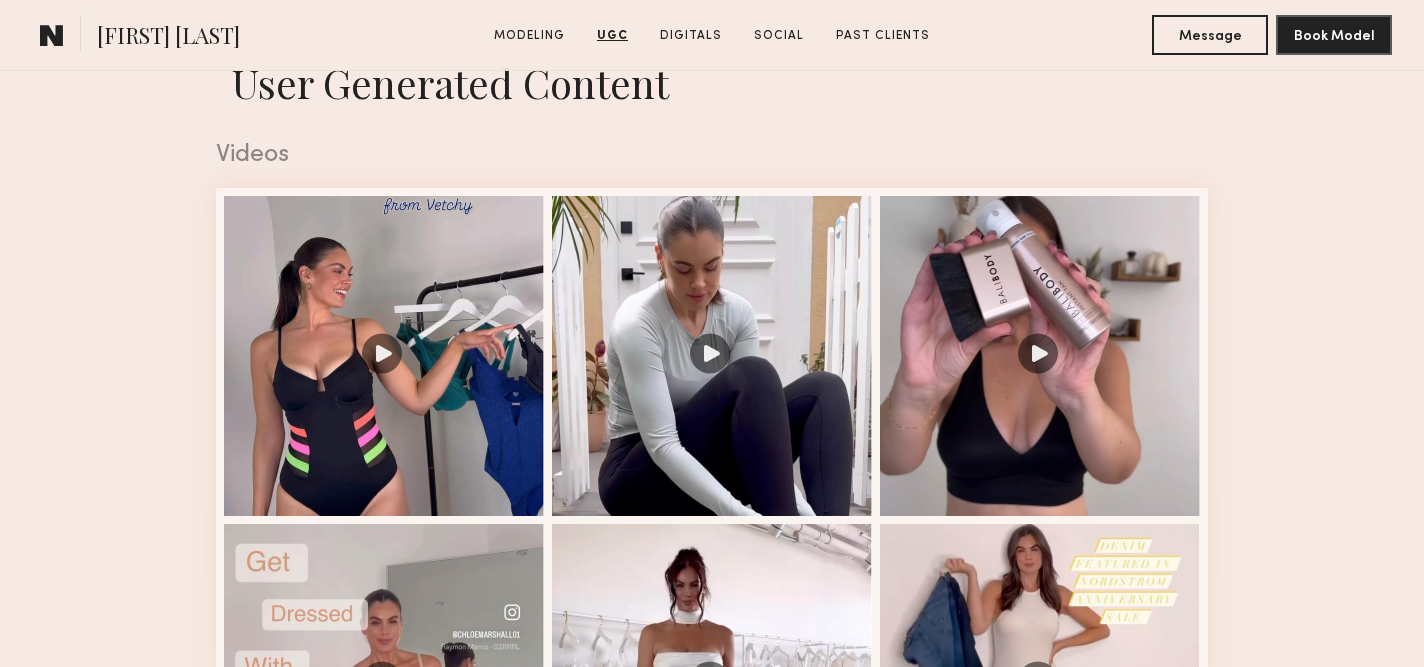 scroll, scrollTop: 3245, scrollLeft: 0, axis: vertical 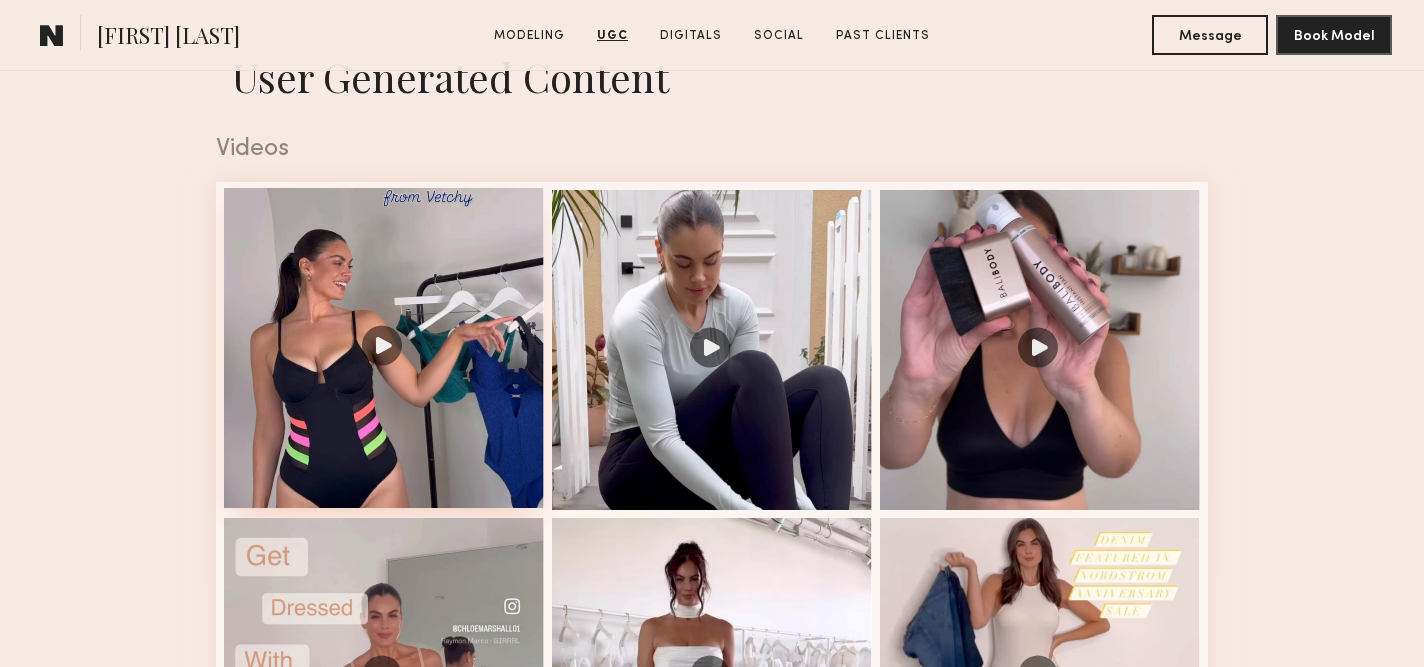 click at bounding box center (384, 348) 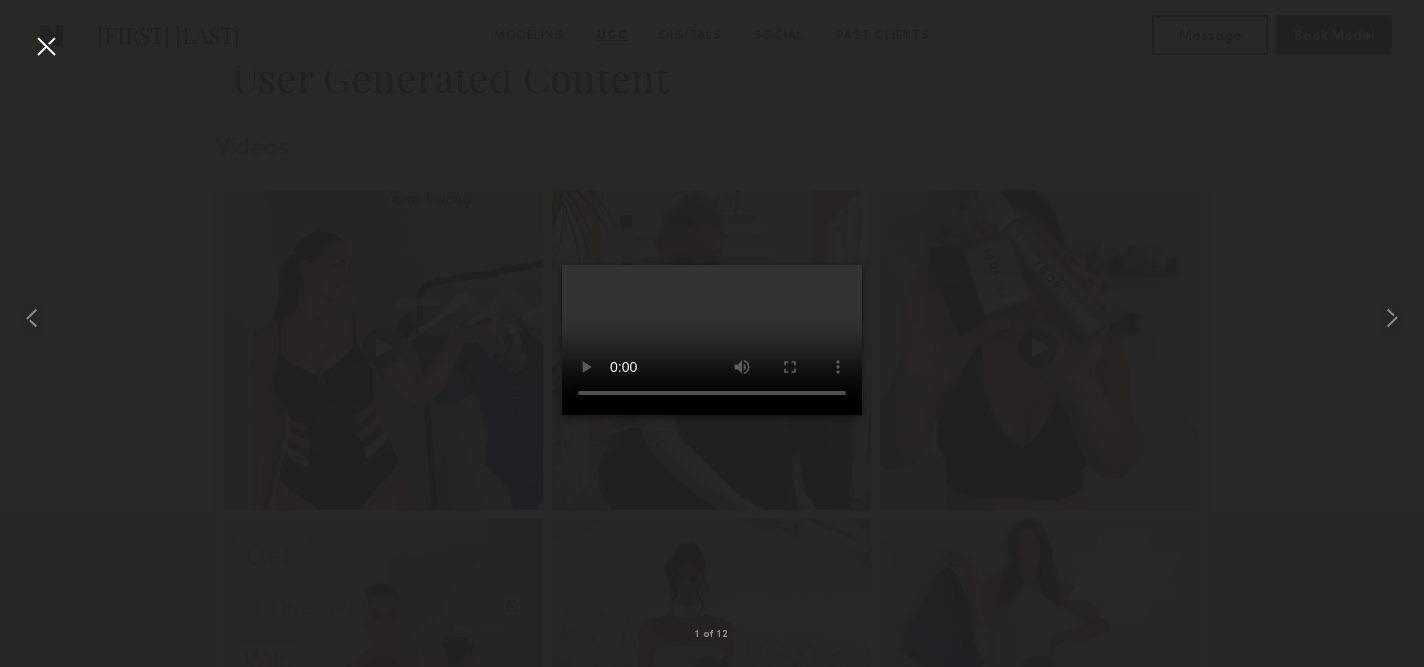 type 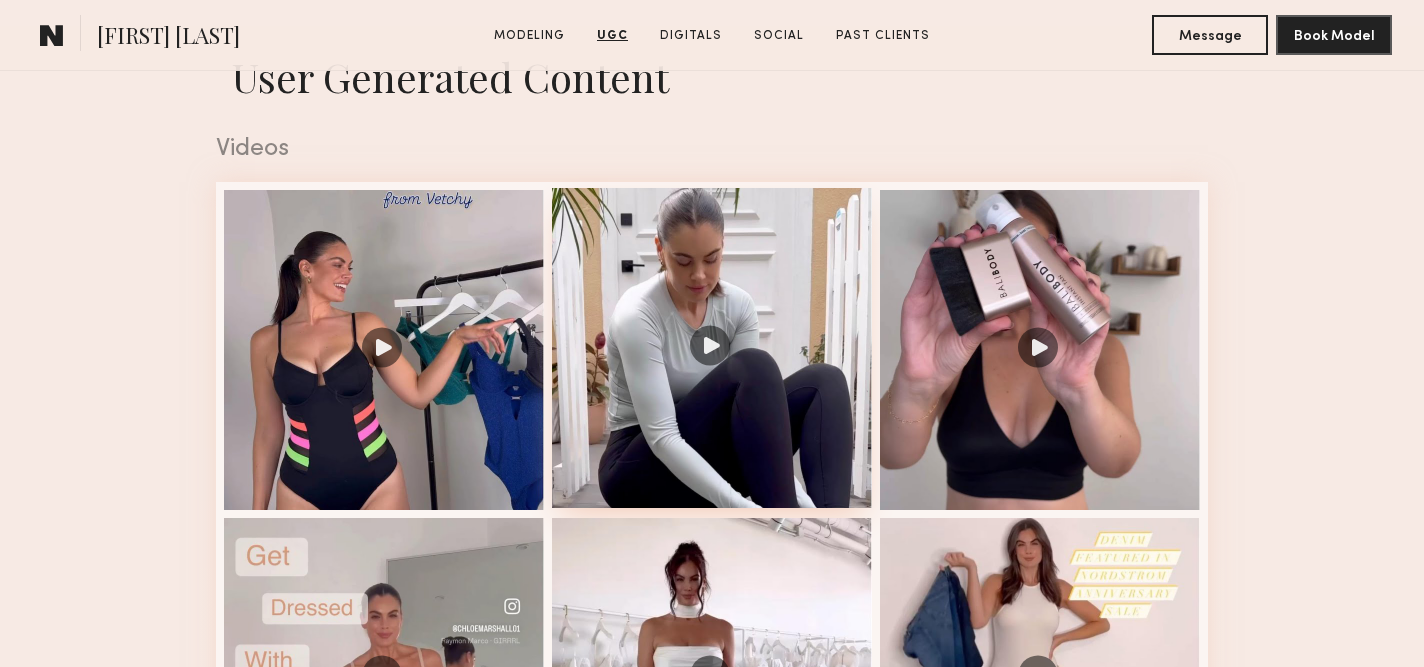 click at bounding box center (712, 348) 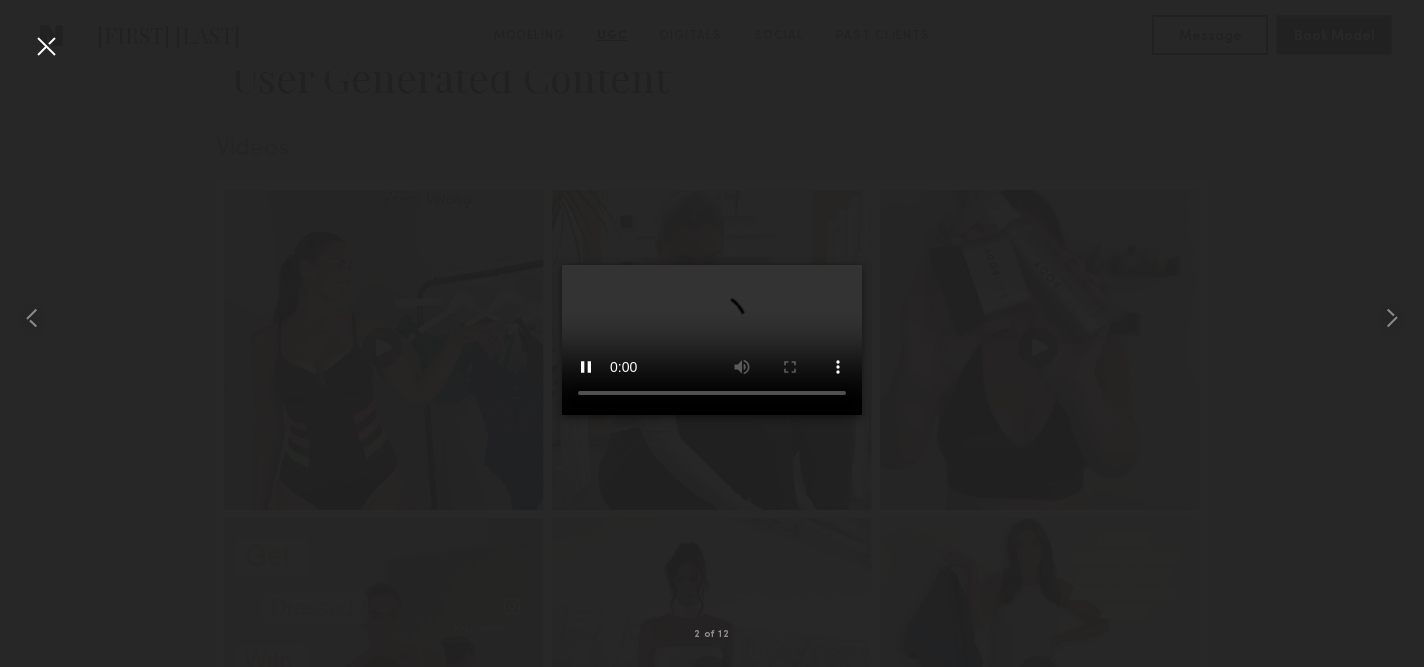 click at bounding box center (46, 46) 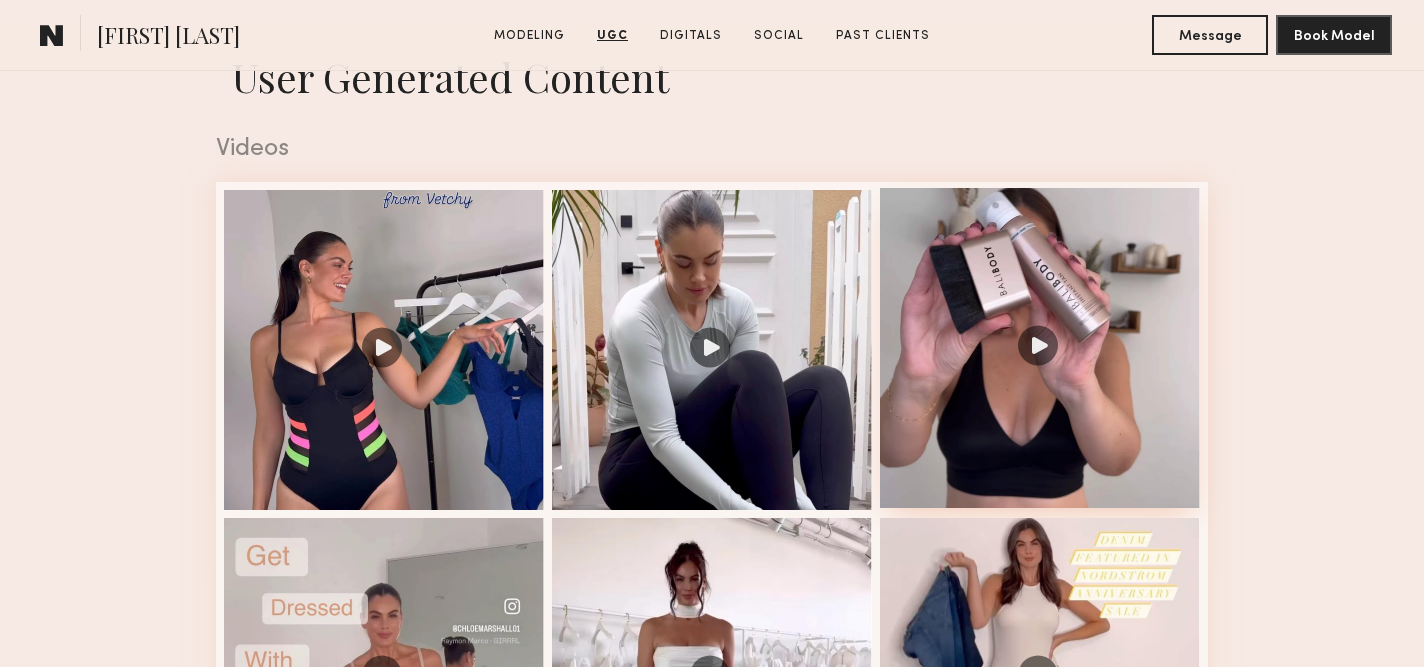 click at bounding box center (1040, 348) 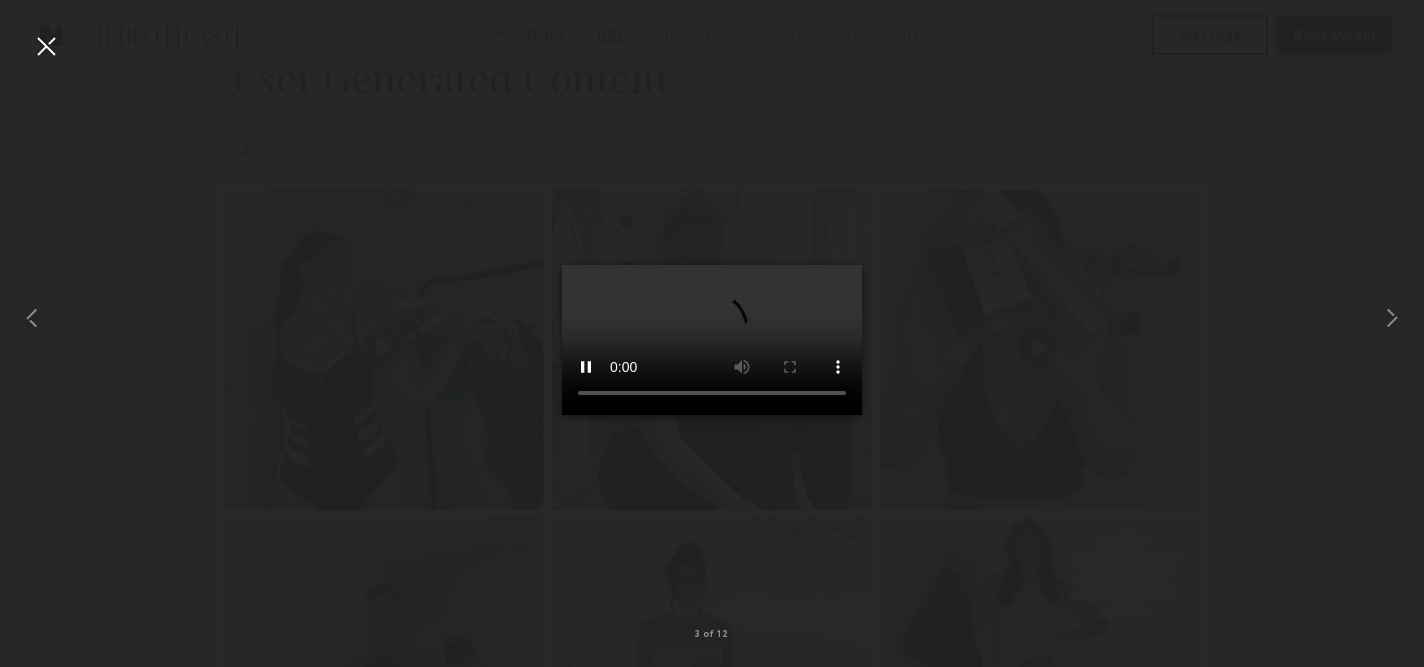click at bounding box center [46, 46] 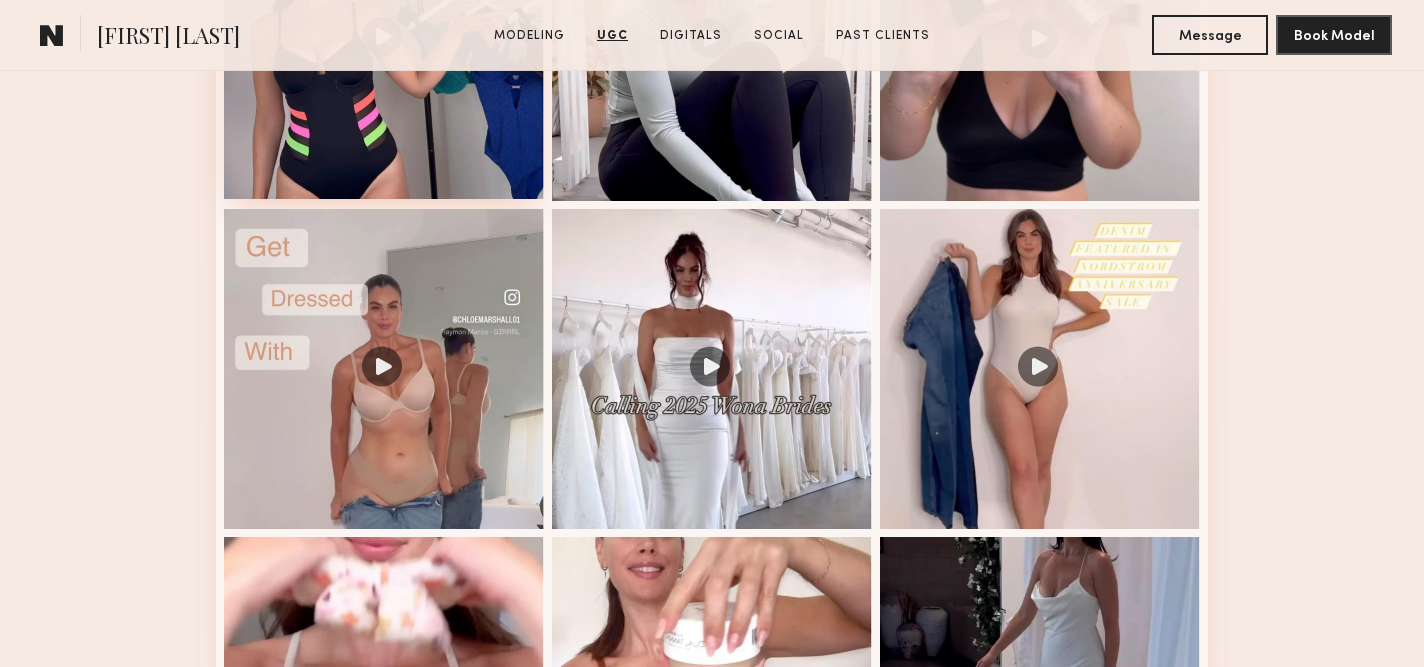 scroll, scrollTop: 3556, scrollLeft: 0, axis: vertical 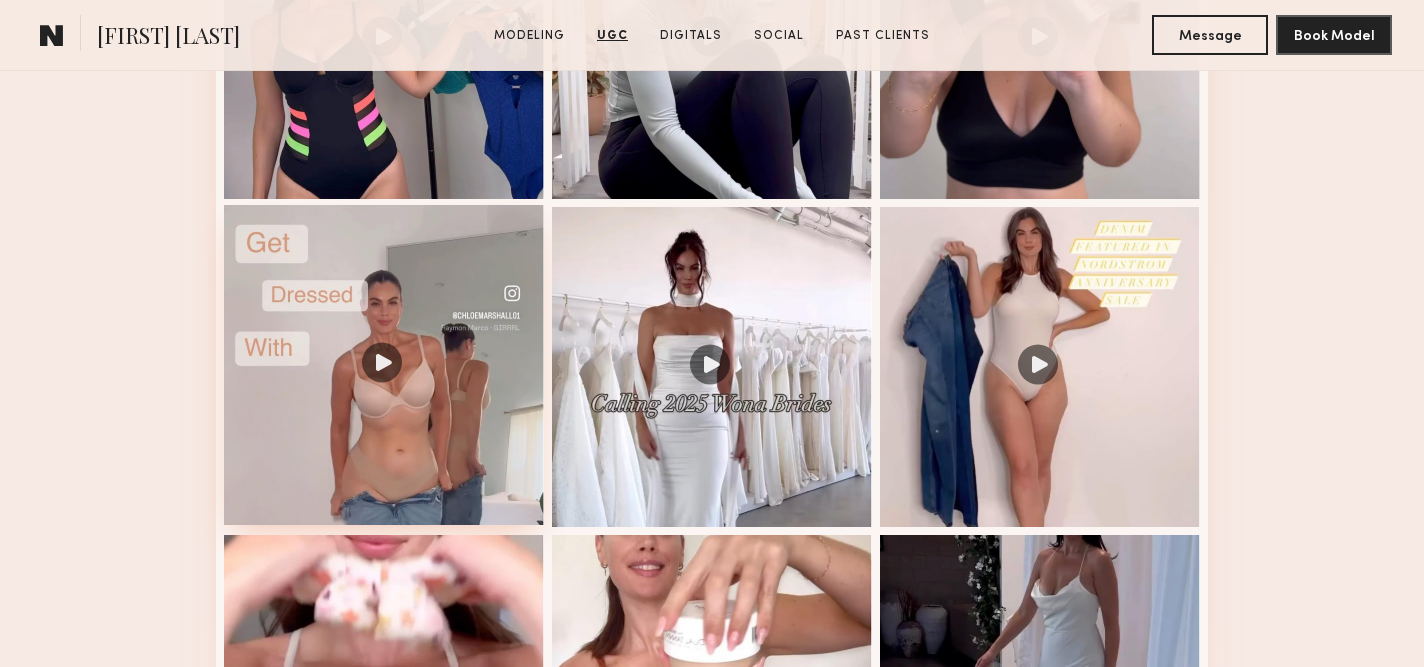 click at bounding box center (384, 365) 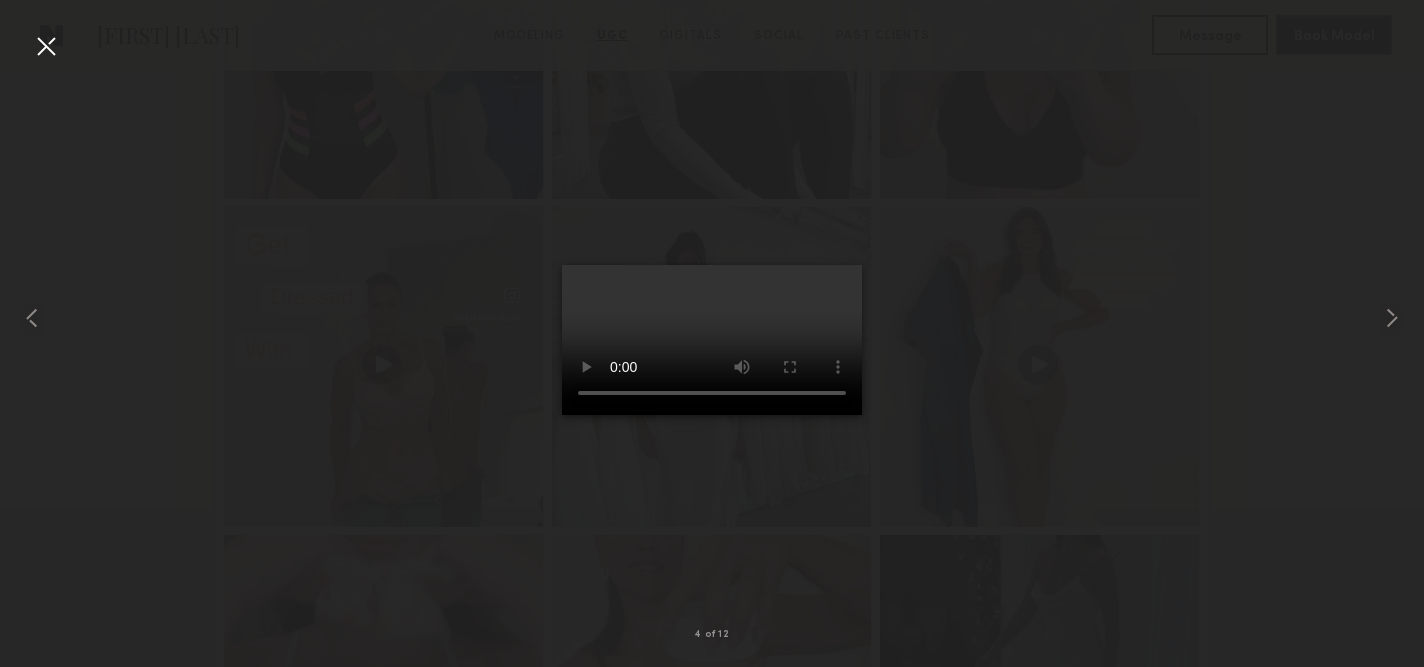 click at bounding box center [712, 317] 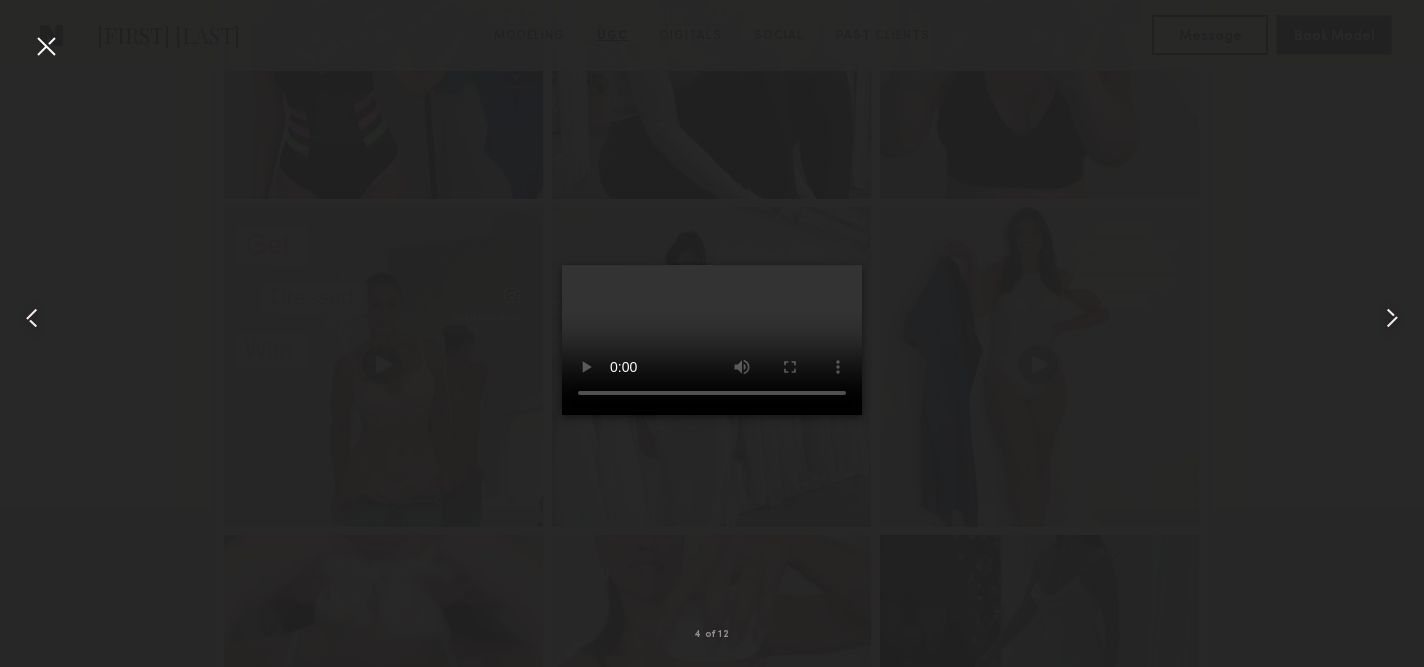 click at bounding box center [46, 46] 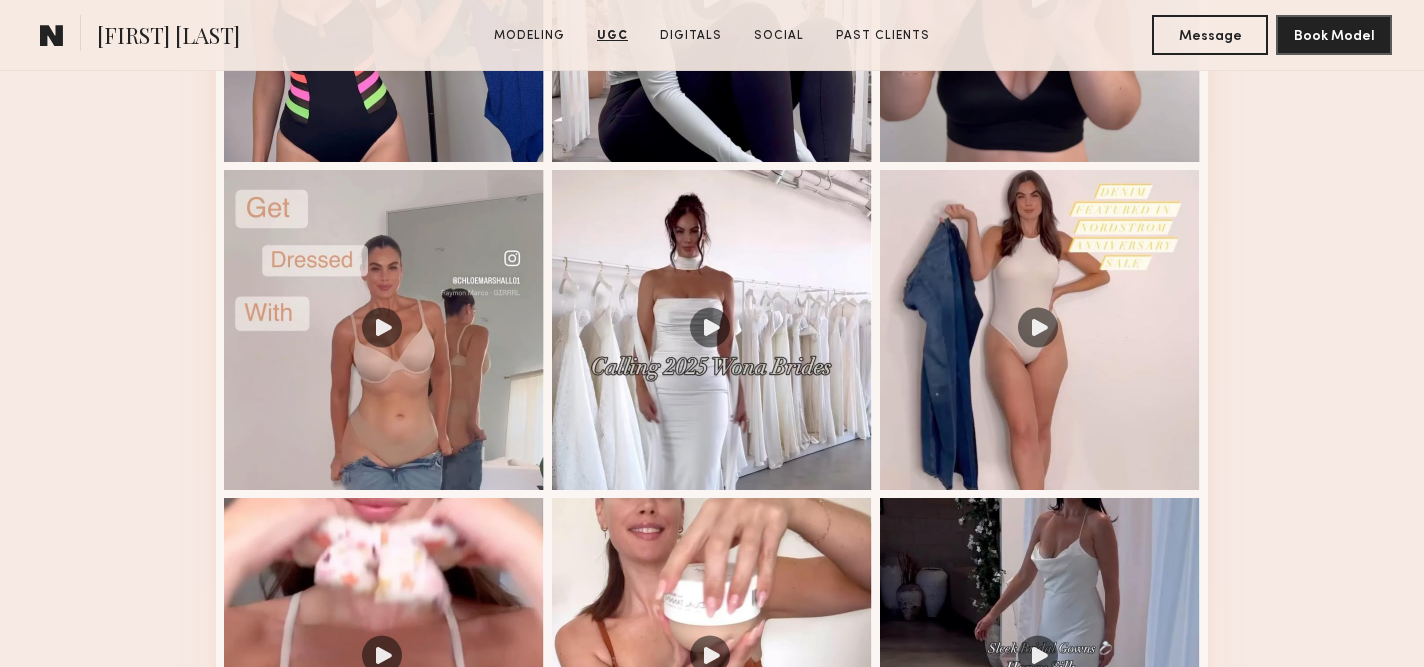 scroll, scrollTop: 3601, scrollLeft: 0, axis: vertical 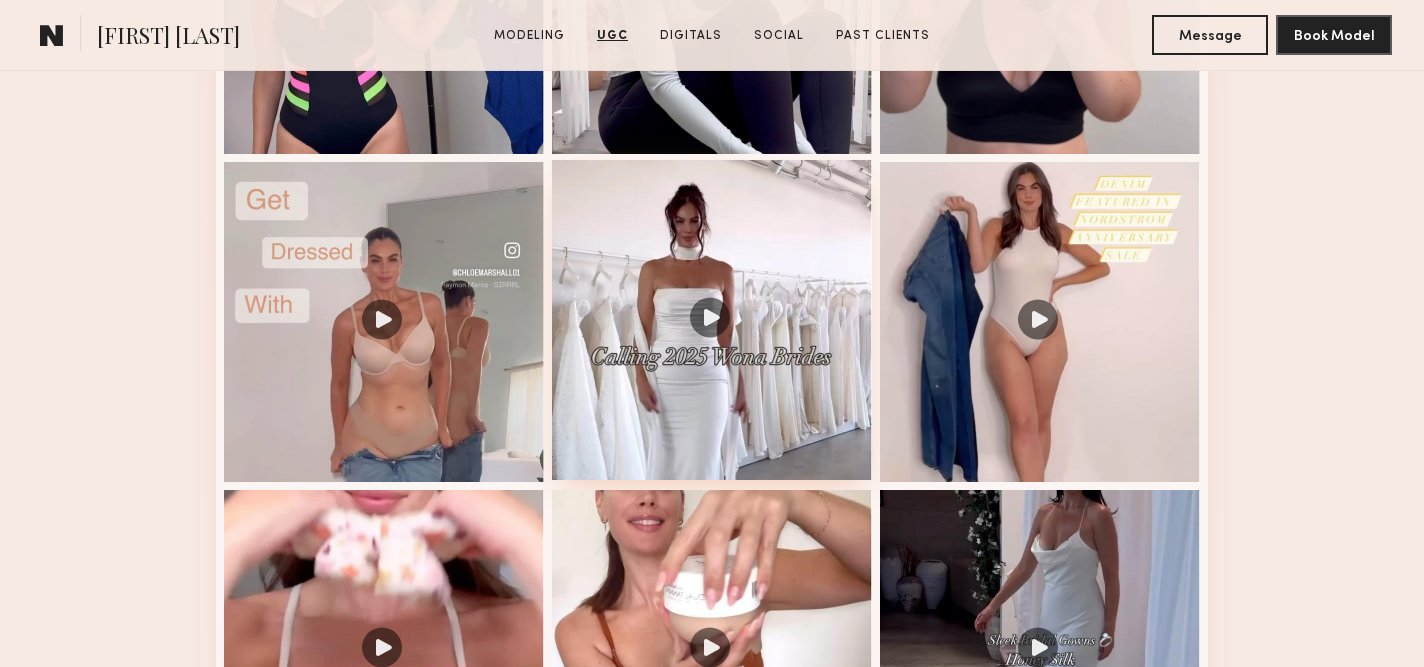 click at bounding box center (712, 320) 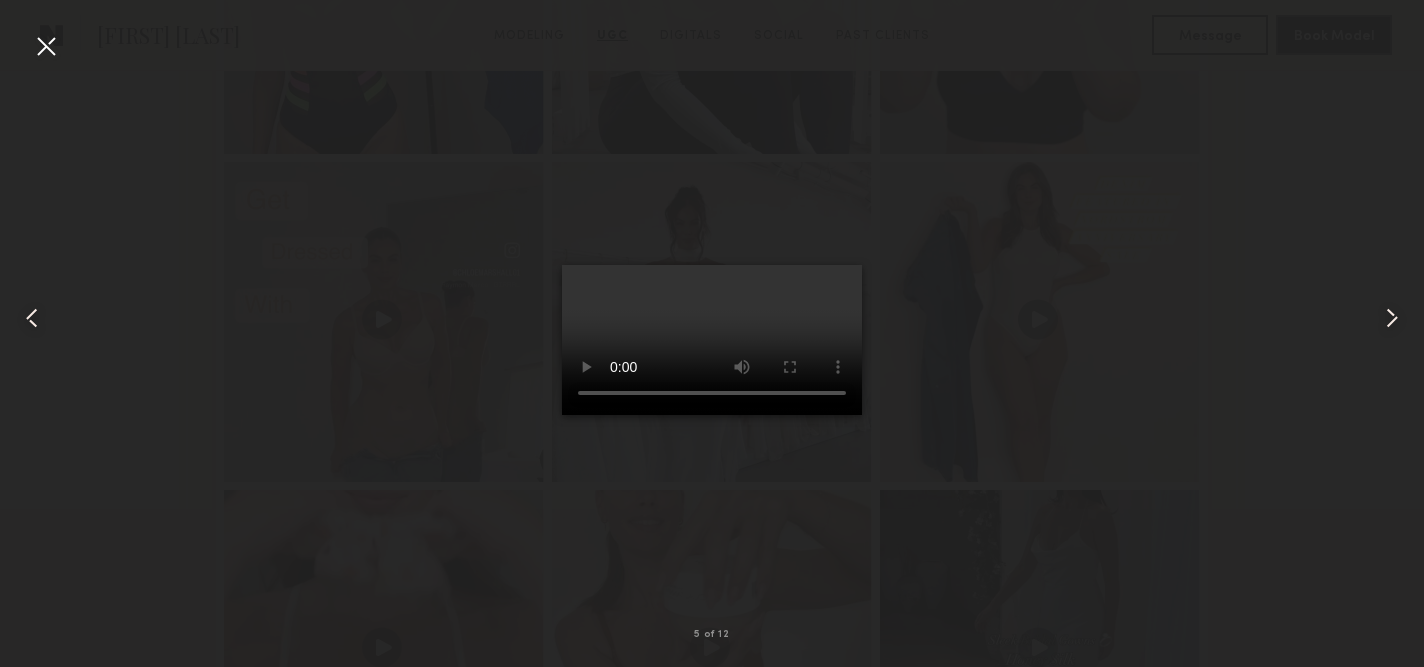 click at bounding box center (46, 46) 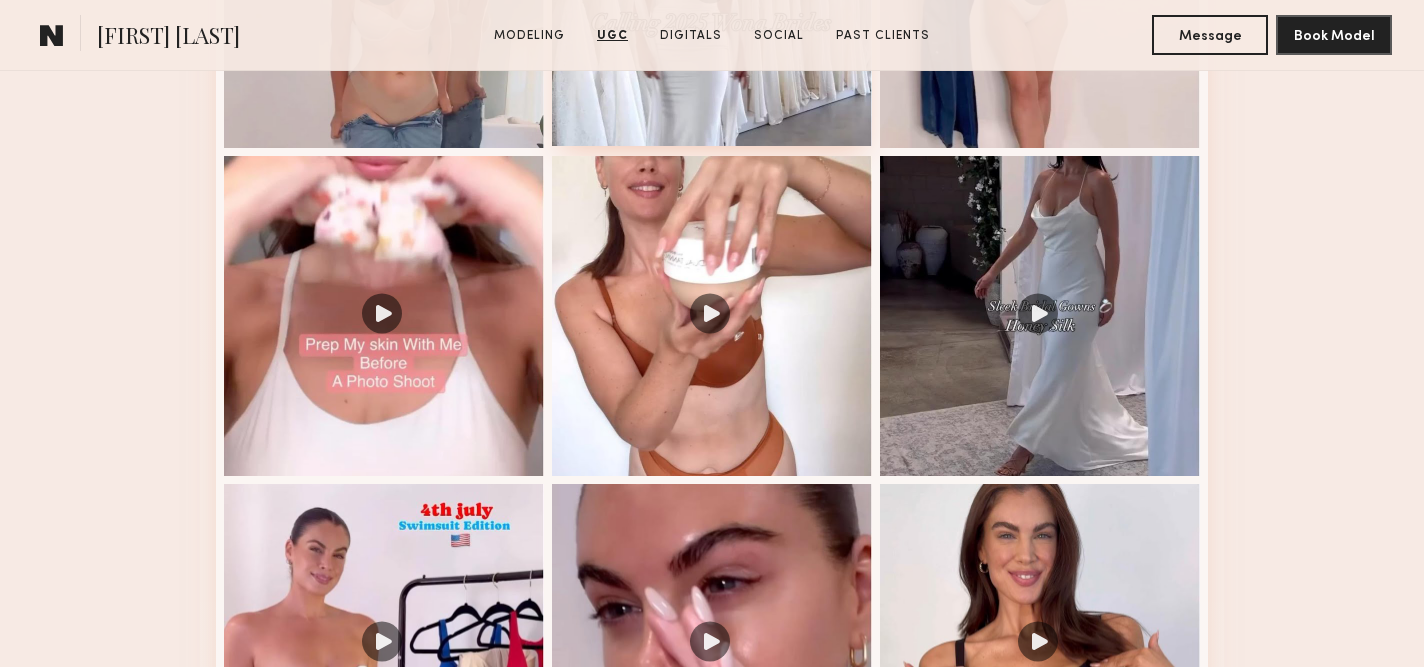 scroll, scrollTop: 3930, scrollLeft: 0, axis: vertical 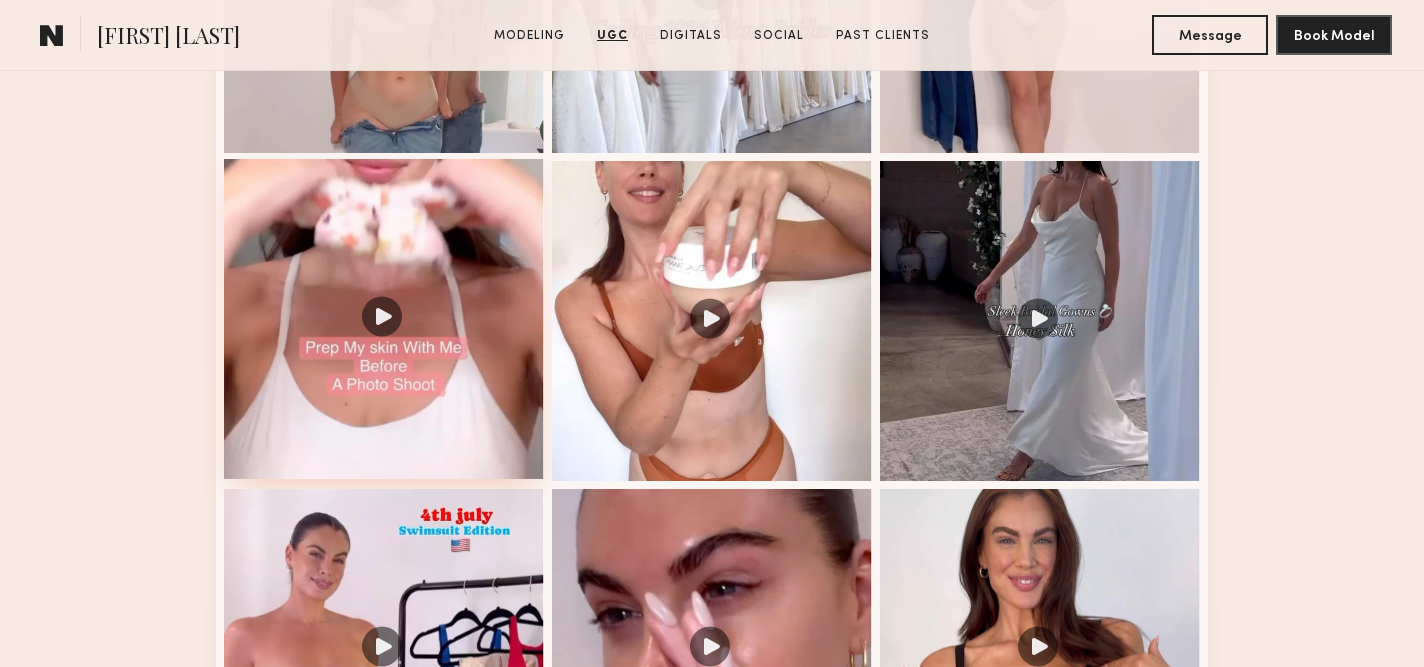 click at bounding box center (384, 319) 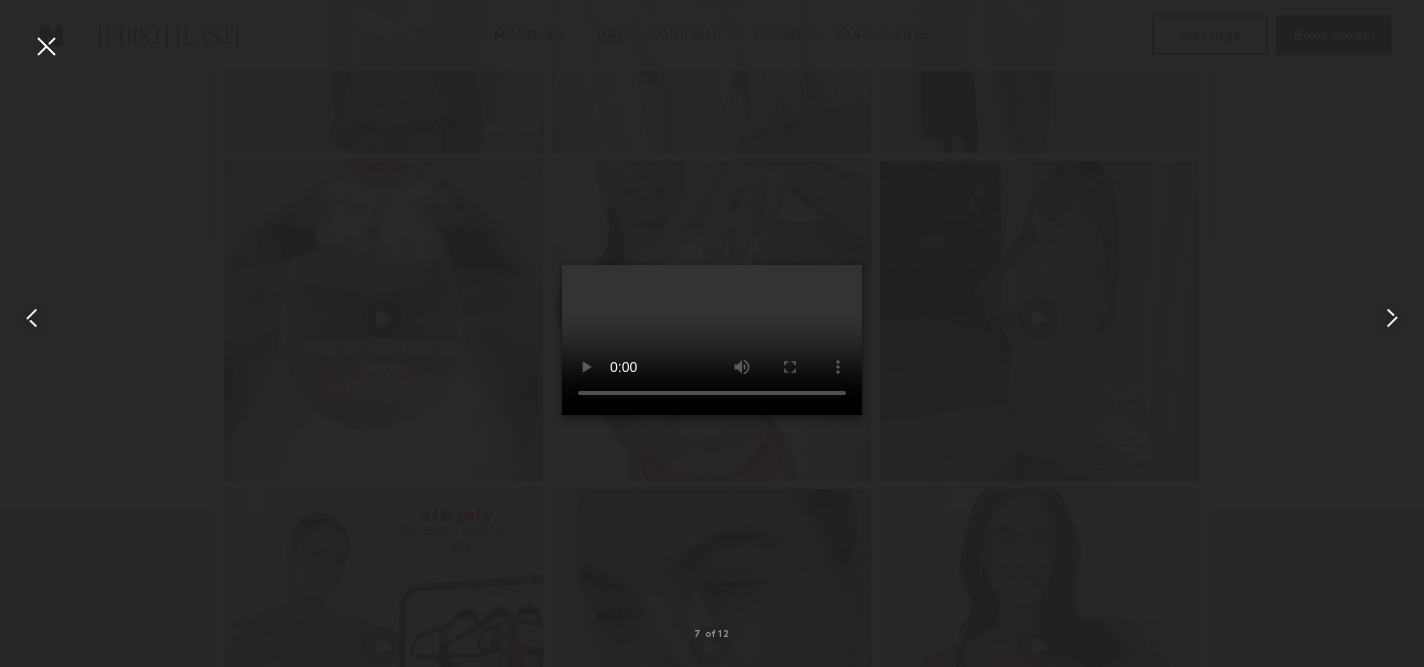 click at bounding box center [46, 46] 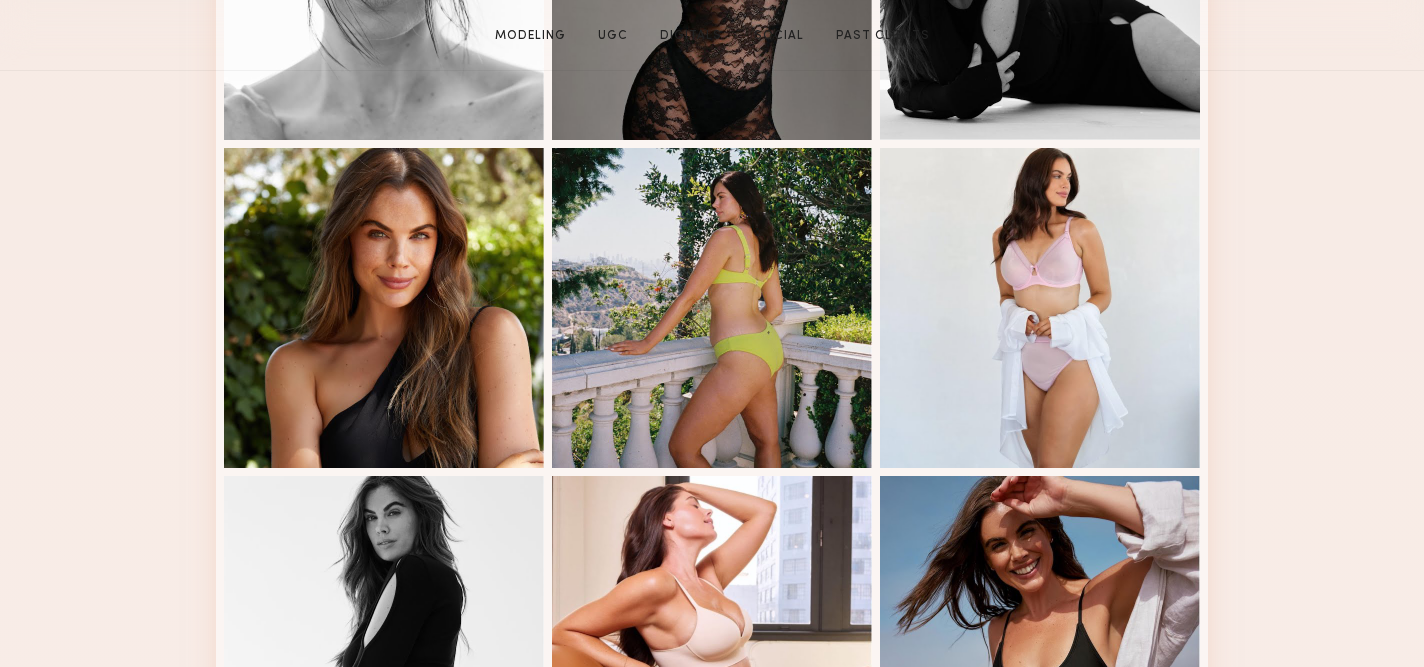 scroll, scrollTop: 895, scrollLeft: 0, axis: vertical 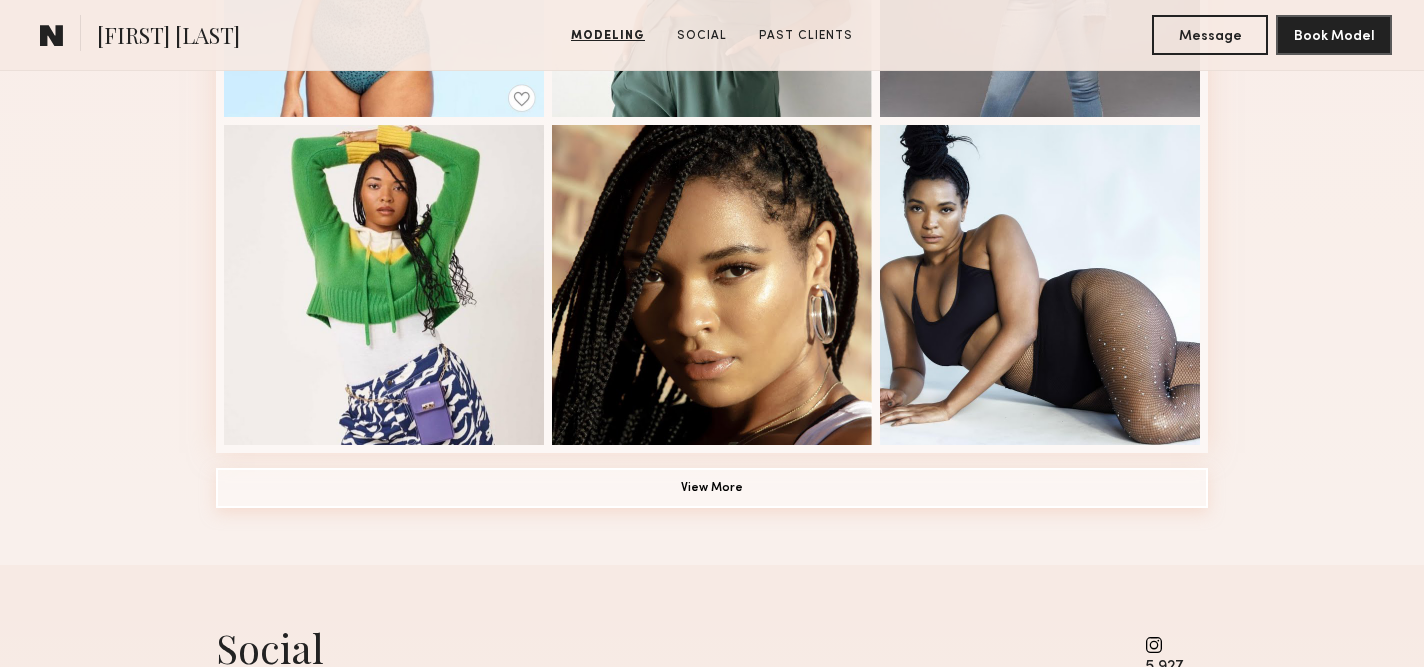 click on "View More" 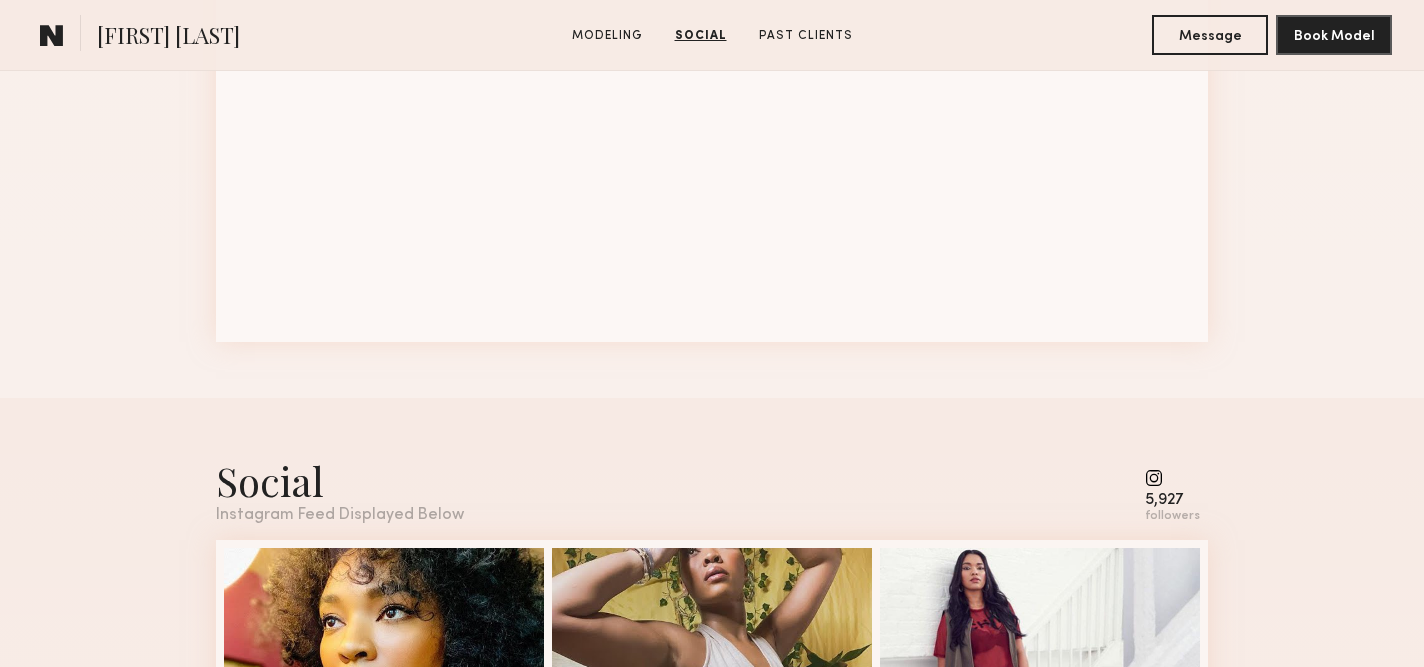 scroll, scrollTop: 2679, scrollLeft: 0, axis: vertical 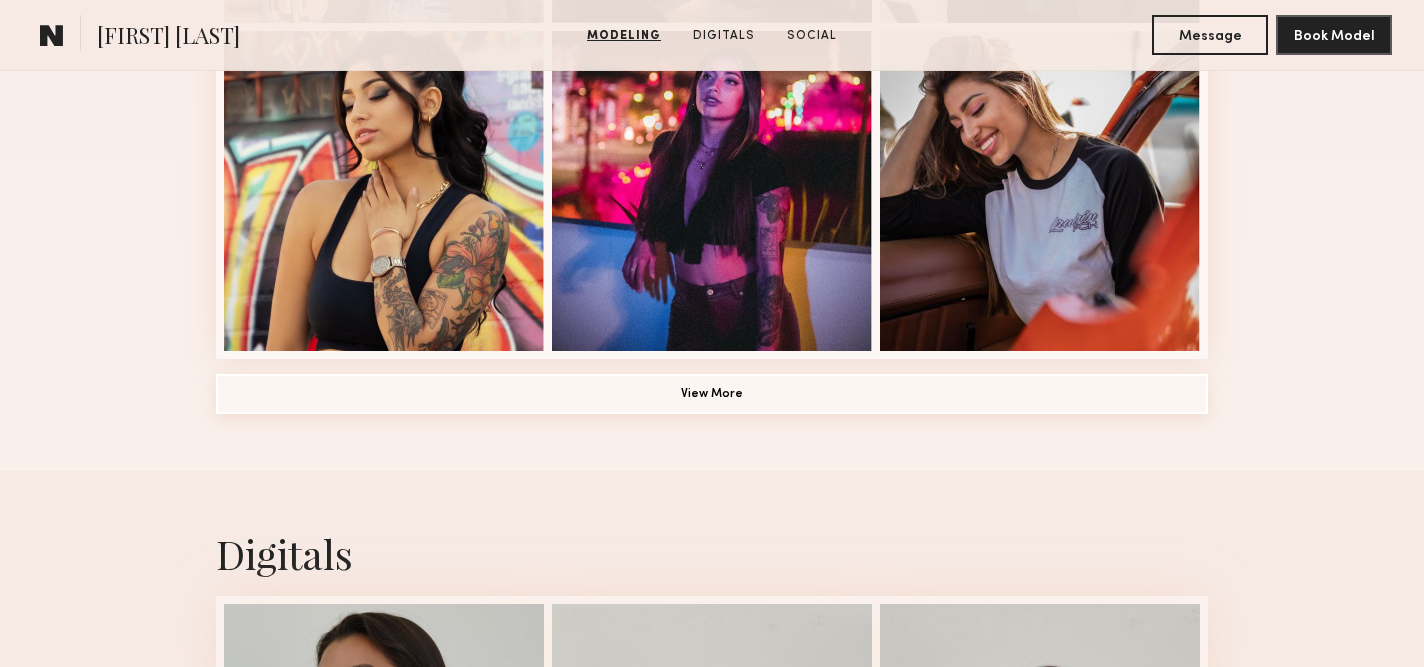 click on "View More" 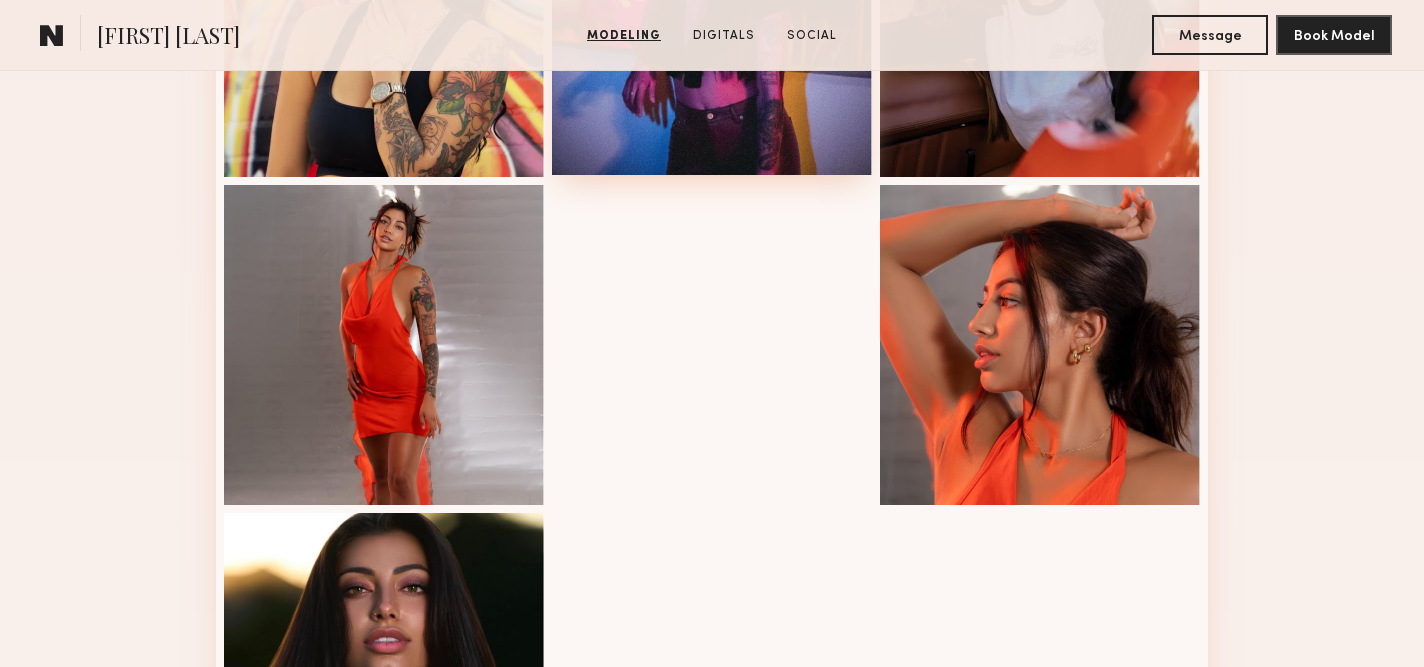 scroll, scrollTop: 1724, scrollLeft: 0, axis: vertical 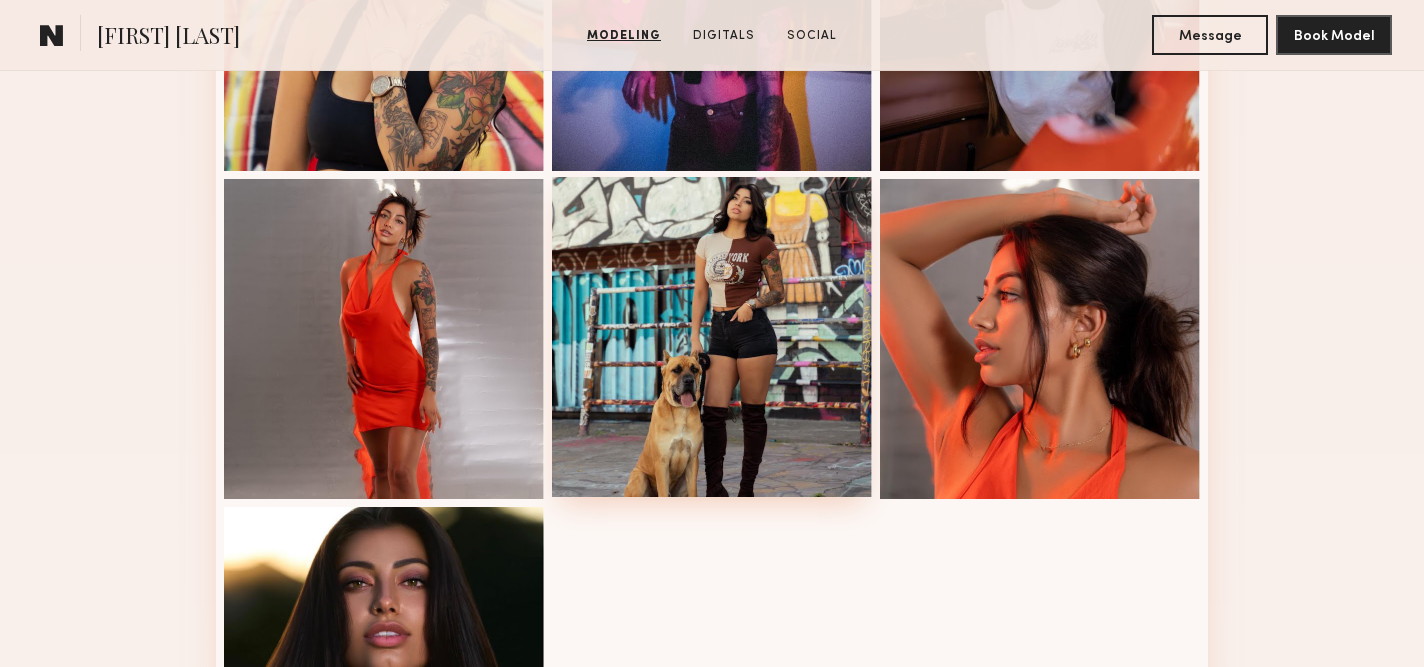 click at bounding box center [712, 337] 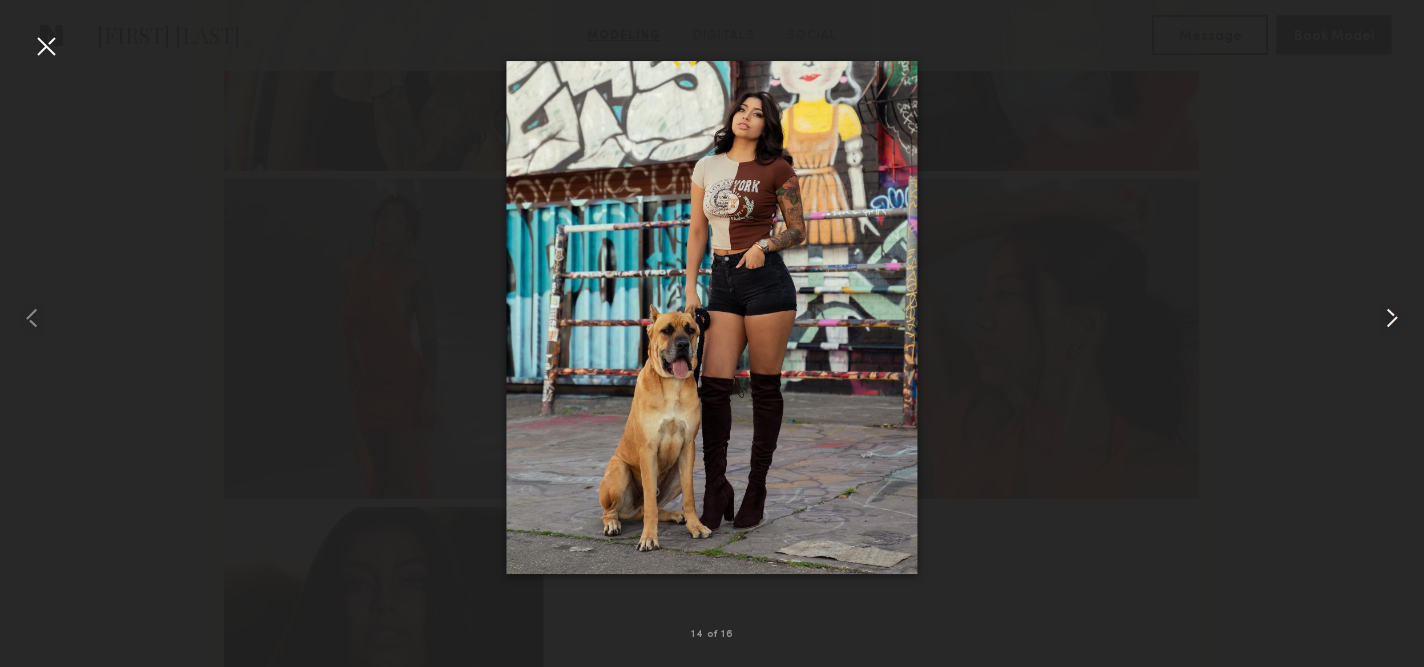 click at bounding box center [1392, 318] 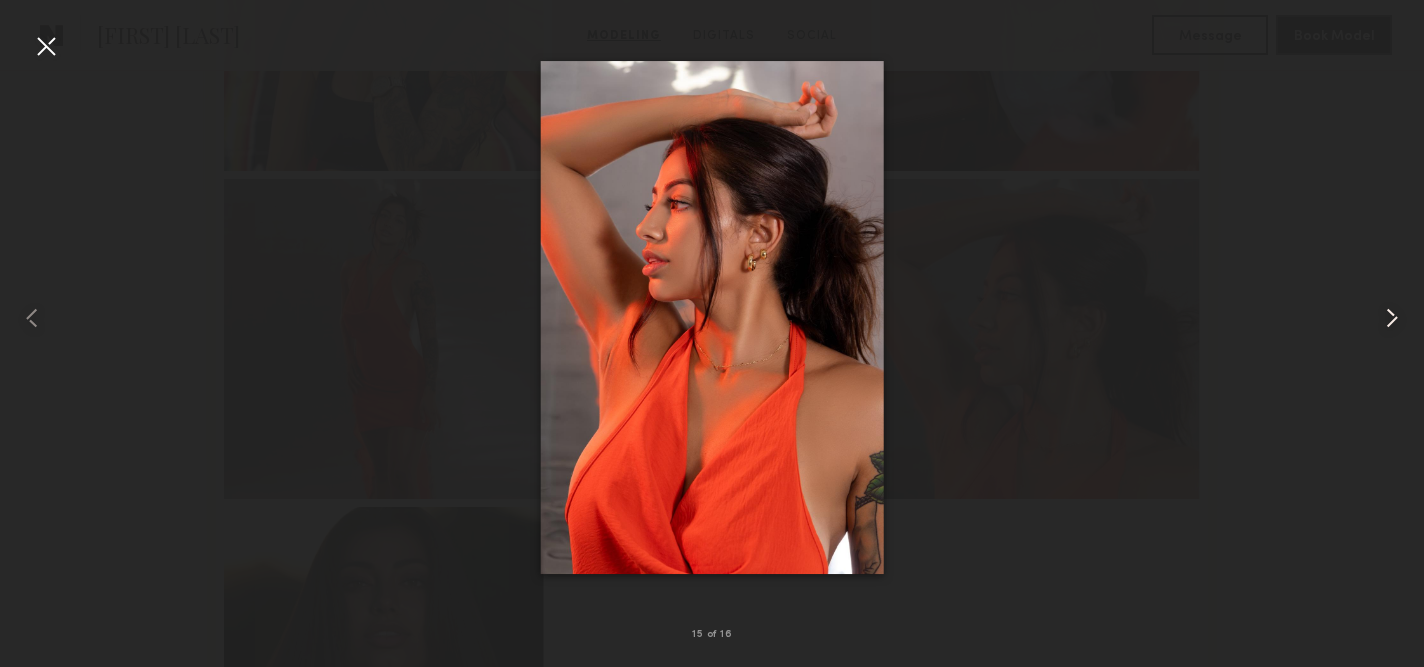 click at bounding box center (1392, 318) 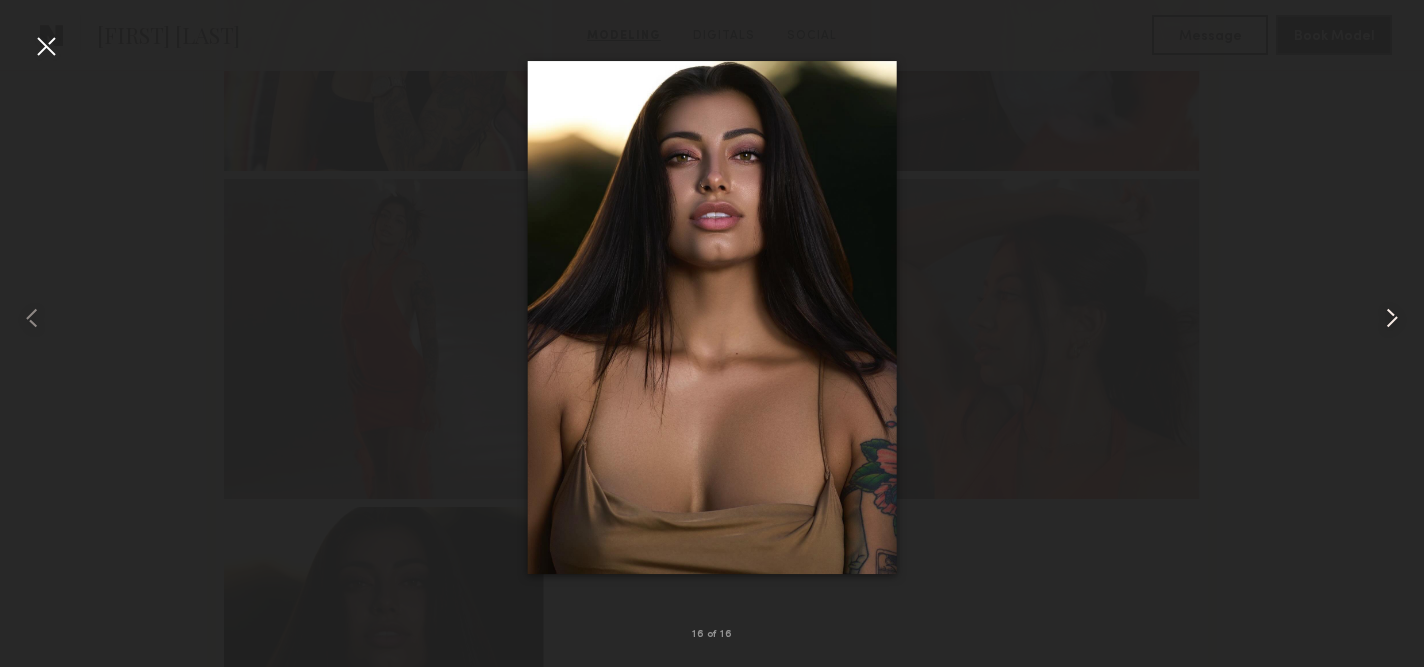 click at bounding box center (1392, 318) 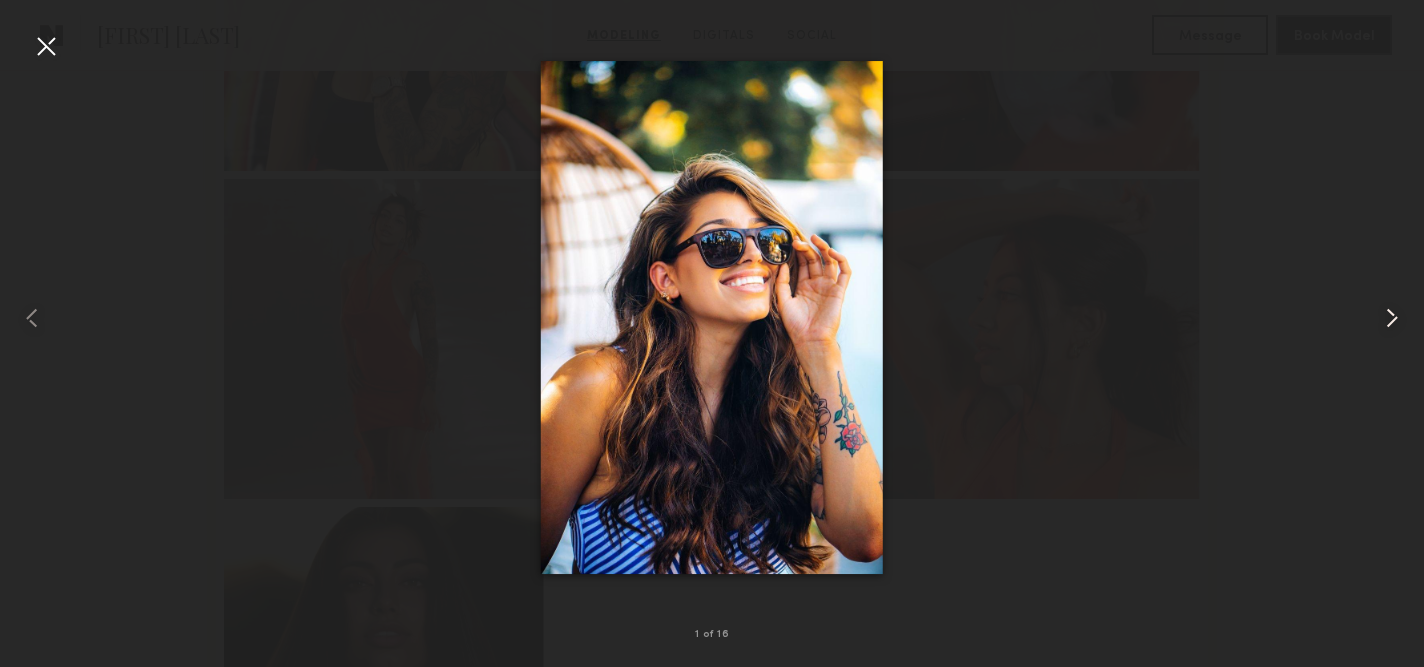 click at bounding box center (1392, 318) 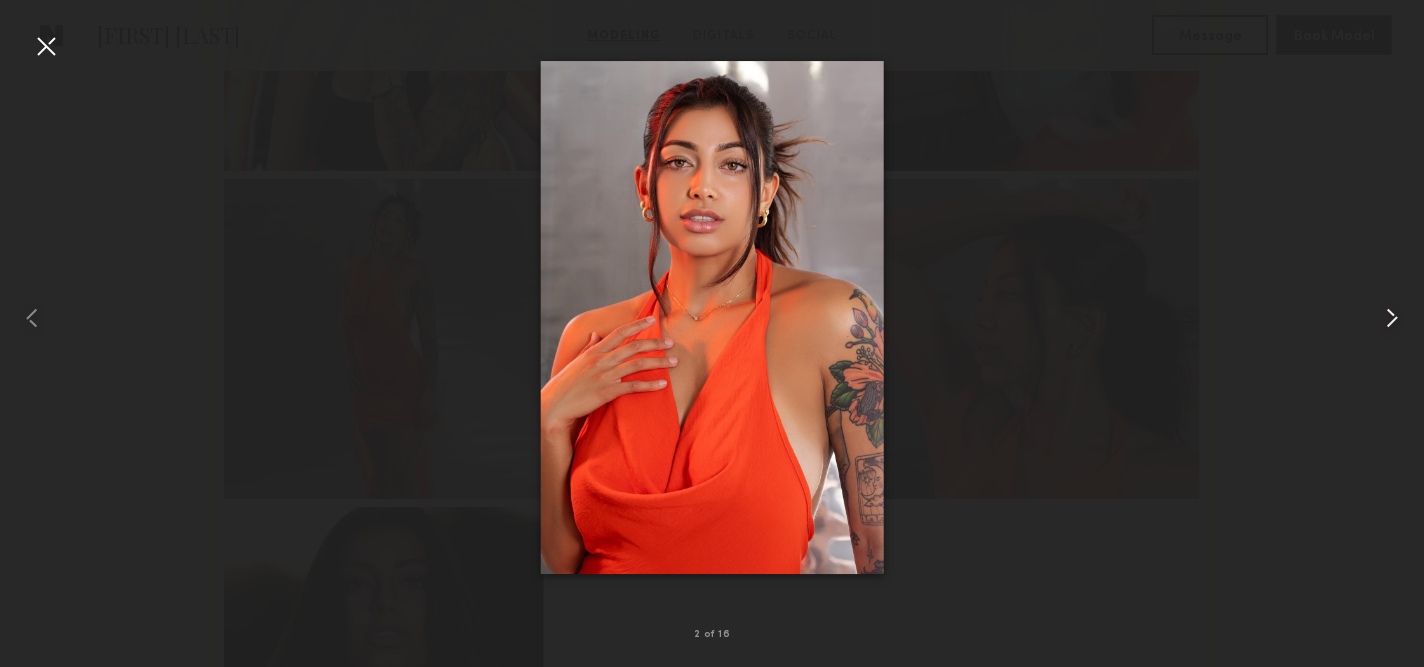 click at bounding box center (1392, 318) 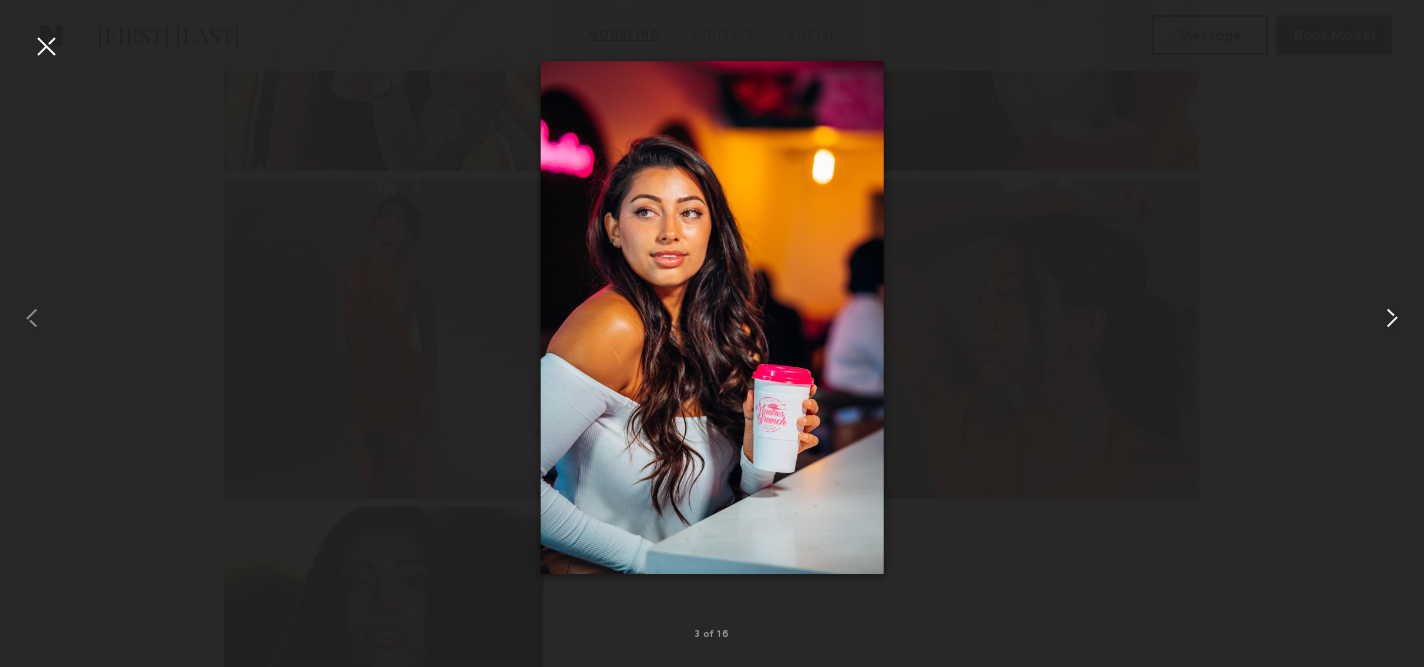 click at bounding box center [1392, 318] 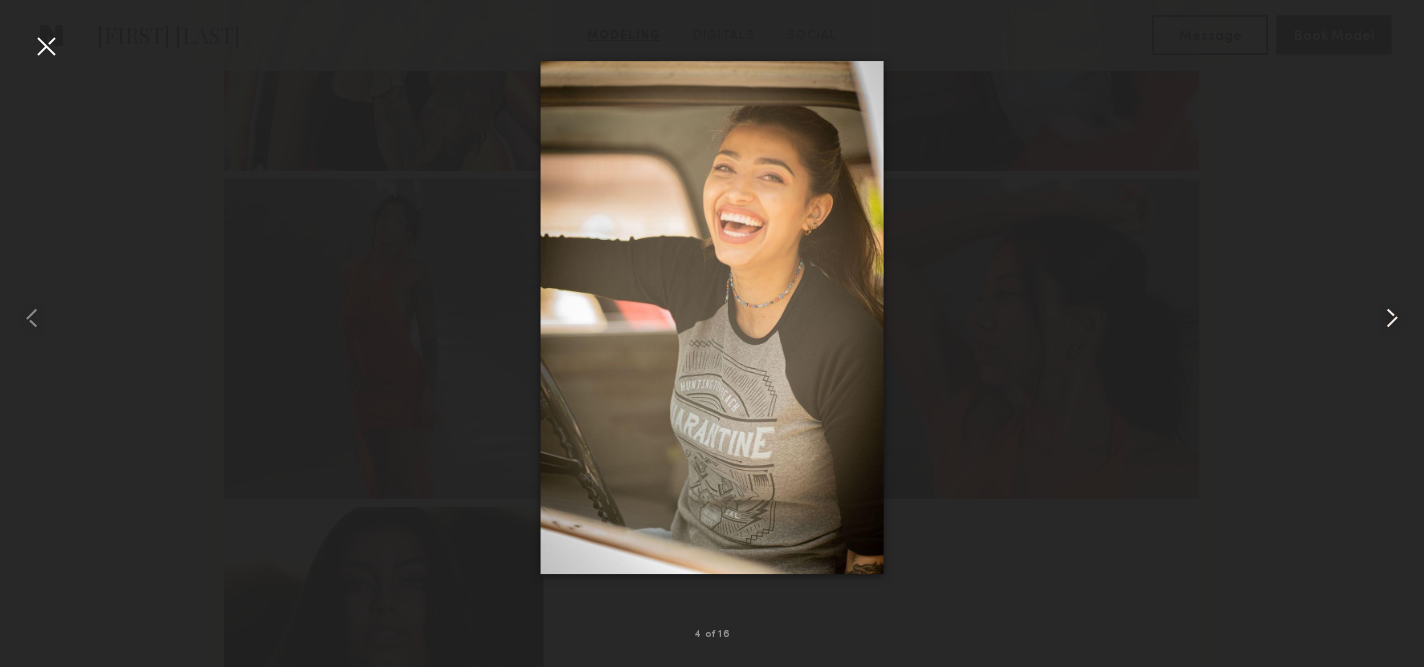 click at bounding box center [1392, 318] 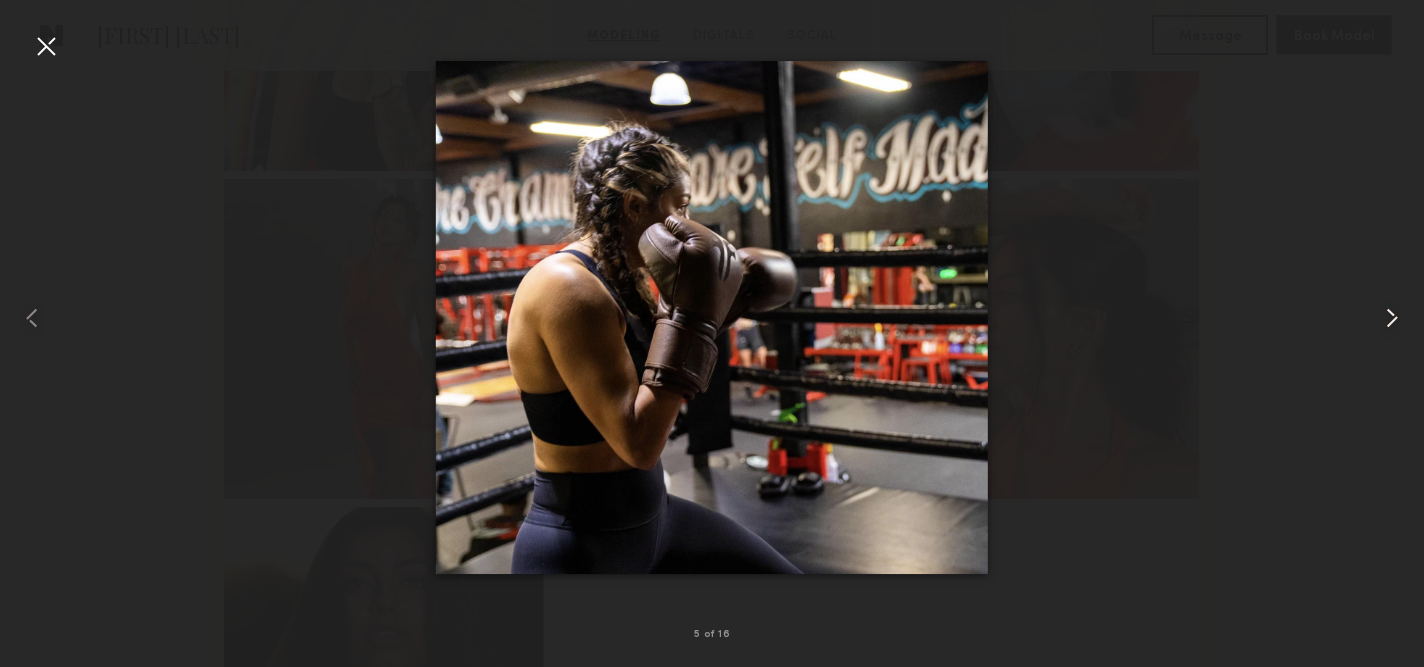 click at bounding box center (1392, 318) 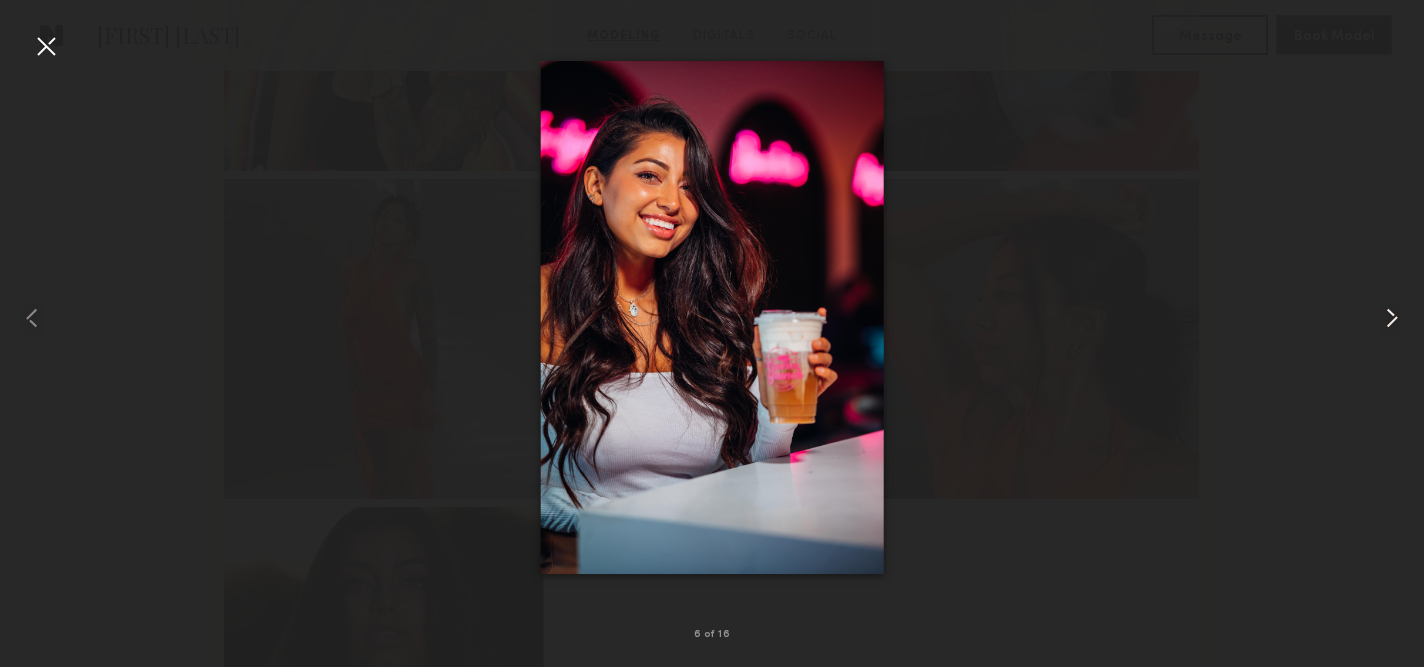 click at bounding box center [1392, 318] 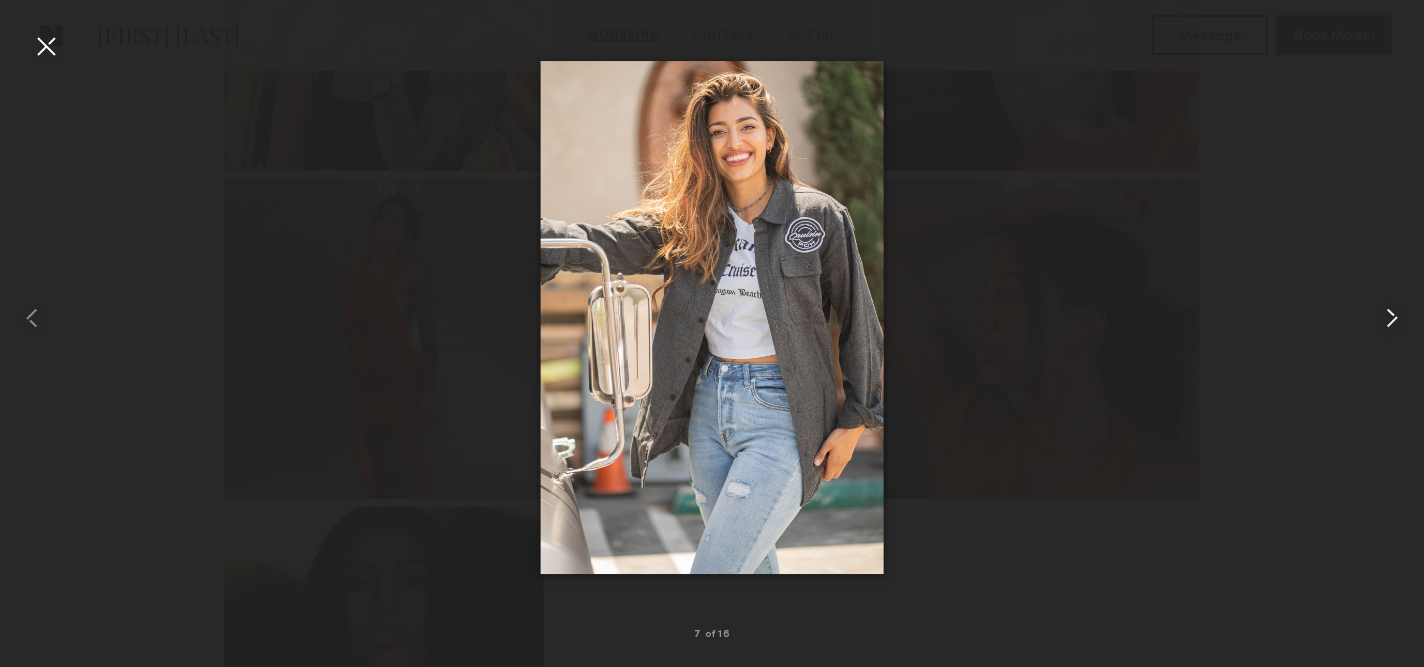 click at bounding box center (1392, 318) 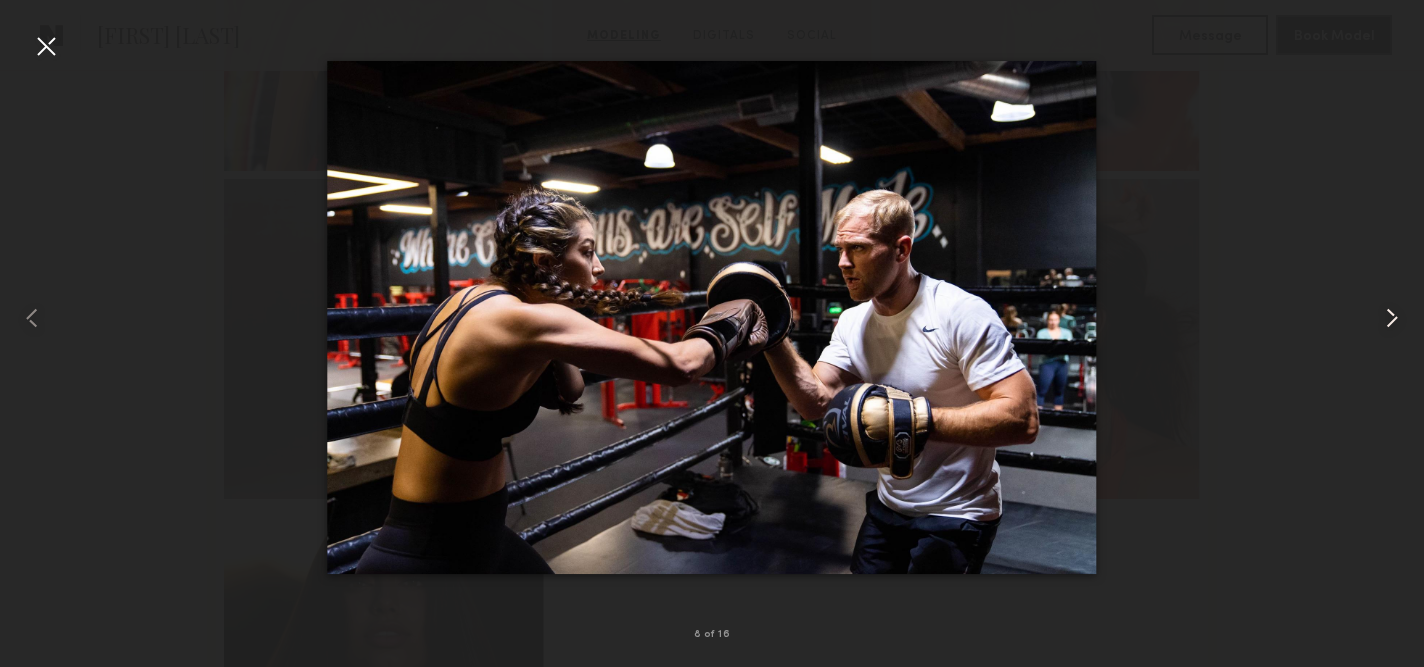 click at bounding box center (1392, 318) 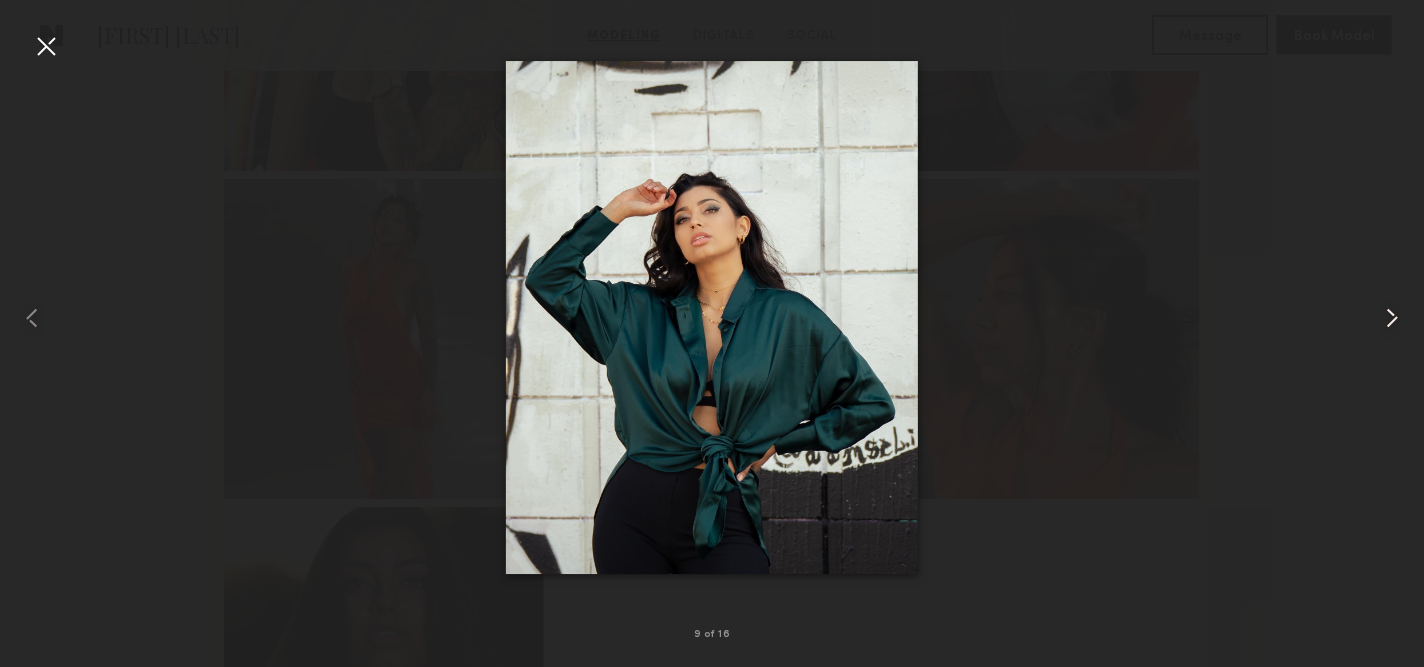 click at bounding box center (1392, 318) 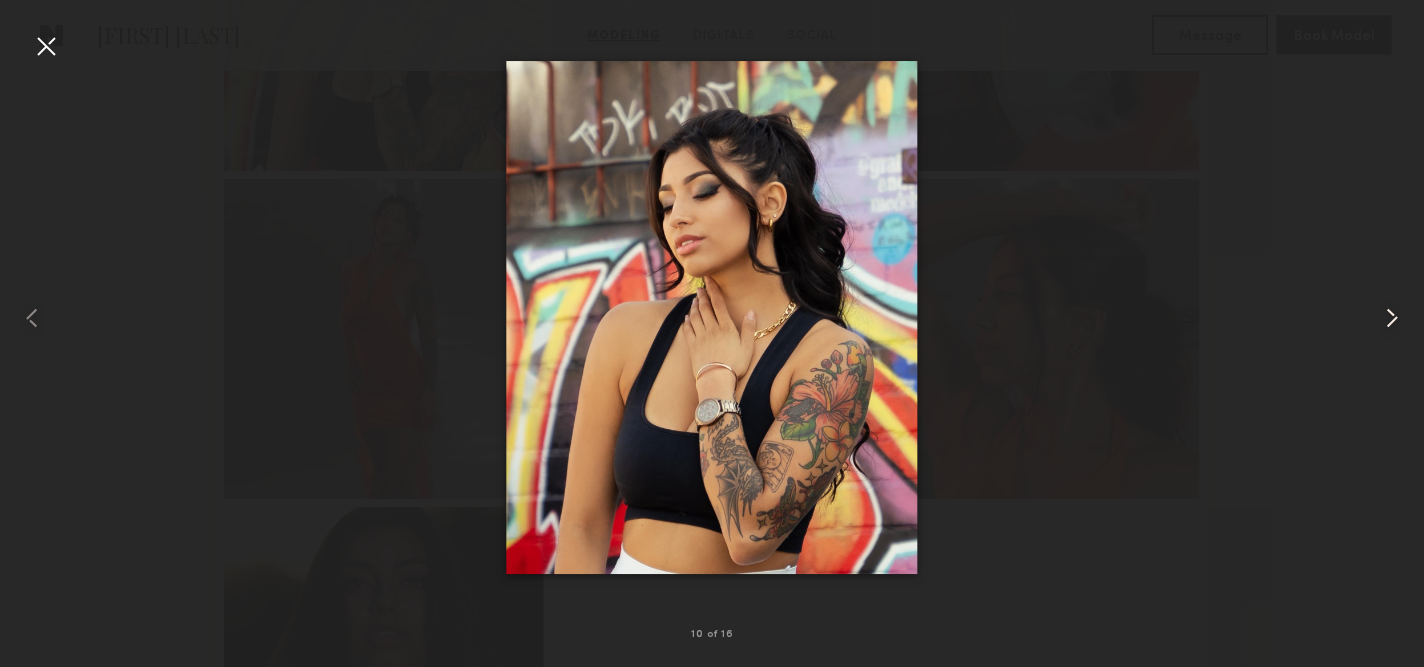 click at bounding box center (1392, 318) 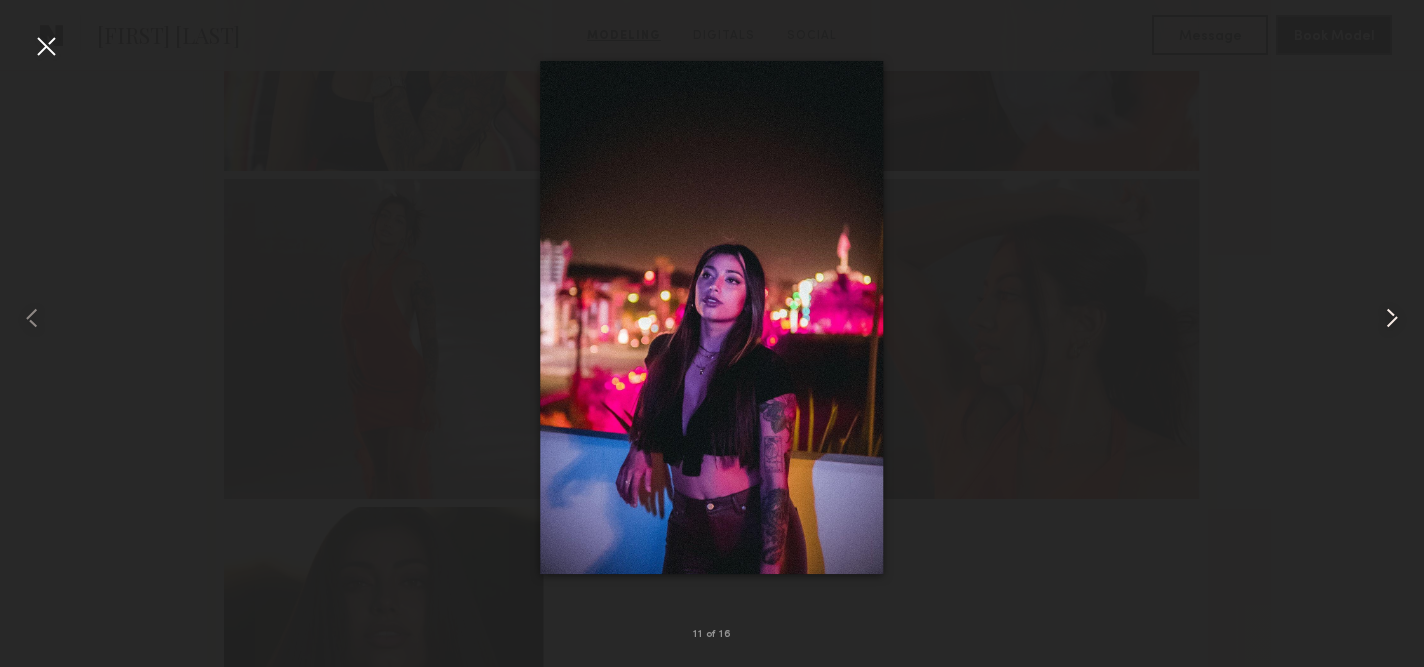 click at bounding box center [1392, 318] 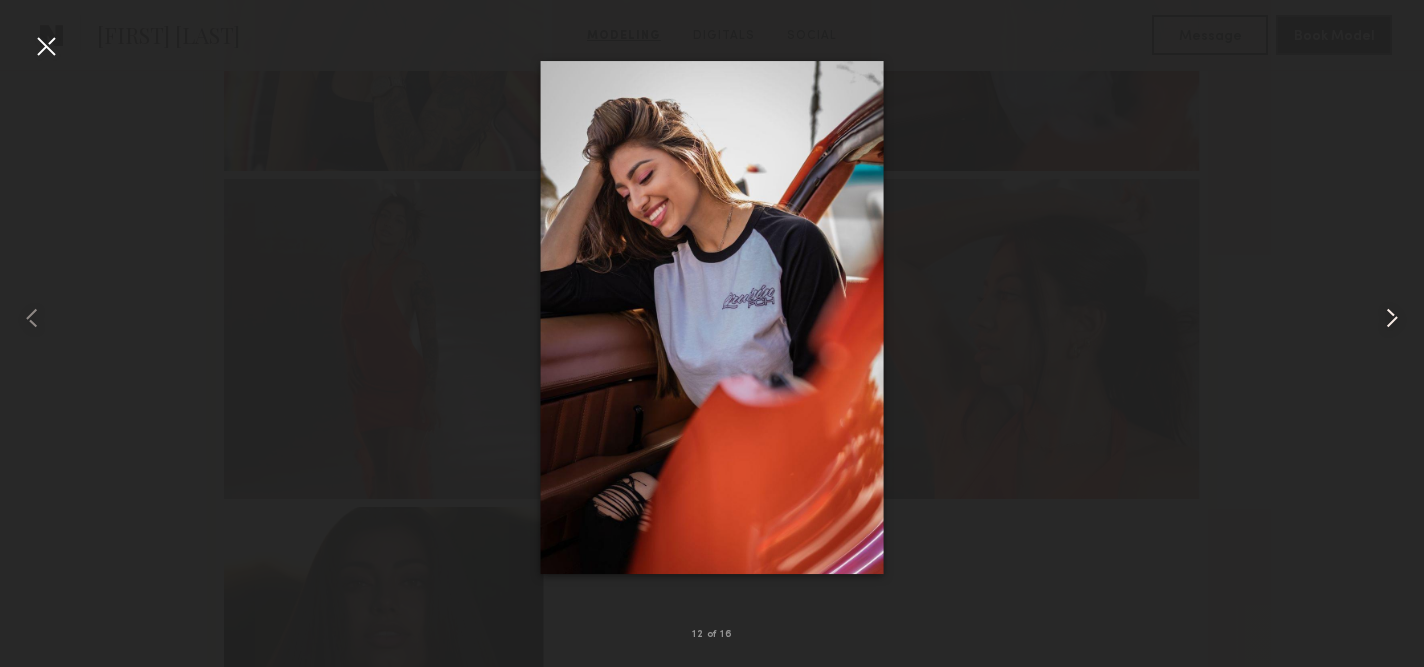 click at bounding box center [1392, 318] 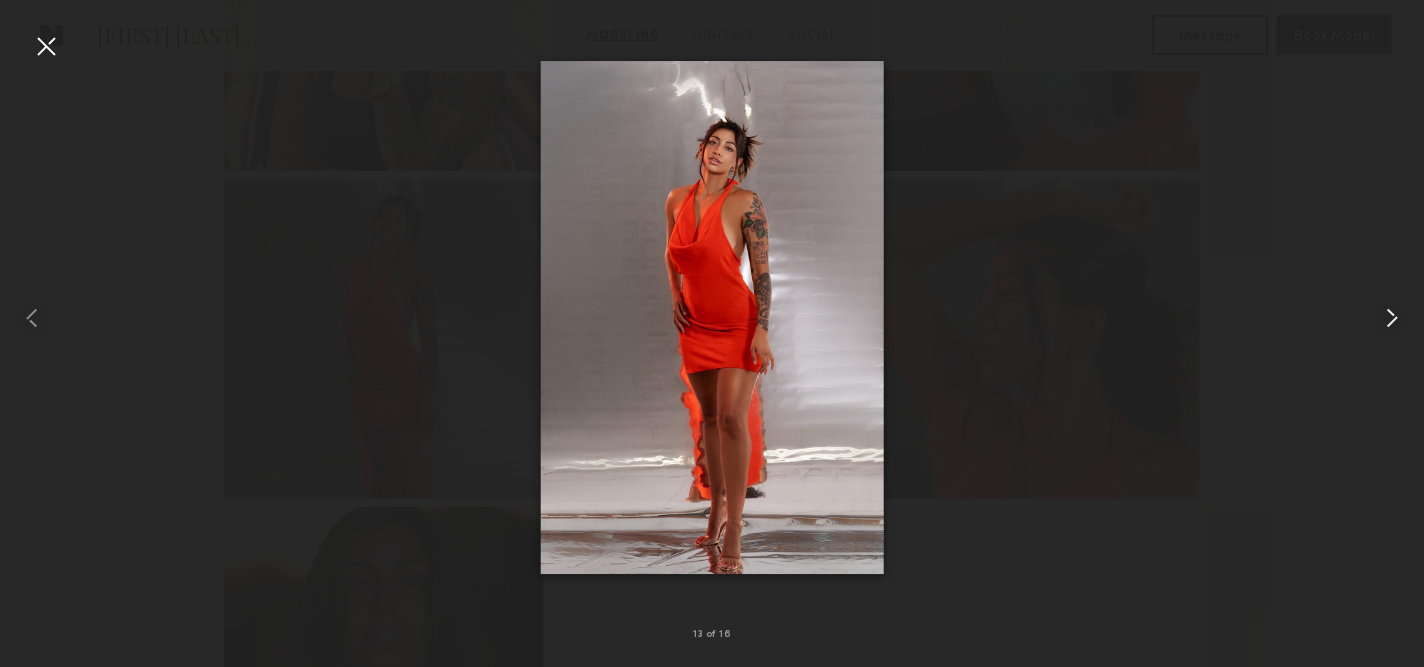 click at bounding box center (1392, 318) 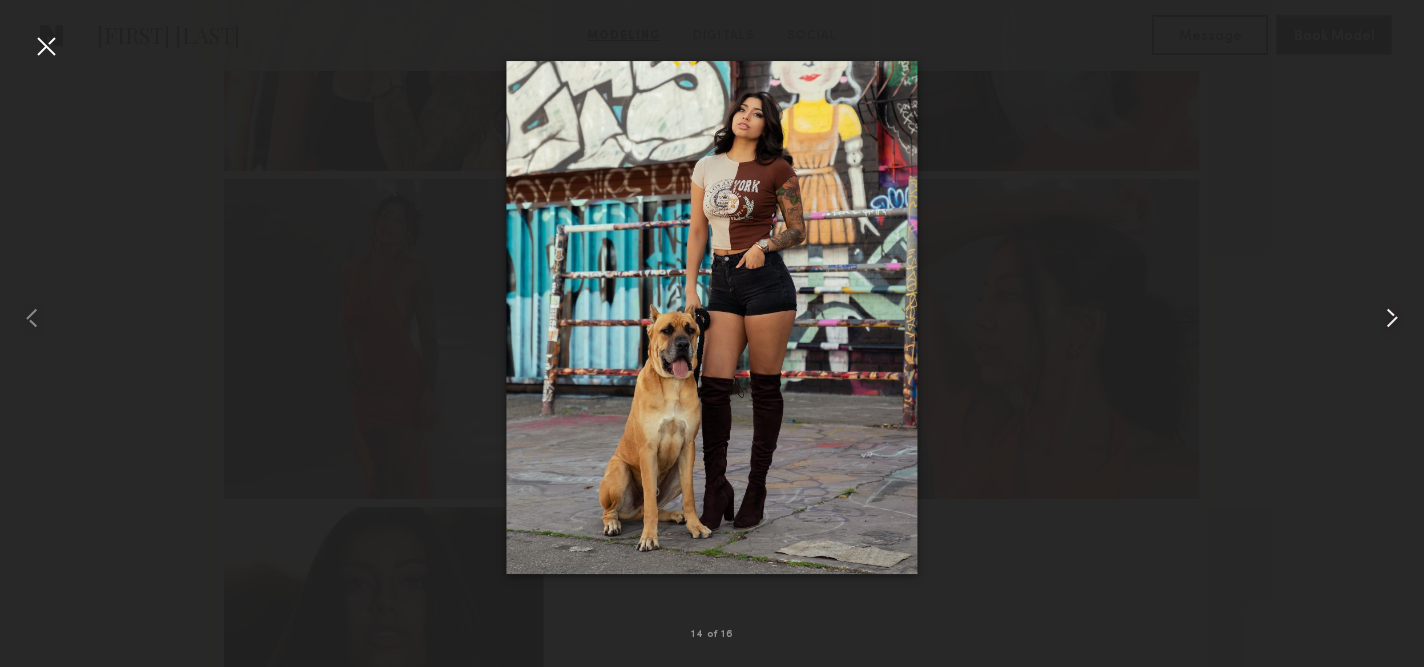 click at bounding box center [1392, 318] 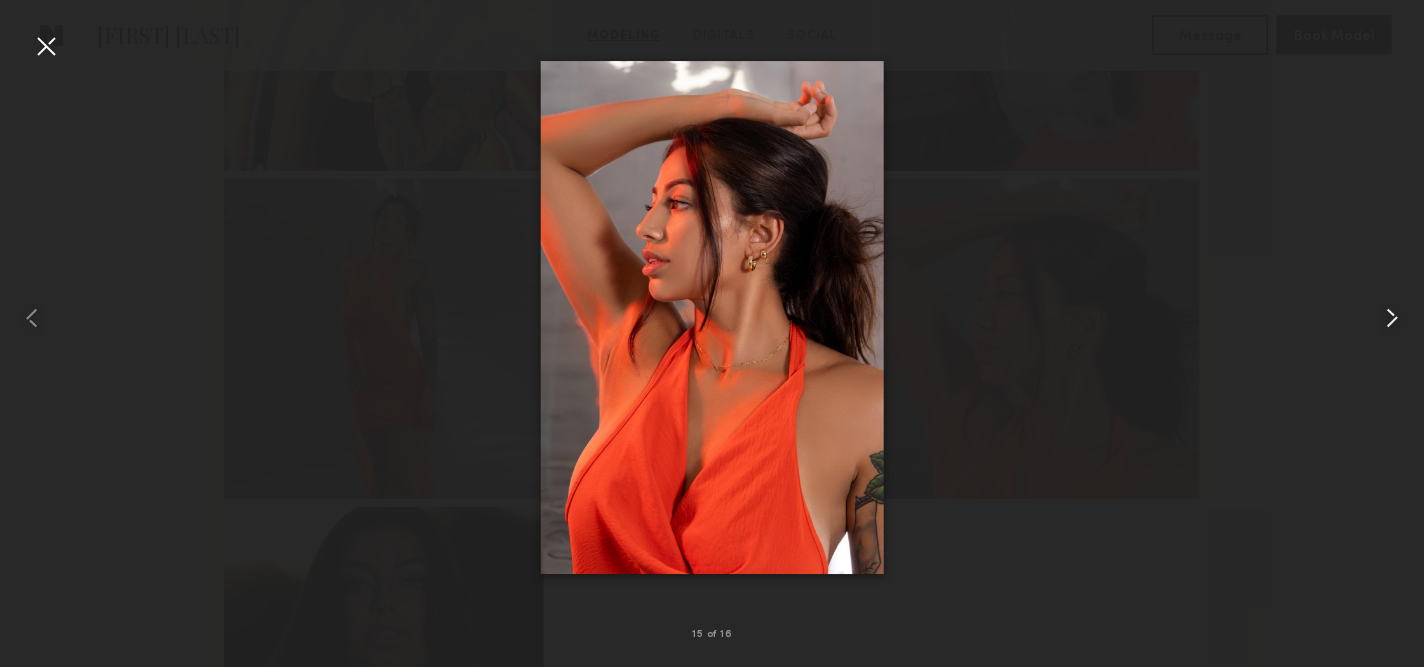 click at bounding box center (1392, 318) 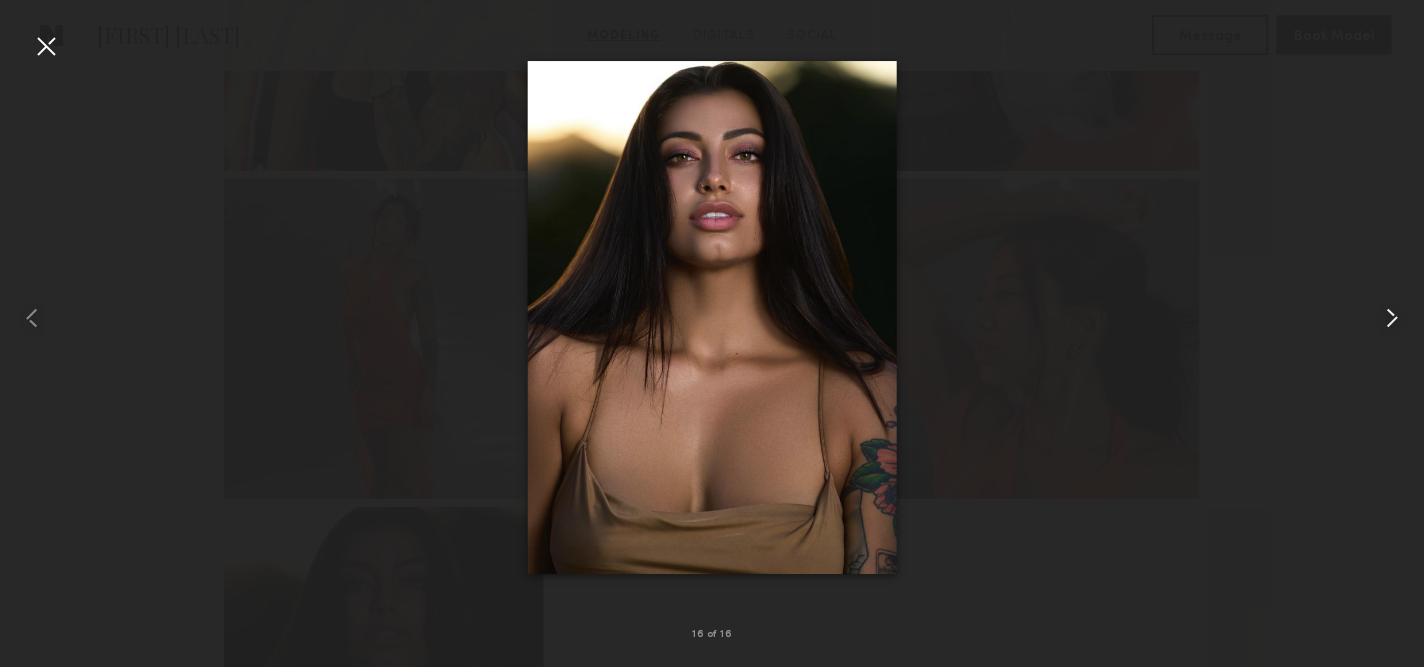 click at bounding box center [1392, 318] 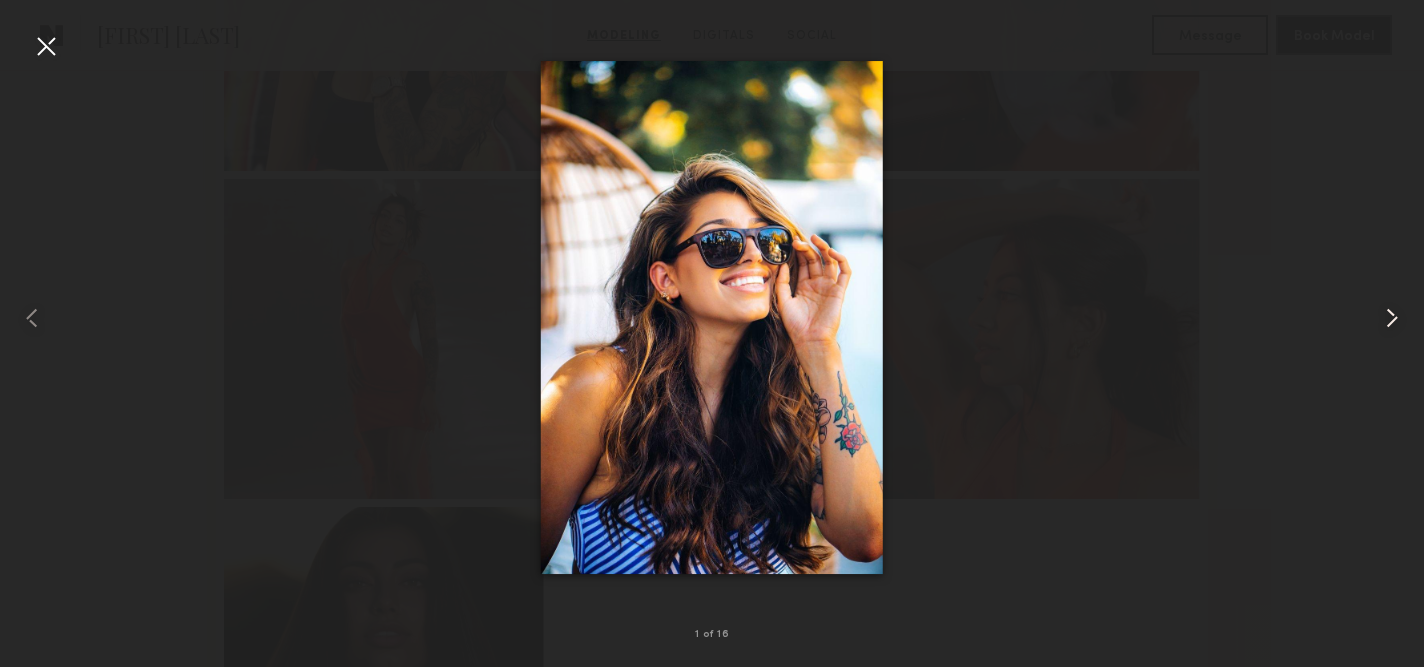 click at bounding box center (1392, 318) 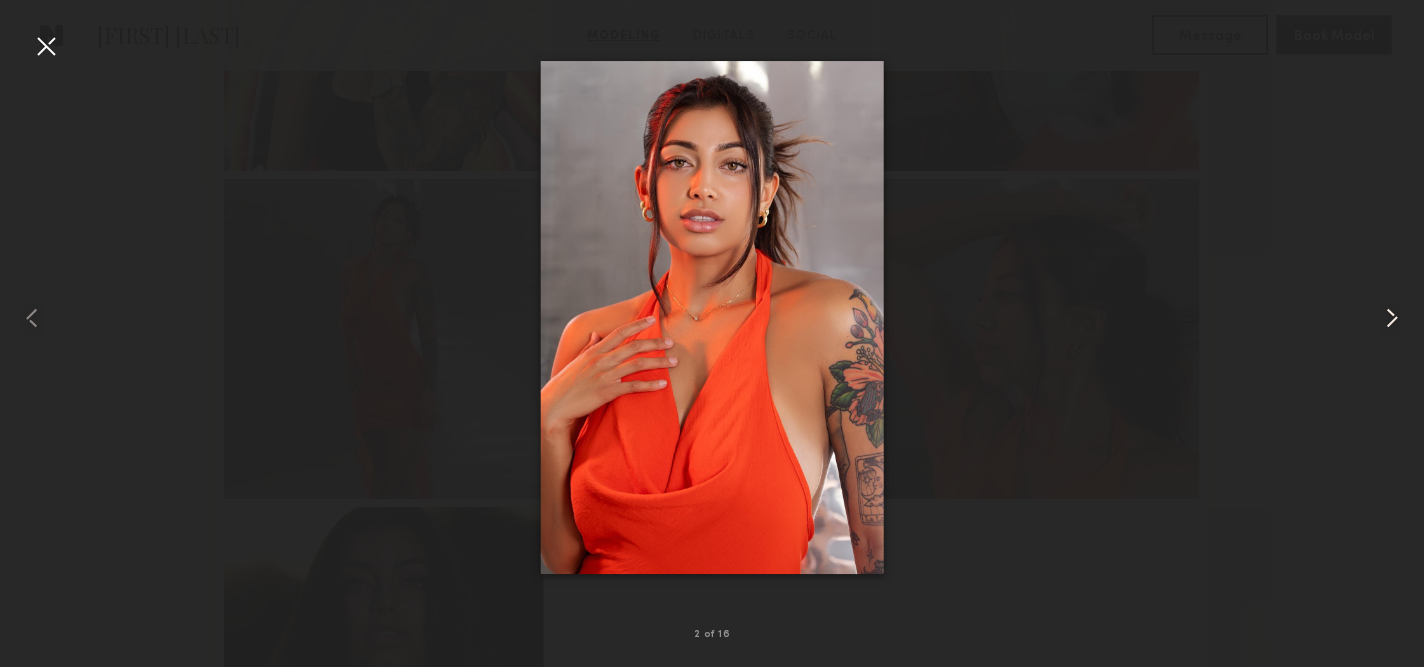 click at bounding box center [1392, 318] 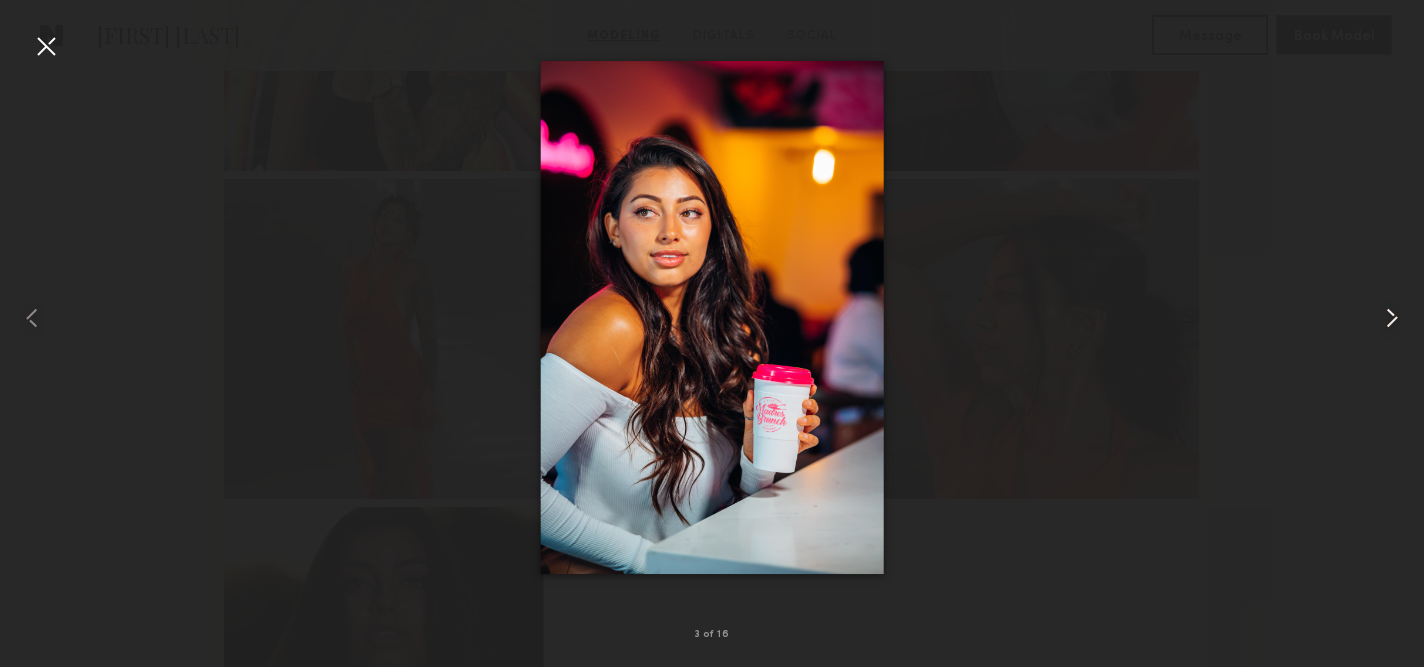 click at bounding box center [1392, 318] 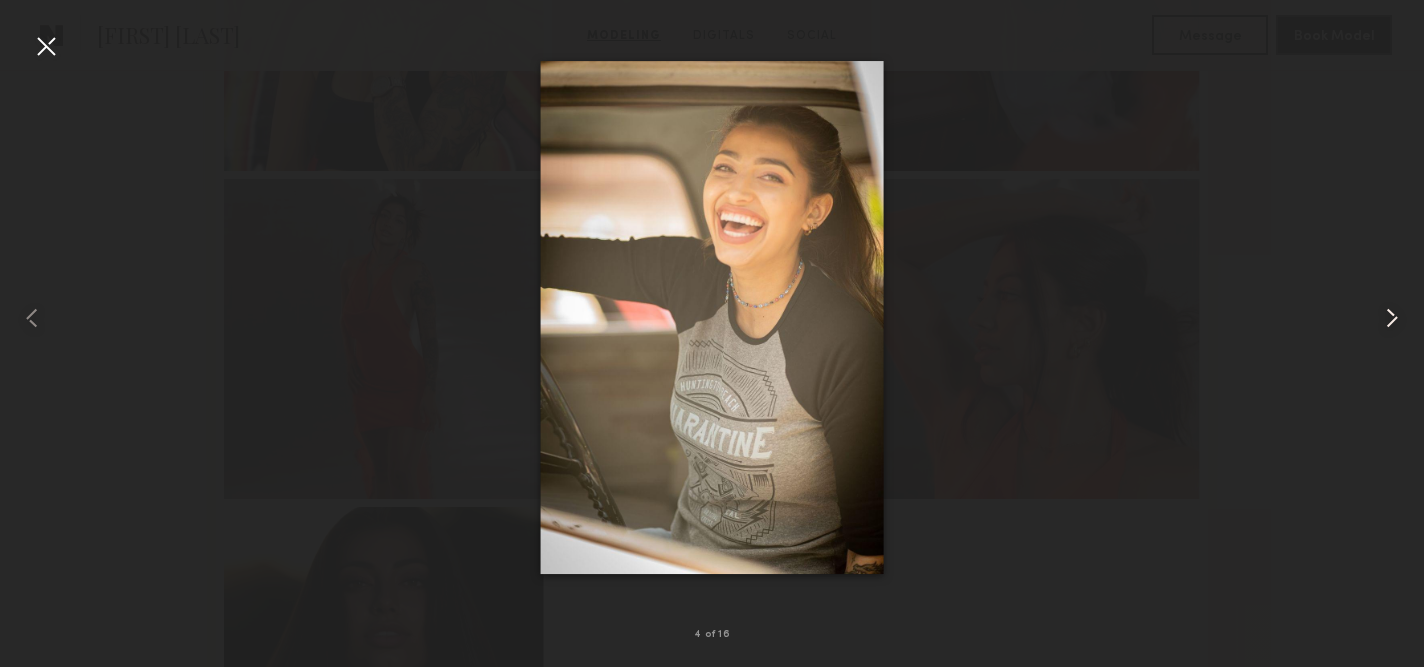 click at bounding box center (1392, 318) 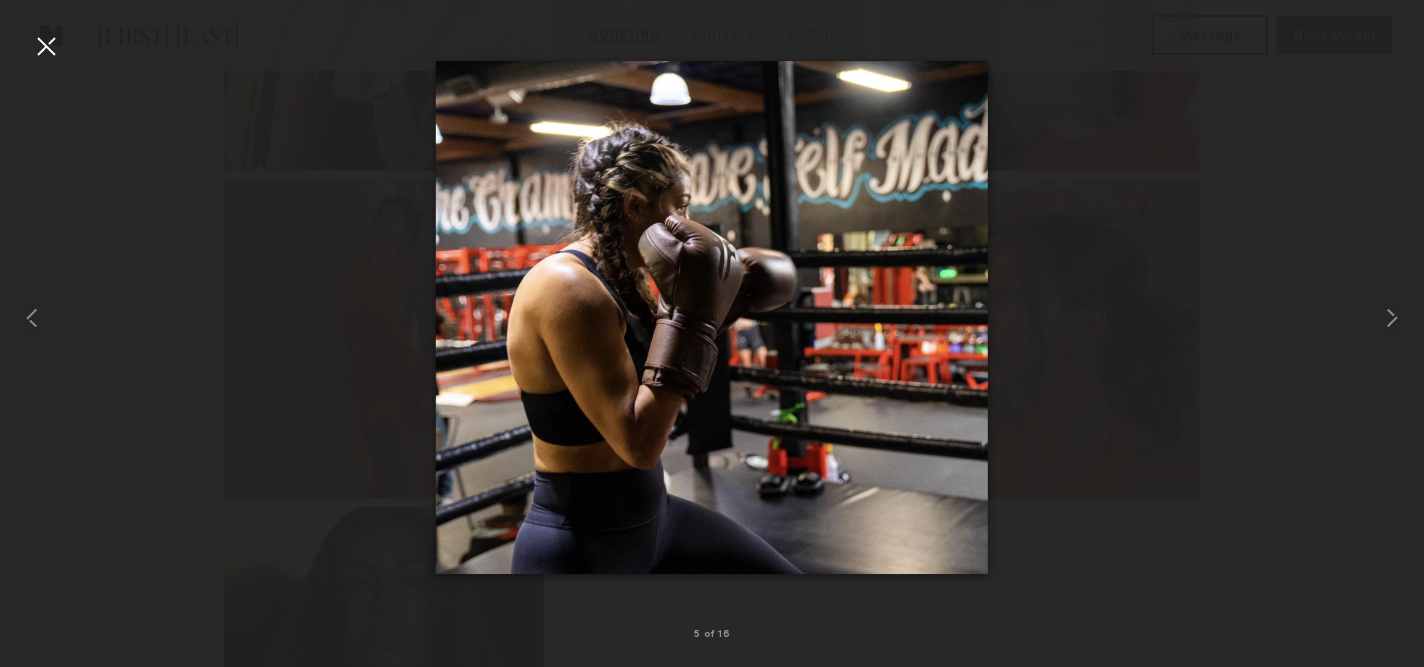 click at bounding box center (46, 46) 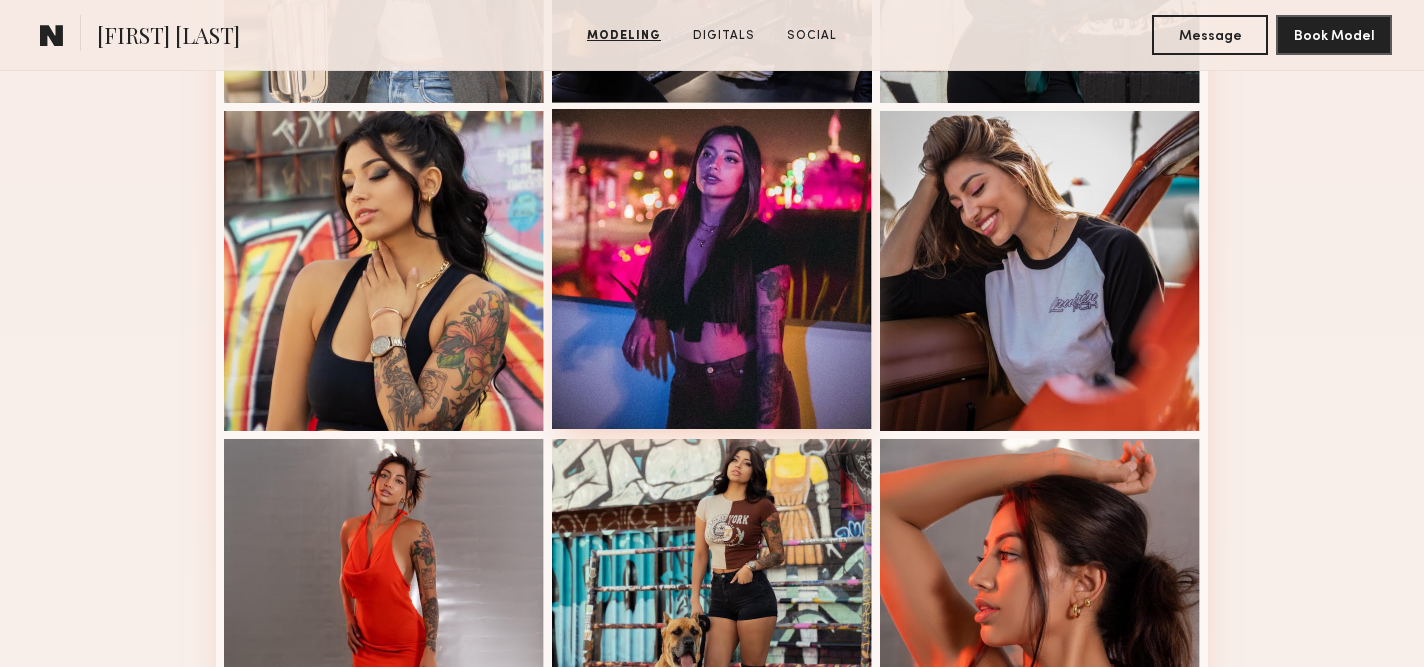 scroll, scrollTop: 1525, scrollLeft: 0, axis: vertical 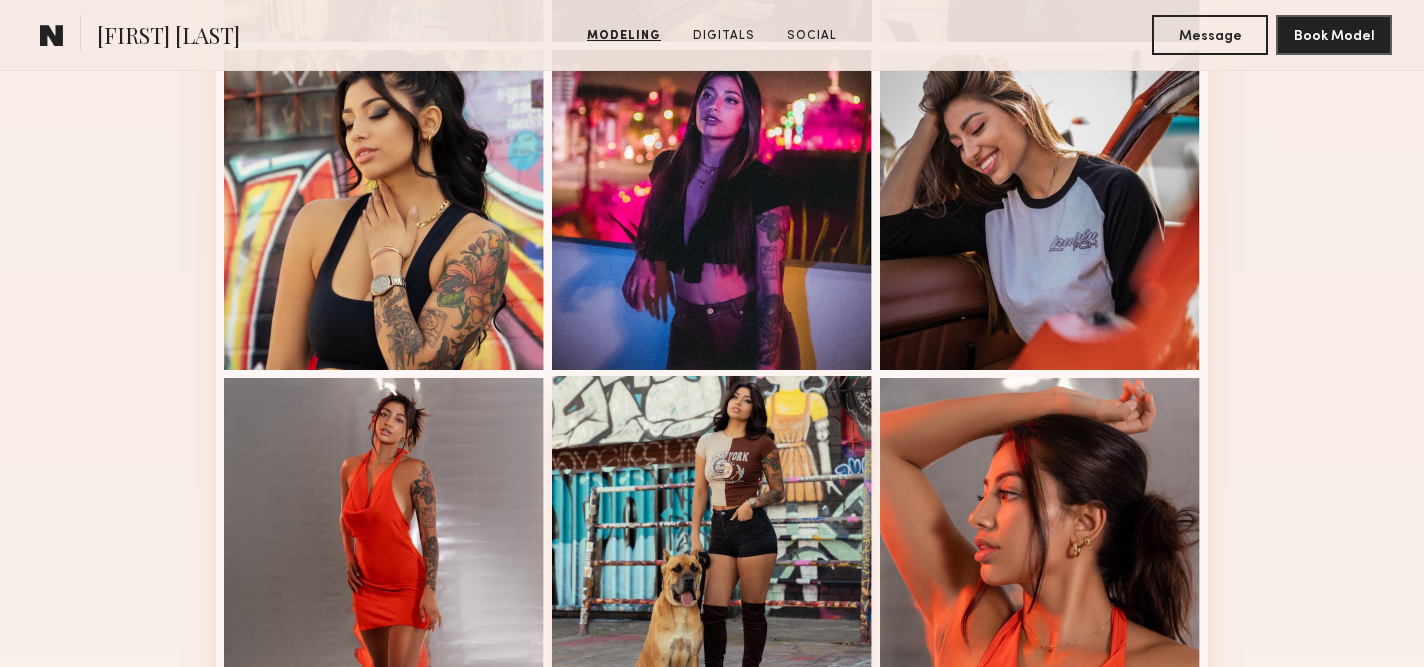 click at bounding box center (712, 536) 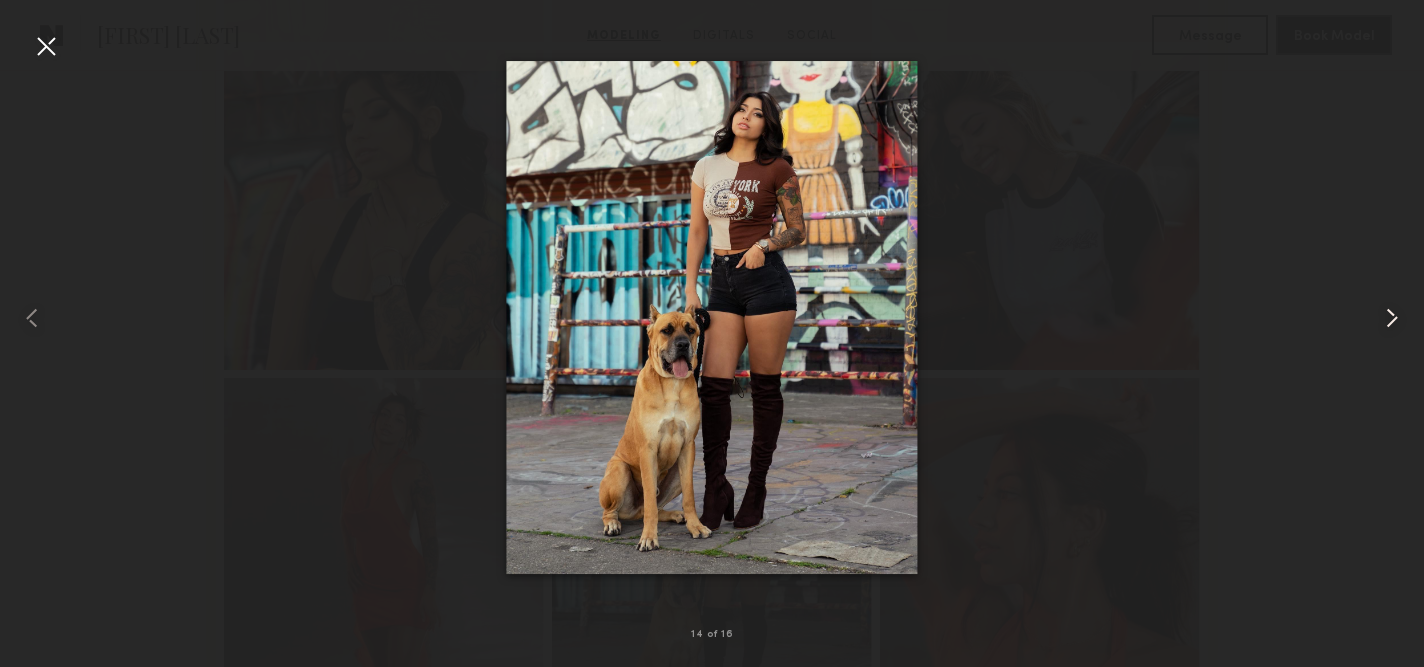 click at bounding box center (1392, 318) 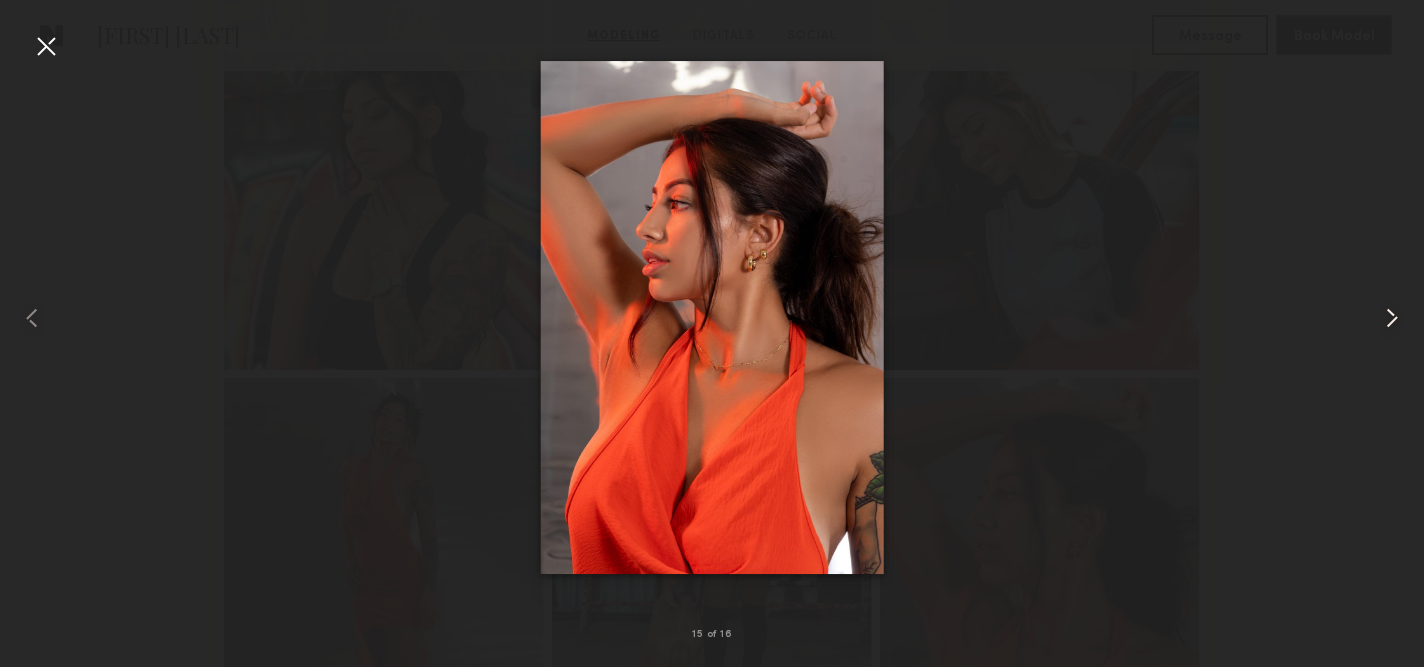 click at bounding box center (1392, 318) 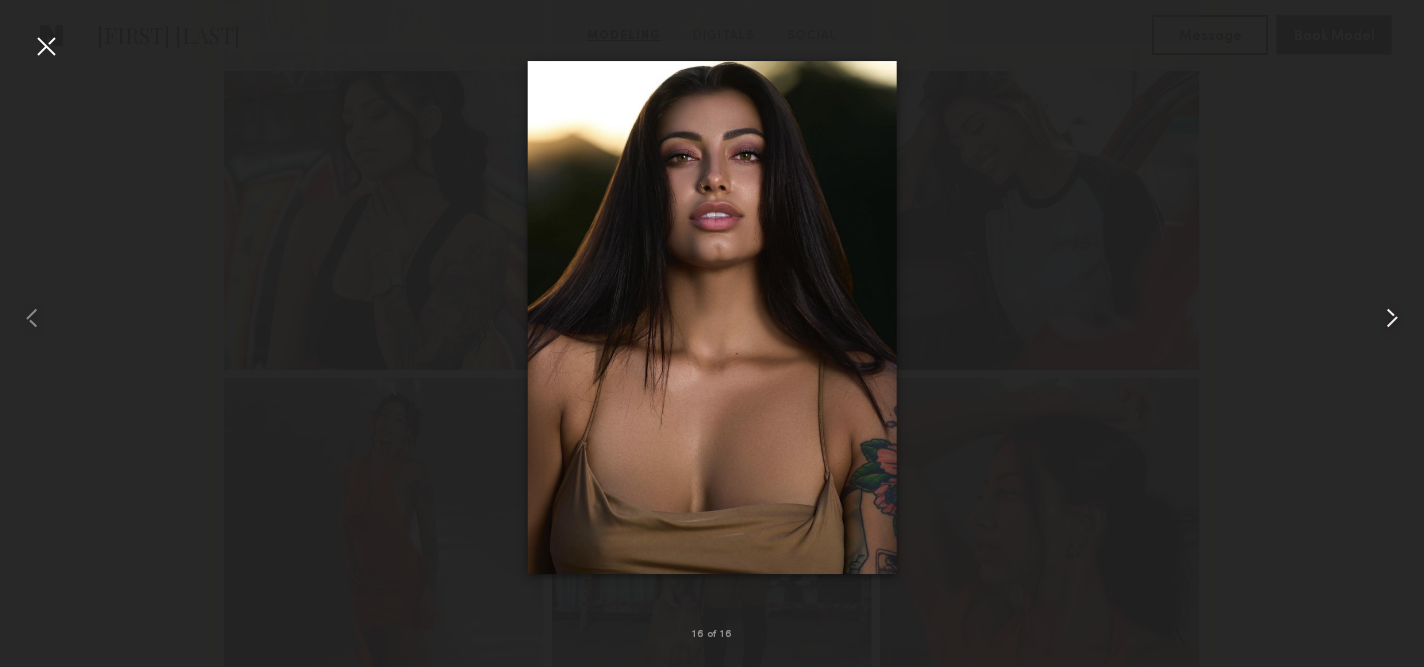 click at bounding box center [1392, 318] 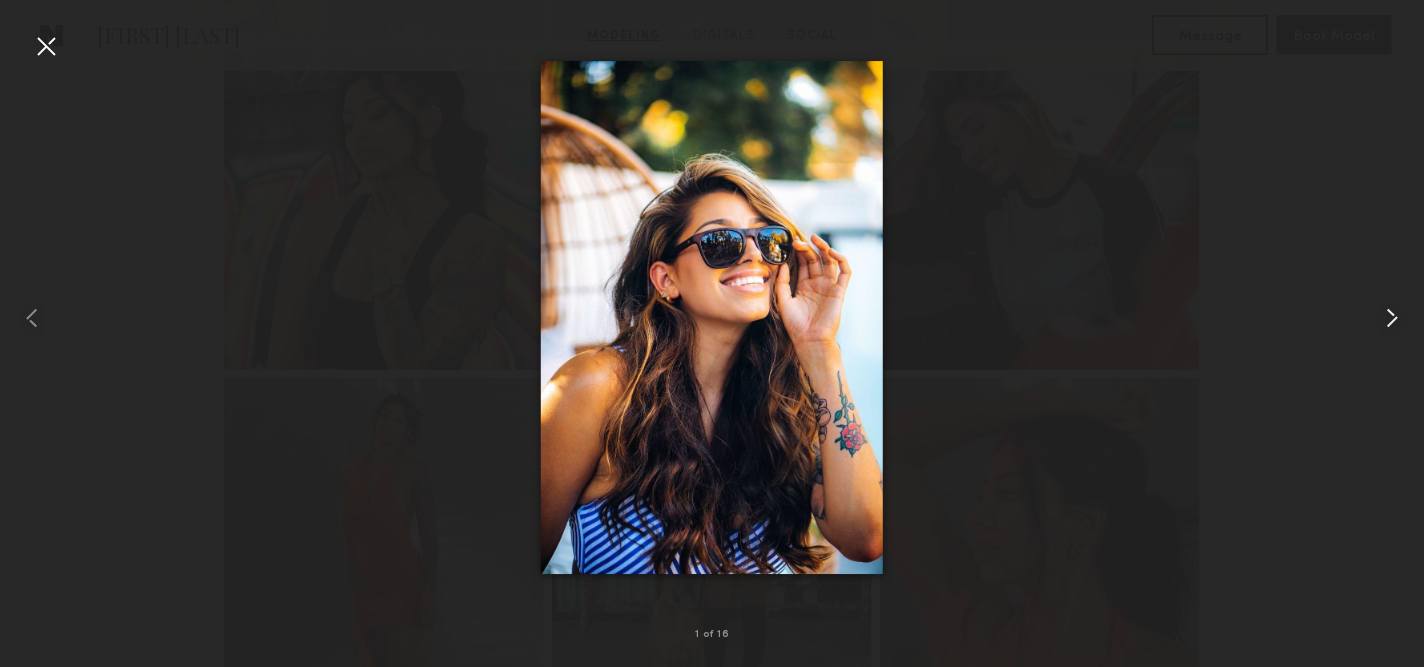 click at bounding box center (1392, 318) 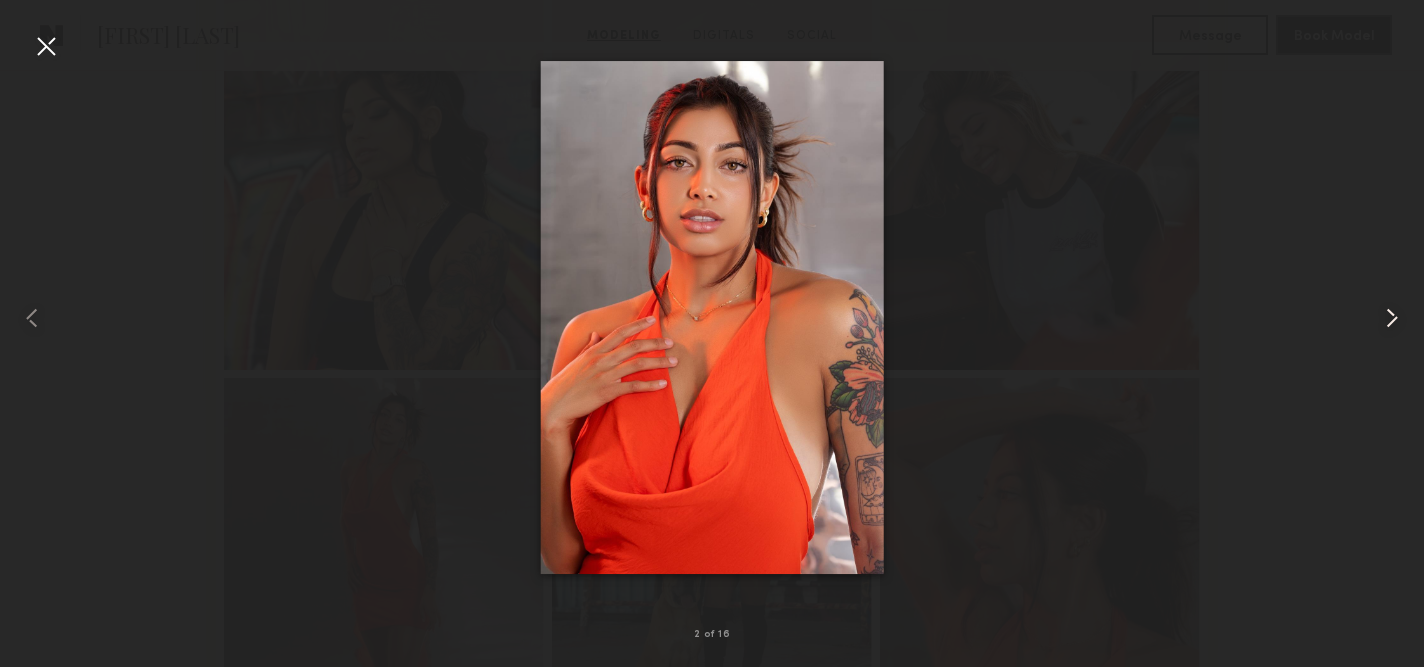 click at bounding box center [1392, 318] 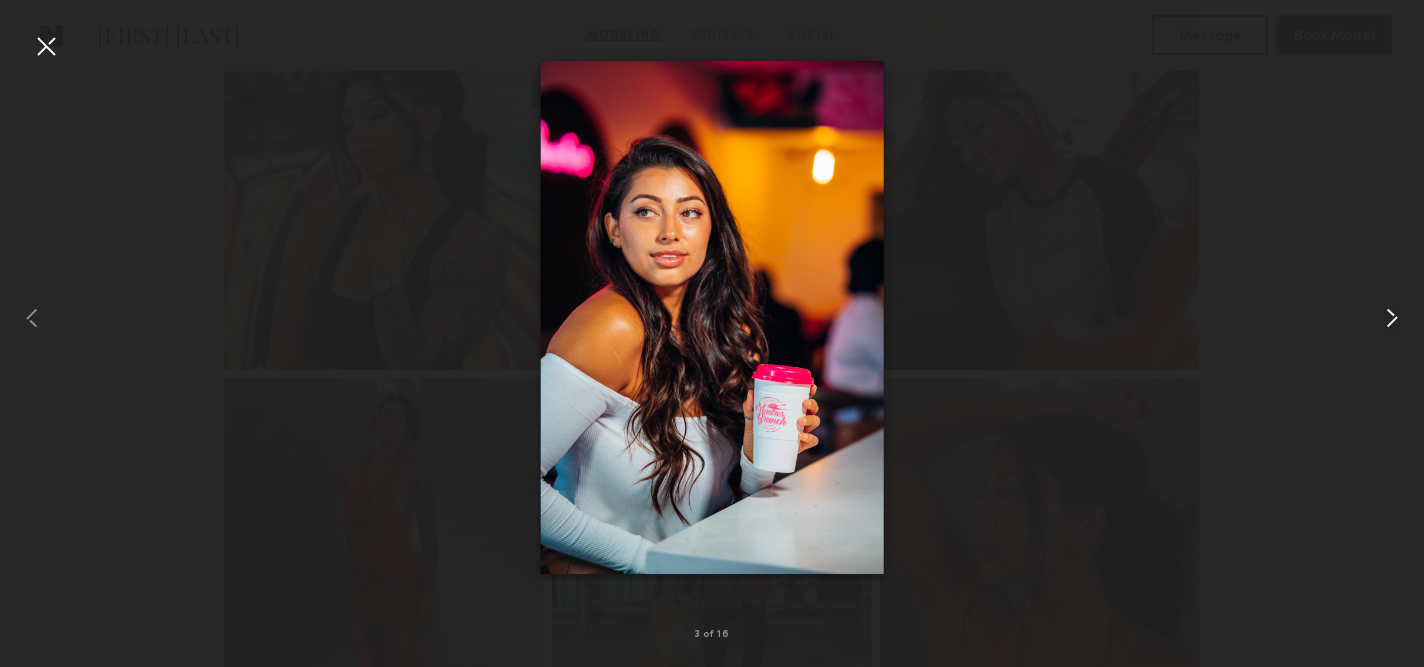 click at bounding box center (1392, 318) 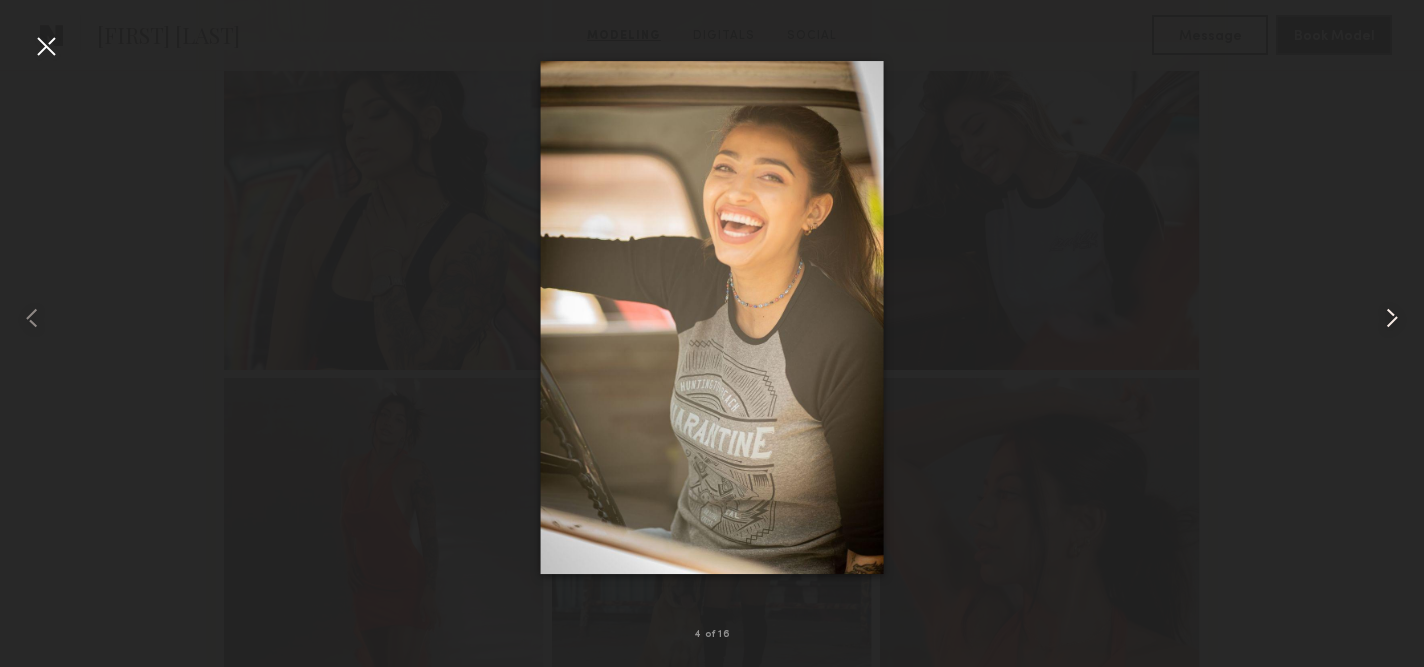 click at bounding box center [1392, 318] 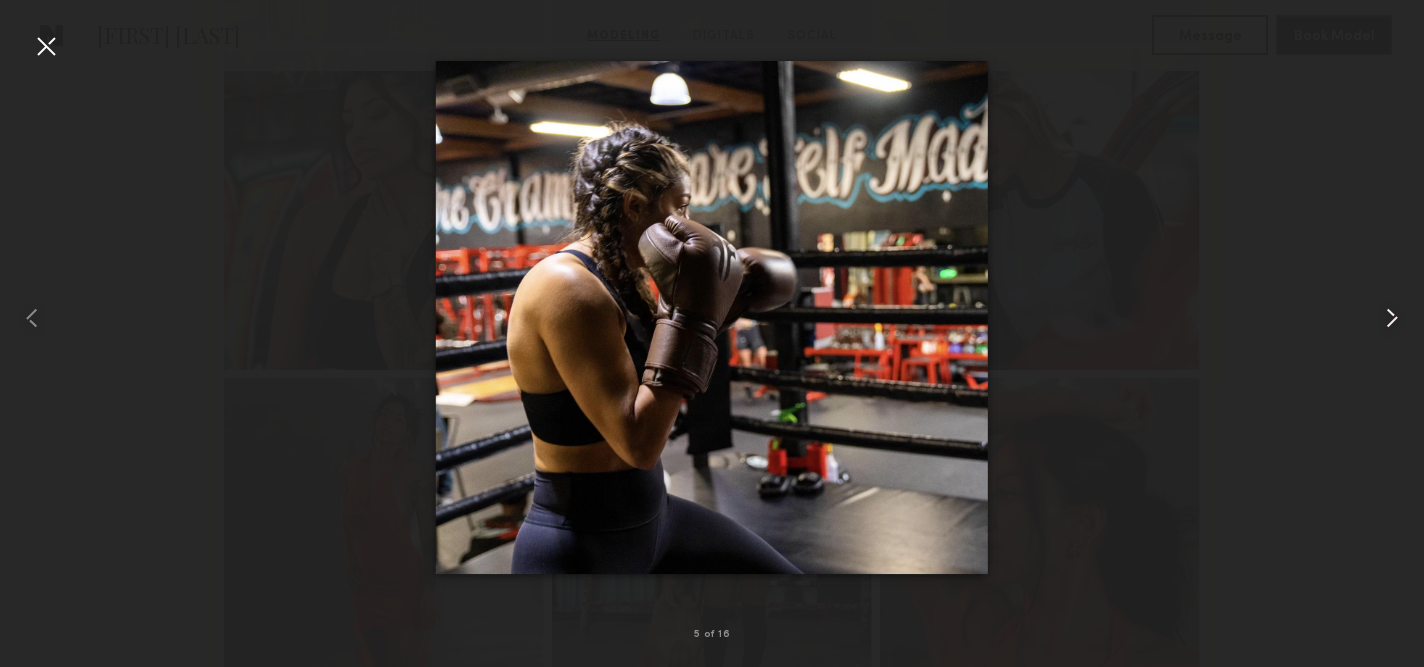 click at bounding box center [1392, 318] 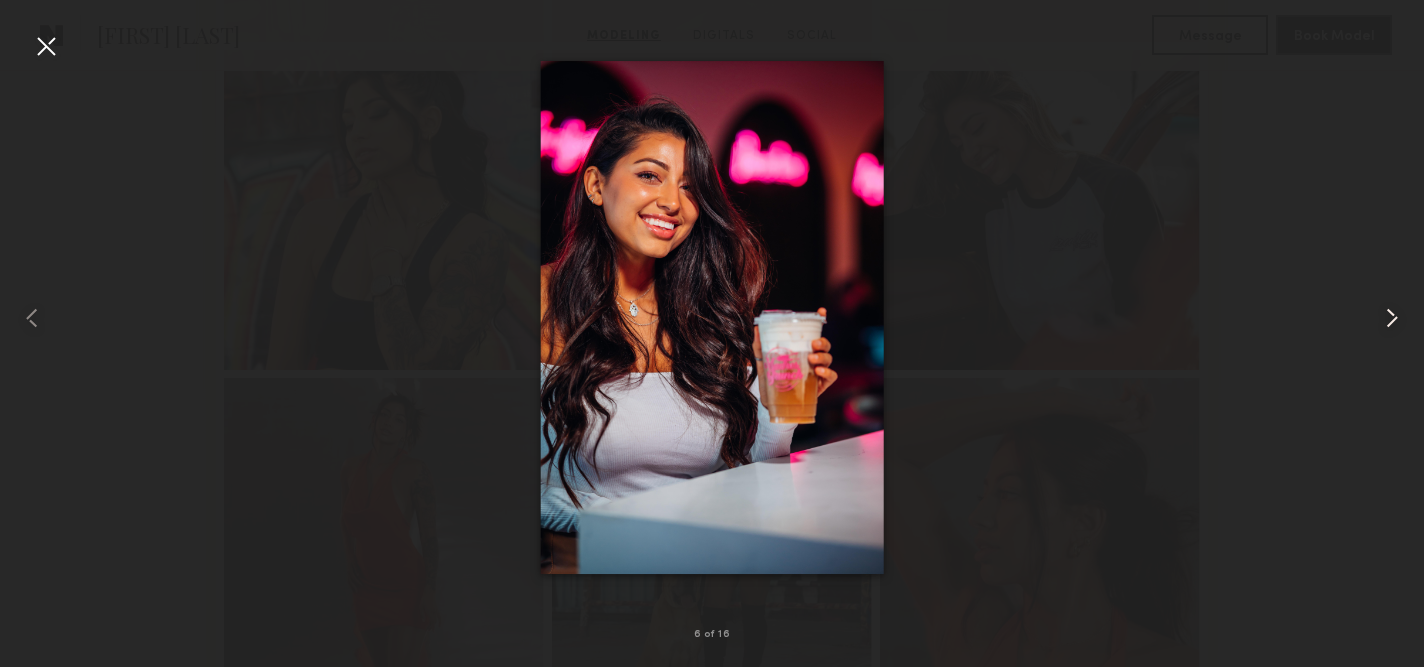 click at bounding box center [1392, 318] 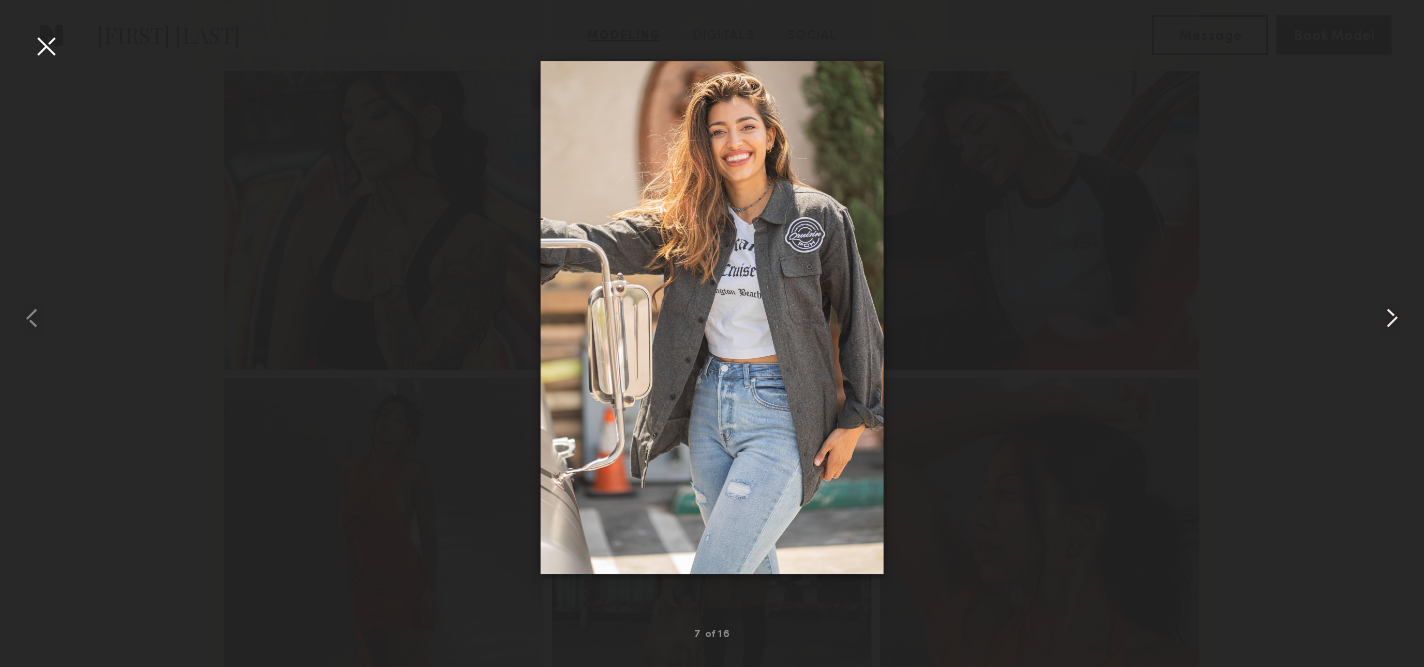click at bounding box center [1392, 318] 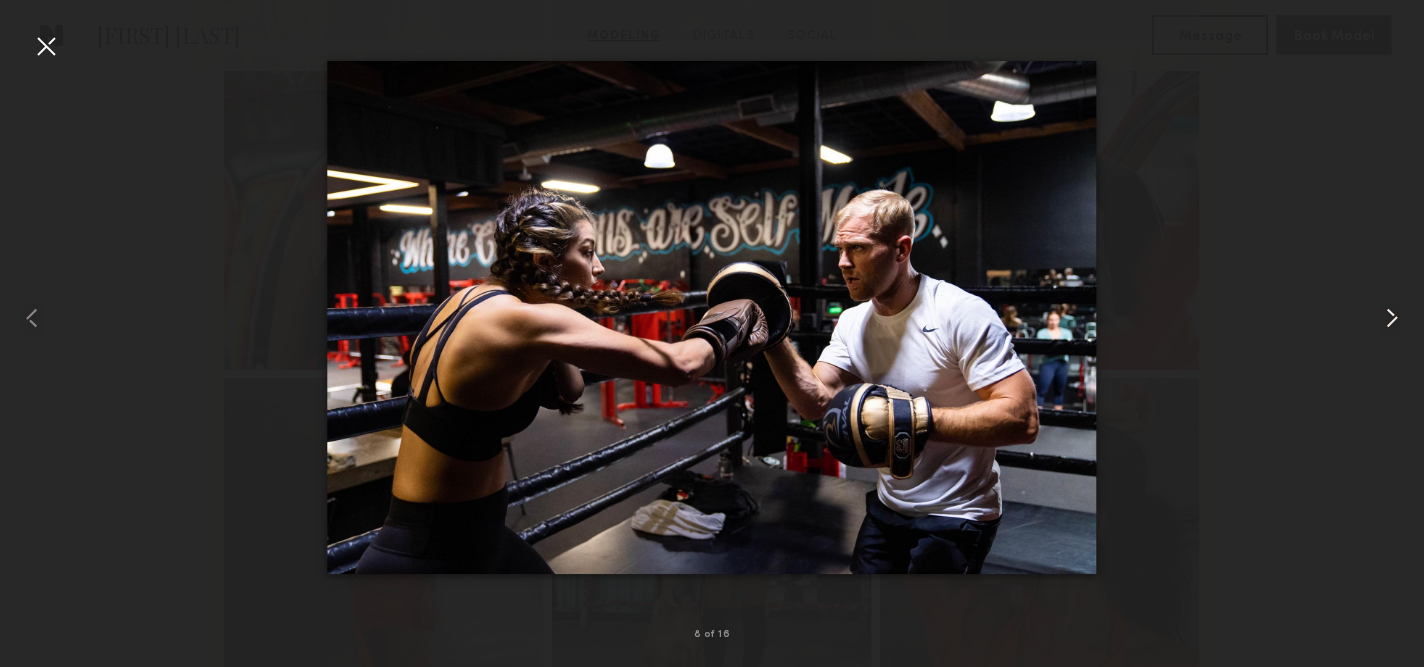 click at bounding box center [1392, 318] 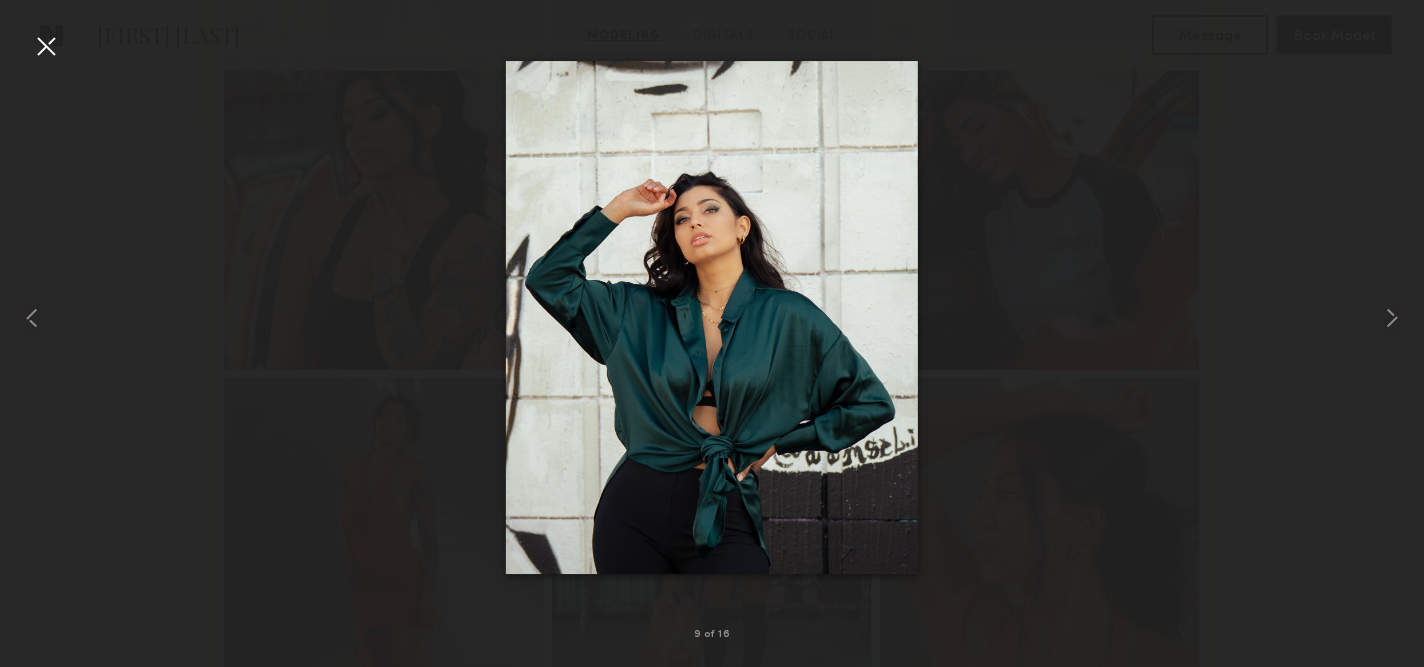 click at bounding box center (46, 46) 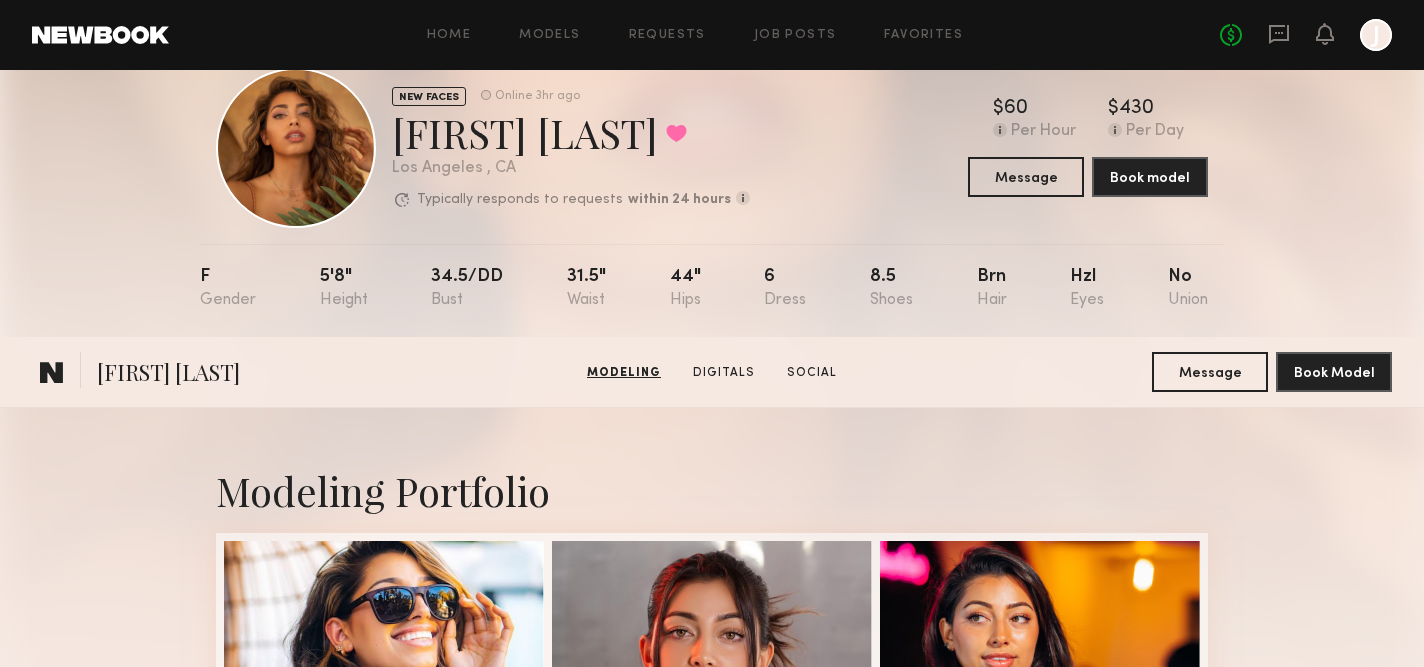 scroll, scrollTop: 0, scrollLeft: 0, axis: both 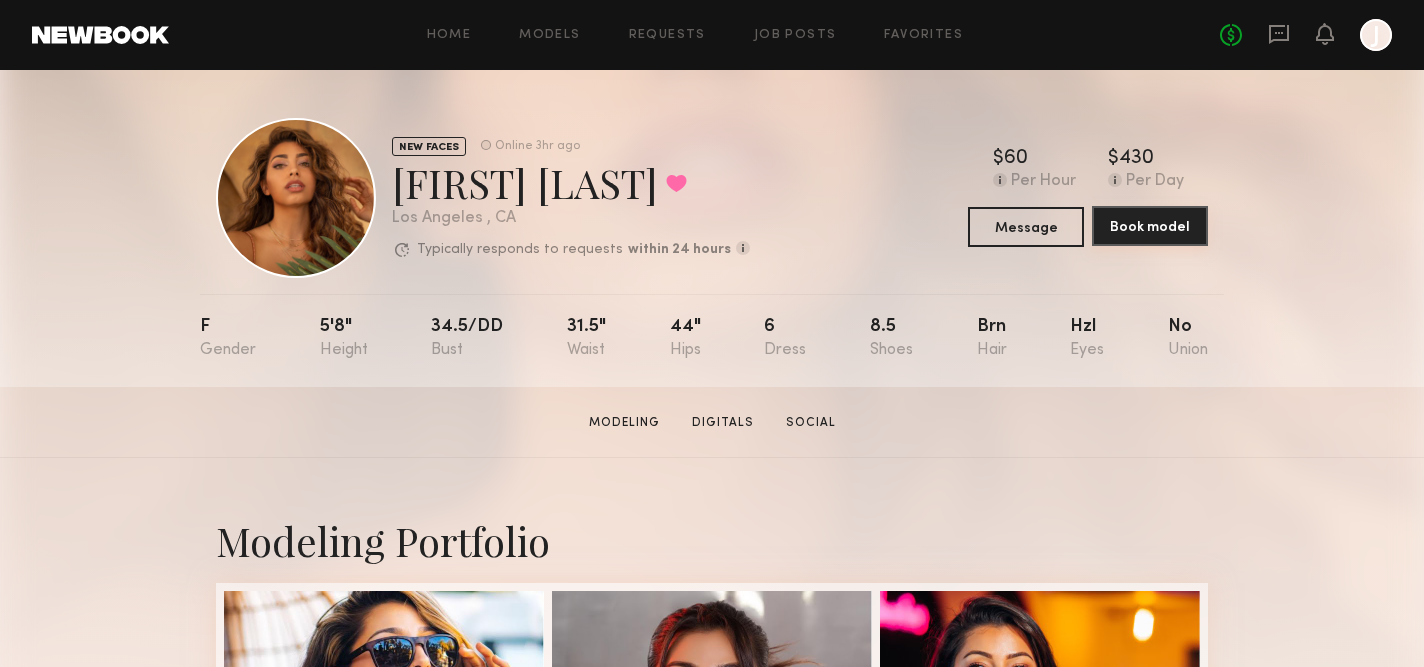 click on "Book model" 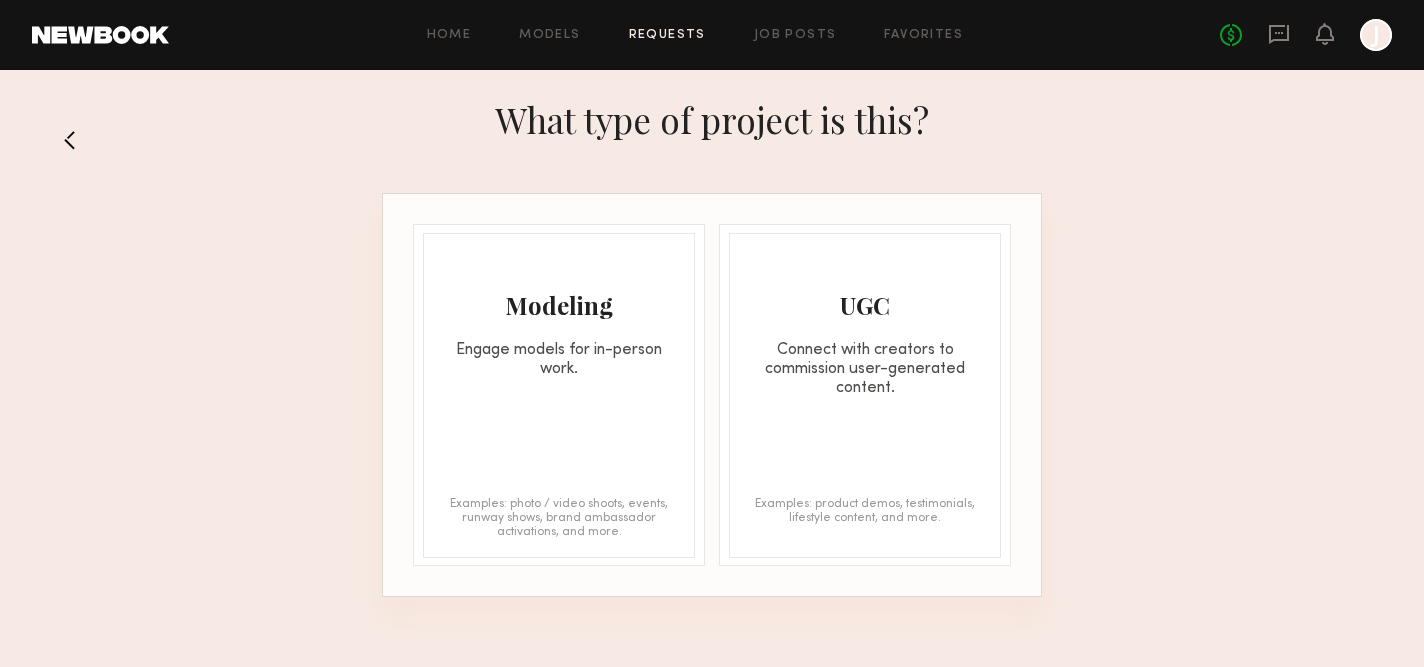 click on "Modeling Engage models for in-person work." 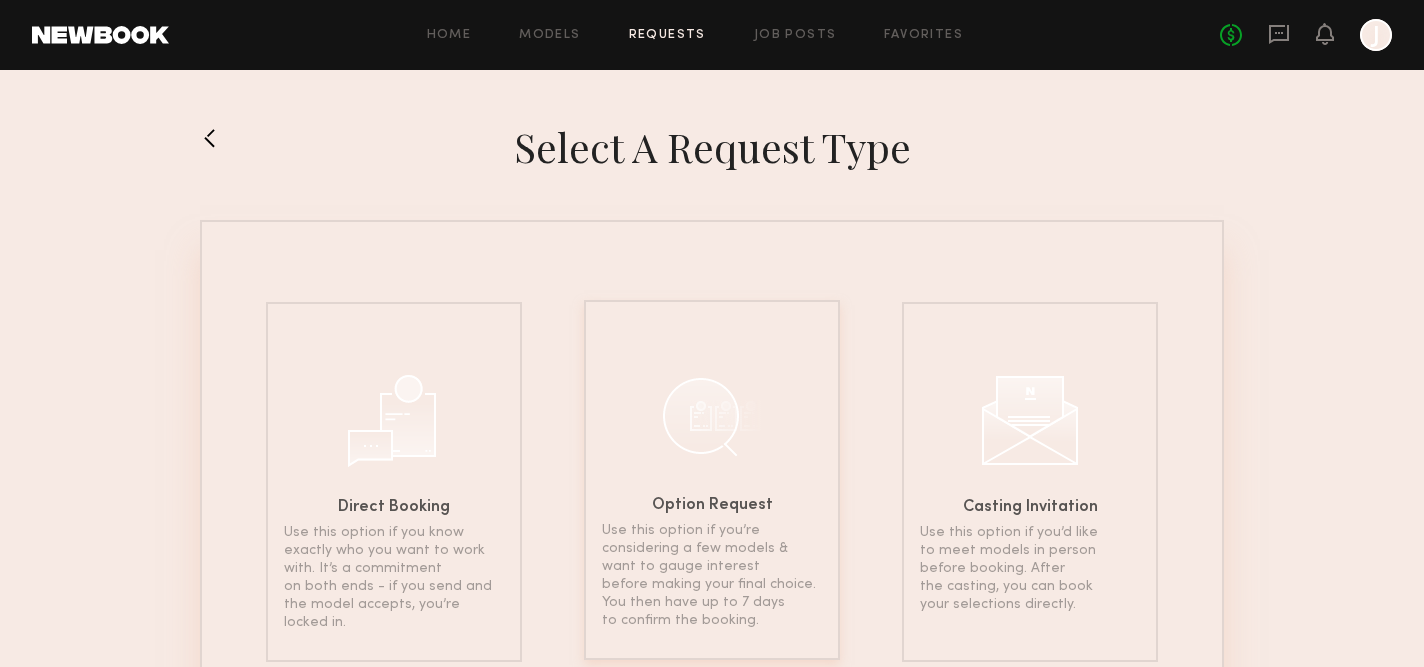 scroll, scrollTop: 125, scrollLeft: 0, axis: vertical 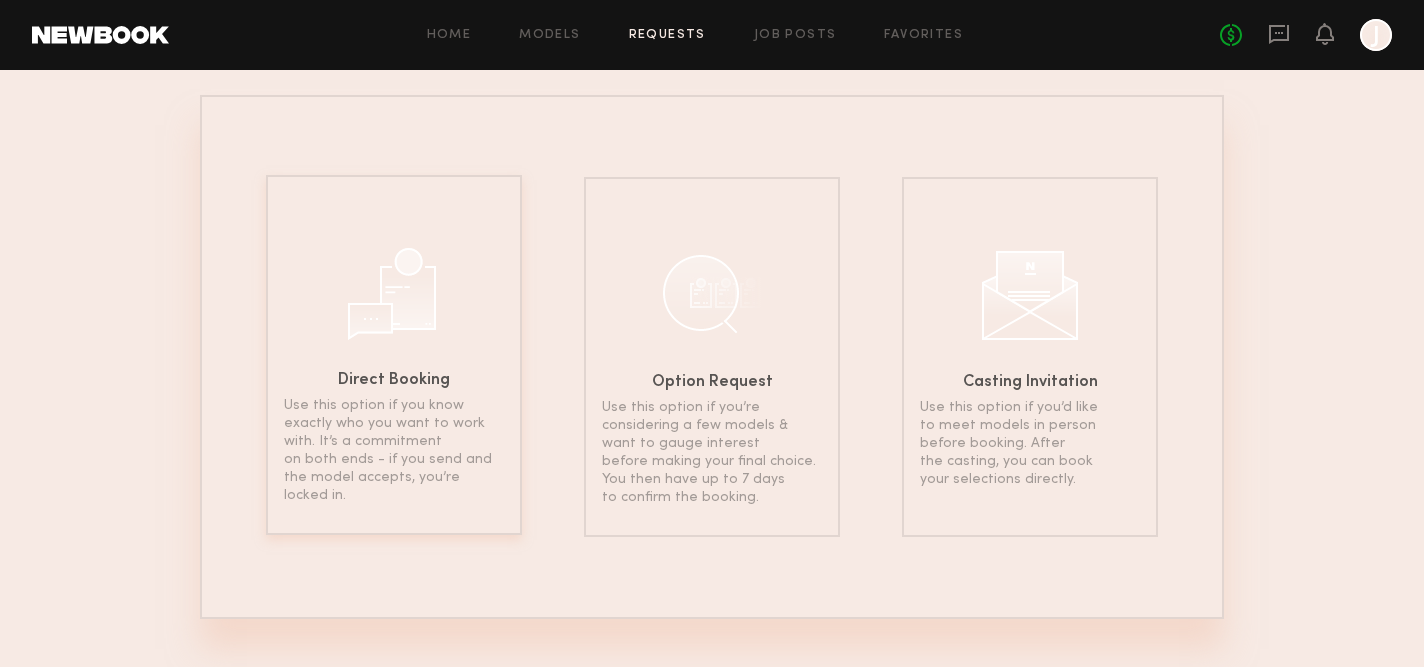 click on "Direct Booking" 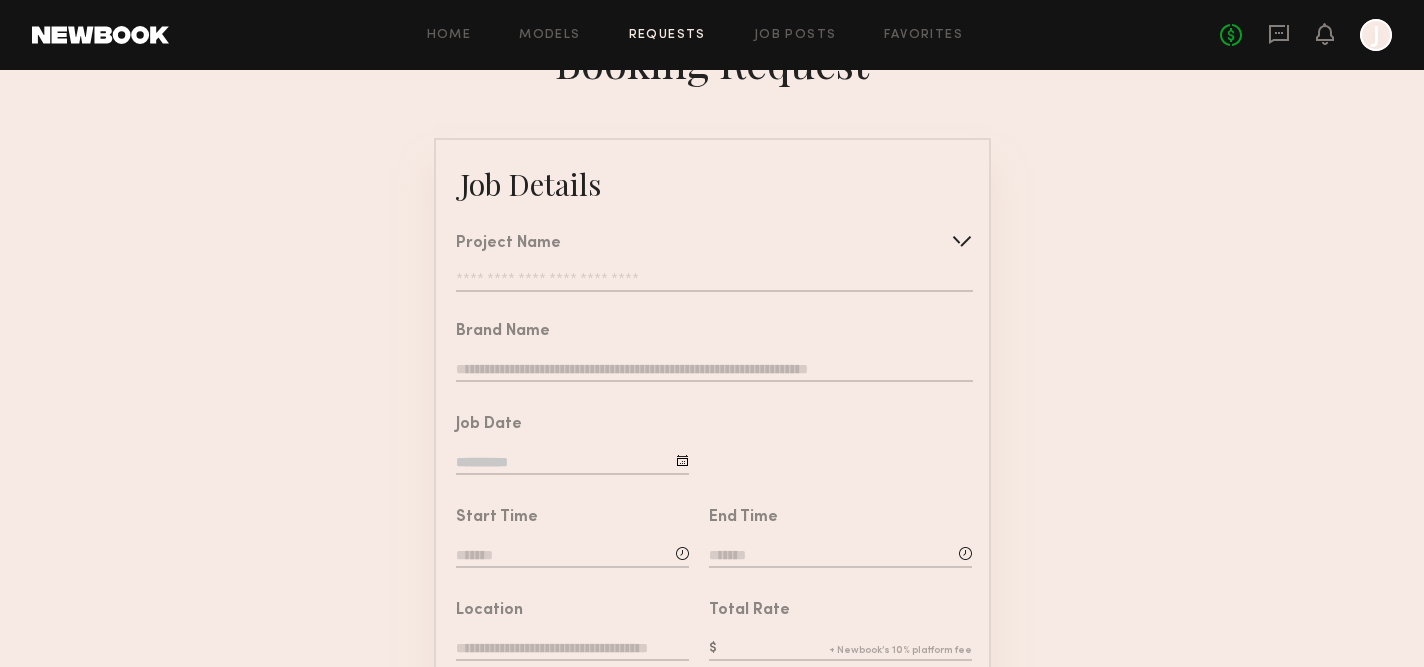 scroll, scrollTop: 53, scrollLeft: 0, axis: vertical 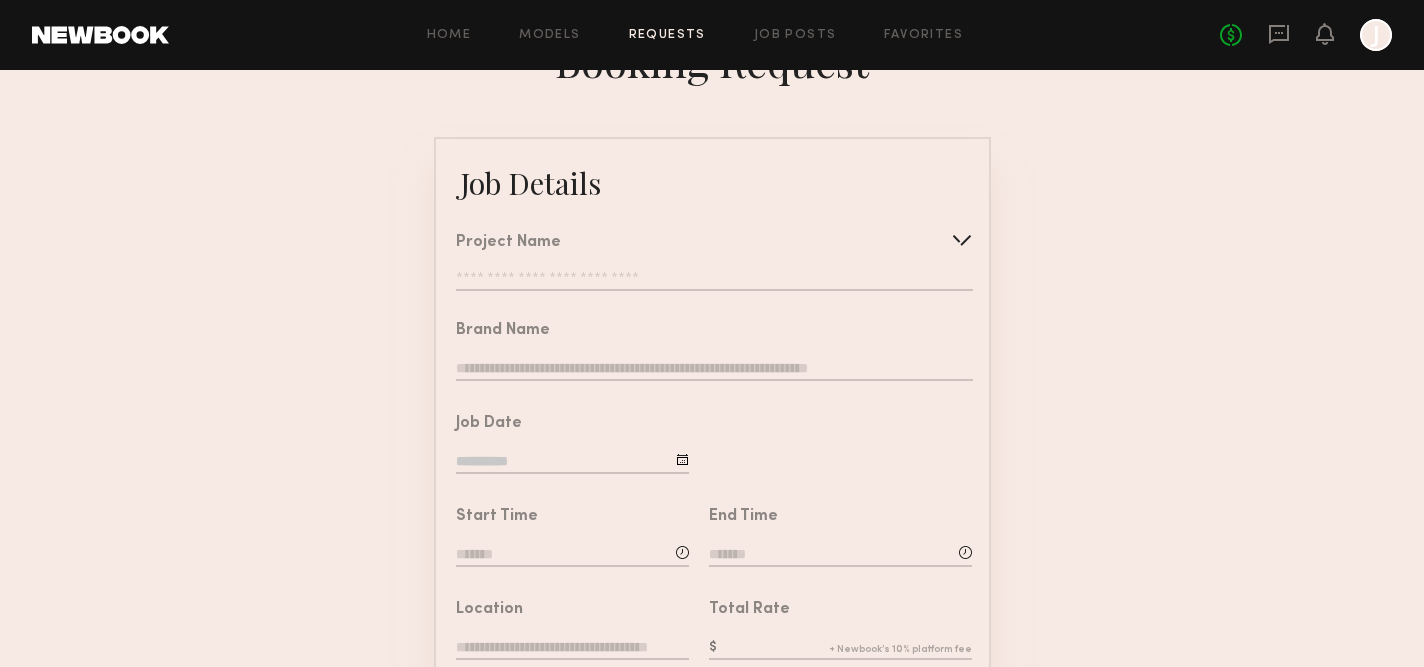 click on "Project Name   Create   Use recent modeling project  Swimsuit Beach Photoshoot" 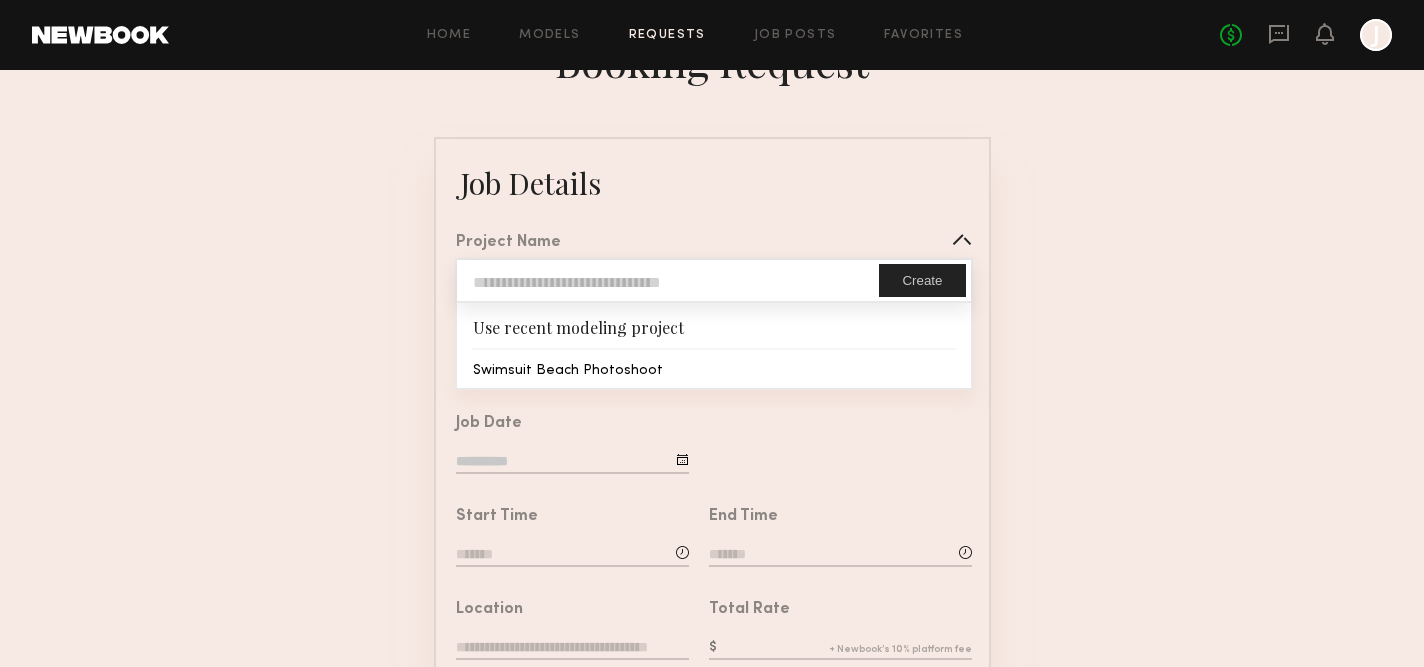 click on "Job Details   Project Name   Create   Use recent modeling project  Swimsuit Beach Photoshoot   Brand Name   Job Date   Start Time   End Time   Location   Total Rate   Description   Legal   Terms/Usage  Conflicts  (Optional)  Send Request" 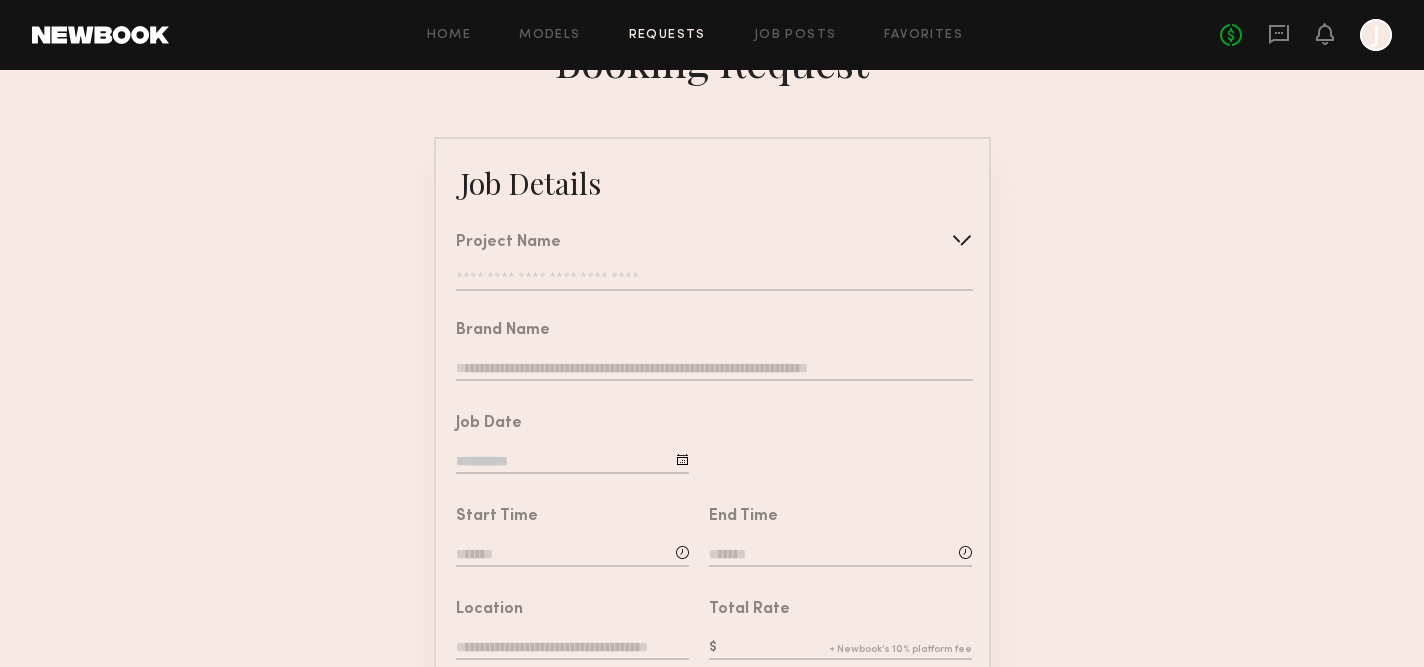 scroll, scrollTop: 0, scrollLeft: 0, axis: both 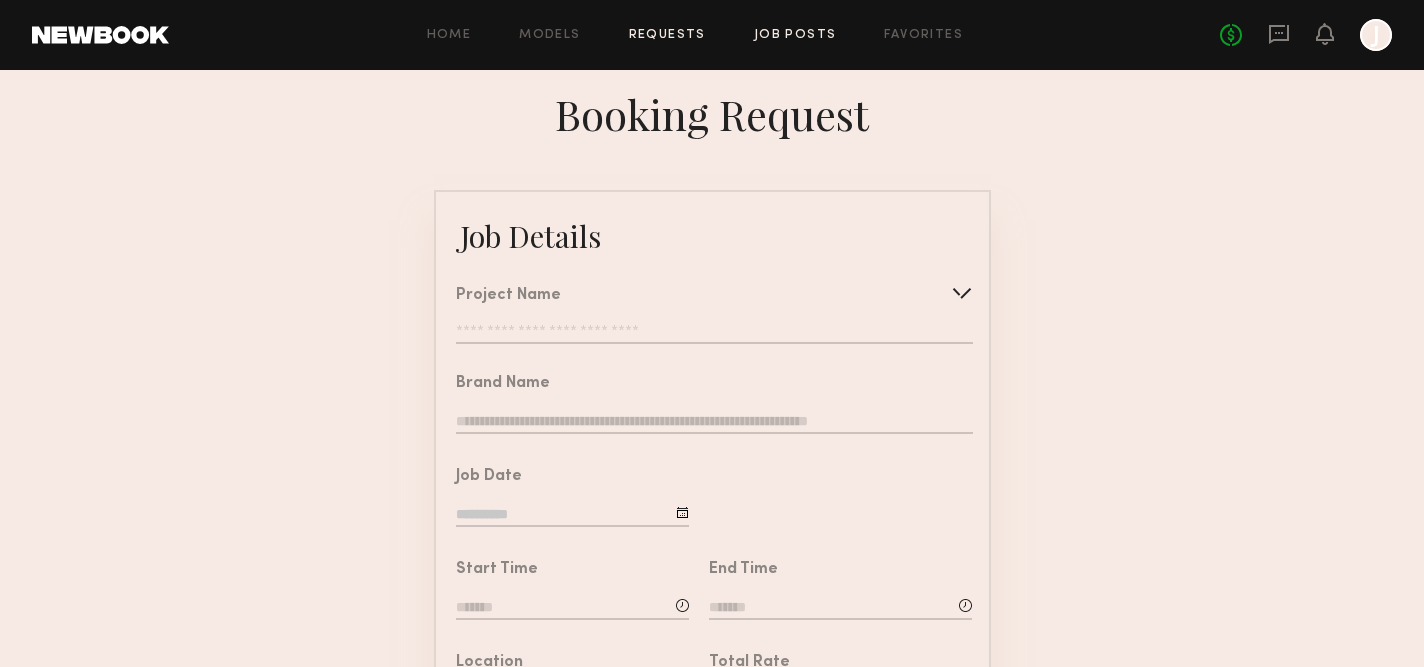 click on "Job Posts" 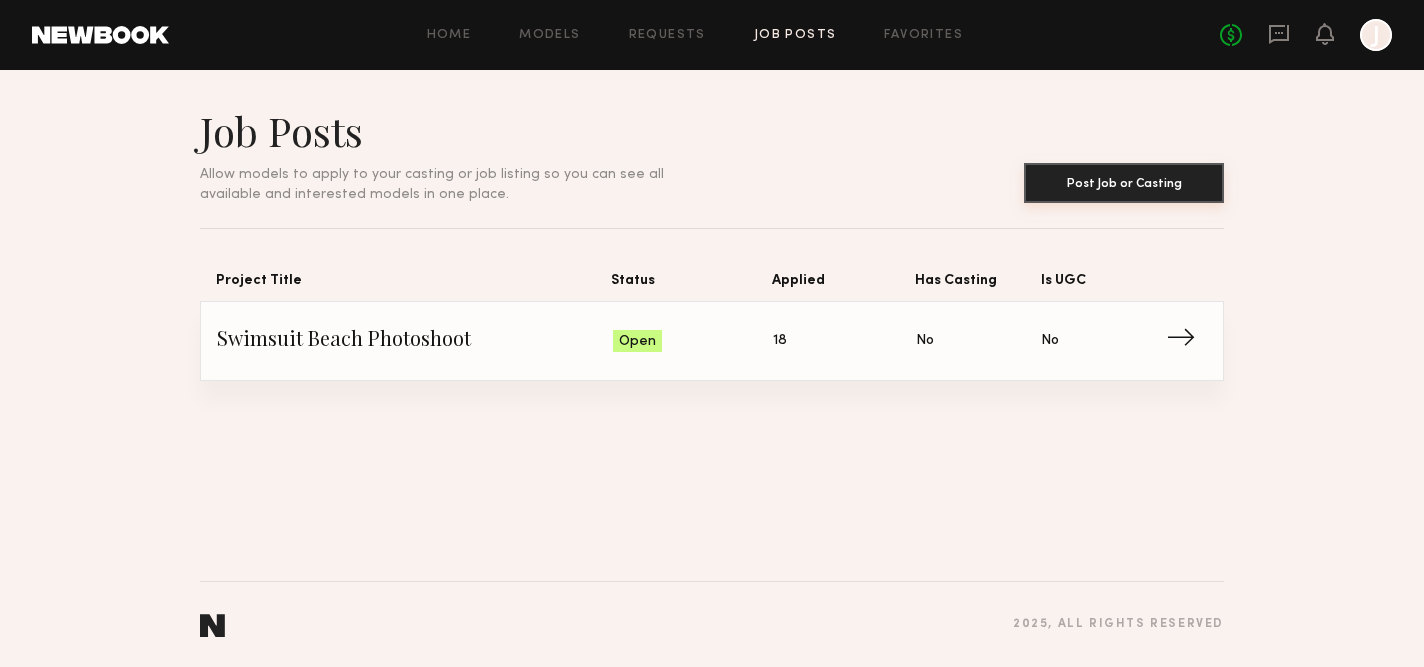 click on "Post Job or Casting" 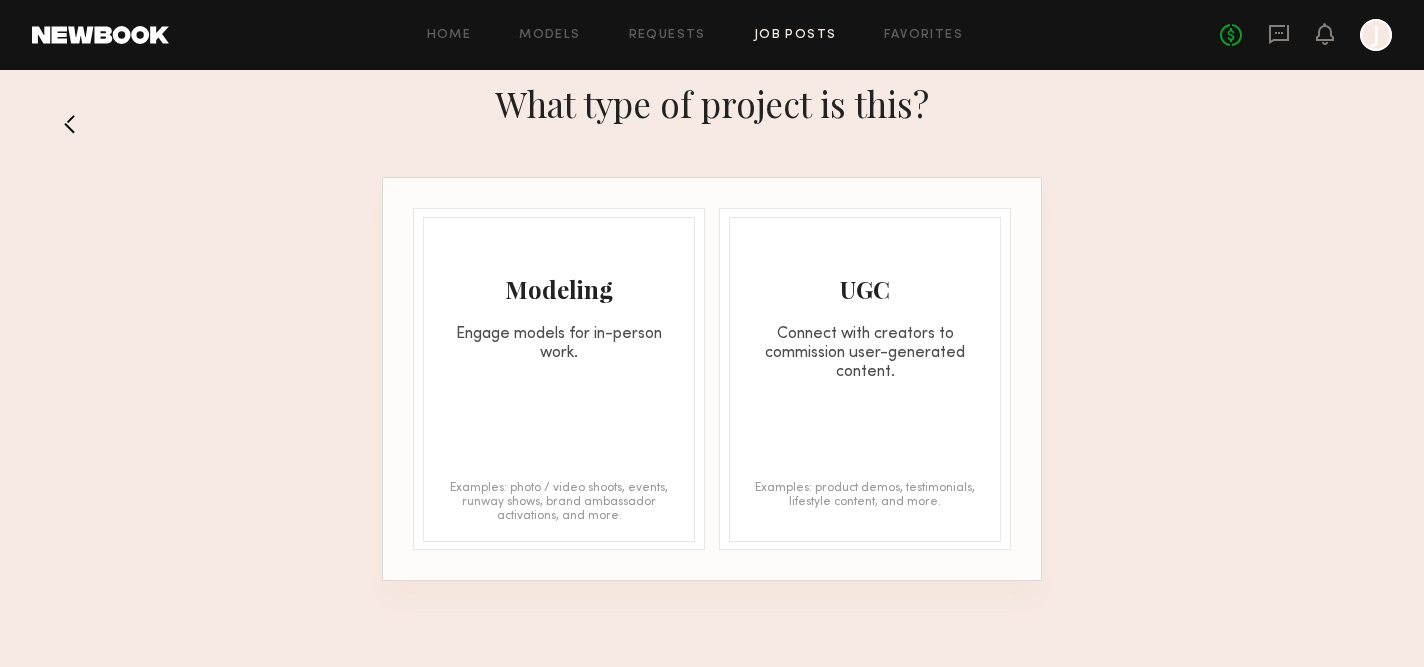 click on "Modeling Engage models for in-person work." 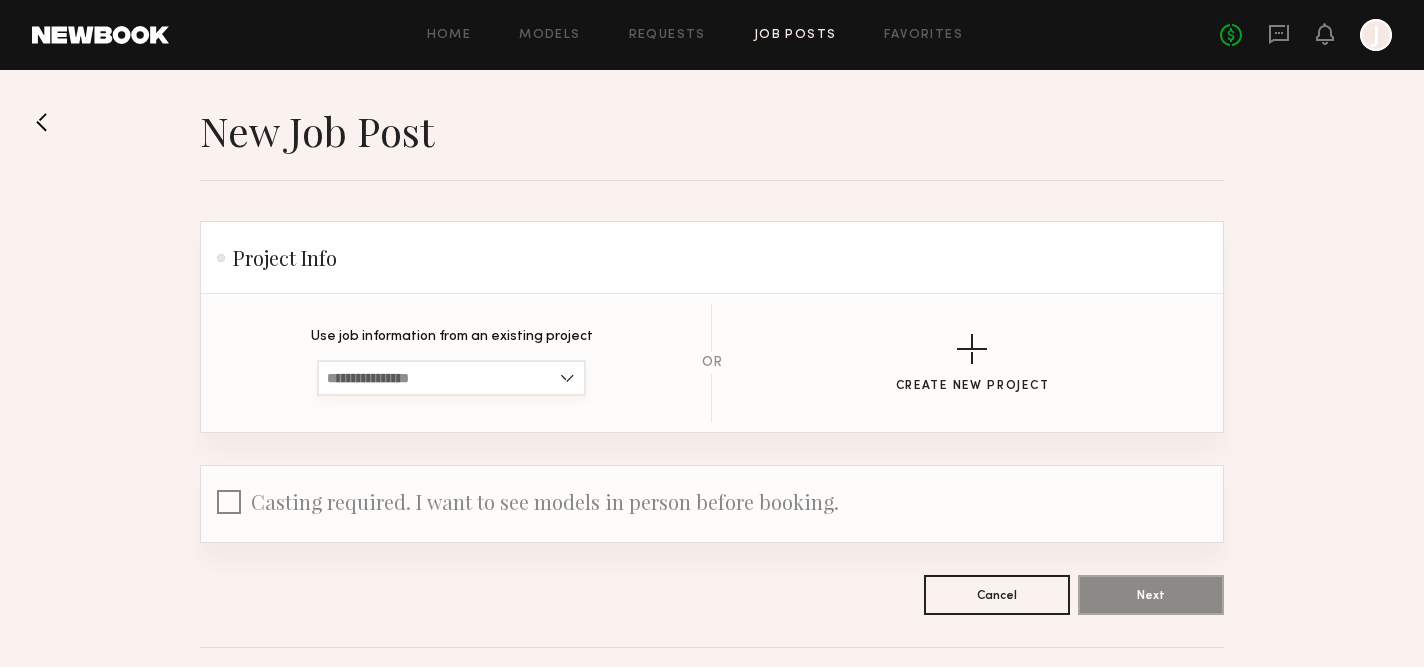 click at bounding box center [451, 378] 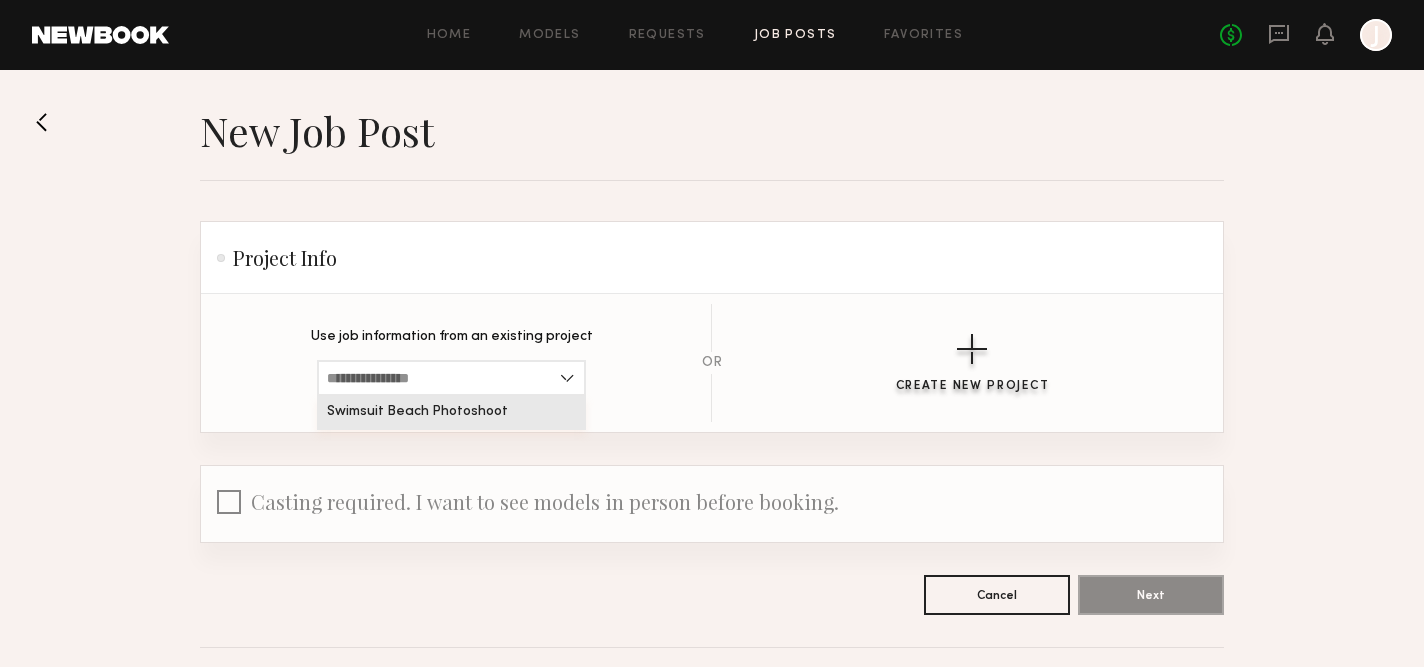 click 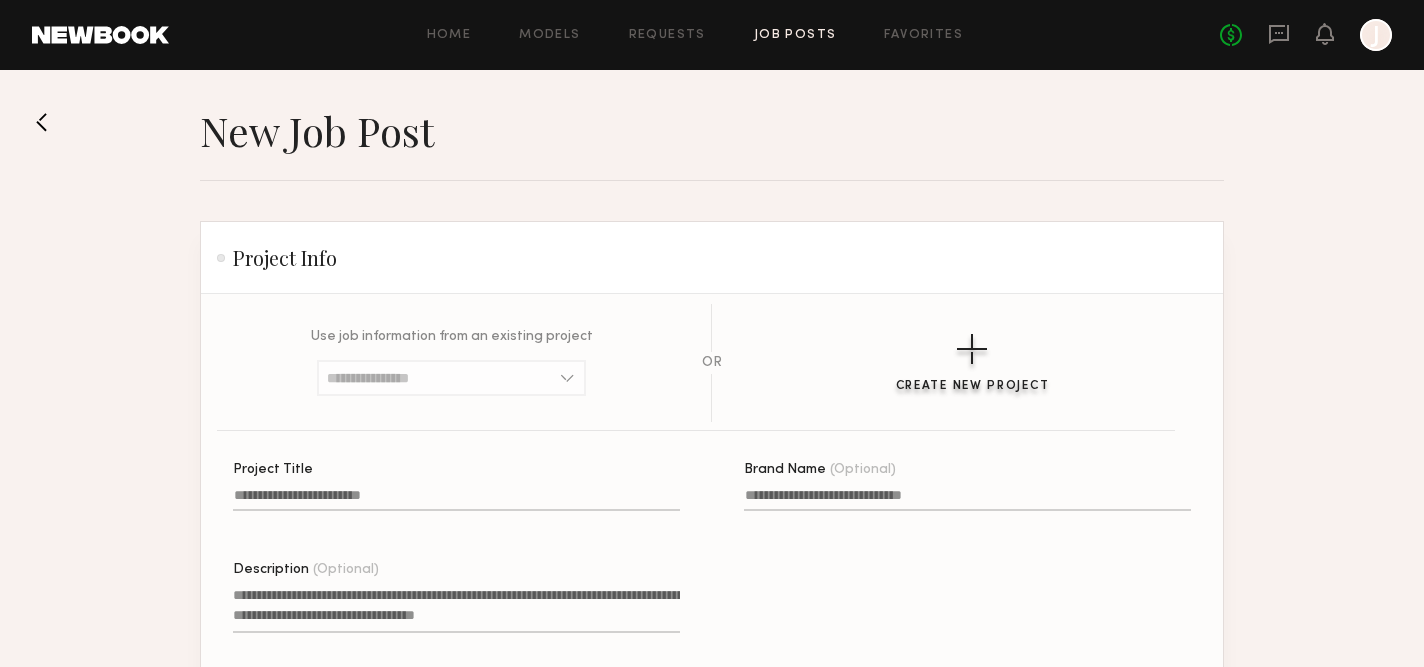 click on "Create New Project" 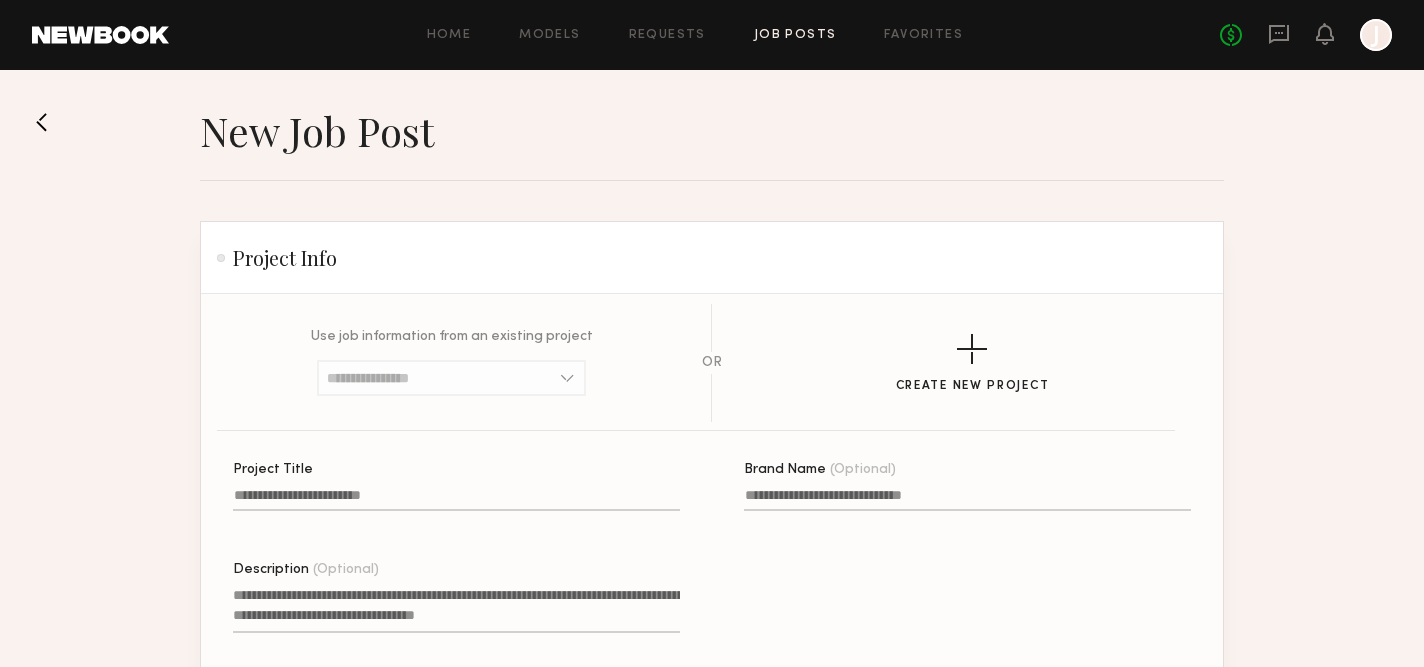 click on "Project Title" 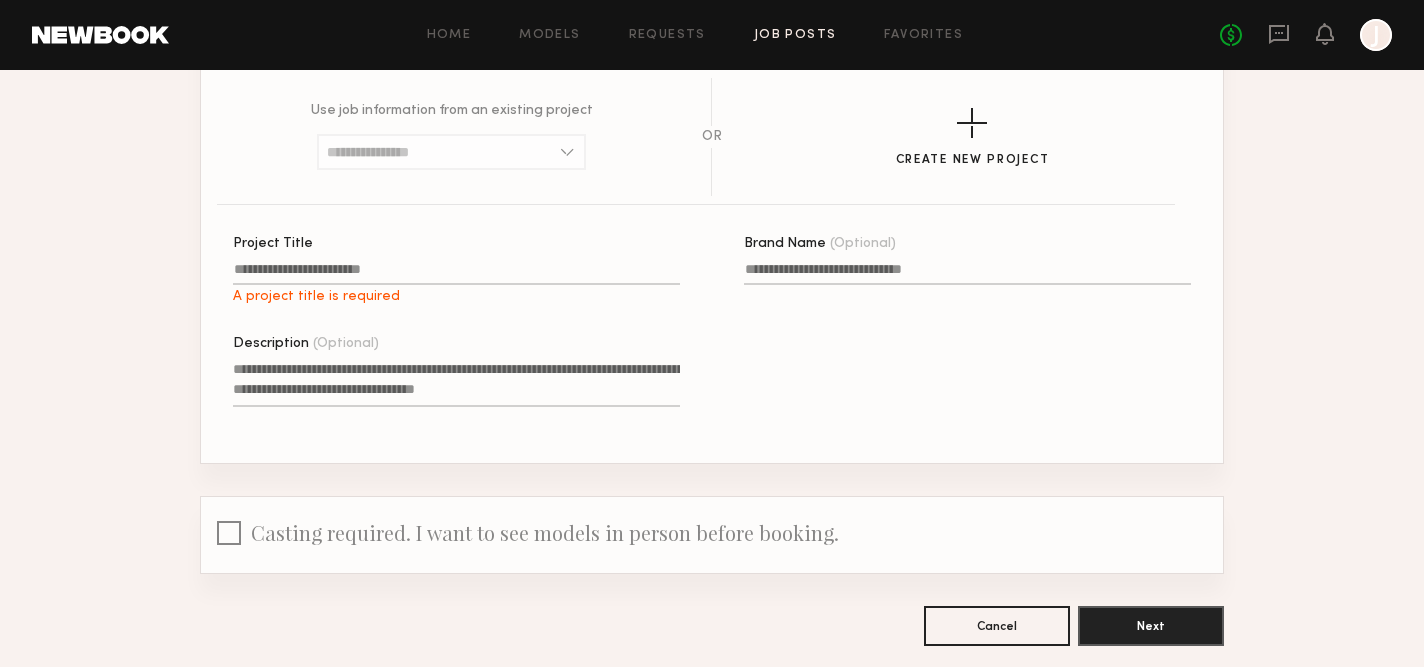 scroll, scrollTop: 206, scrollLeft: 0, axis: vertical 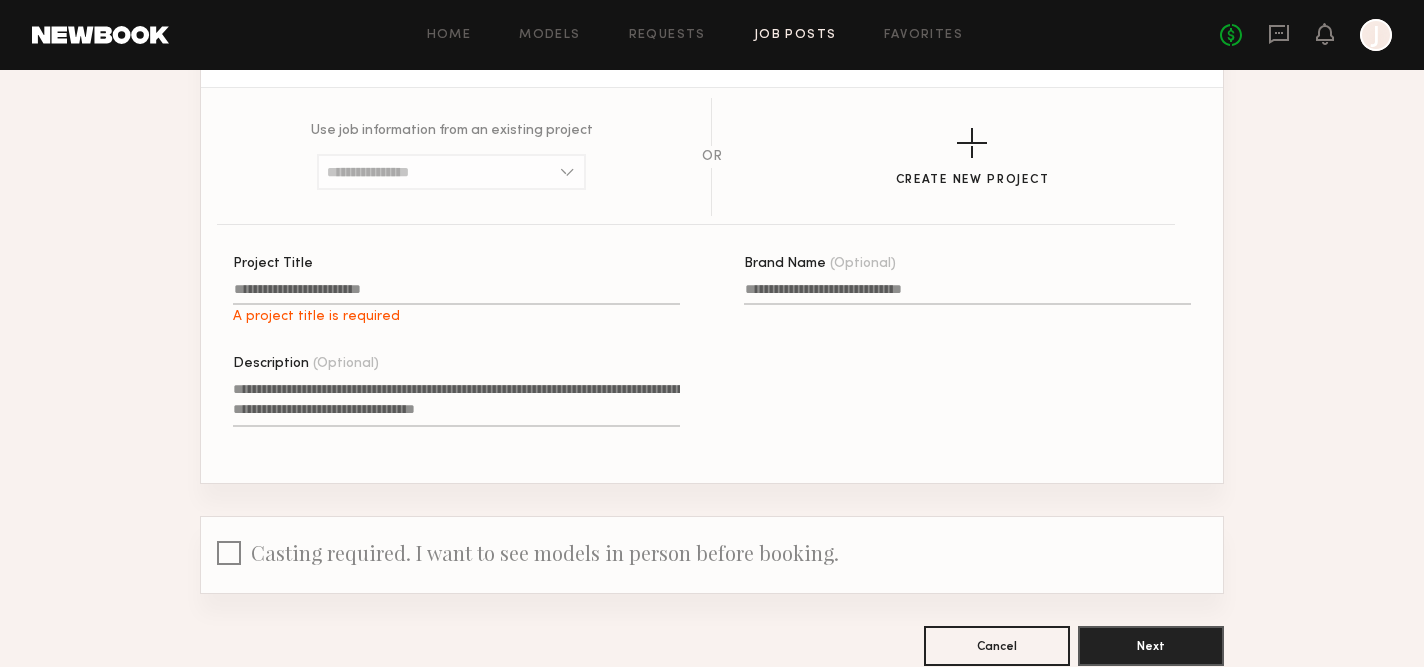 click on "Brand Name (Optional)" 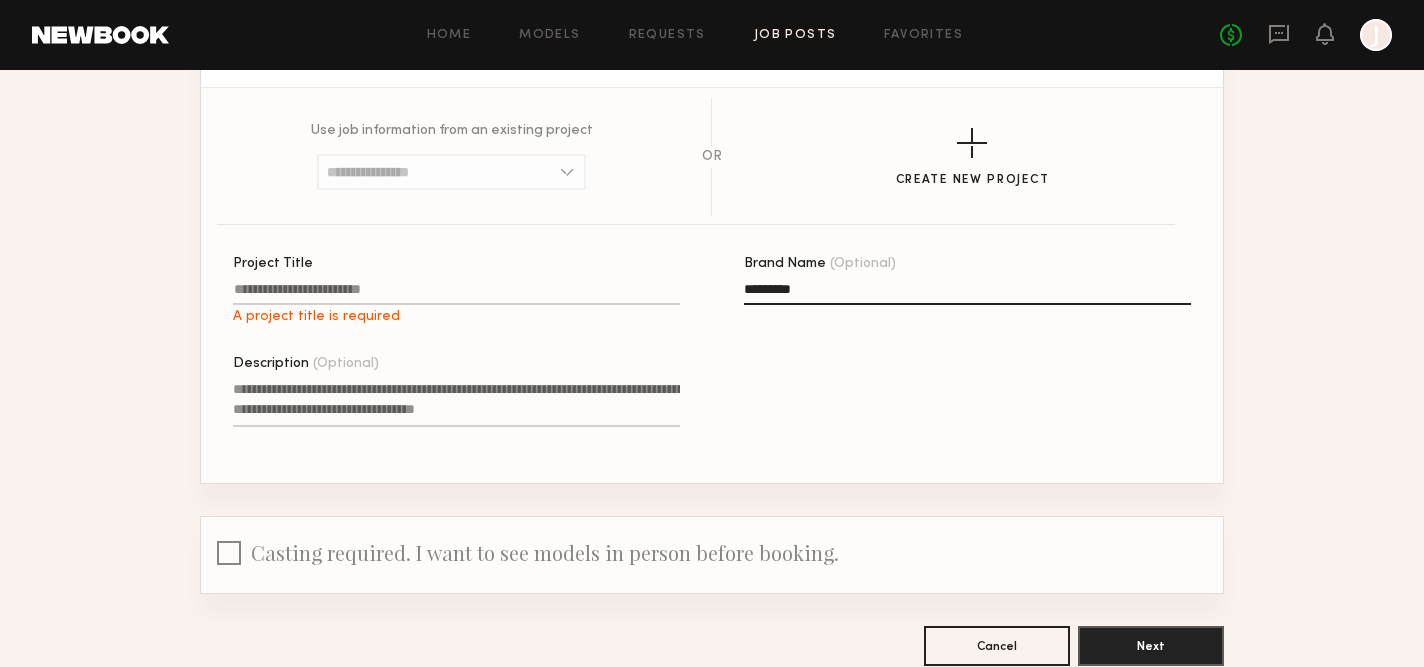 type on "*********" 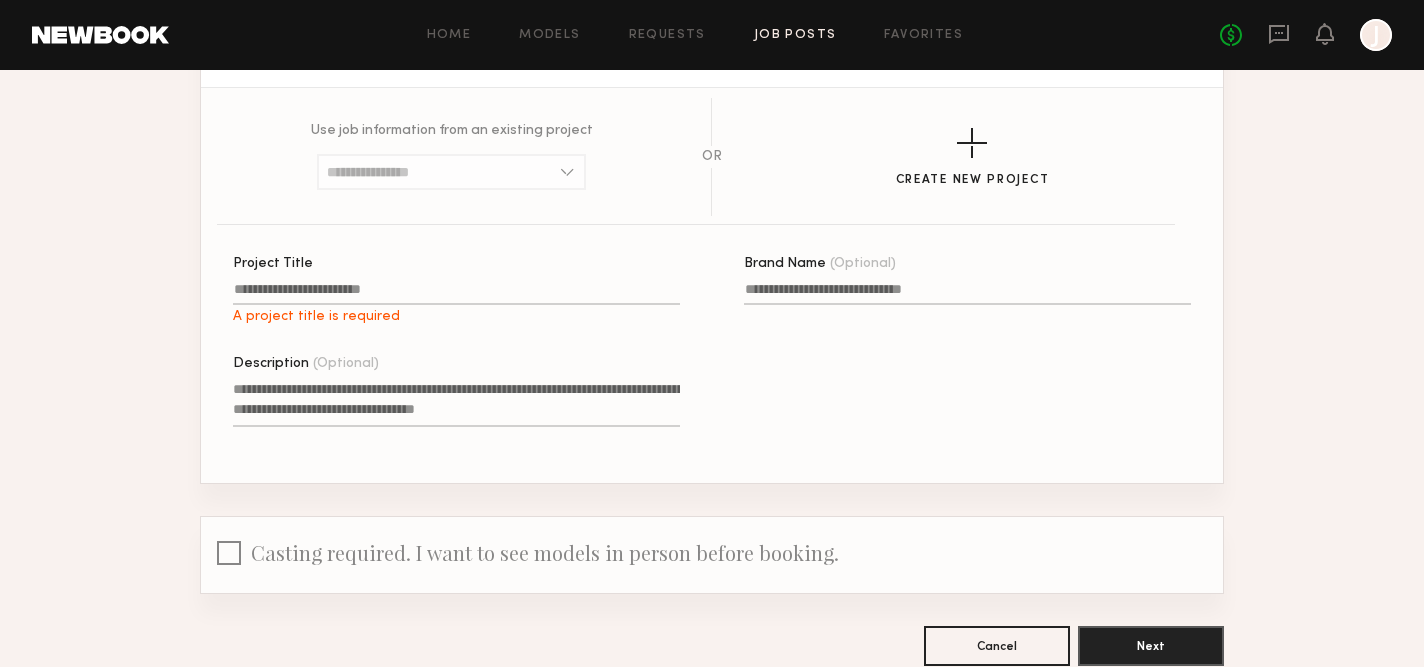 type 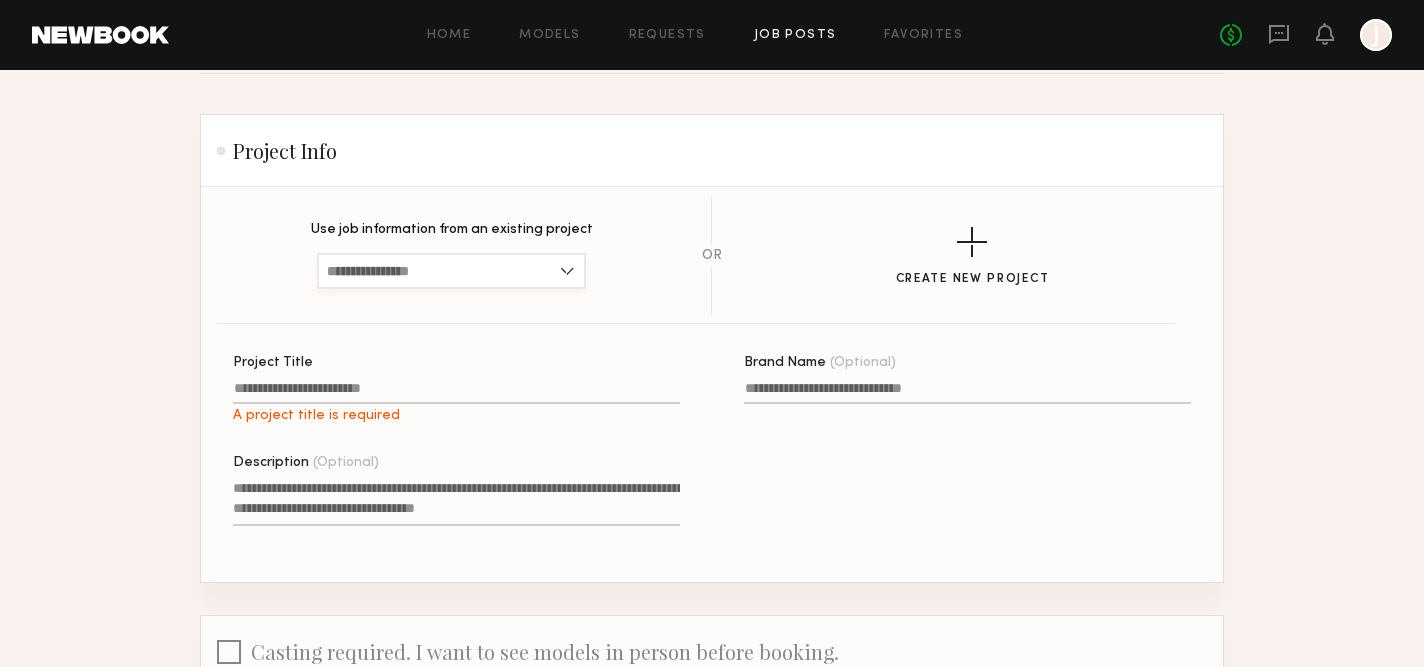 scroll, scrollTop: 108, scrollLeft: 0, axis: vertical 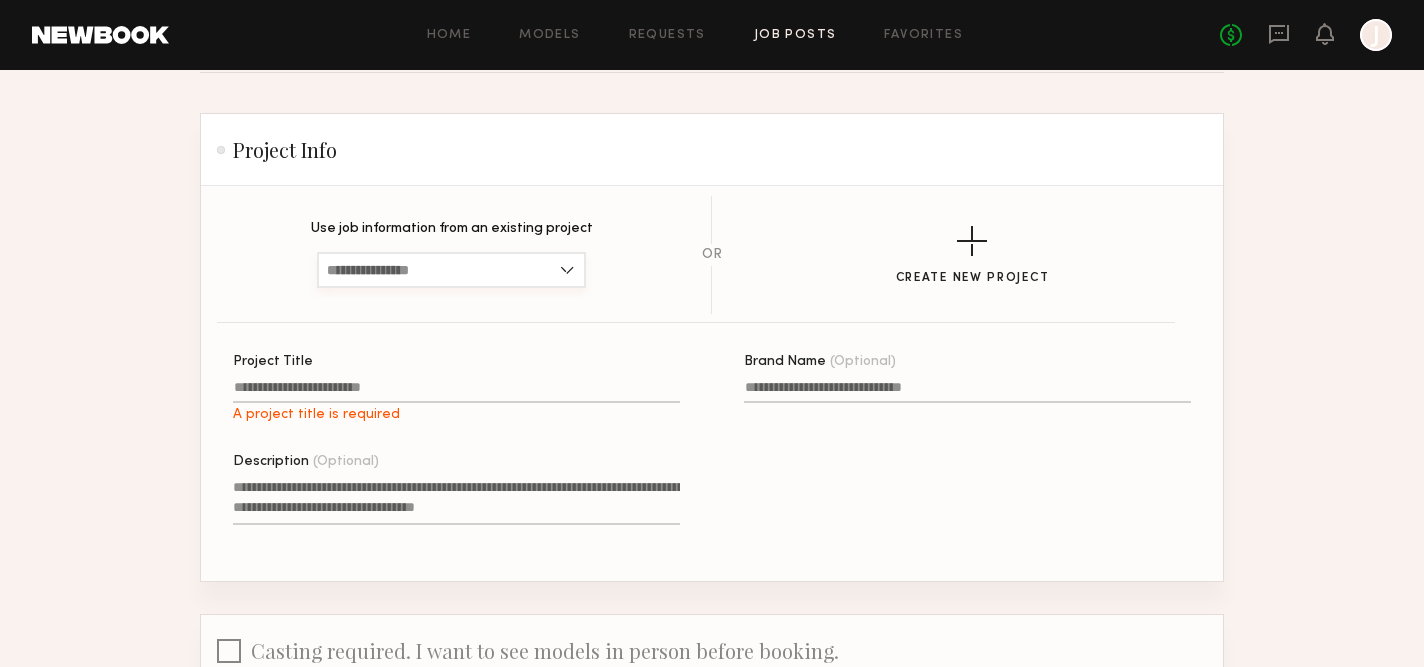 click at bounding box center (451, 270) 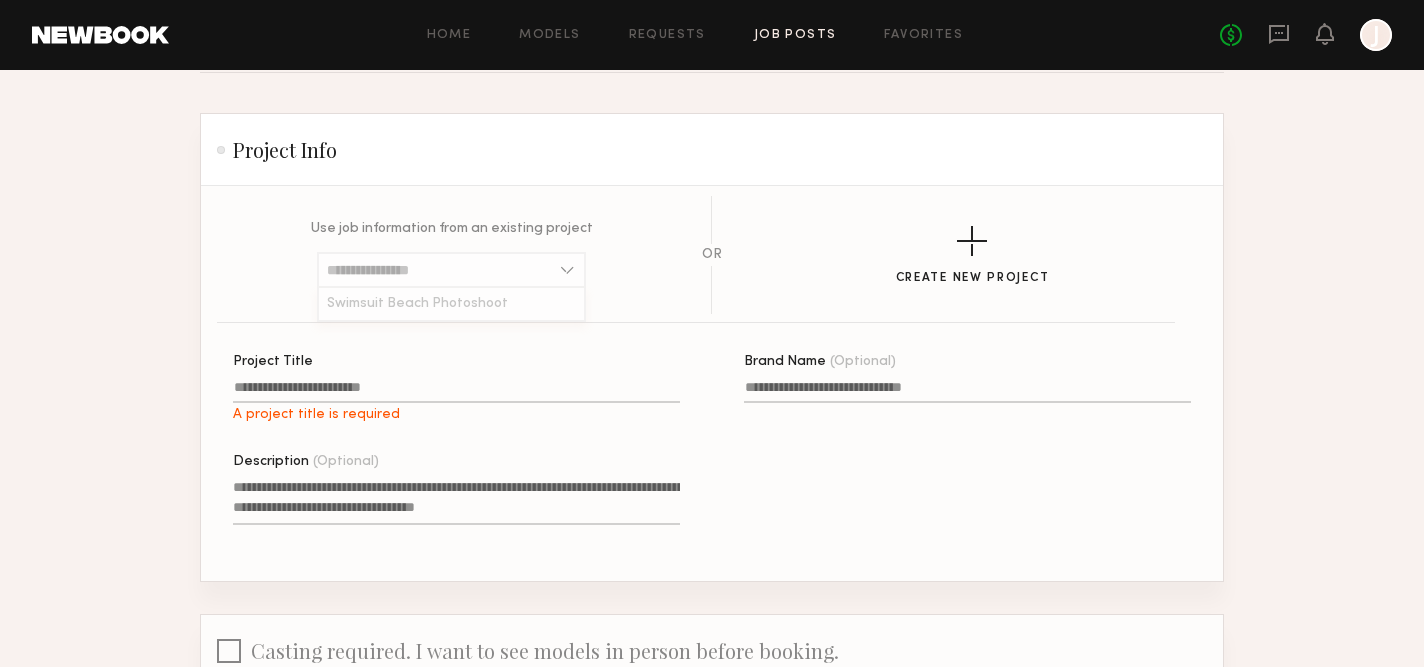 click on "Project Title A project title is required" 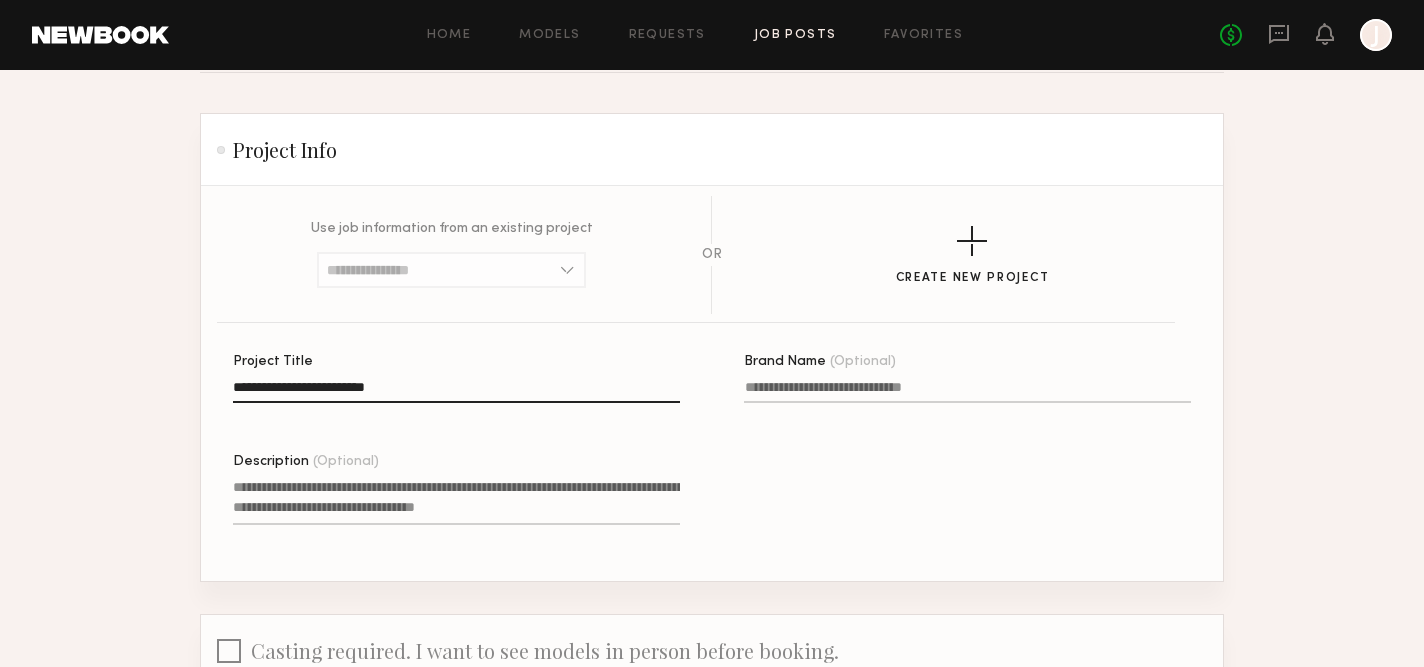 type on "**********" 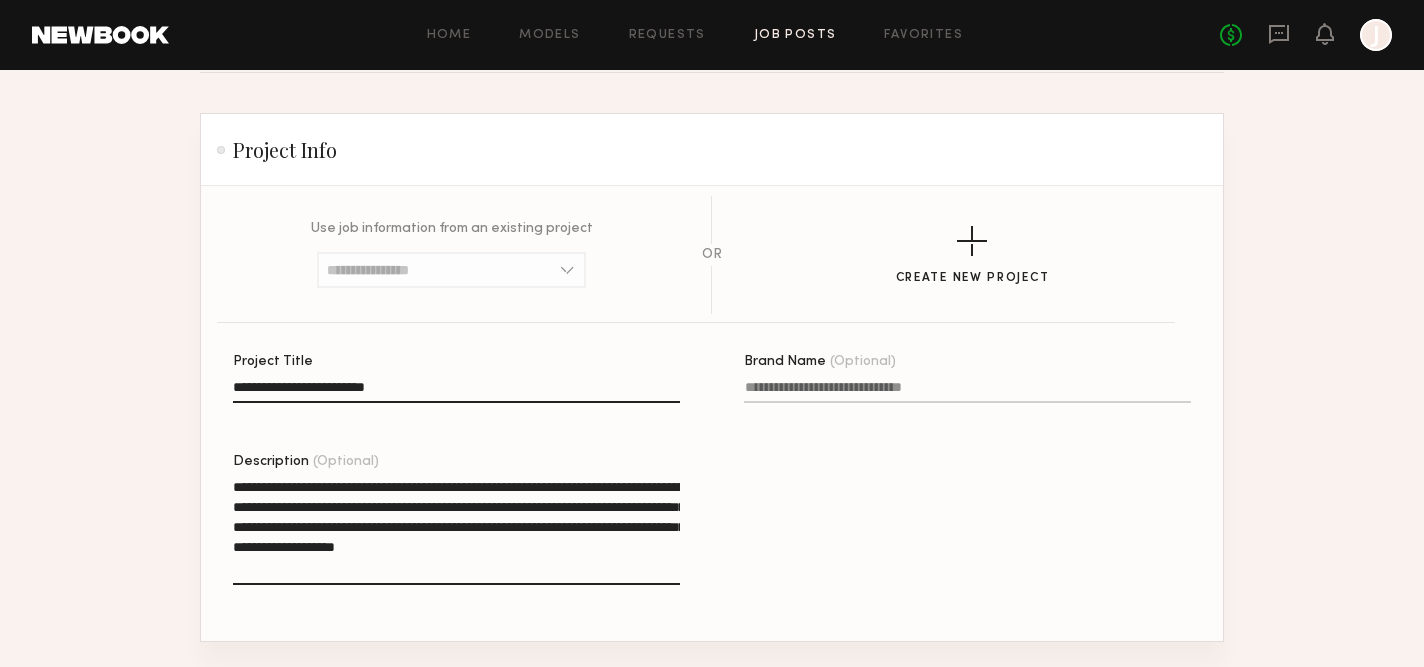 type on "**********" 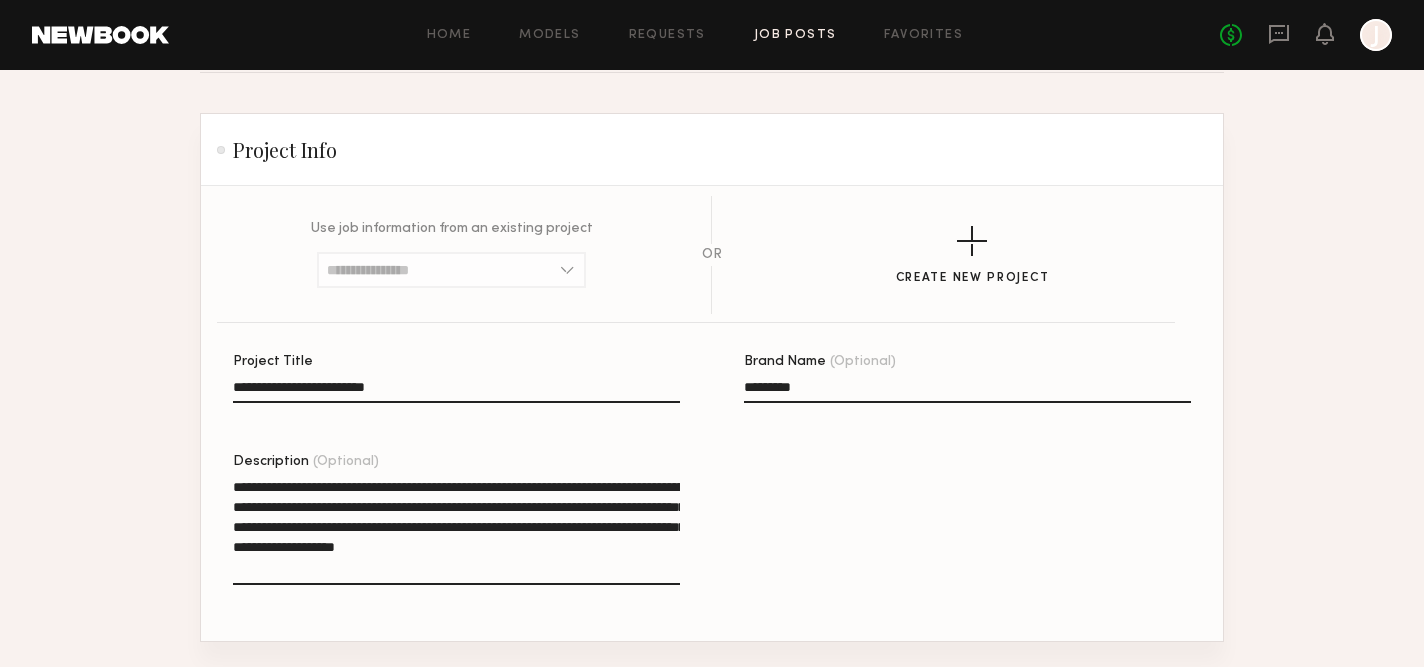 type on "*********" 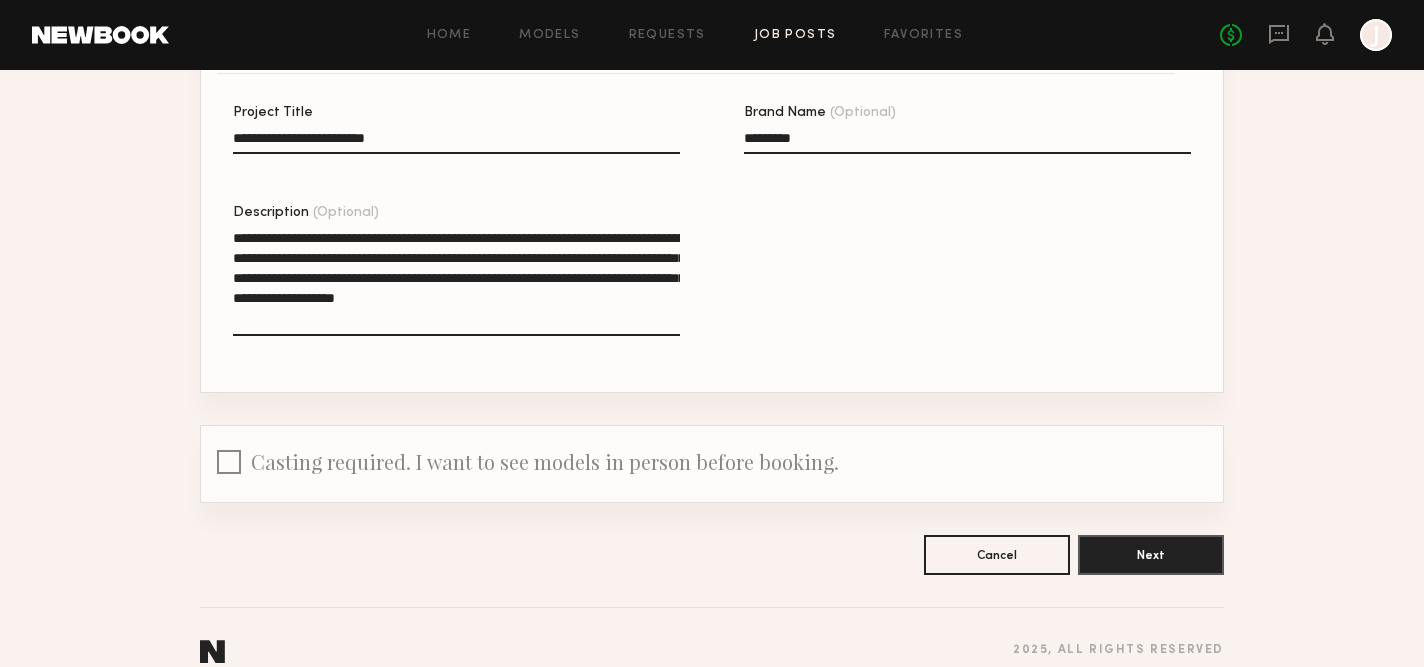 scroll, scrollTop: 360, scrollLeft: 0, axis: vertical 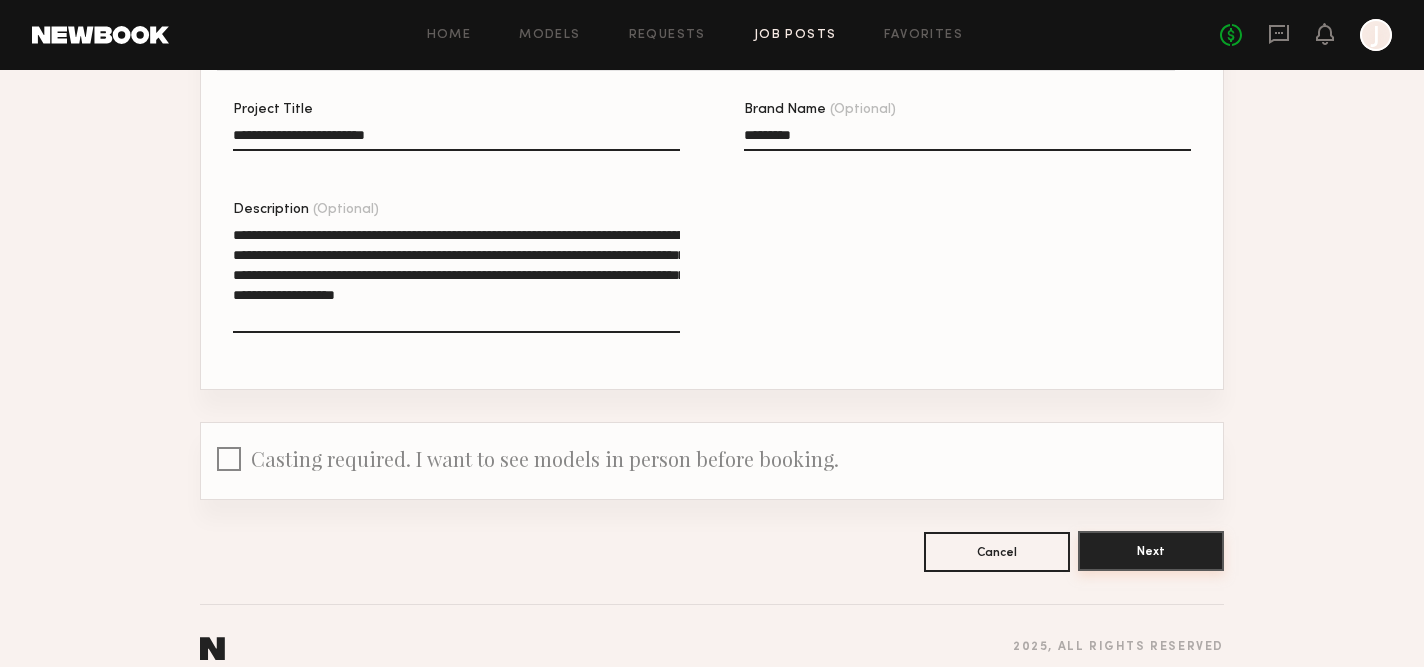 click on "Next" 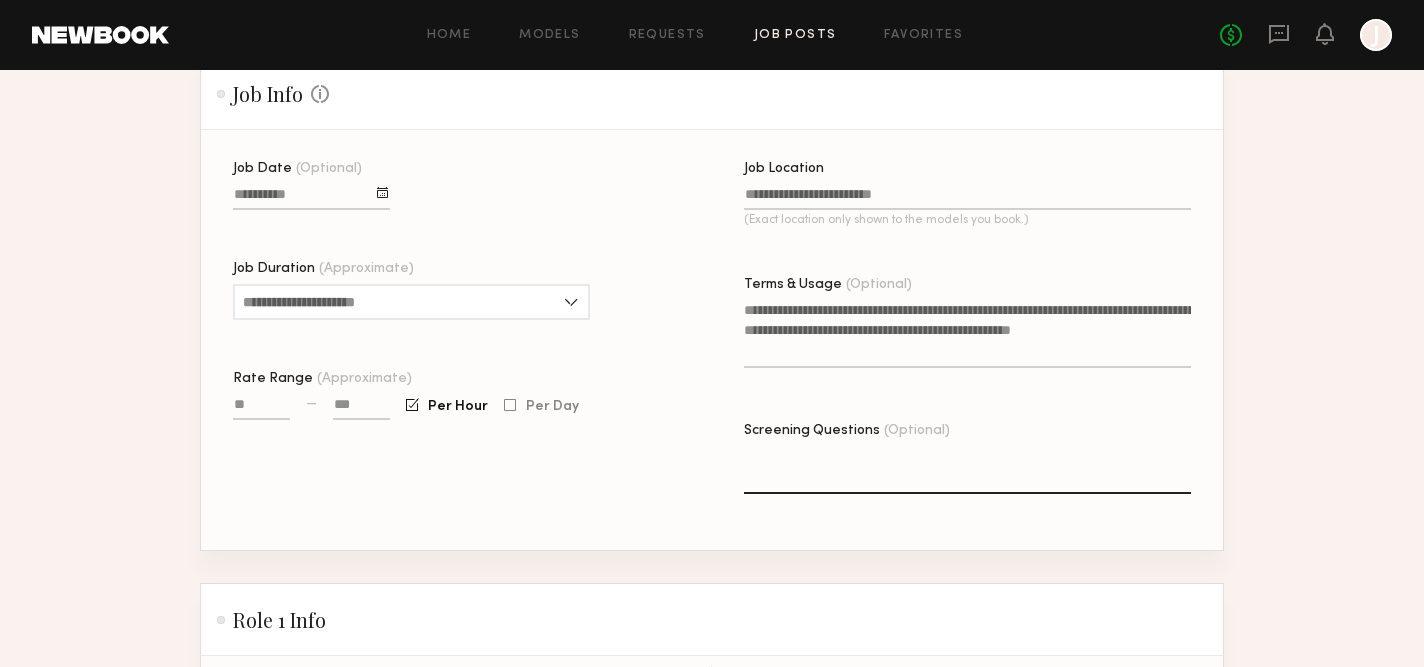 scroll, scrollTop: 562, scrollLeft: 0, axis: vertical 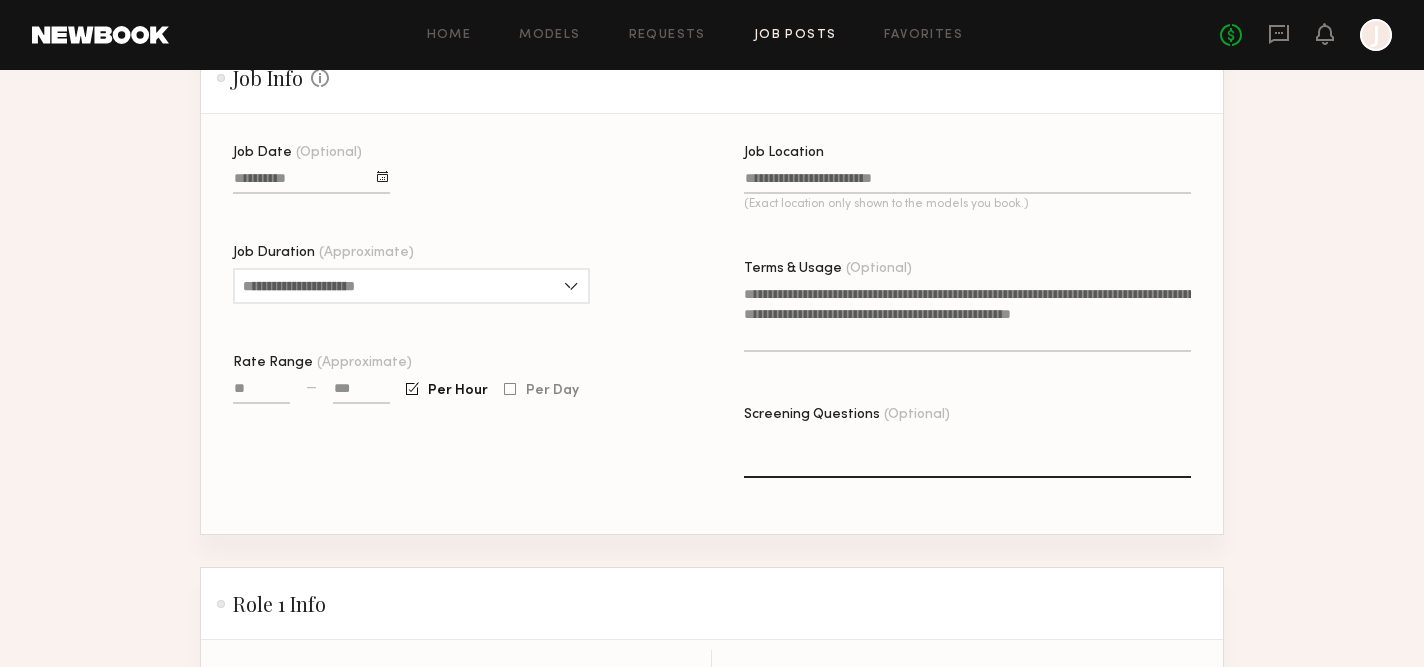 click on "Job Date (Optional)" at bounding box center [311, 182] 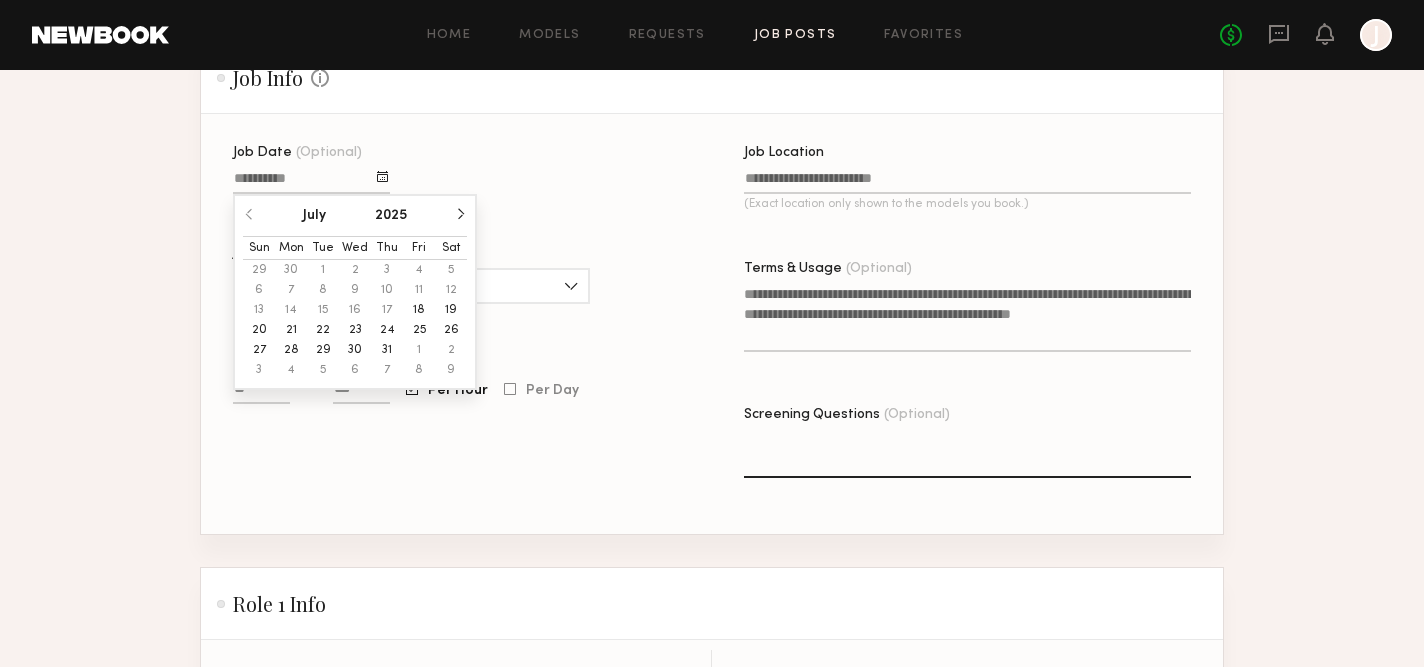 click on "24" 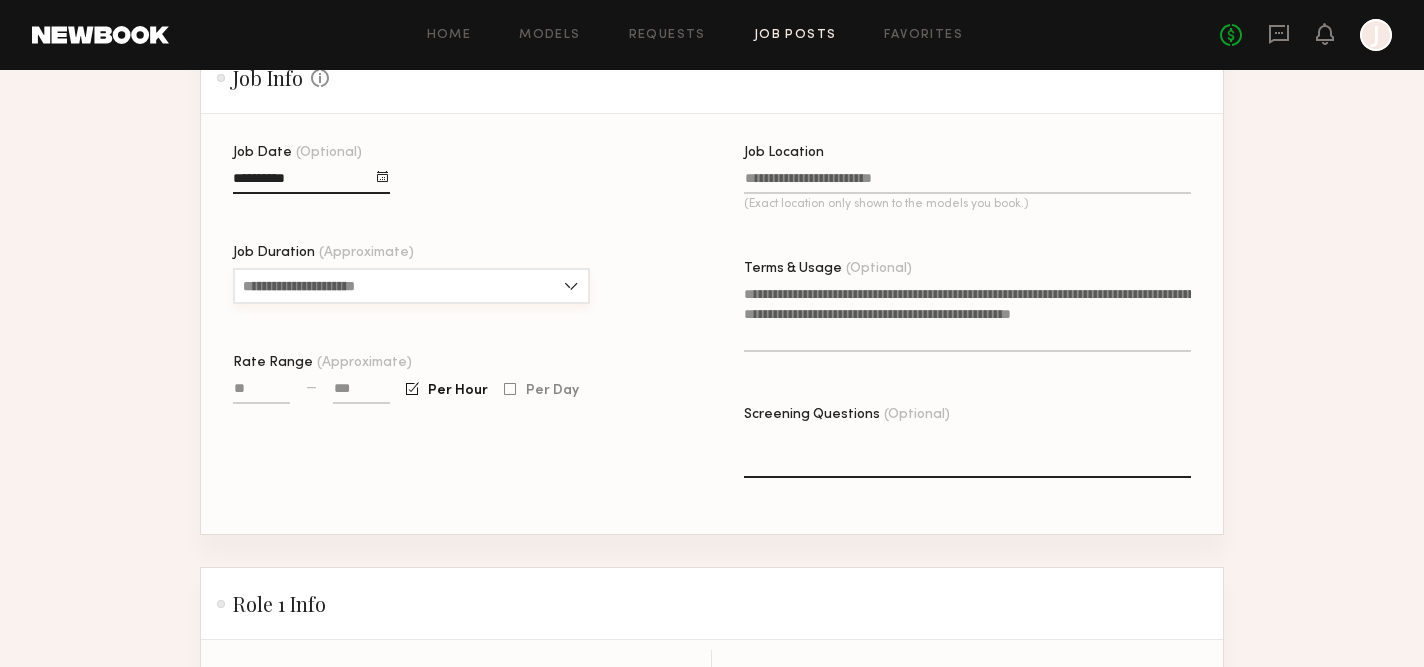 click on "Job Duration (Approximate)" at bounding box center (411, 286) 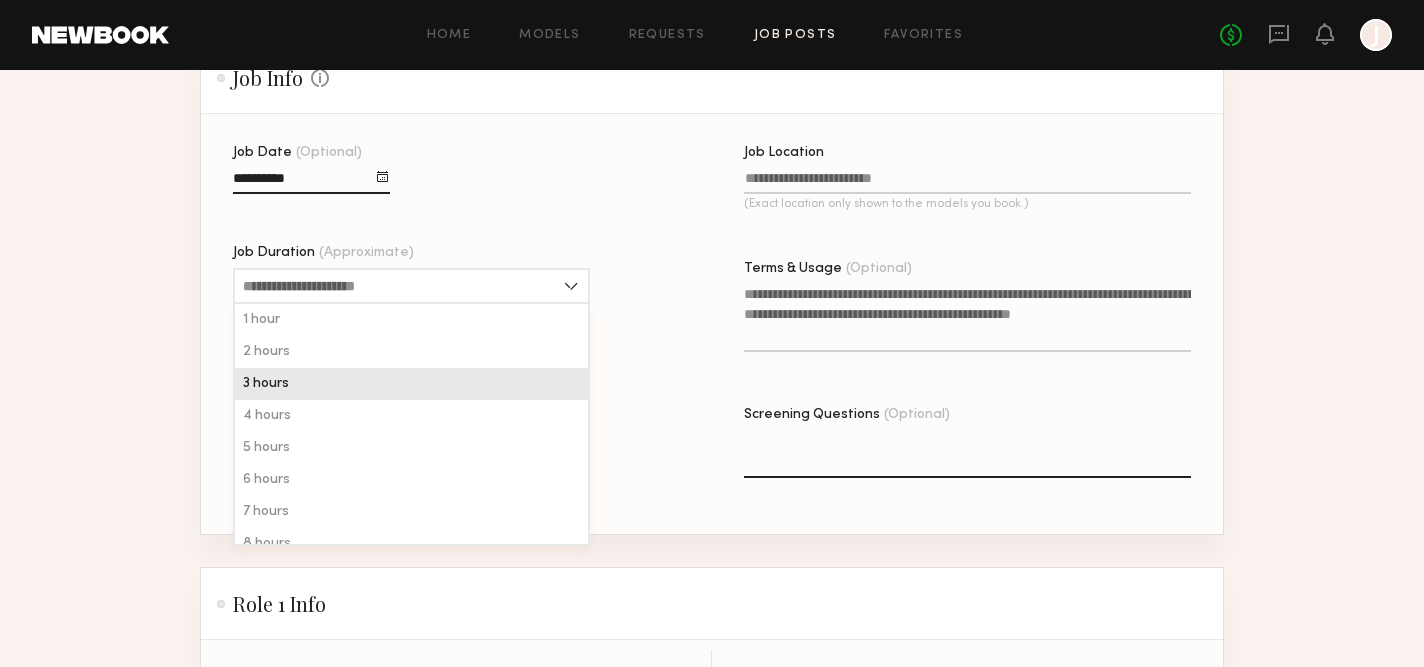 click on "3 hours" 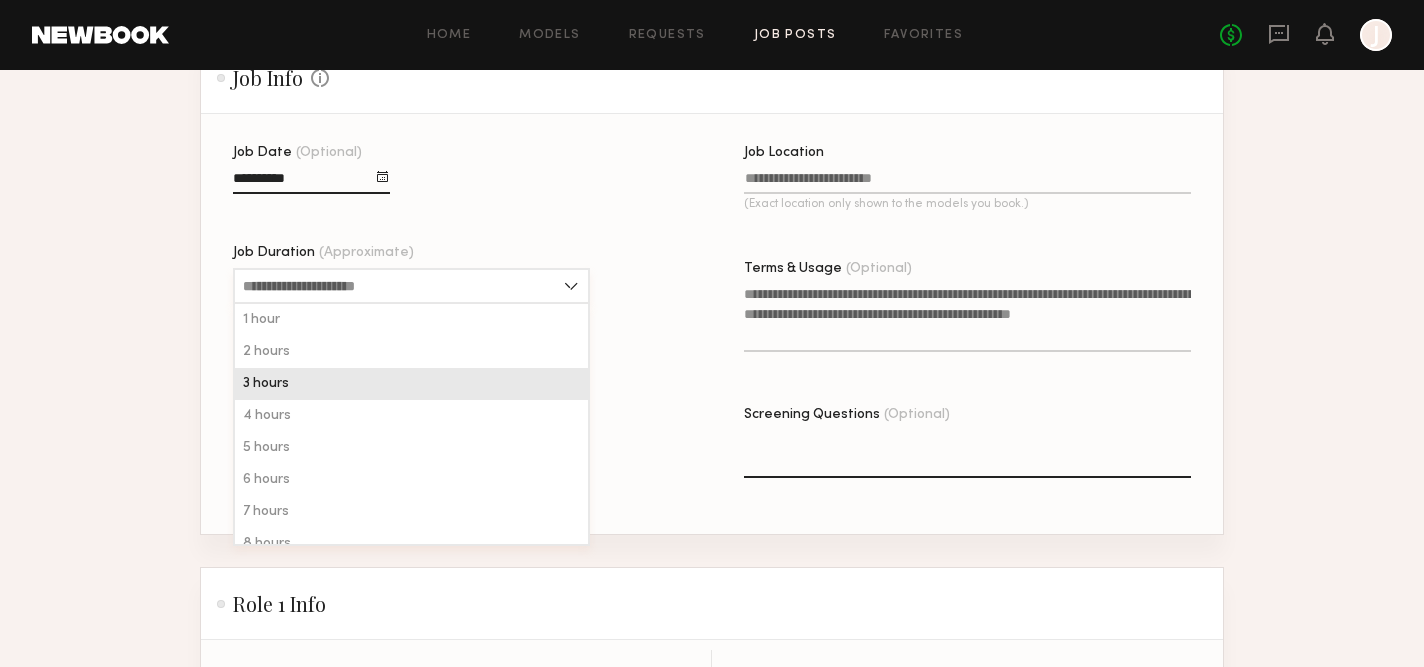type on "*******" 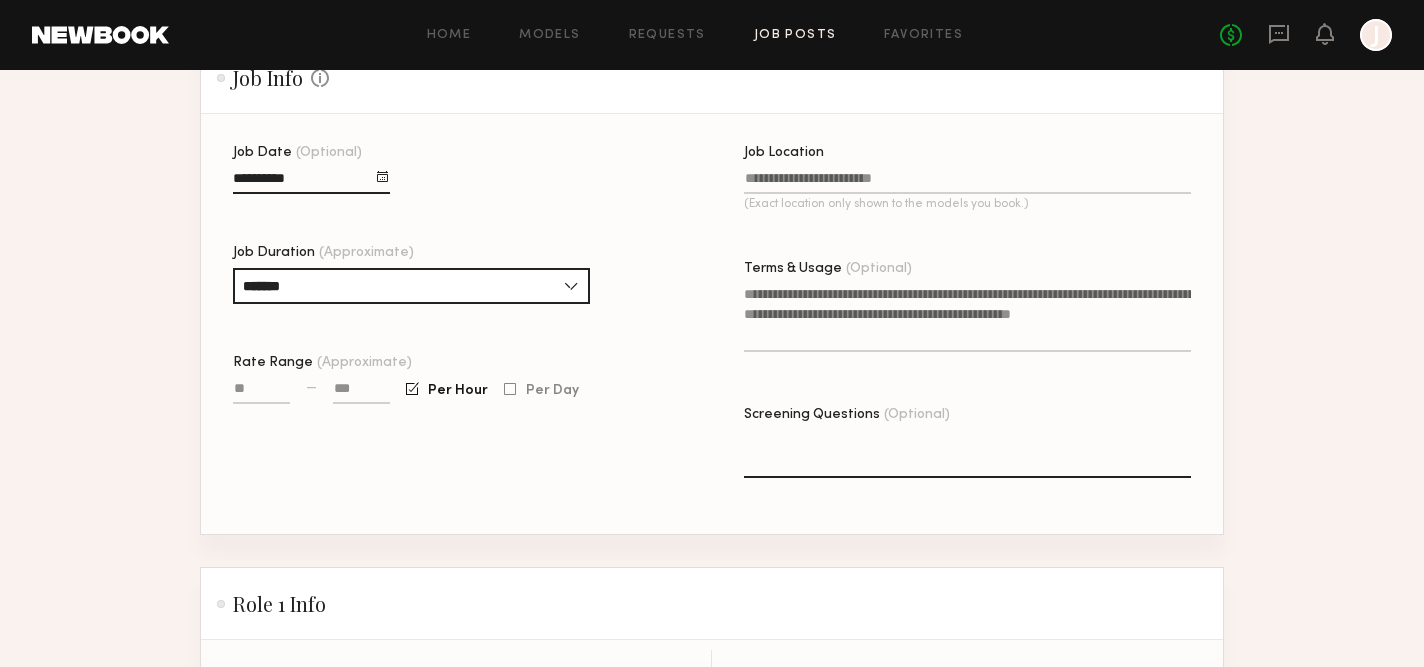 click on "Rate Range (Approximate)" at bounding box center (261, 392) 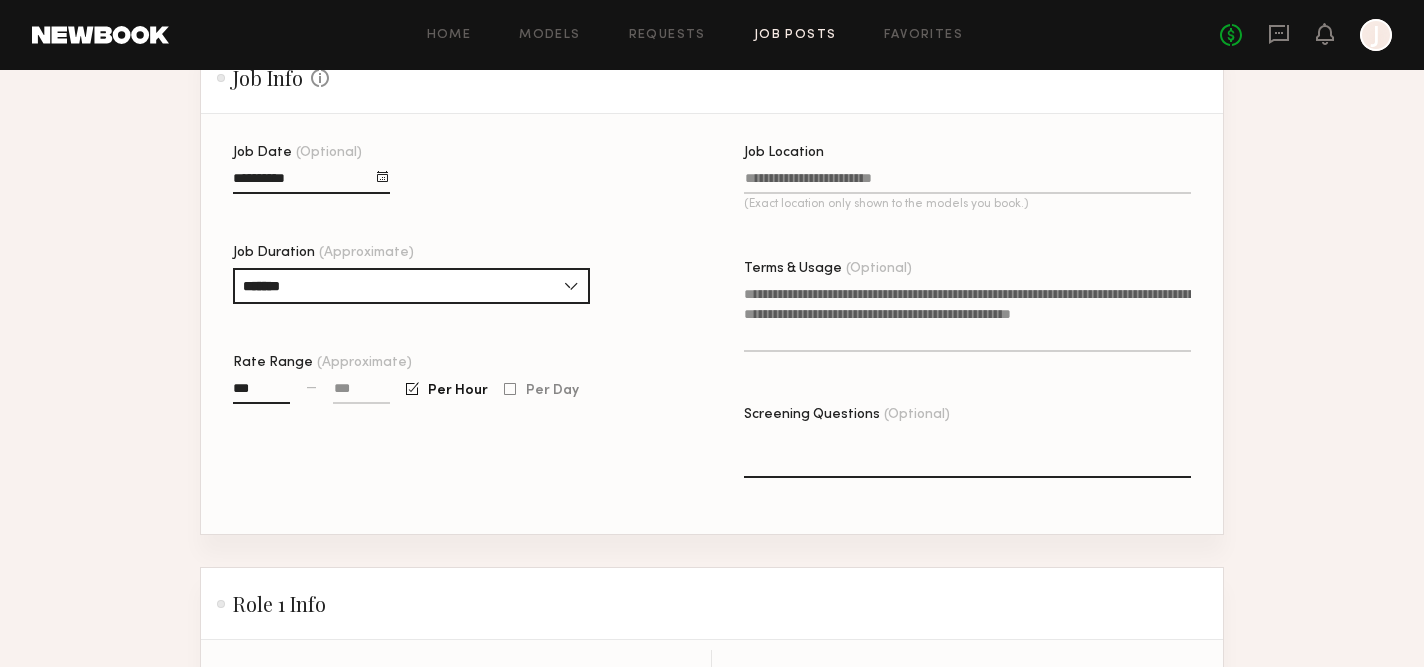 type on "***" 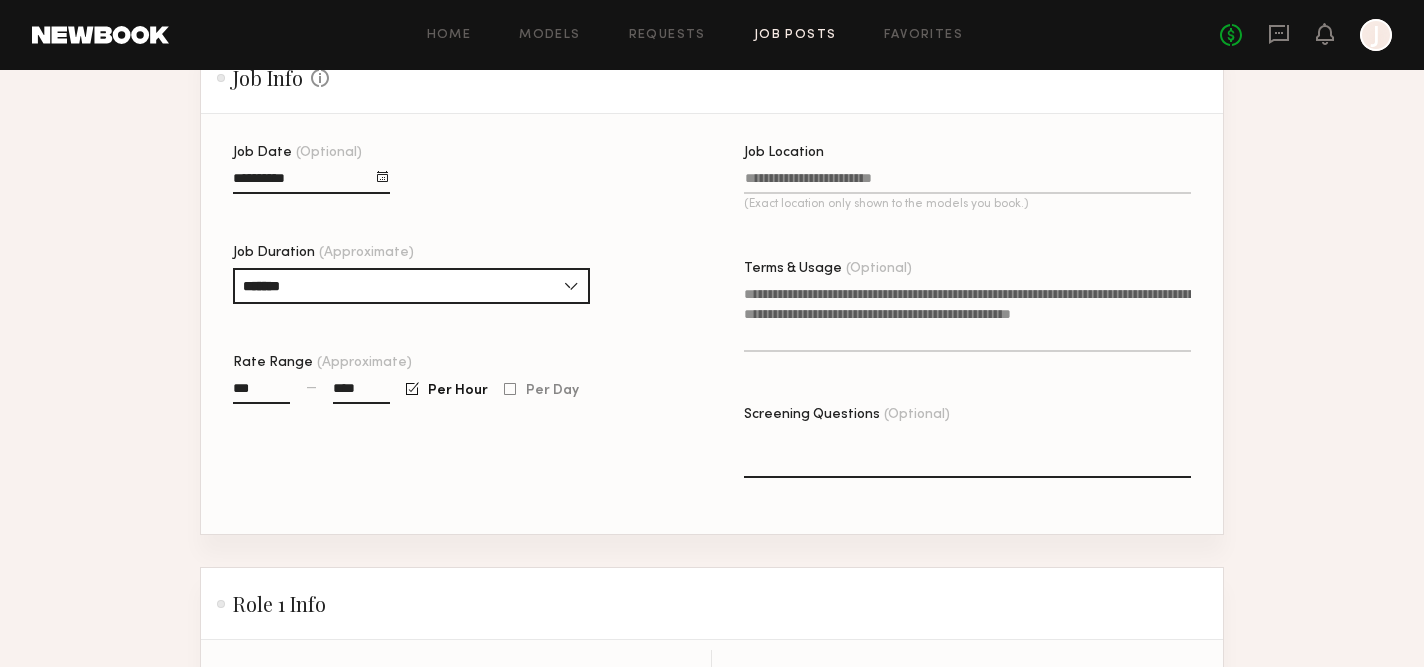 type on "****" 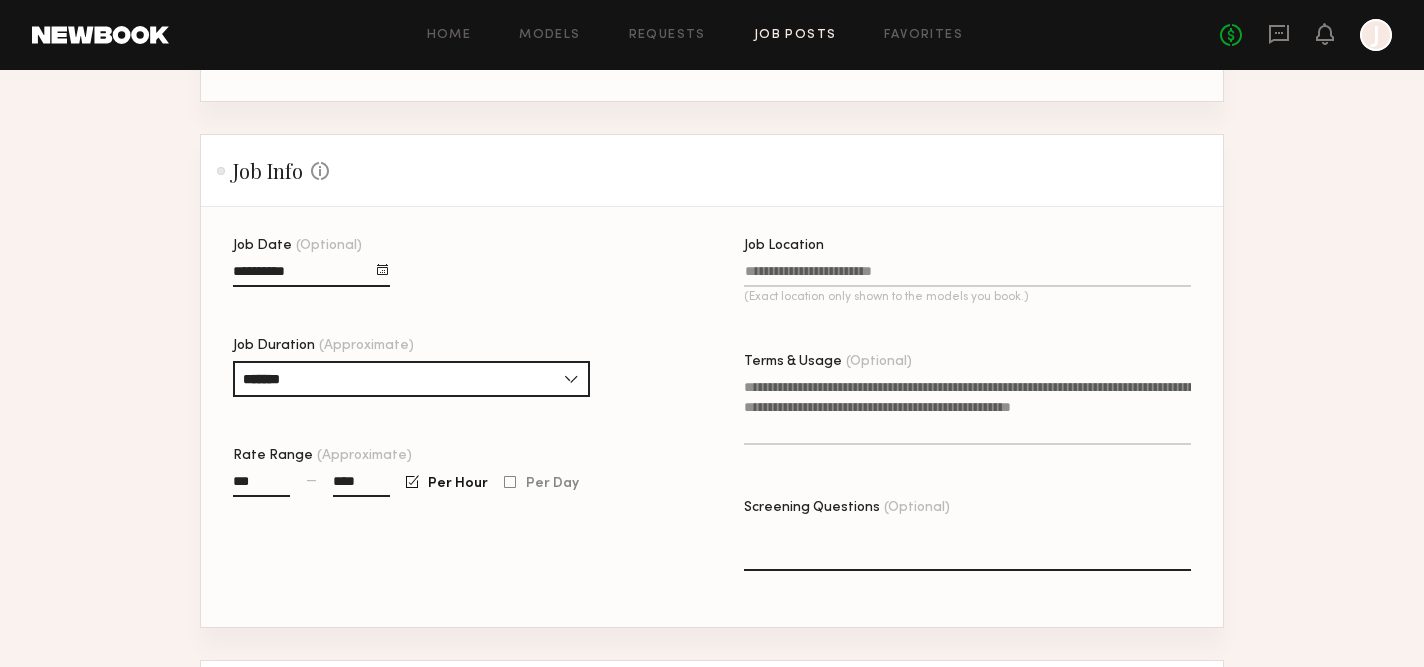 scroll, scrollTop: 467, scrollLeft: 0, axis: vertical 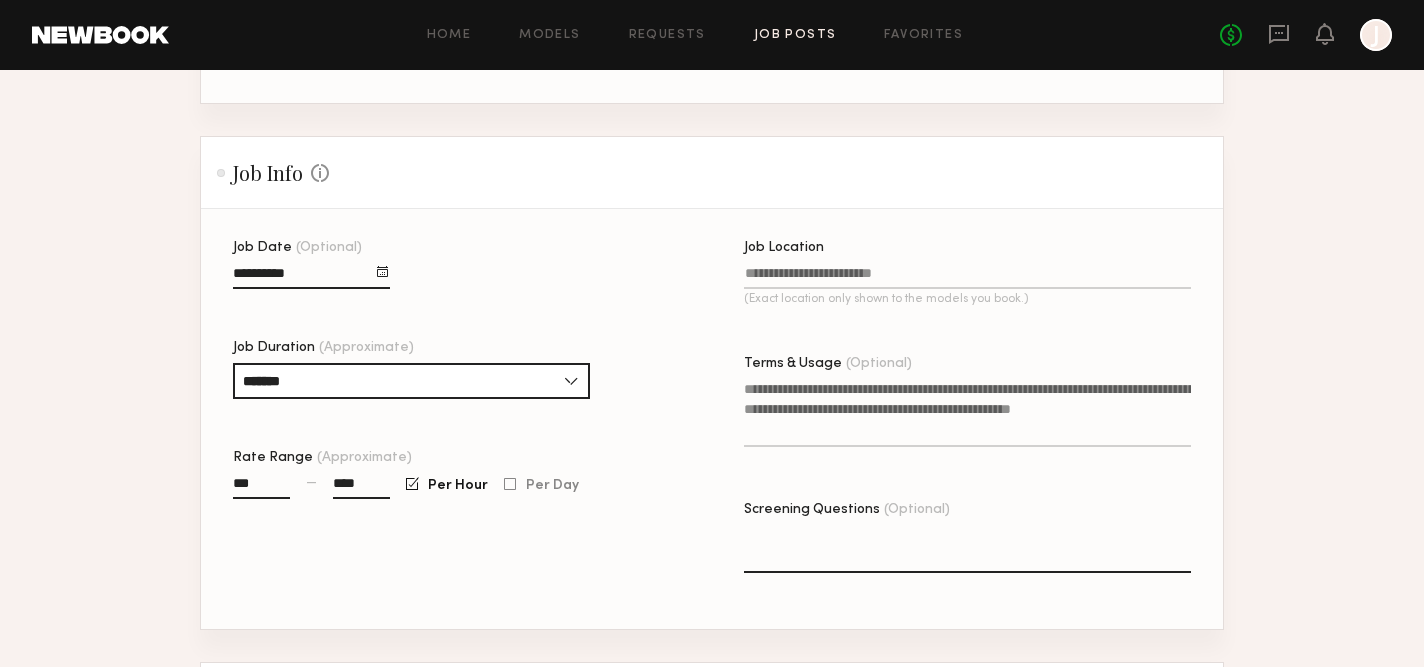 click on "Job Location (Exact location only shown to the models you book.)" 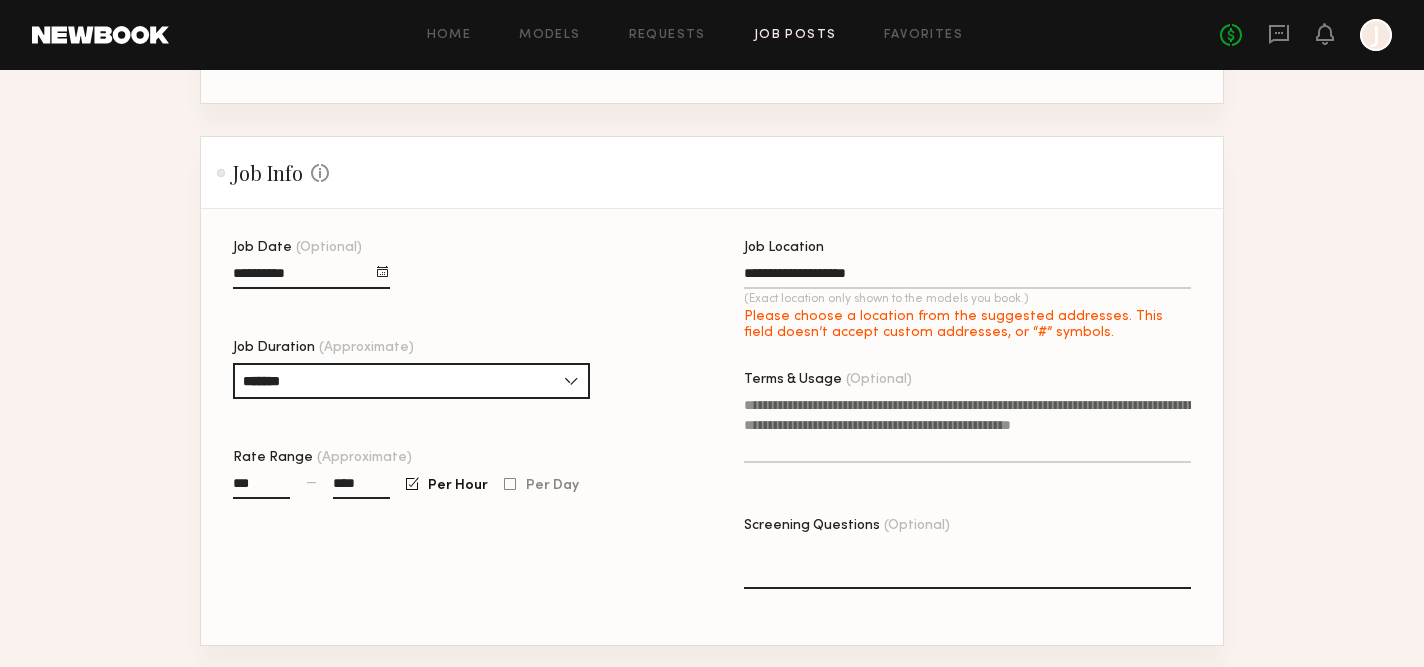 type on "**********" 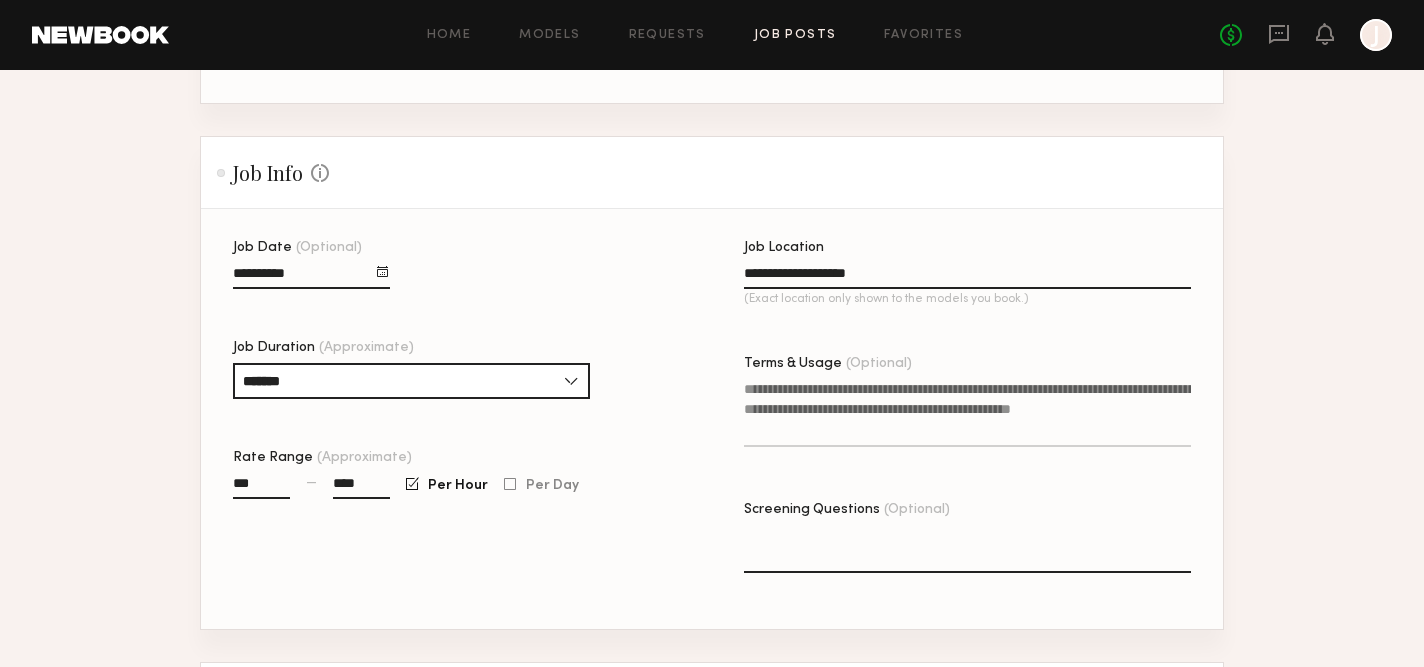 click on "Terms & Usage (Optional)" 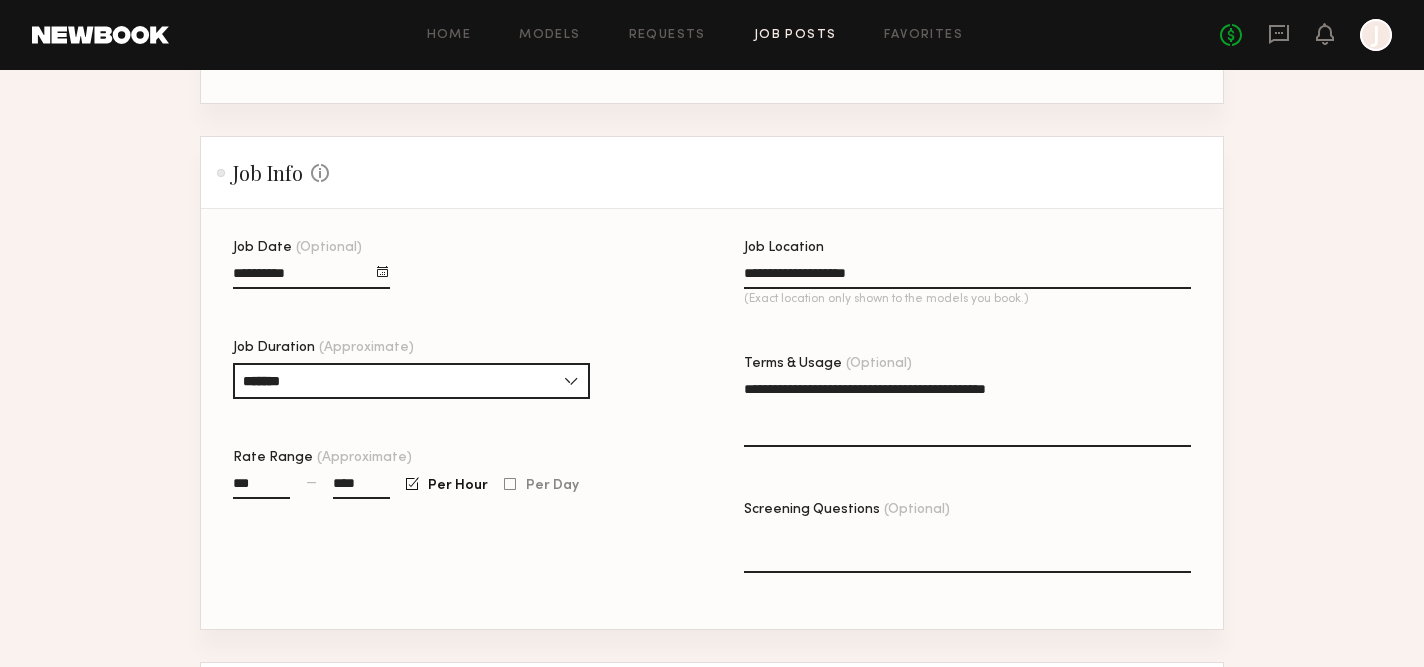 type on "**********" 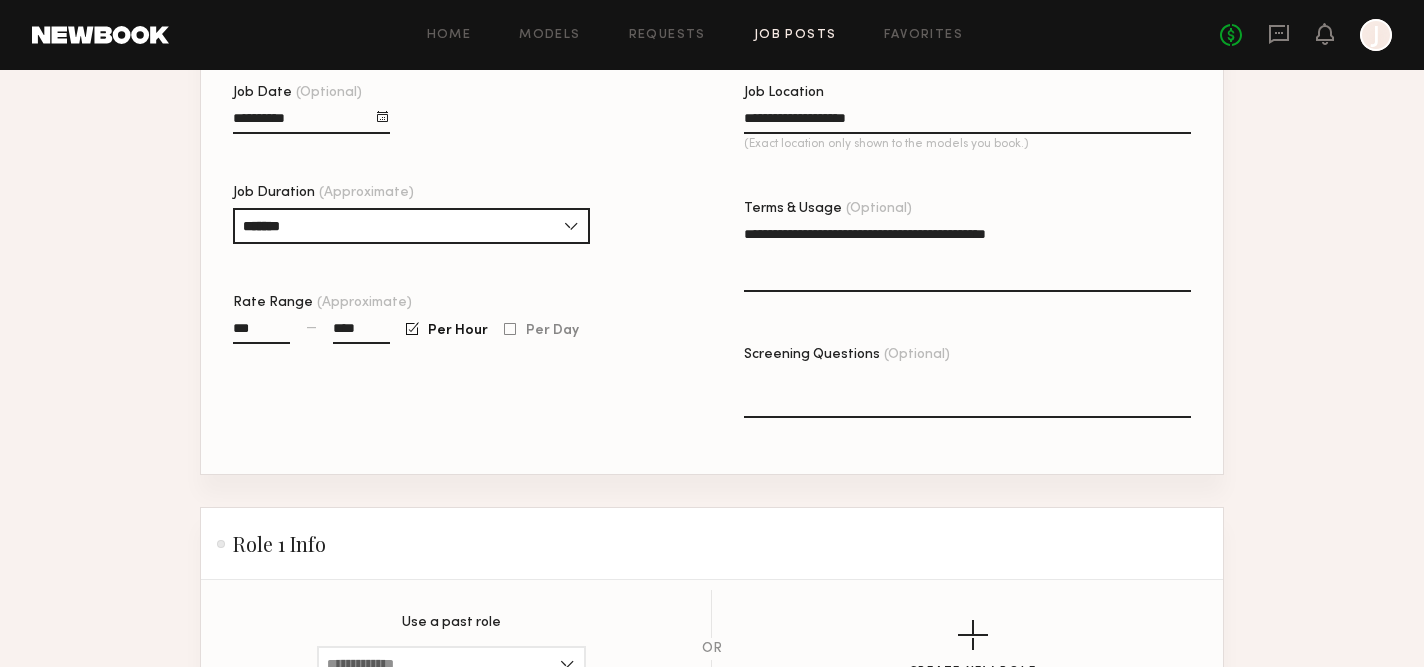 scroll, scrollTop: 626, scrollLeft: 0, axis: vertical 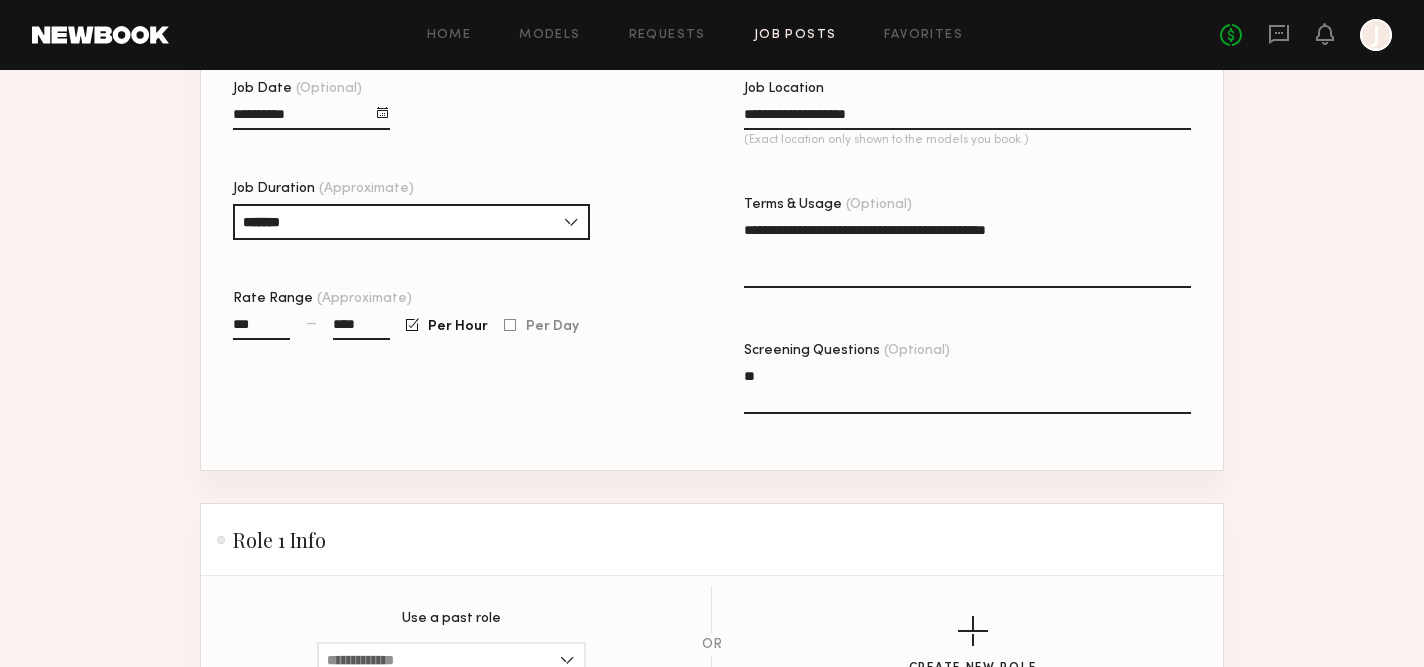 type on "*" 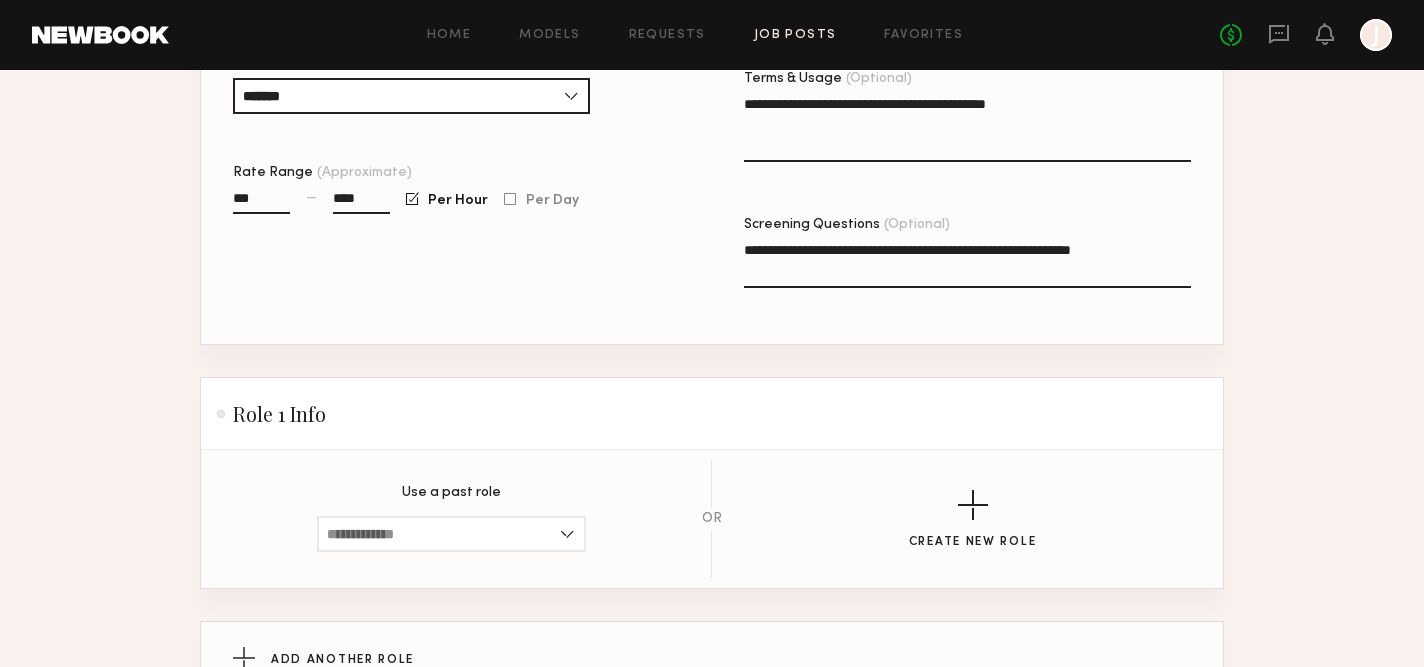 scroll, scrollTop: 753, scrollLeft: 0, axis: vertical 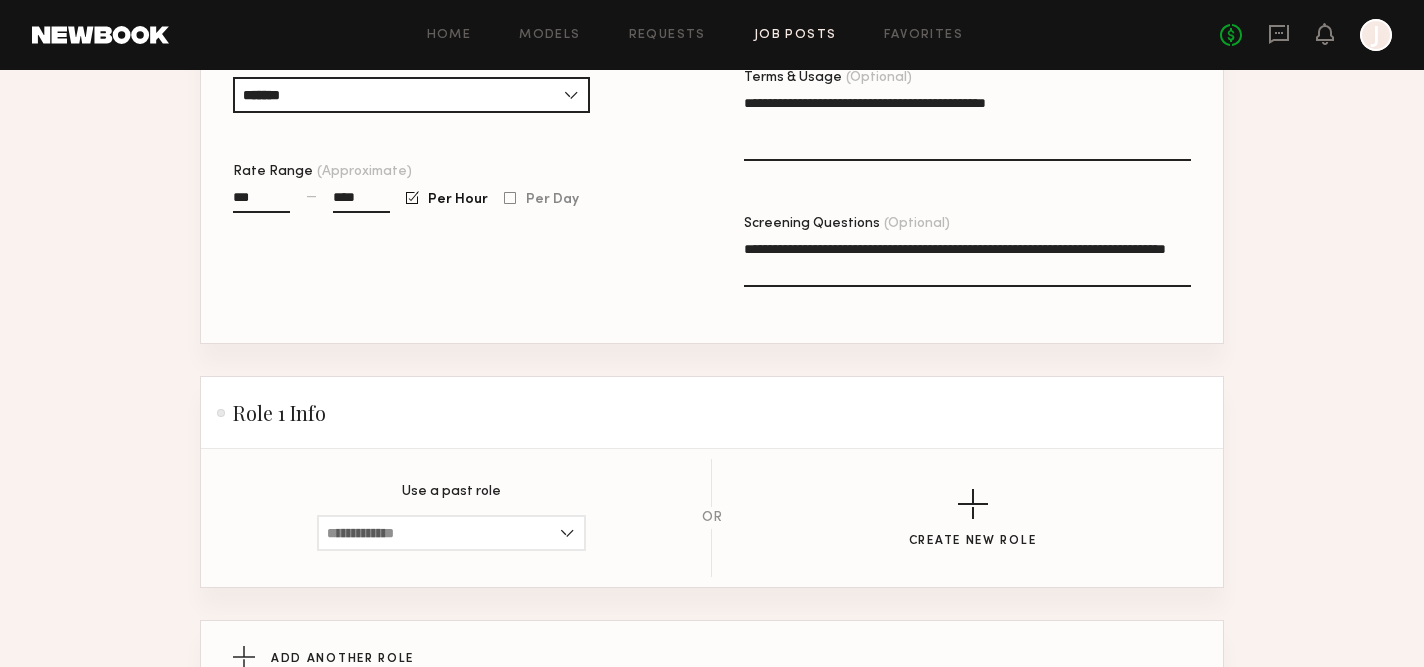 click on "**********" 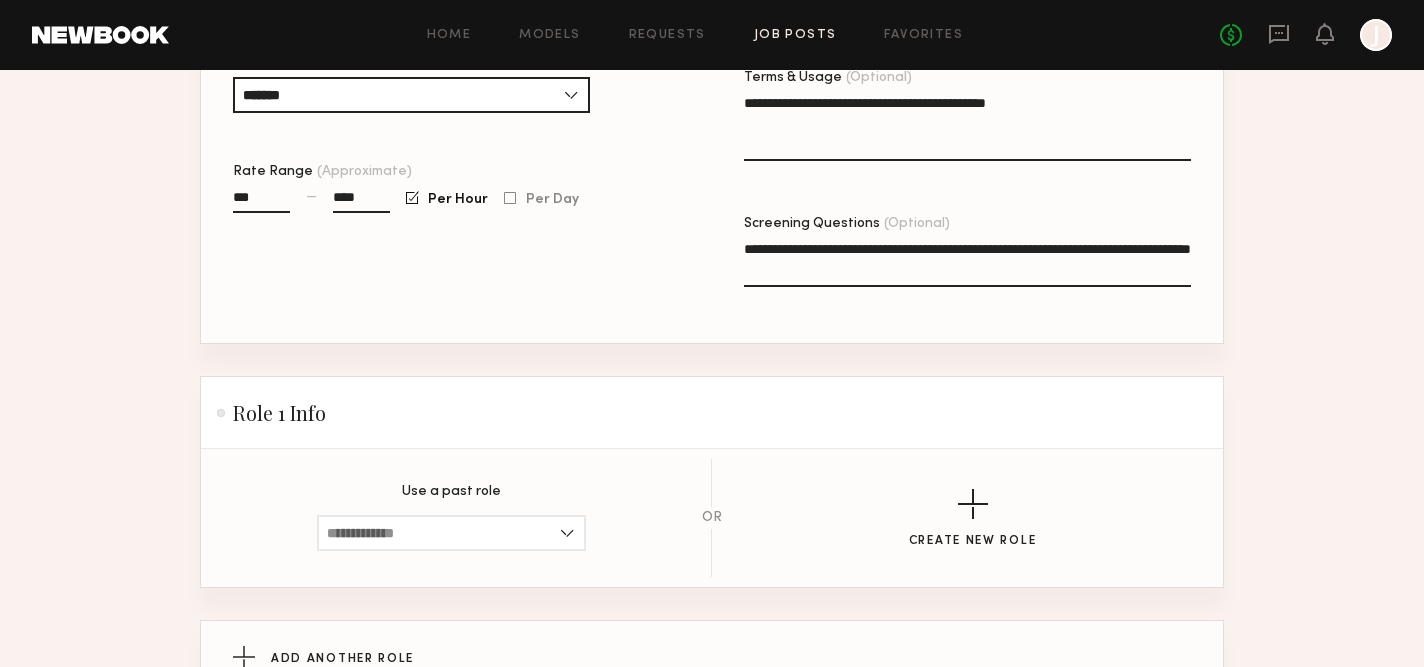 type on "**********" 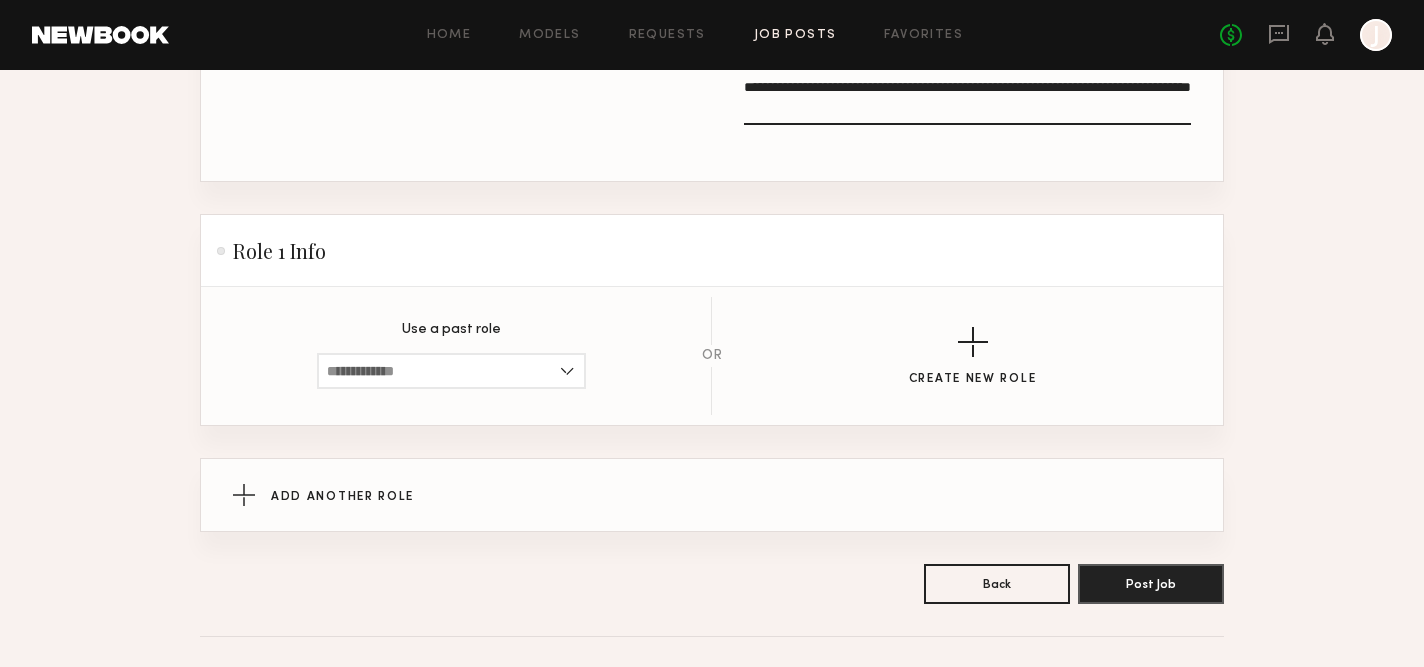 scroll, scrollTop: 916, scrollLeft: 0, axis: vertical 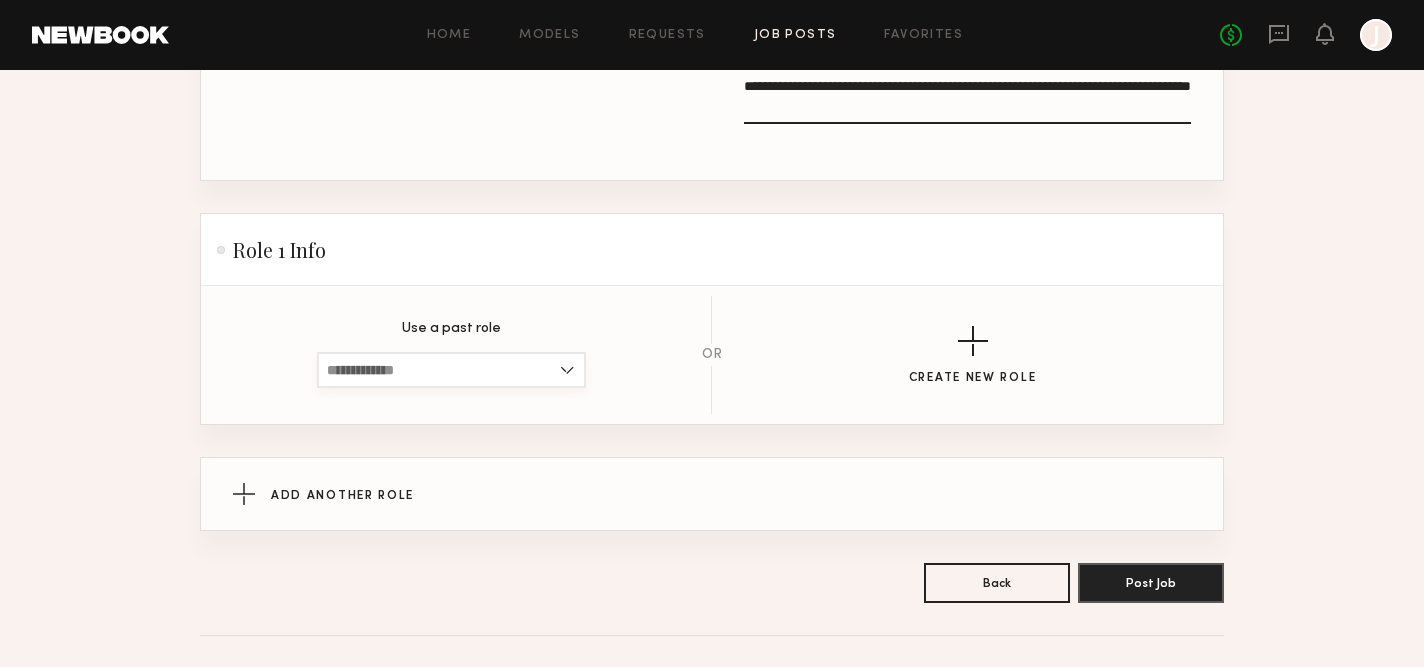 click at bounding box center (451, 370) 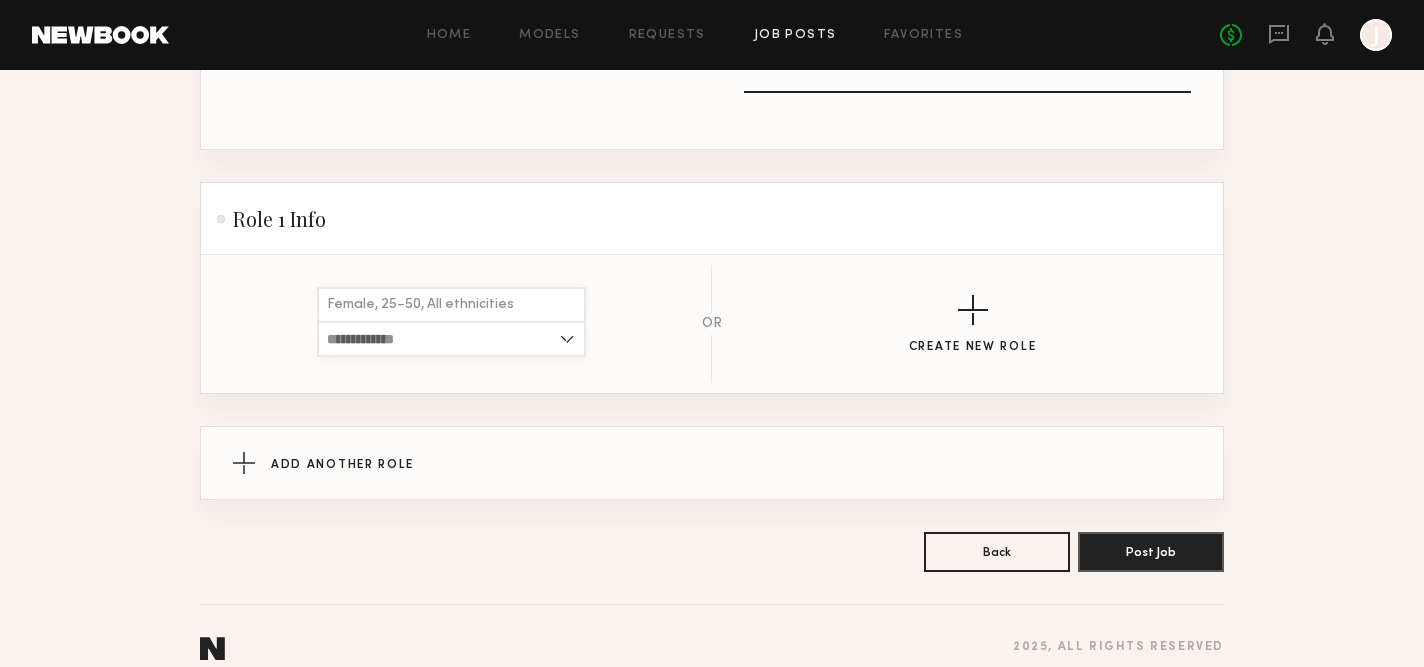 scroll, scrollTop: 973, scrollLeft: 0, axis: vertical 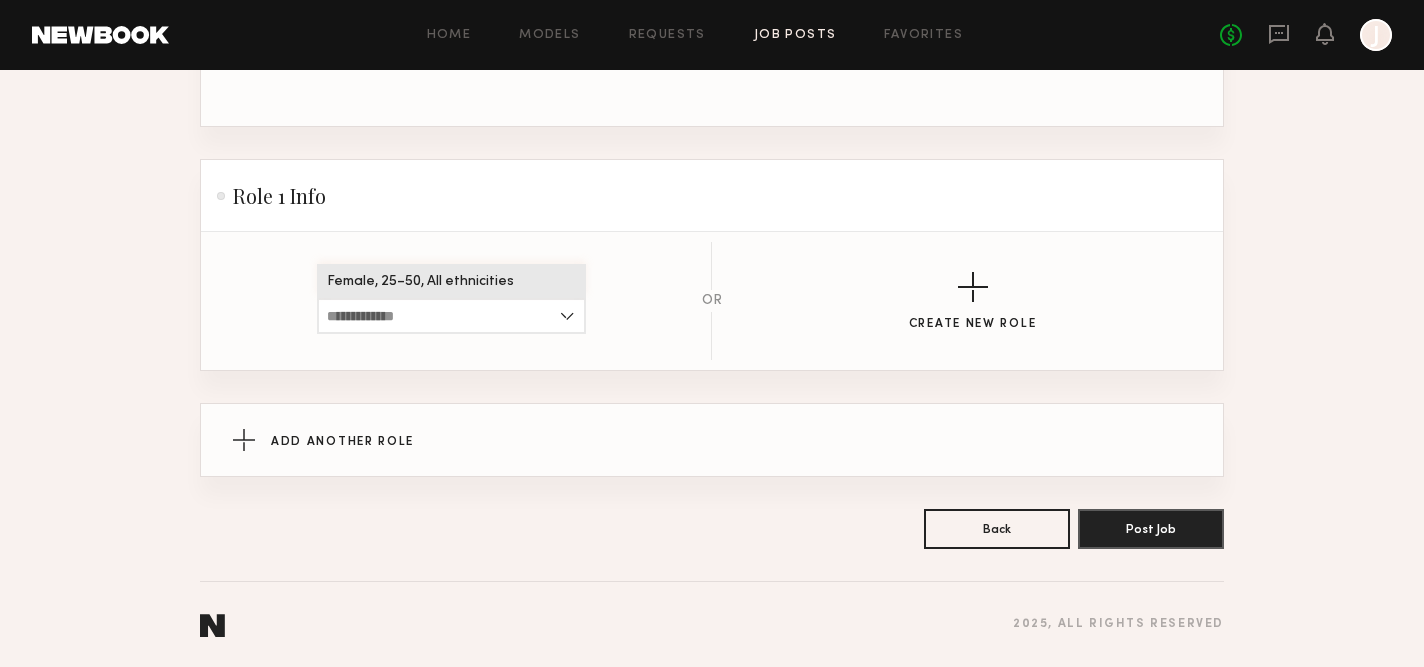 click on "Female, 25–50, All ethnicities" 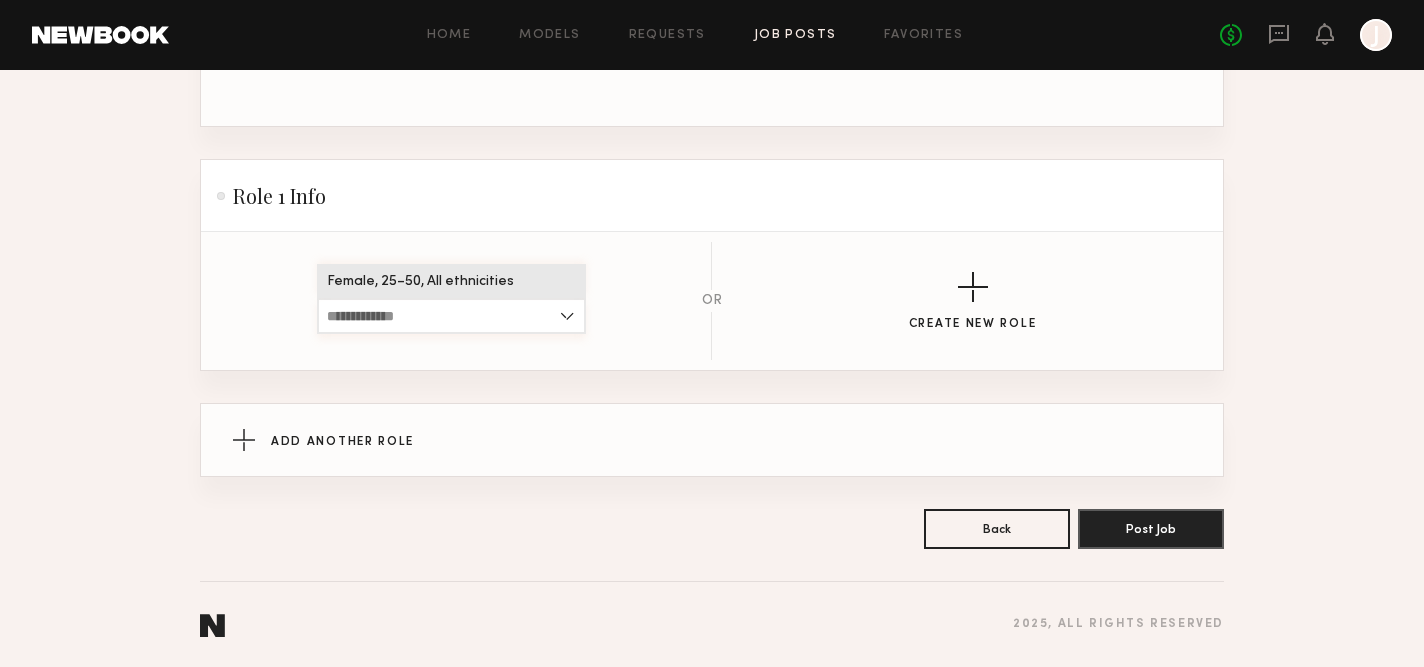 type on "**********" 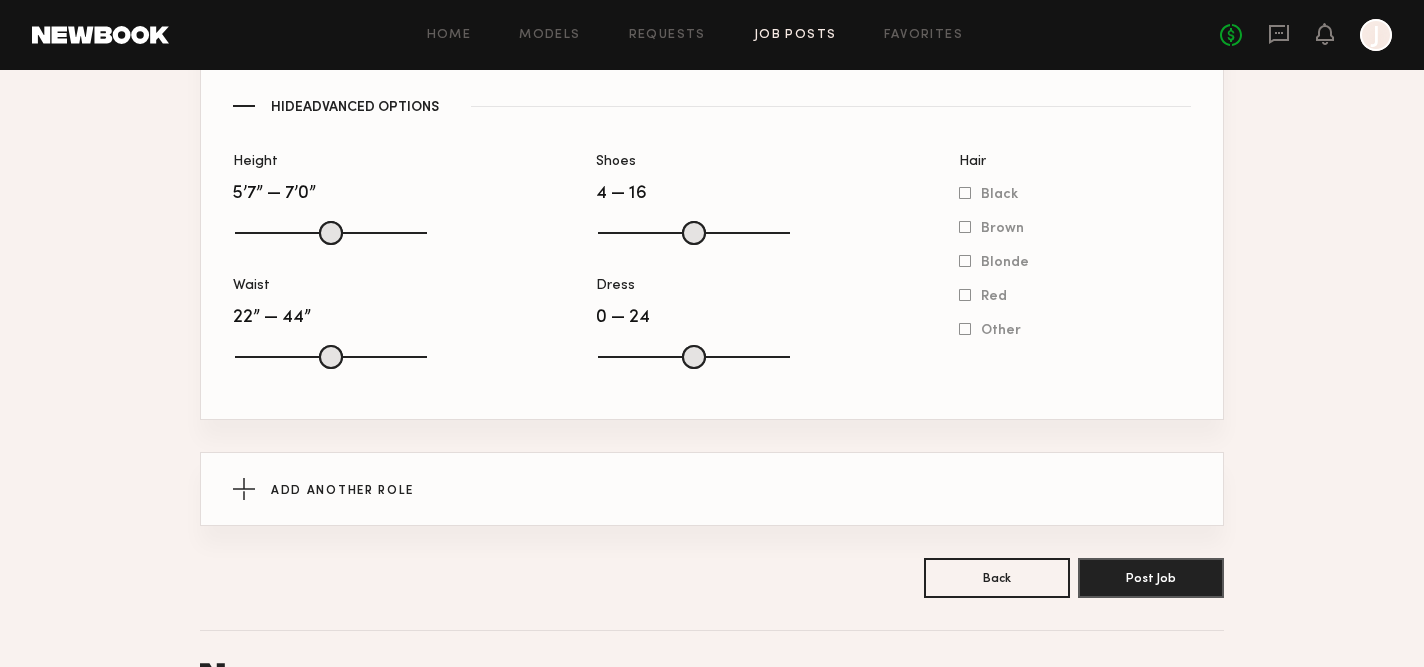 scroll, scrollTop: 1688, scrollLeft: 0, axis: vertical 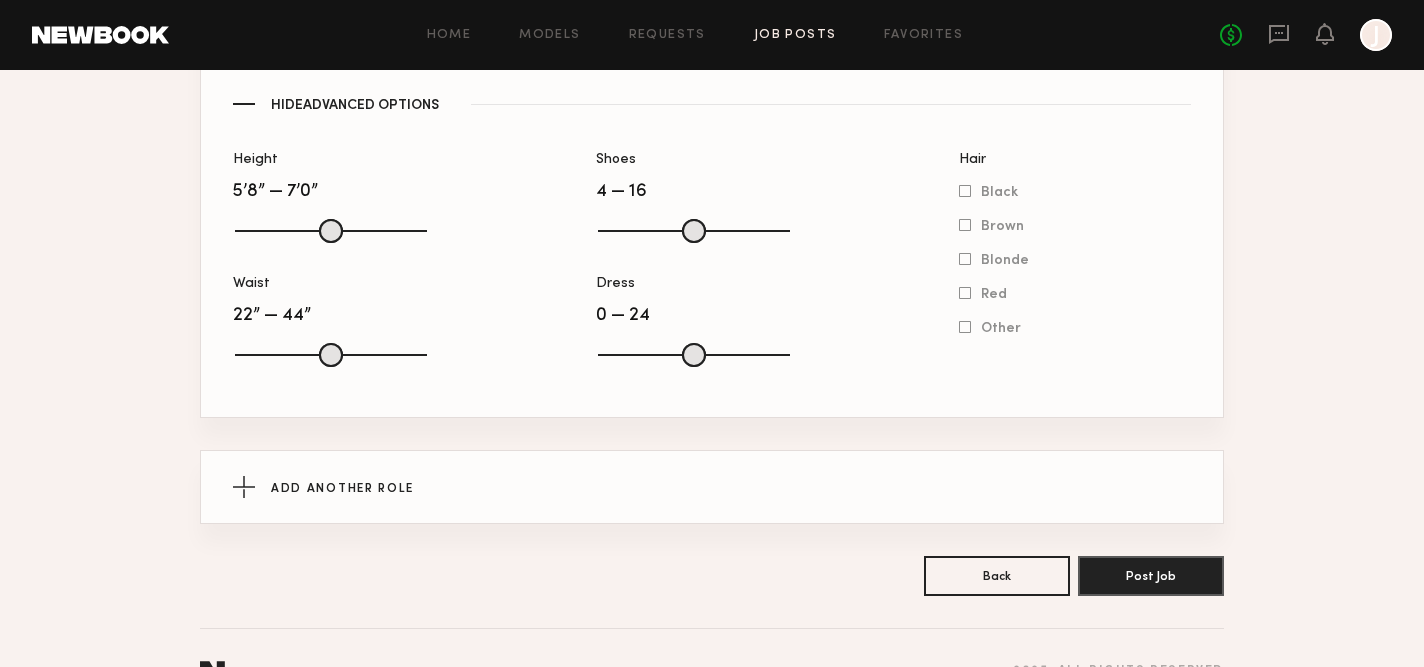 type on "**" 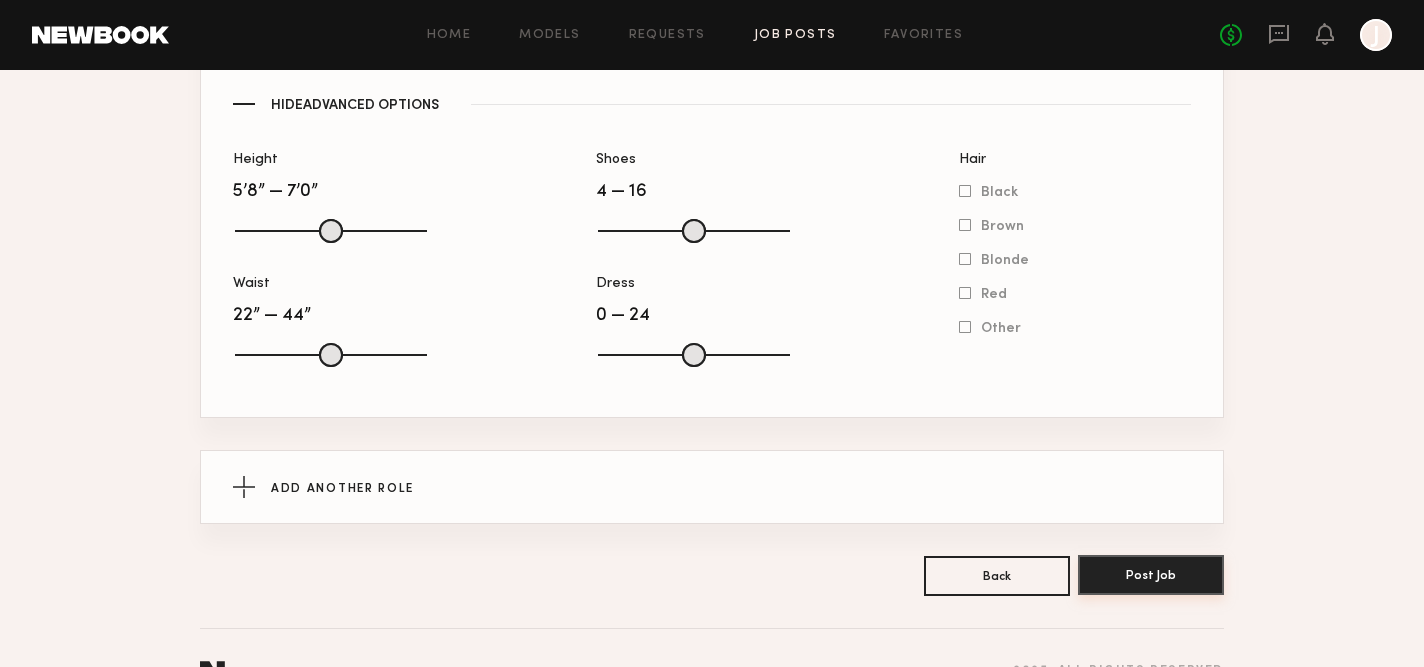 click on "Post Job" 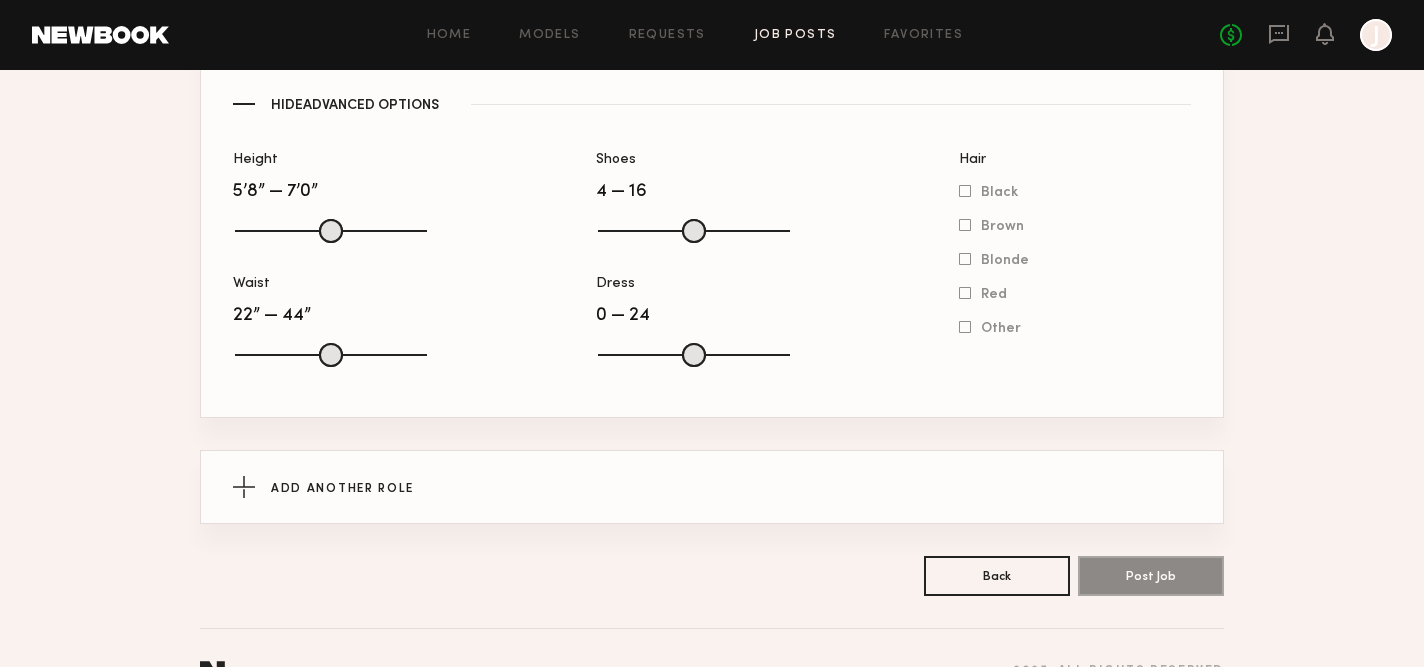 scroll, scrollTop: 0, scrollLeft: 0, axis: both 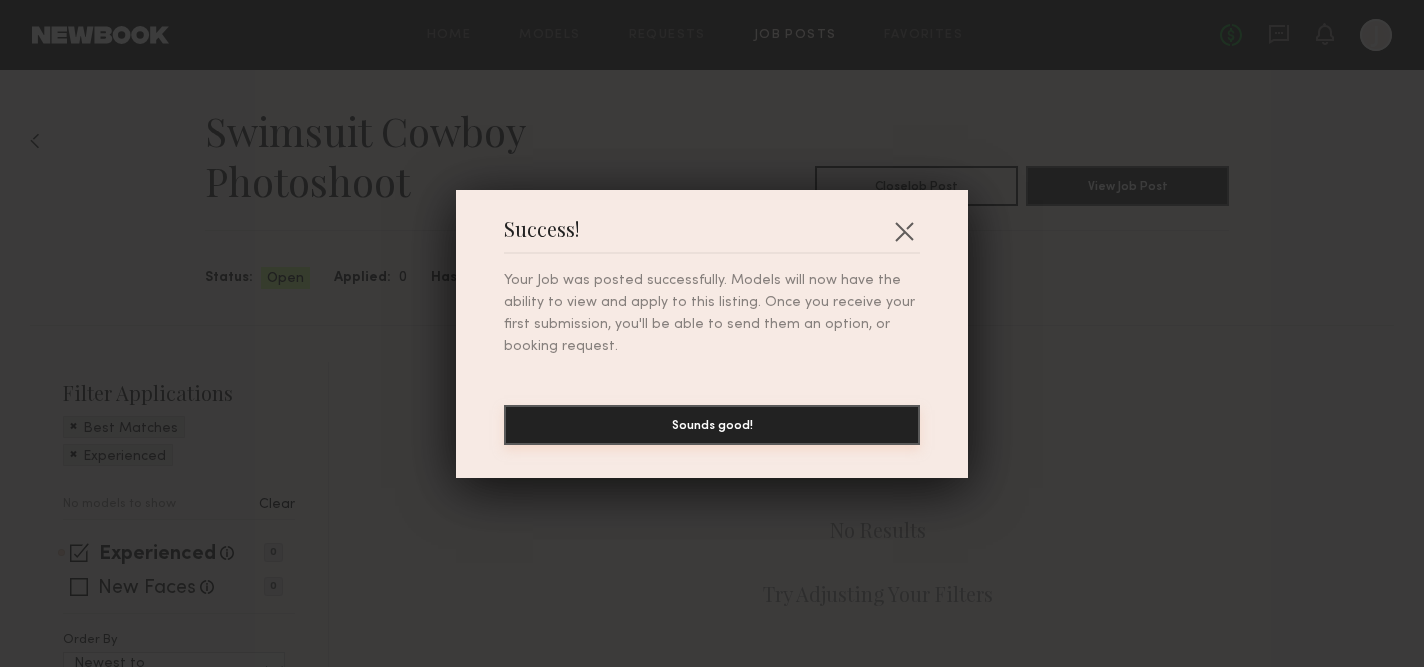 click on "Sounds good!" at bounding box center (712, 425) 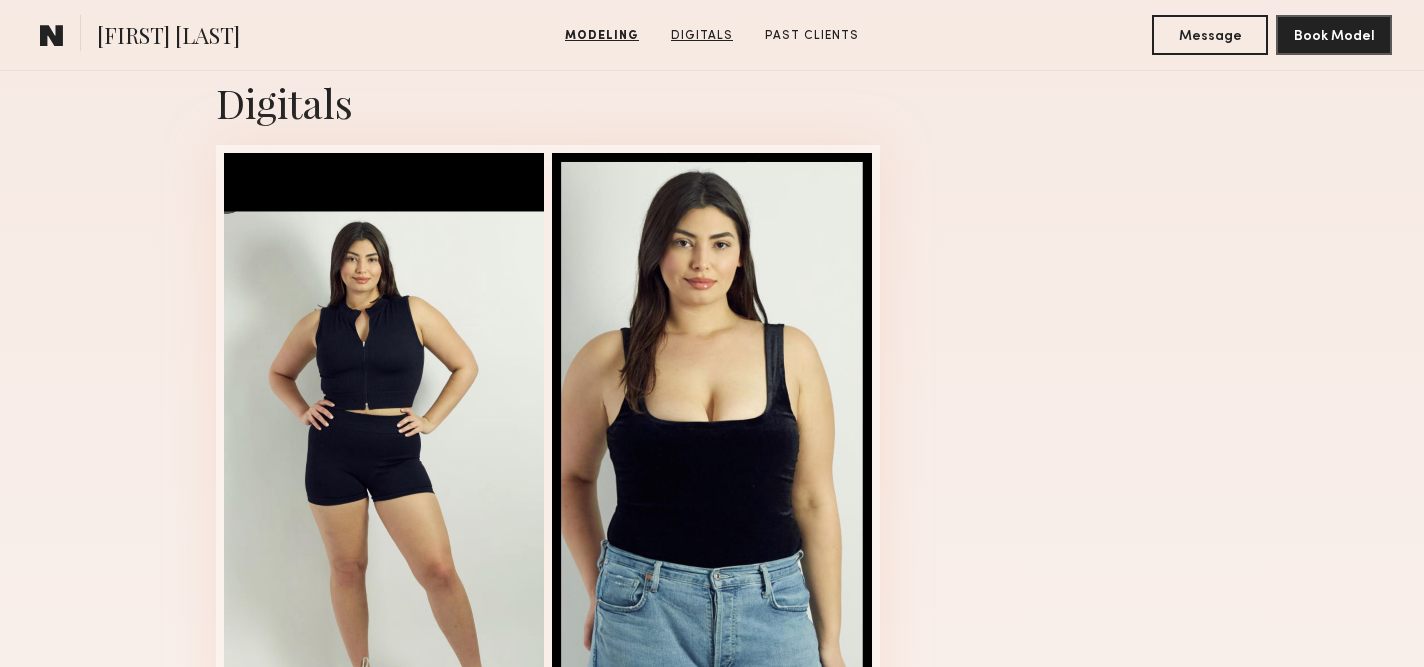 scroll, scrollTop: 2118, scrollLeft: 0, axis: vertical 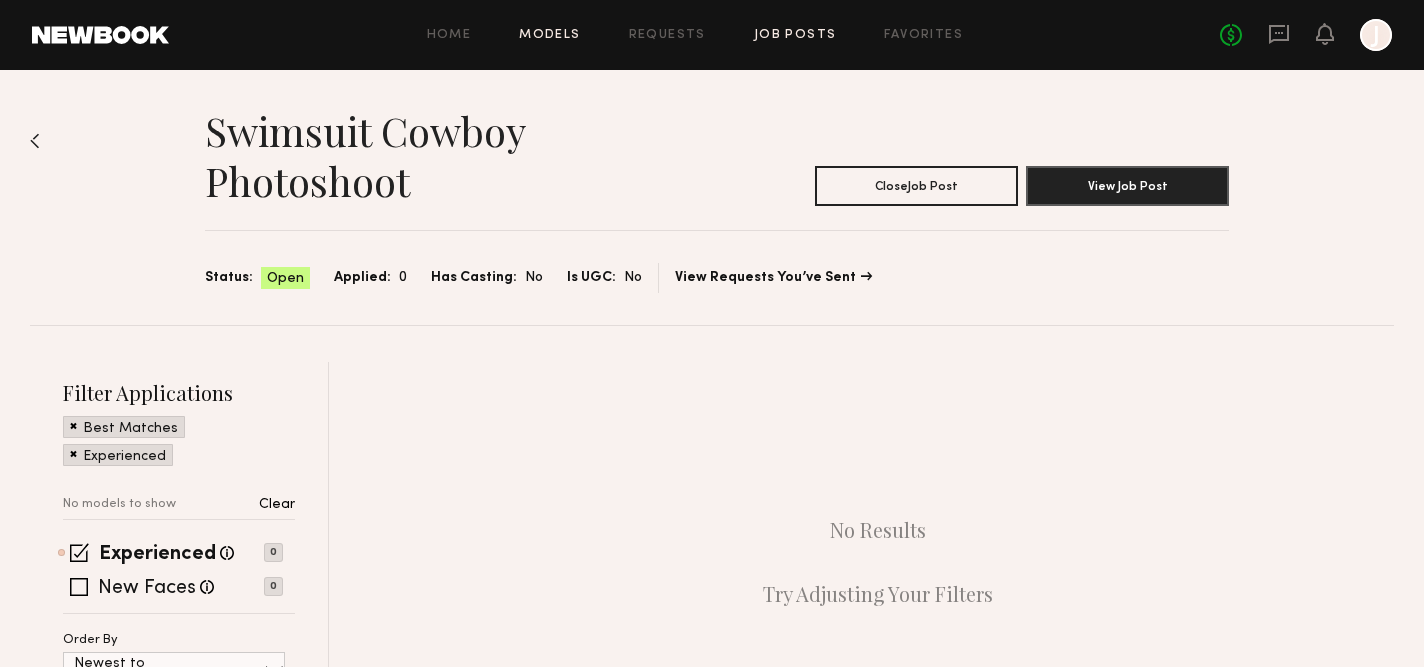 click on "Models" 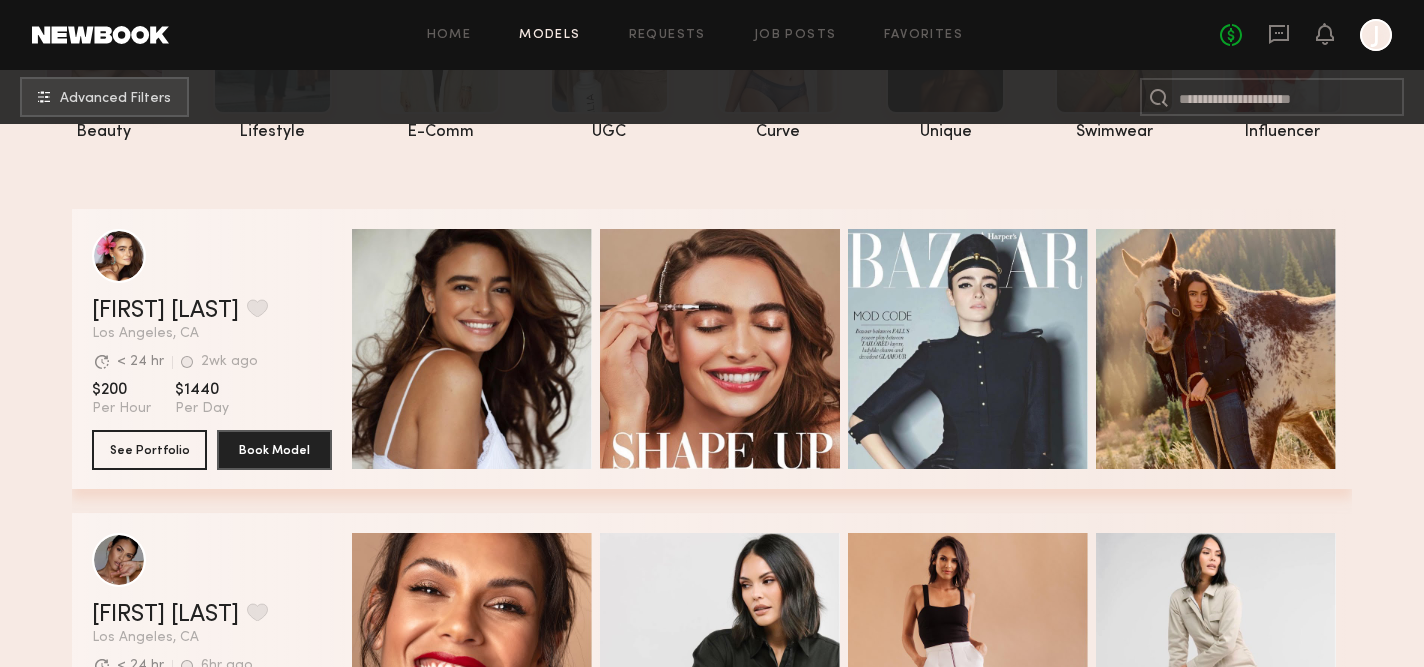 scroll, scrollTop: 0, scrollLeft: 0, axis: both 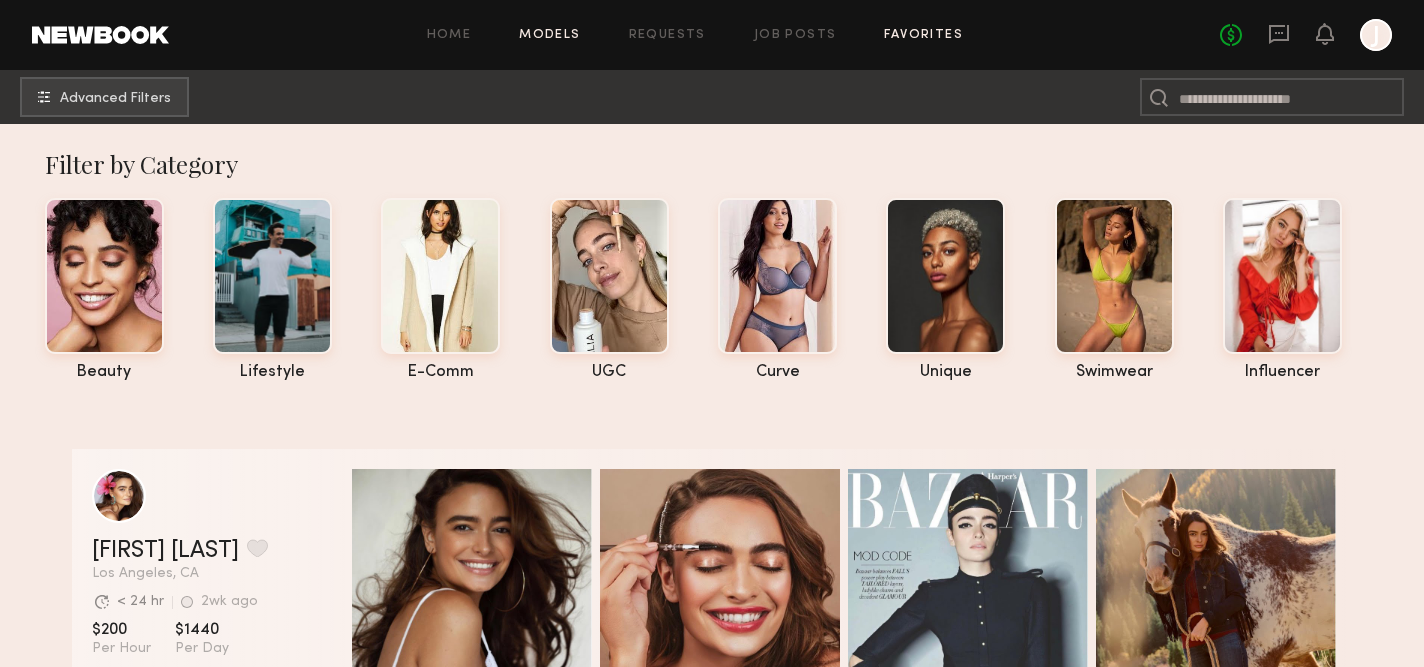 click on "Favorites" 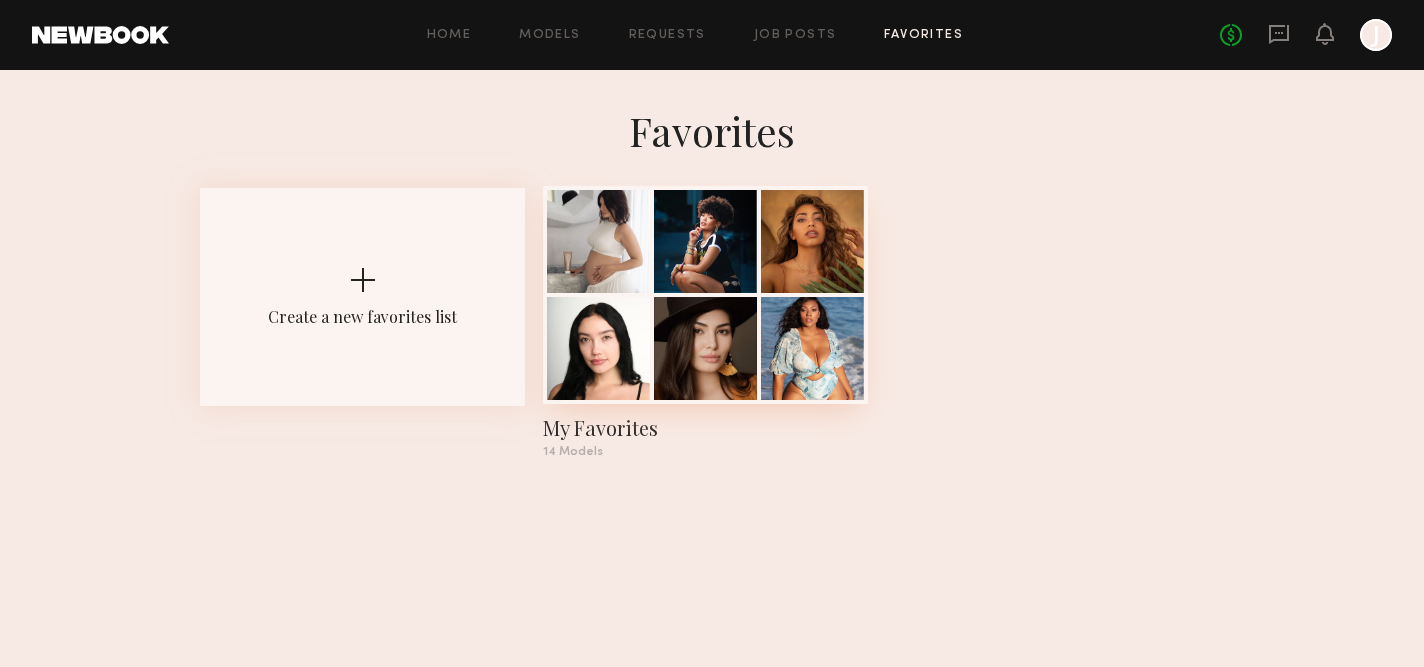 click 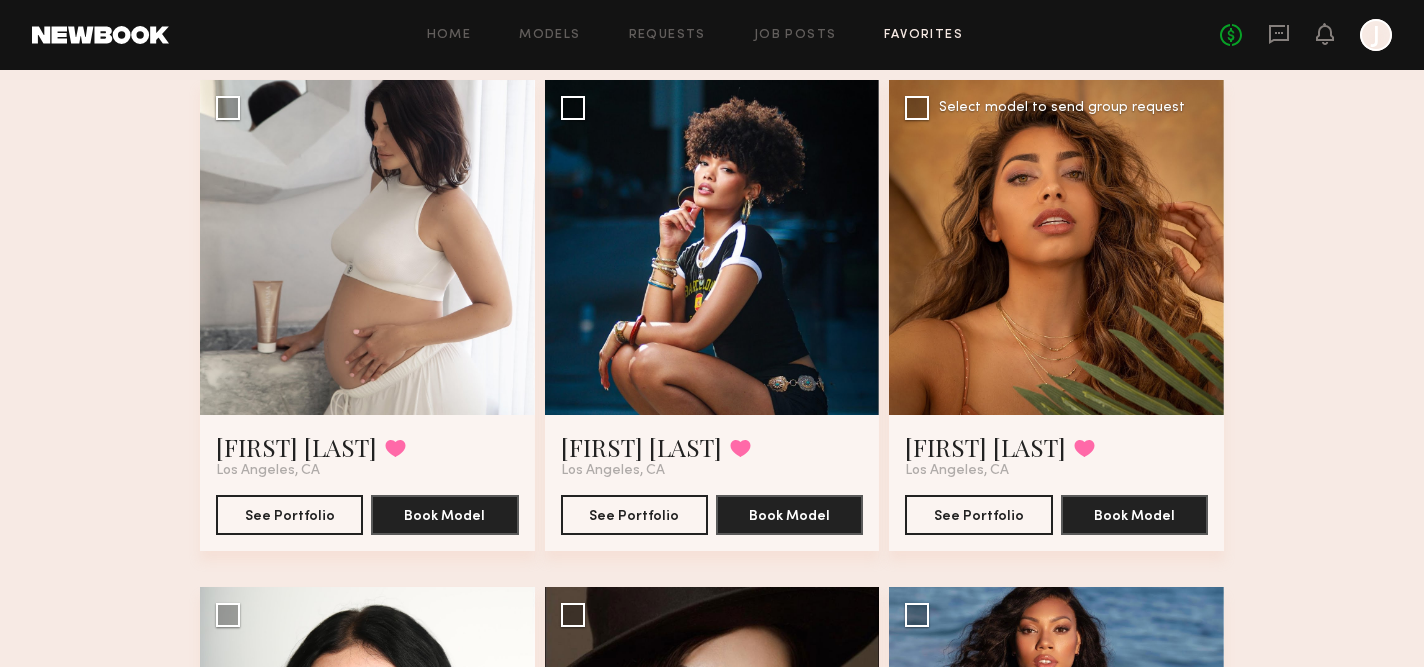scroll, scrollTop: 163, scrollLeft: 0, axis: vertical 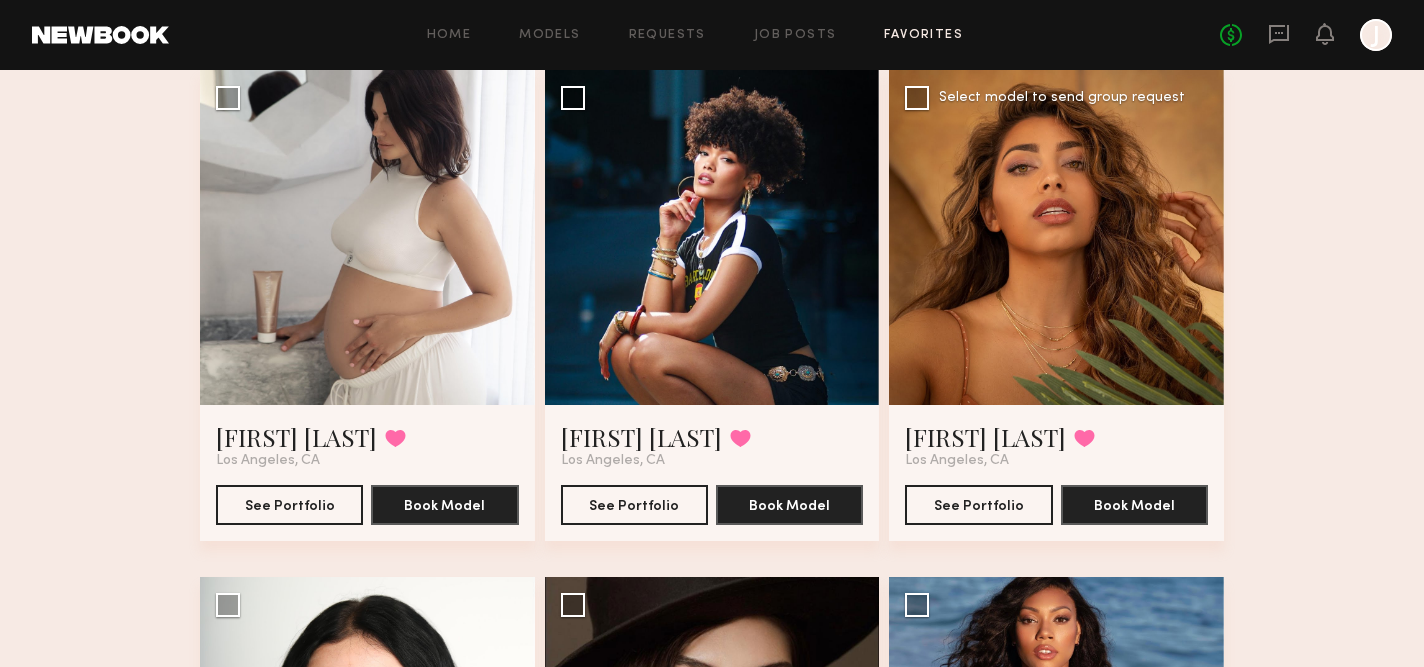 click 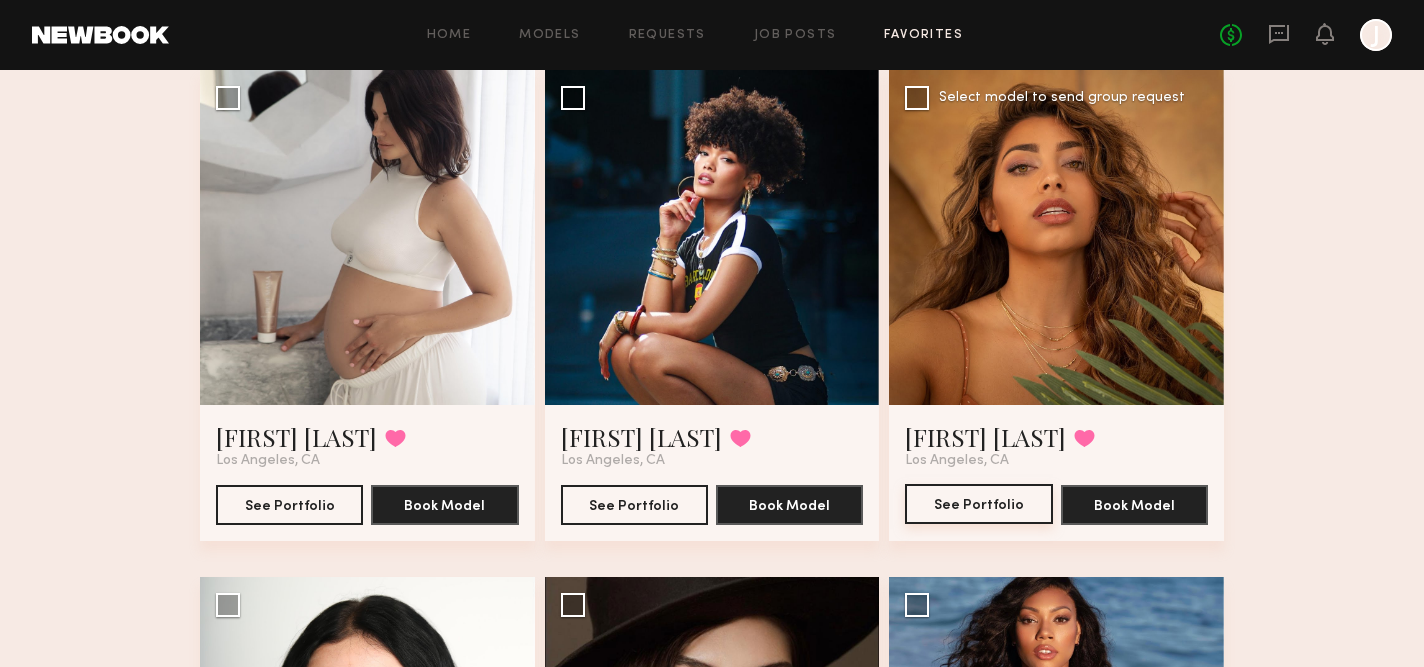 click on "See Portfolio" 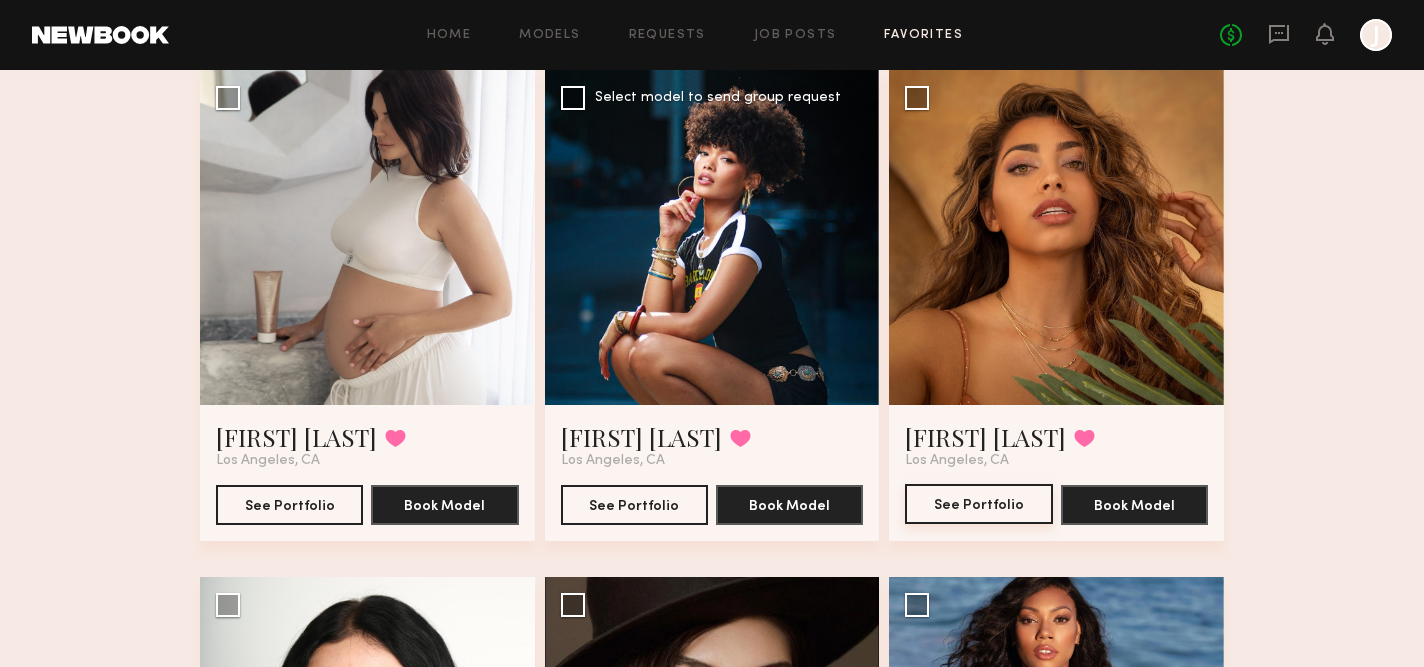type 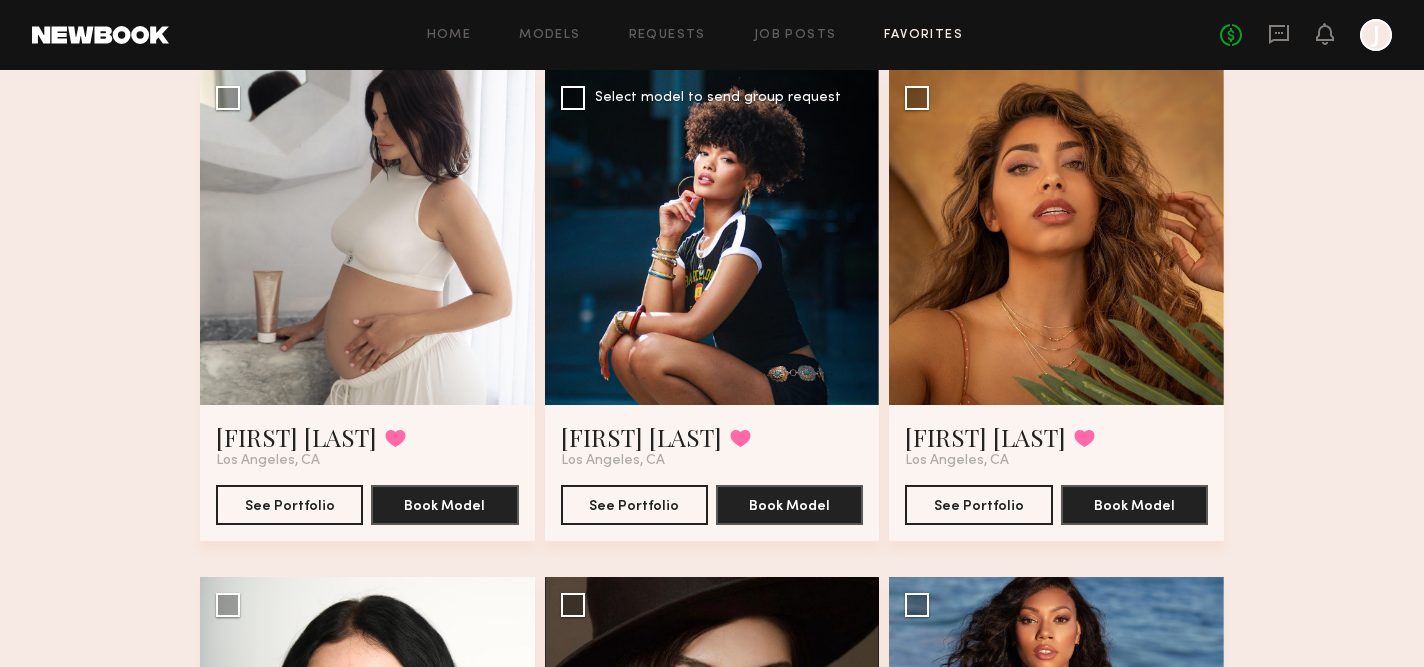 click 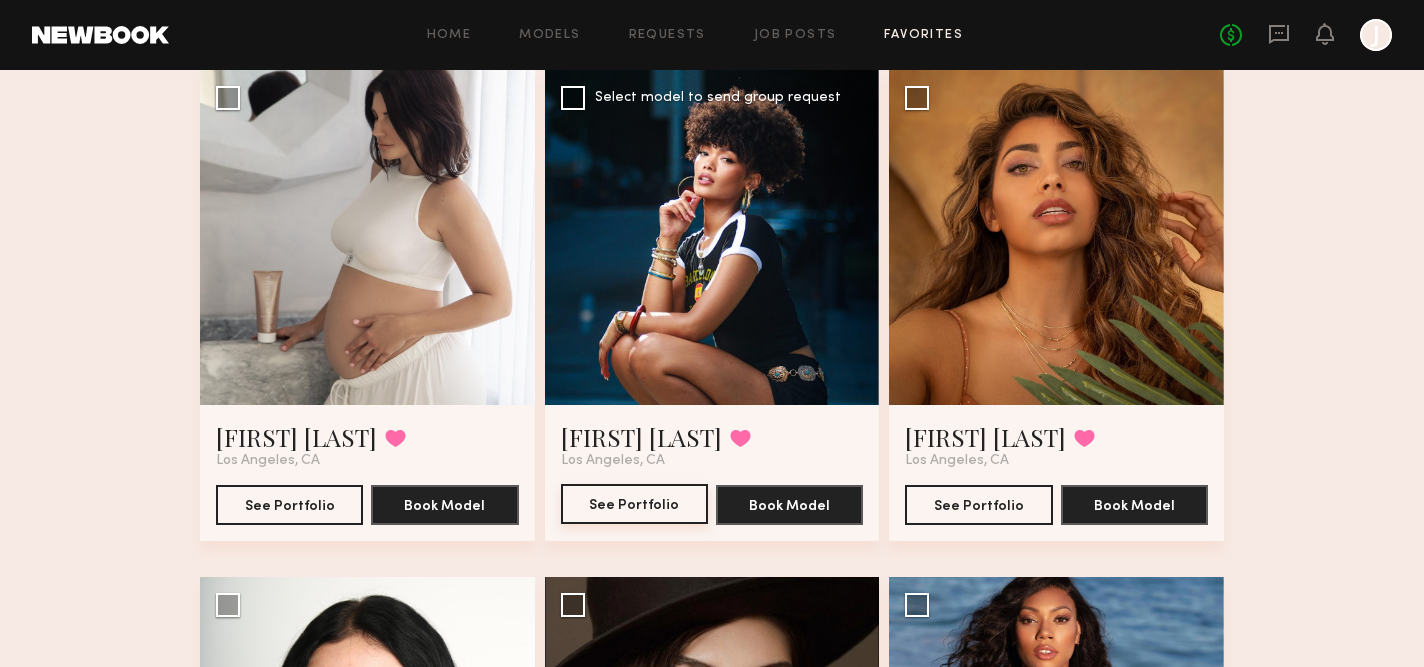 click on "See Portfolio" 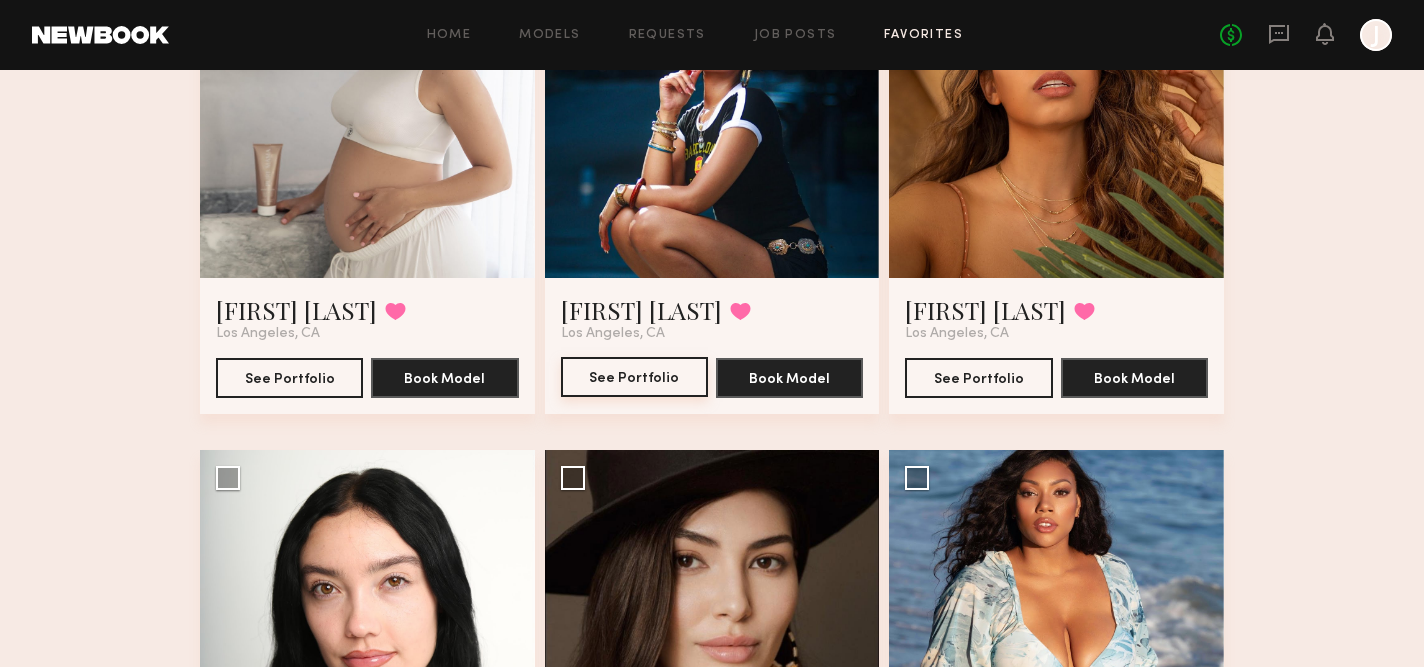 scroll, scrollTop: 446, scrollLeft: 0, axis: vertical 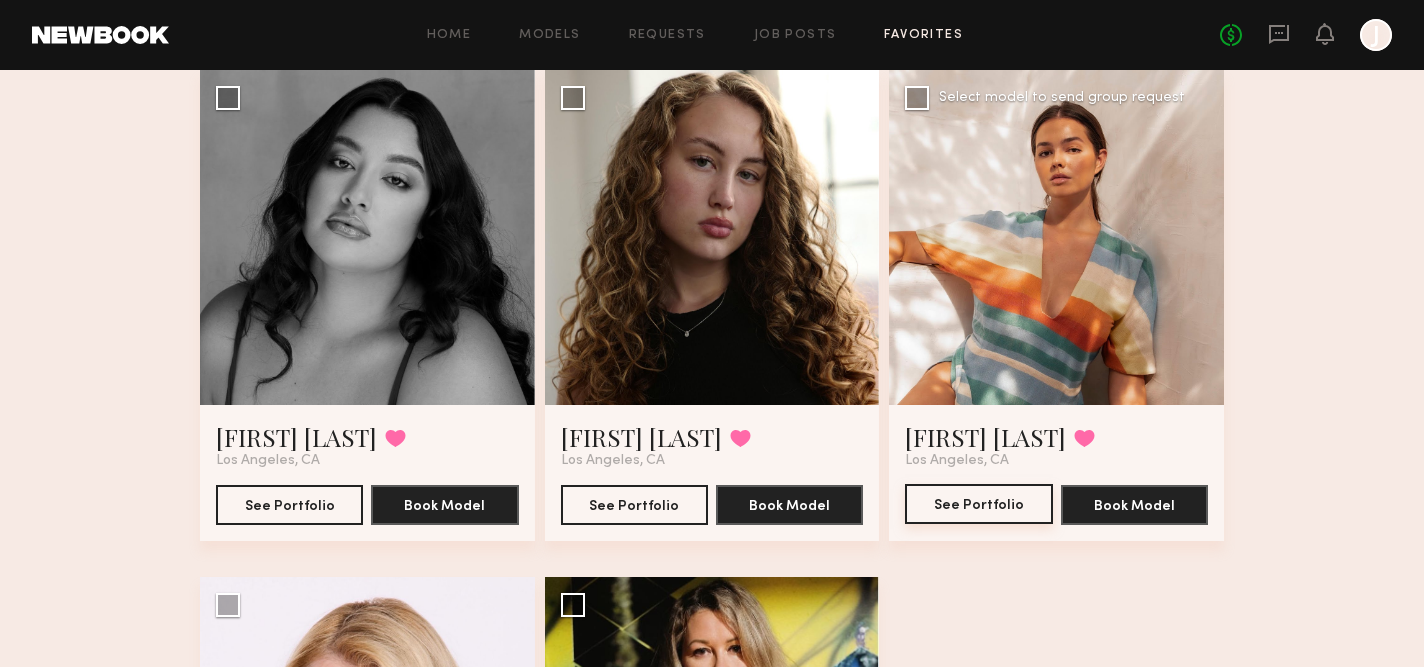 click on "See Portfolio" 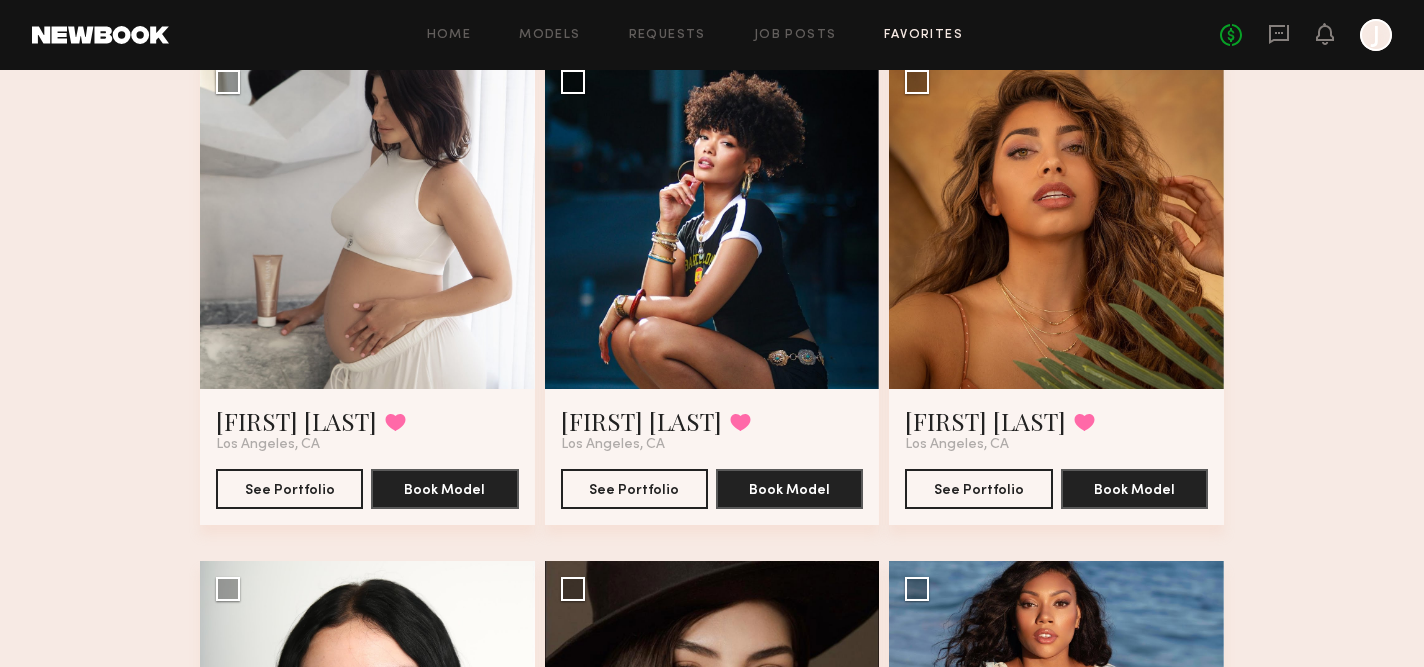scroll, scrollTop: 0, scrollLeft: 0, axis: both 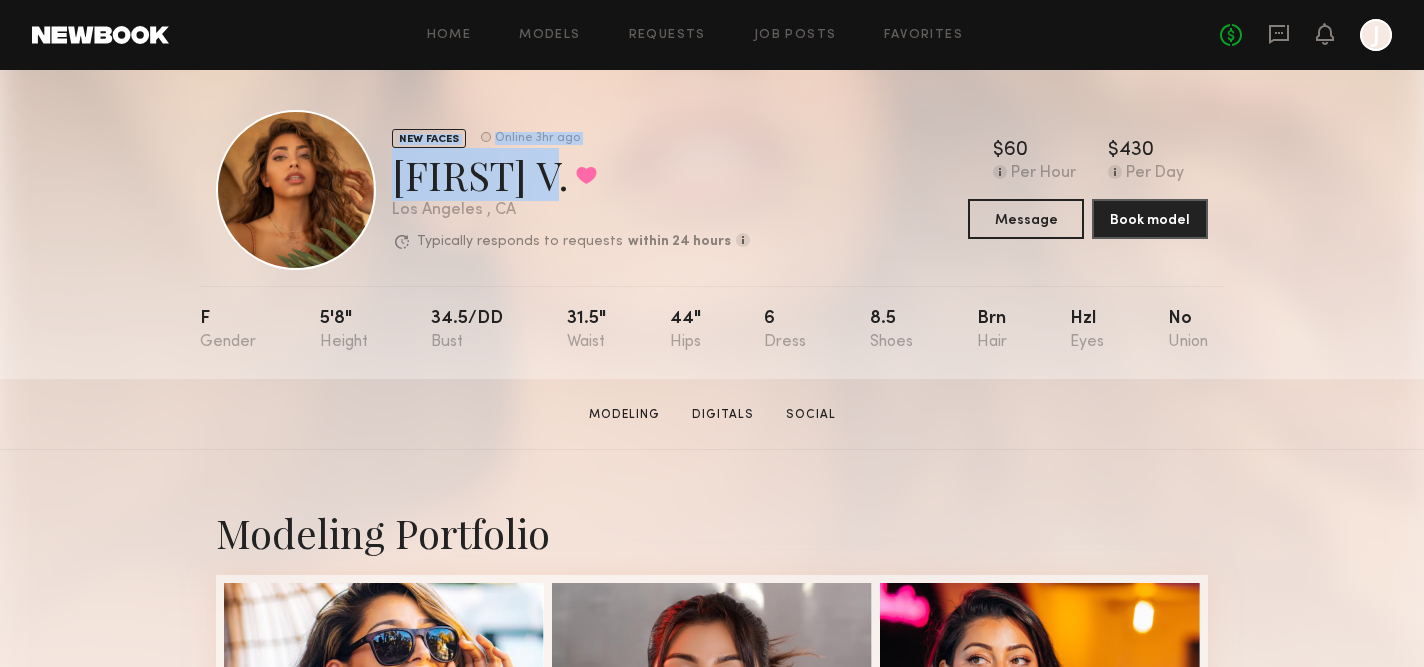 drag, startPoint x: 556, startPoint y: 183, endPoint x: 380, endPoint y: 184, distance: 176.00284 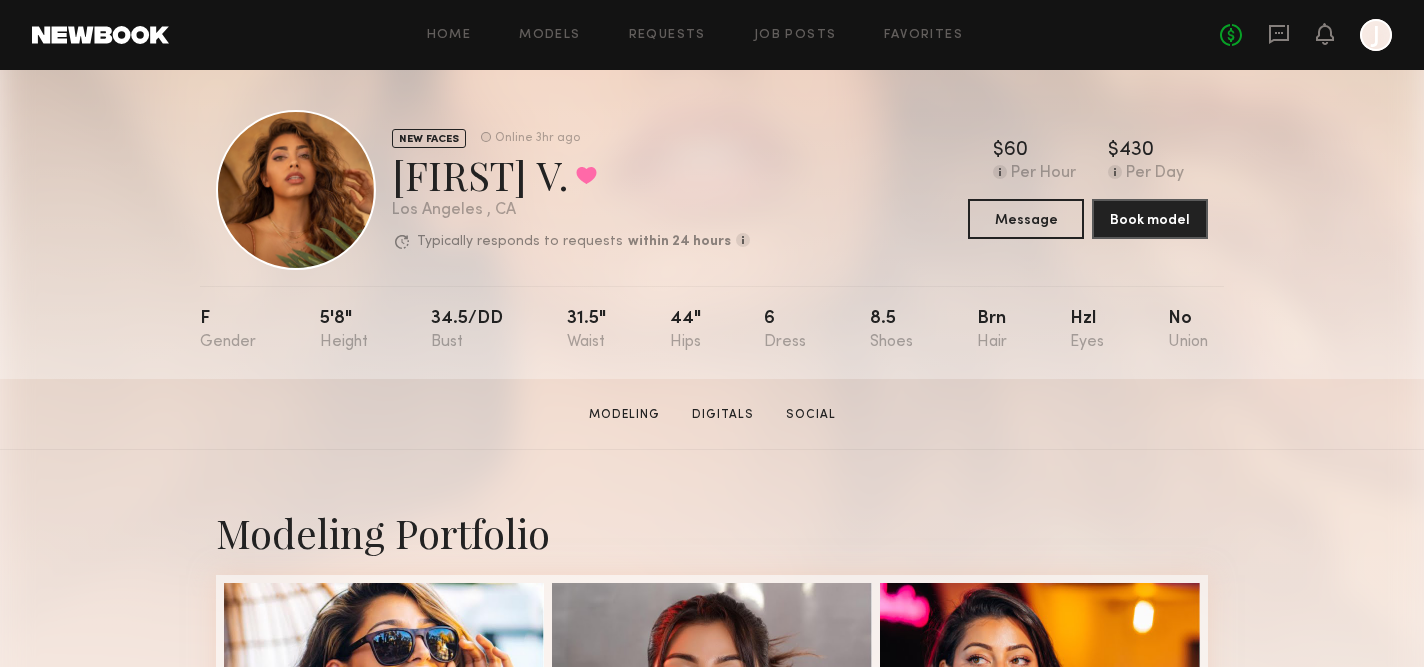 click on "Los Angeles , CA" 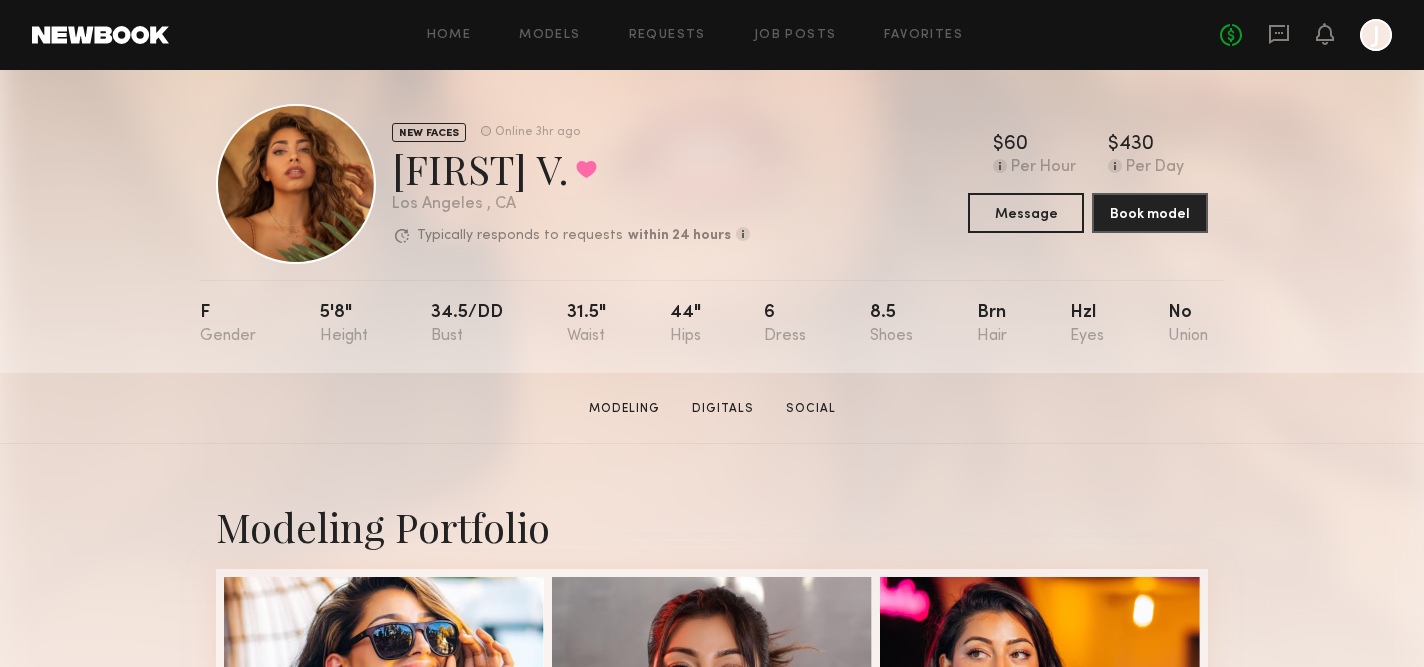 scroll, scrollTop: 0, scrollLeft: 0, axis: both 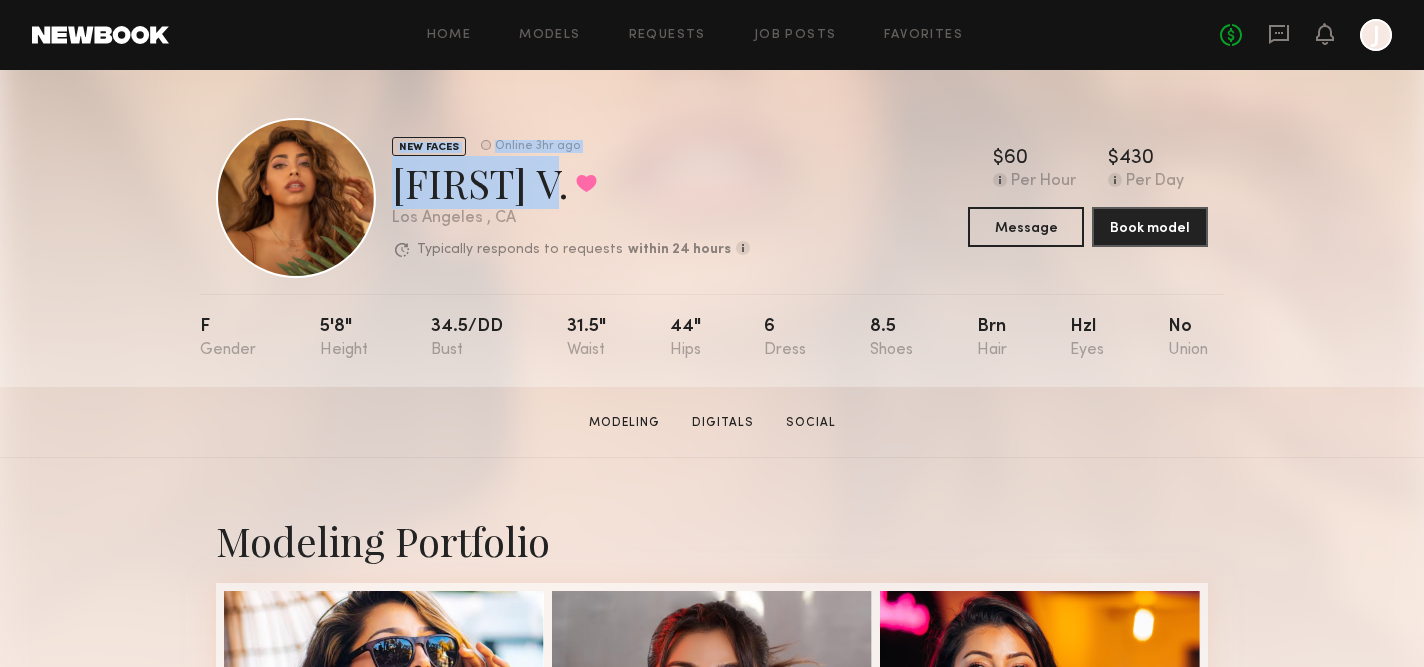 drag, startPoint x: 551, startPoint y: 187, endPoint x: 383, endPoint y: 186, distance: 168.00298 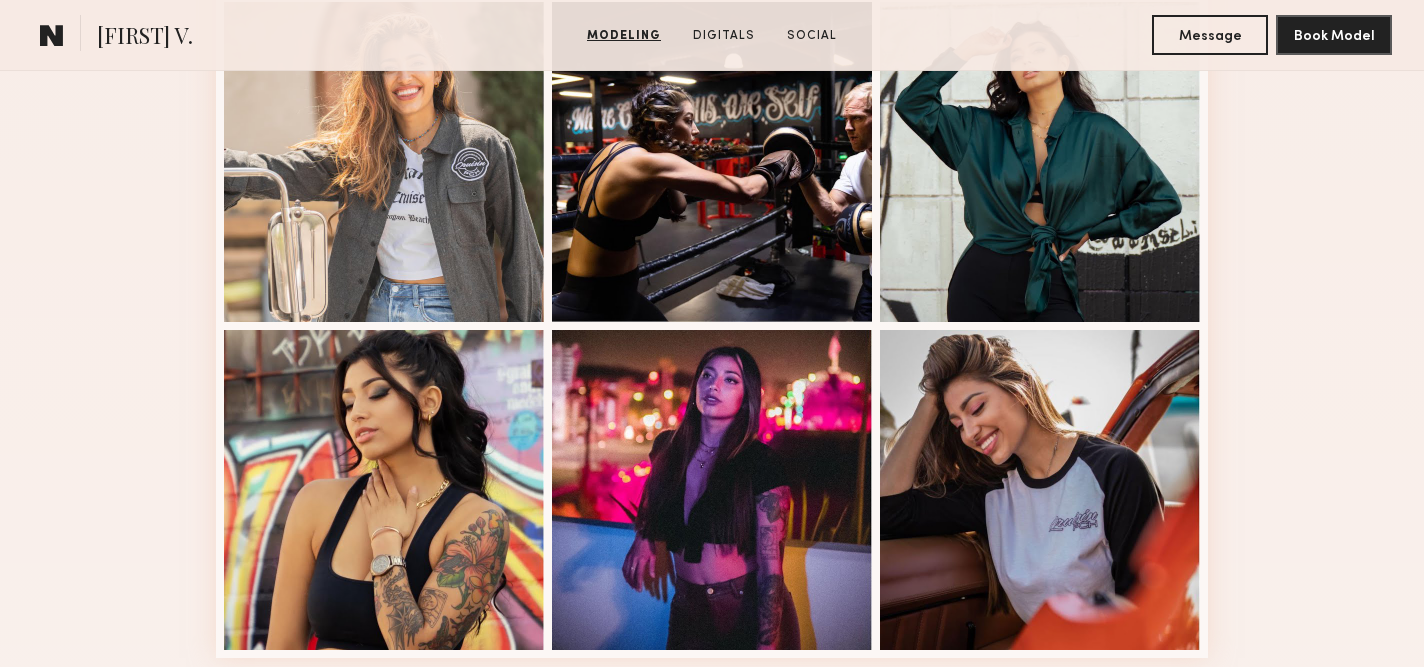 scroll, scrollTop: 1415, scrollLeft: 0, axis: vertical 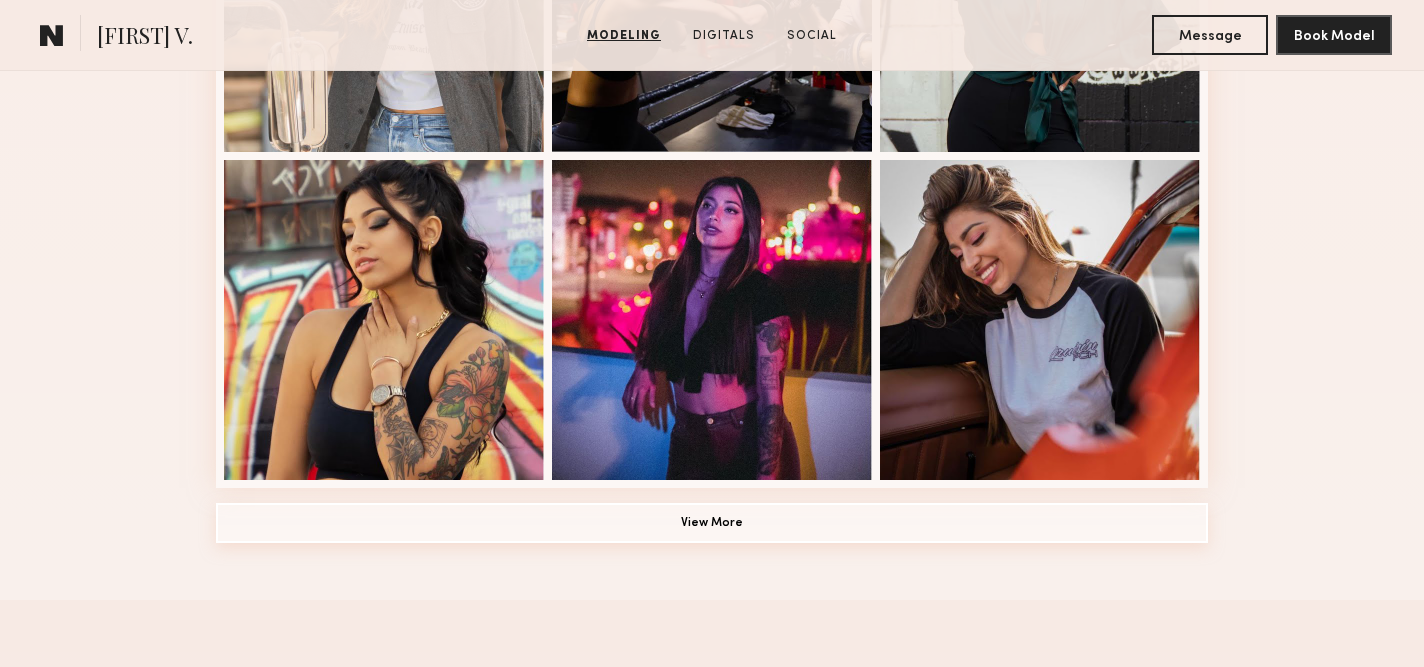 click on "View More" 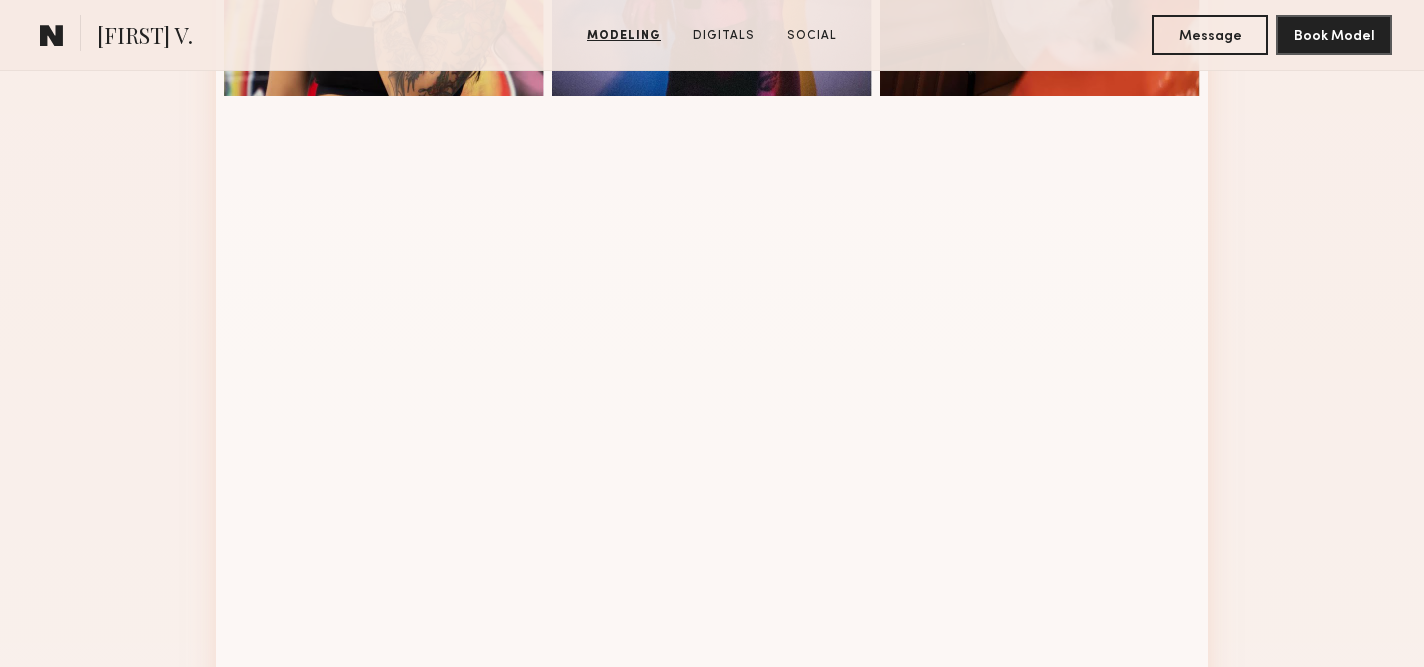 scroll, scrollTop: 1761, scrollLeft: 0, axis: vertical 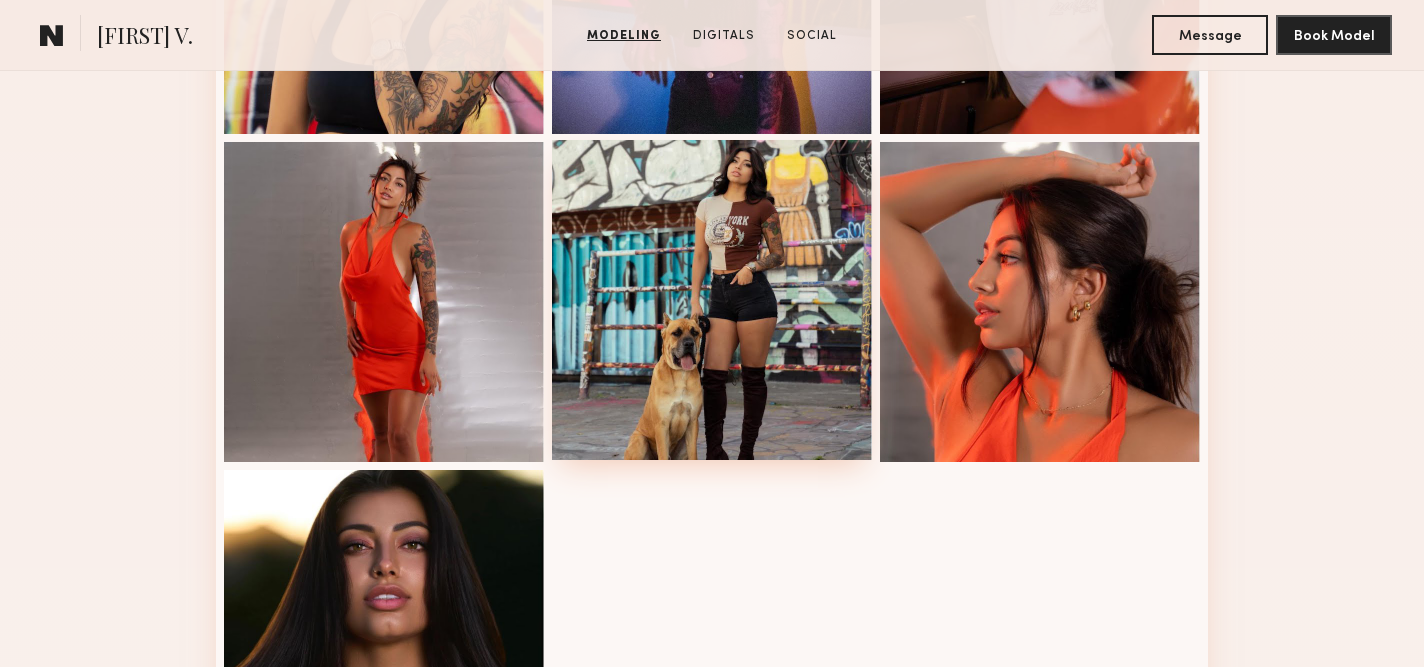 click at bounding box center (712, 300) 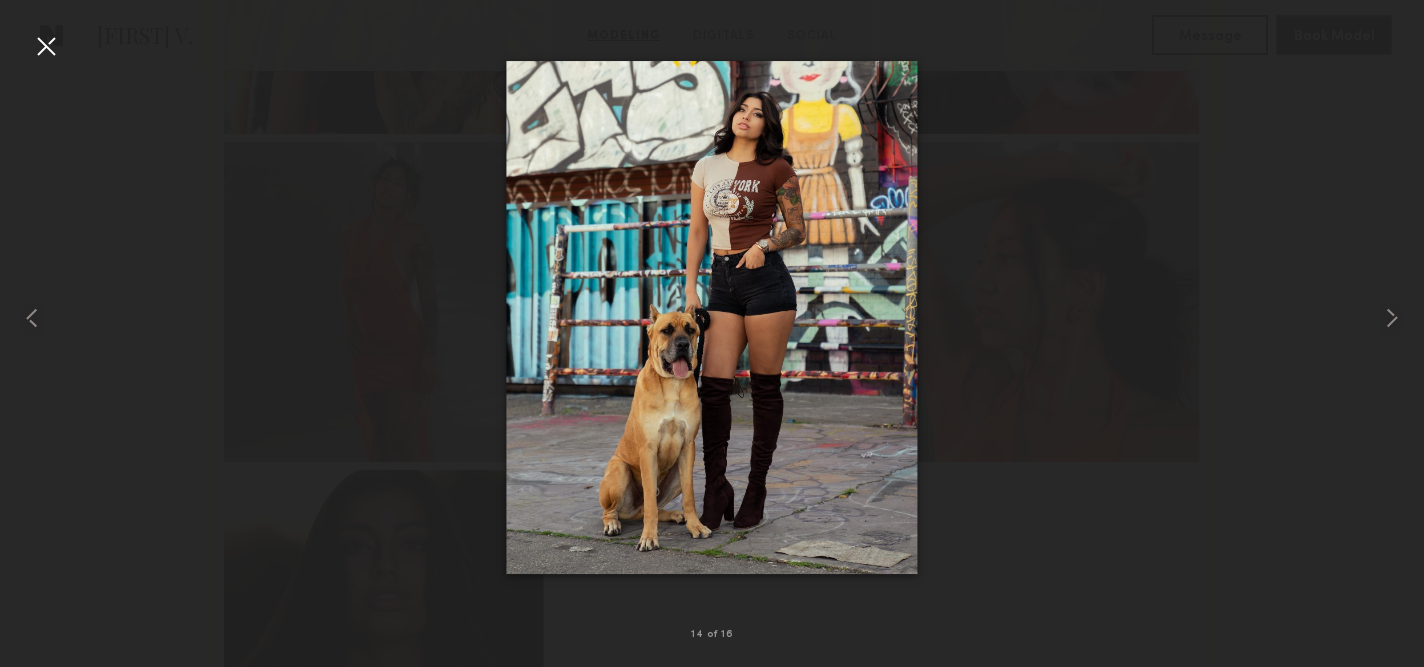 click at bounding box center [46, 46] 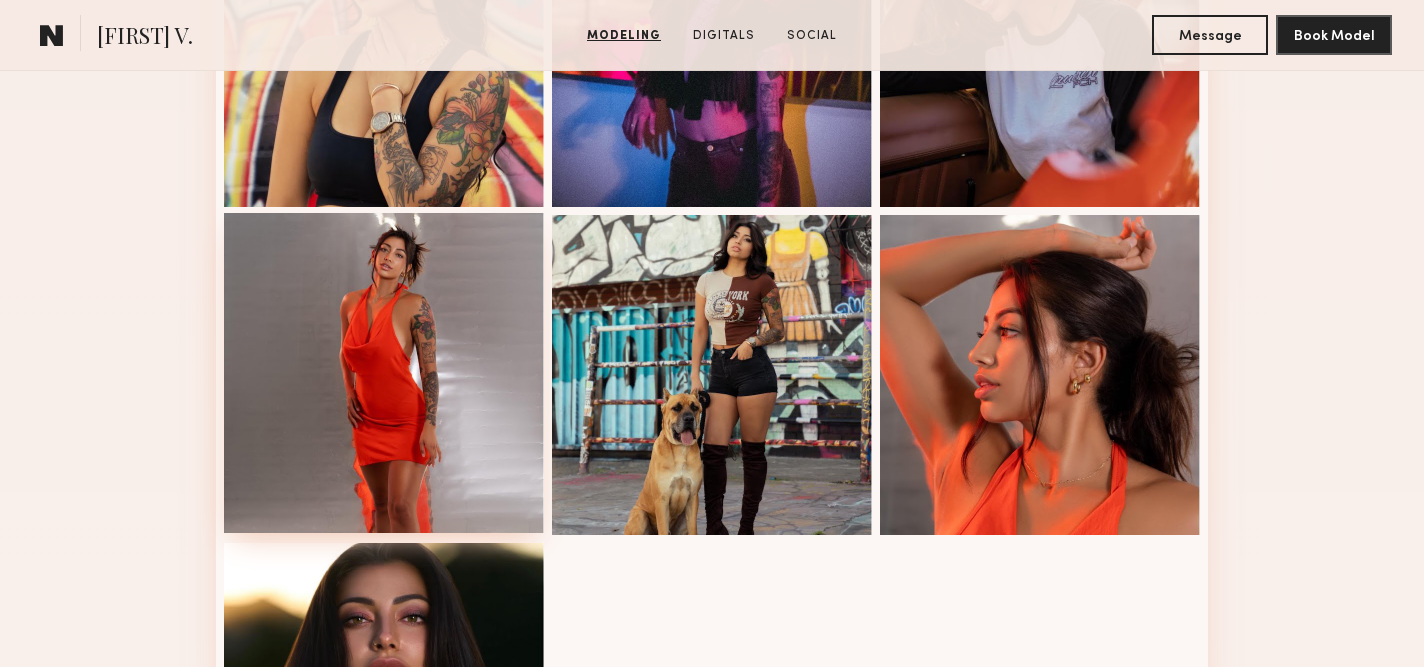 scroll, scrollTop: 1666, scrollLeft: 0, axis: vertical 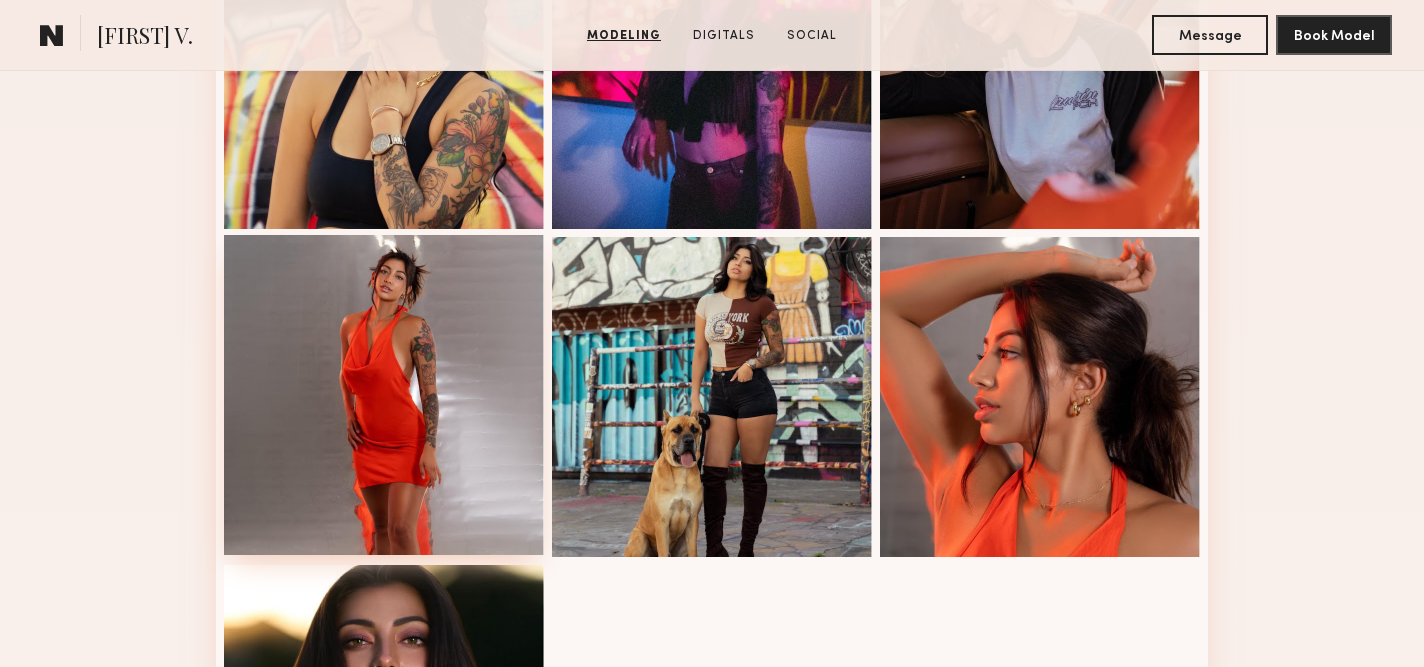click at bounding box center [384, 395] 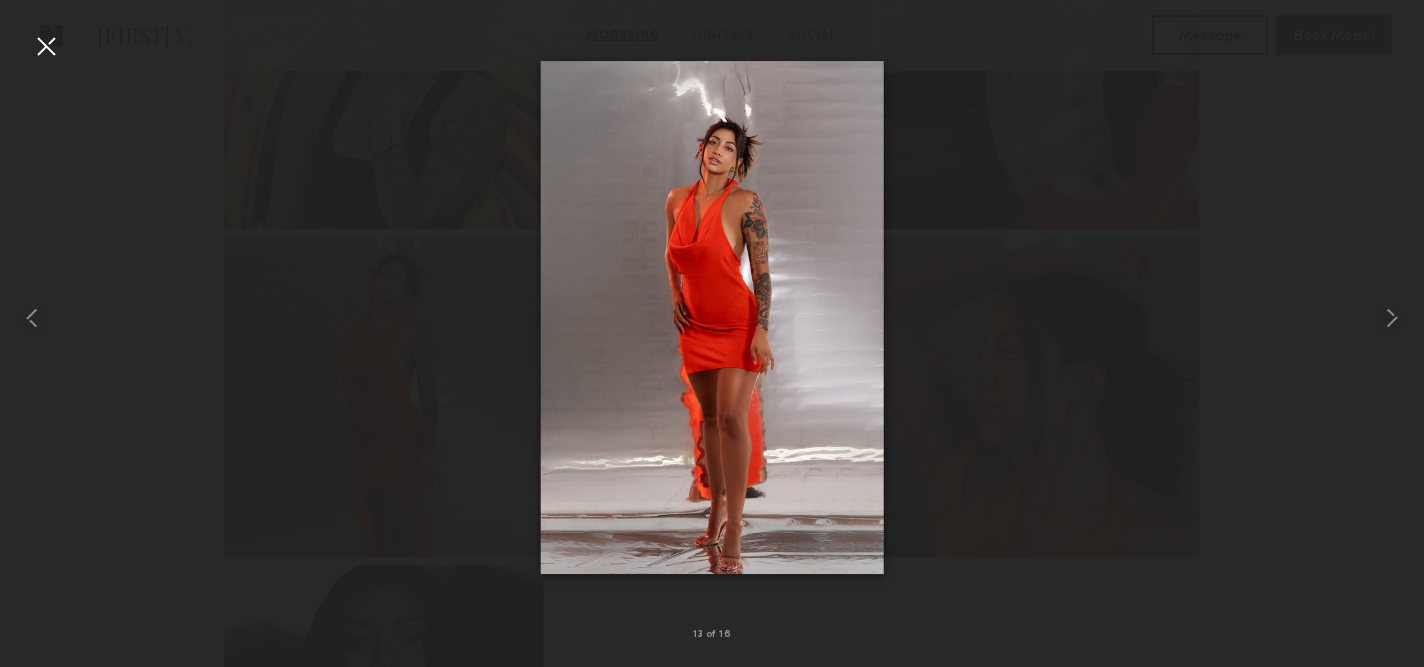 click at bounding box center [46, 46] 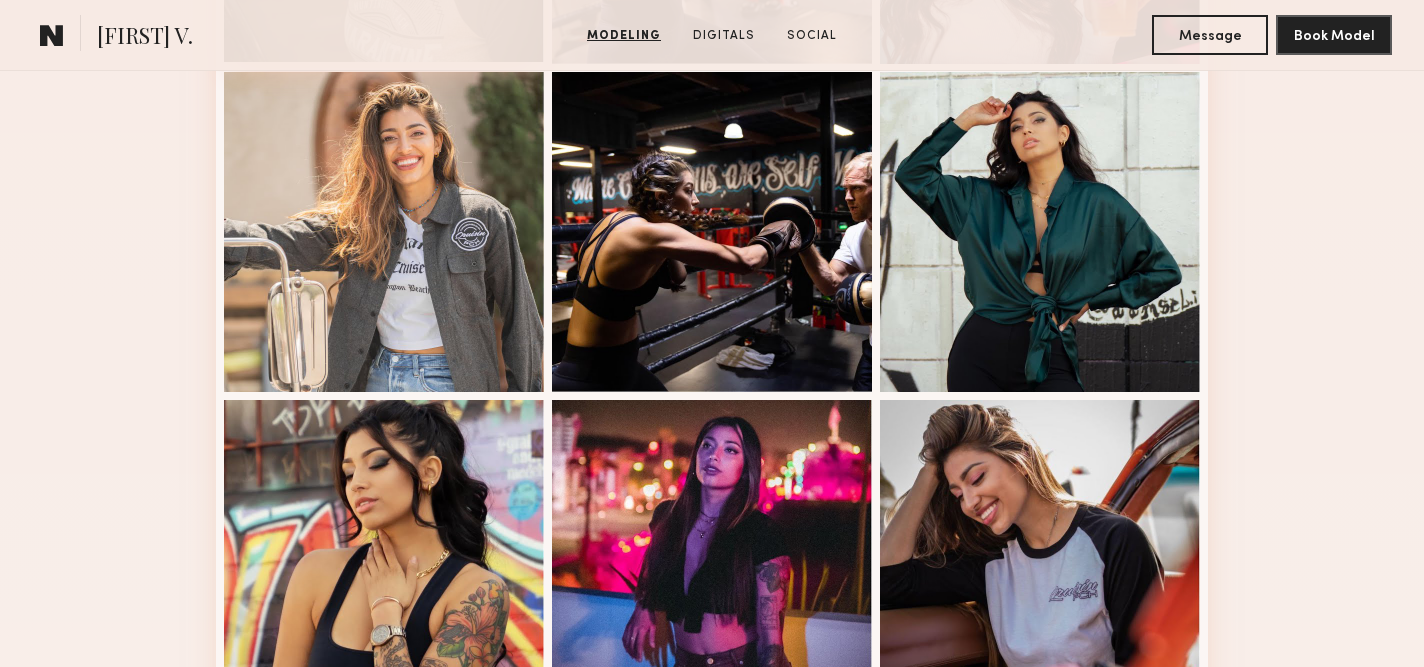 scroll, scrollTop: 1192, scrollLeft: 0, axis: vertical 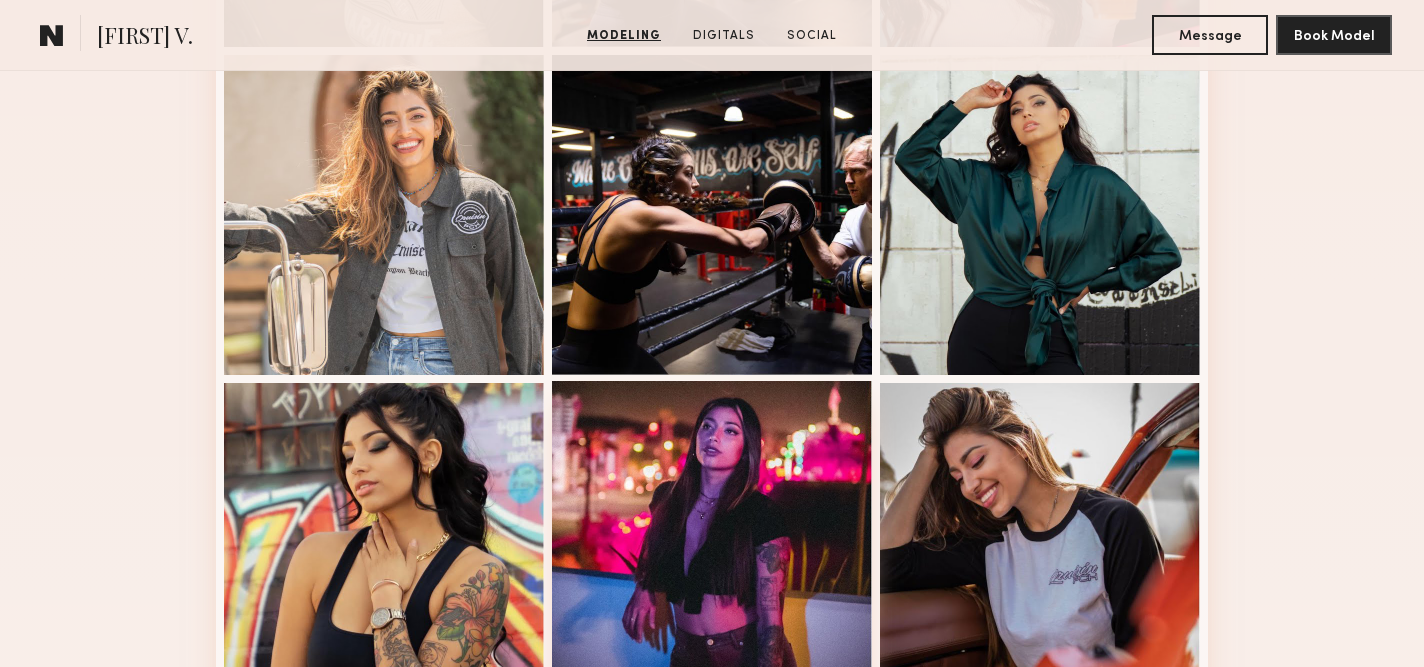 click at bounding box center [712, 541] 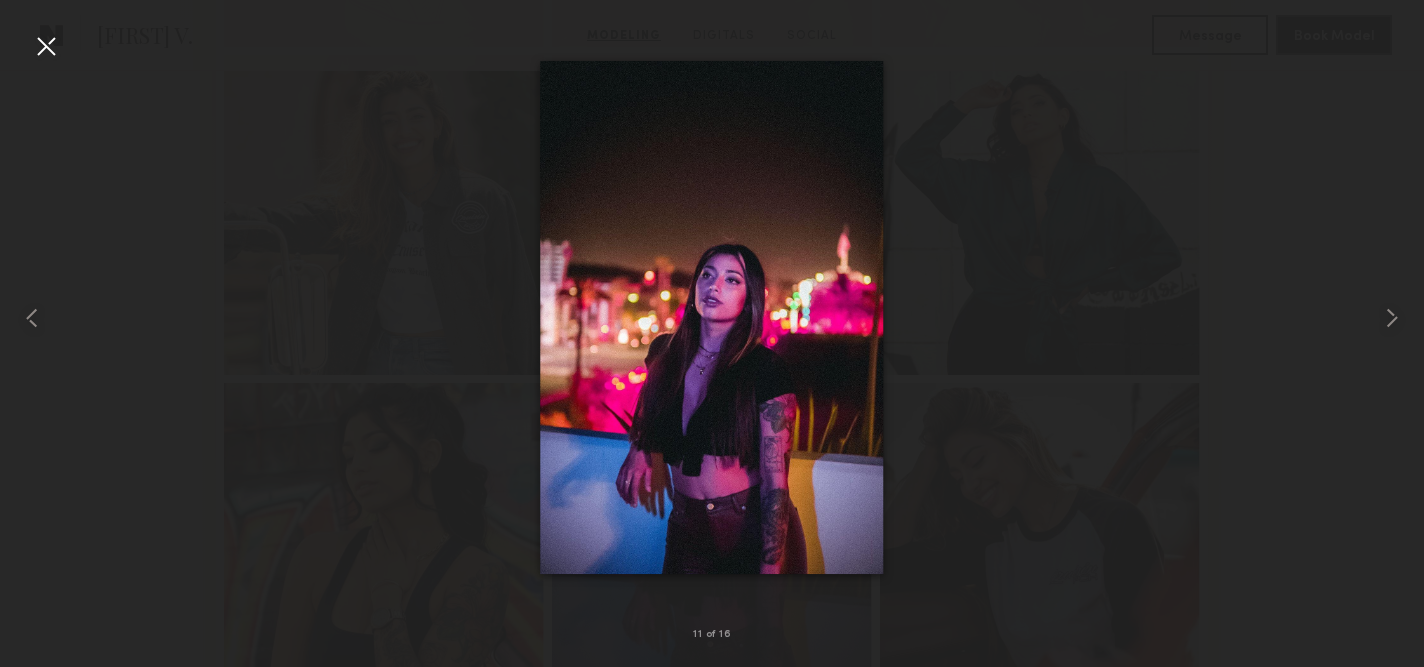 click at bounding box center (46, 46) 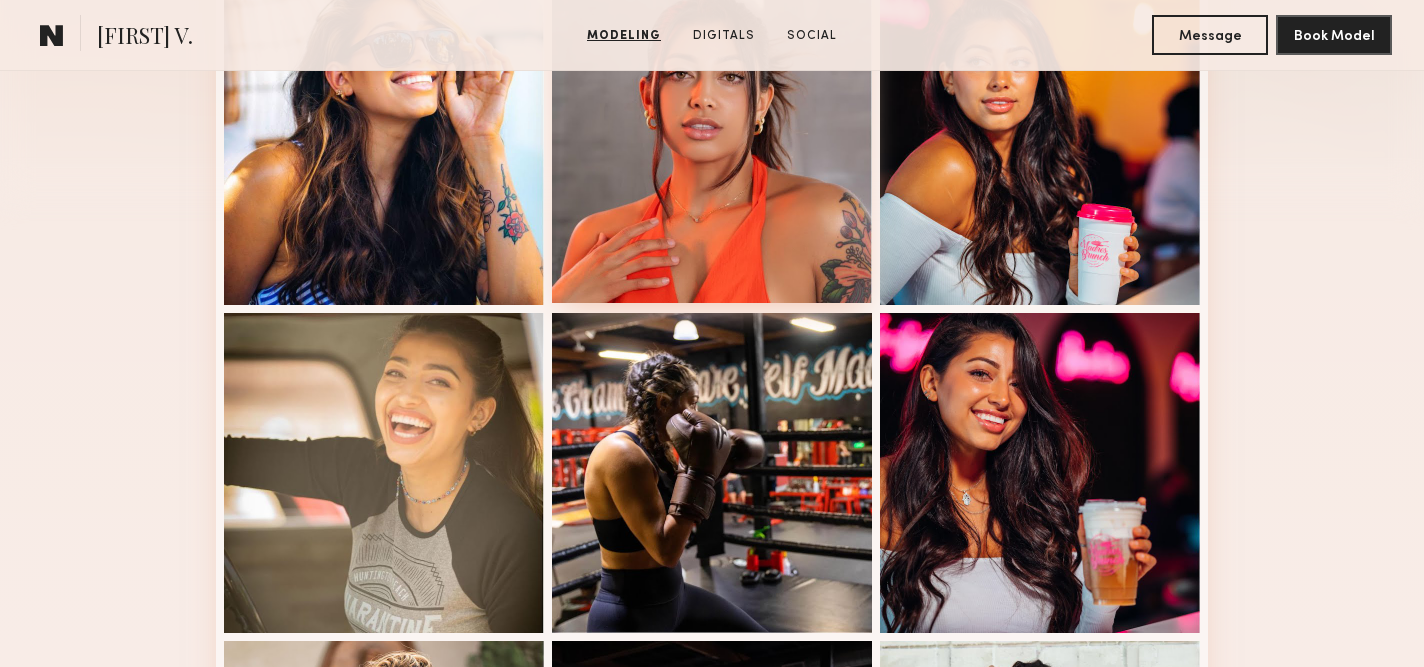 scroll, scrollTop: 0, scrollLeft: 0, axis: both 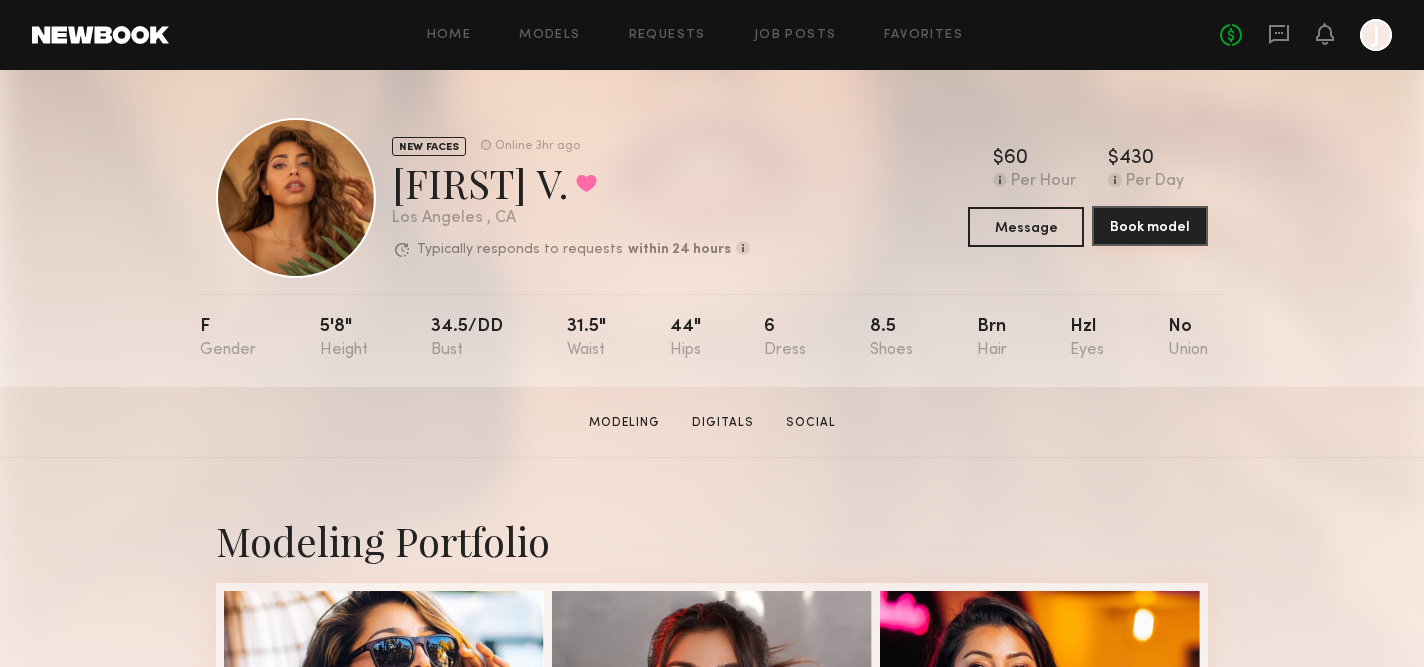 click on "Book model" 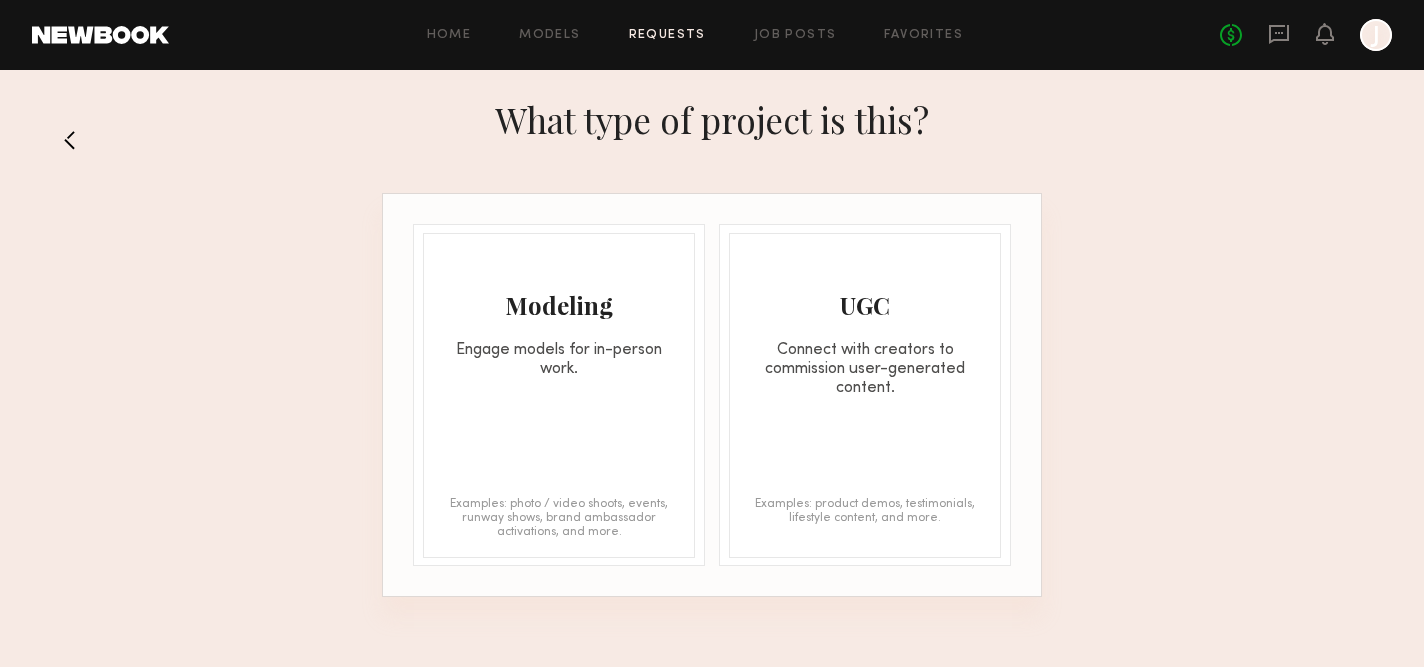 click on "Modeling" 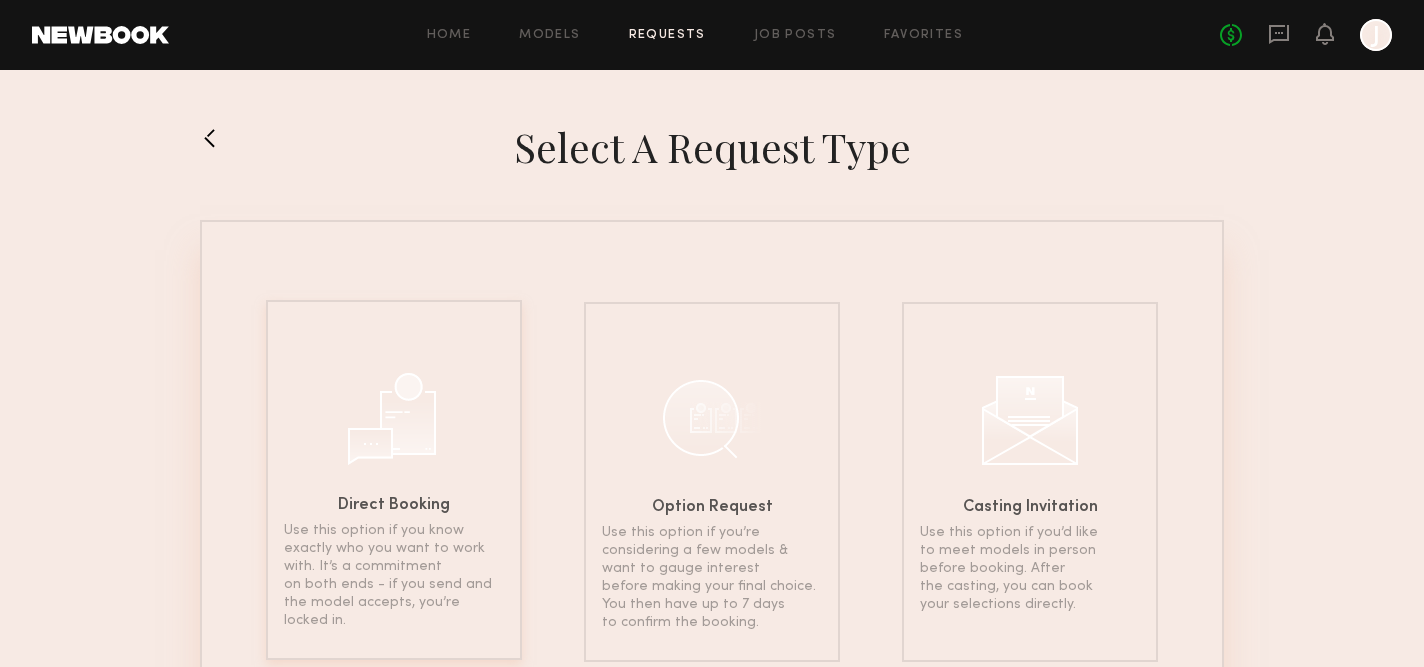 click 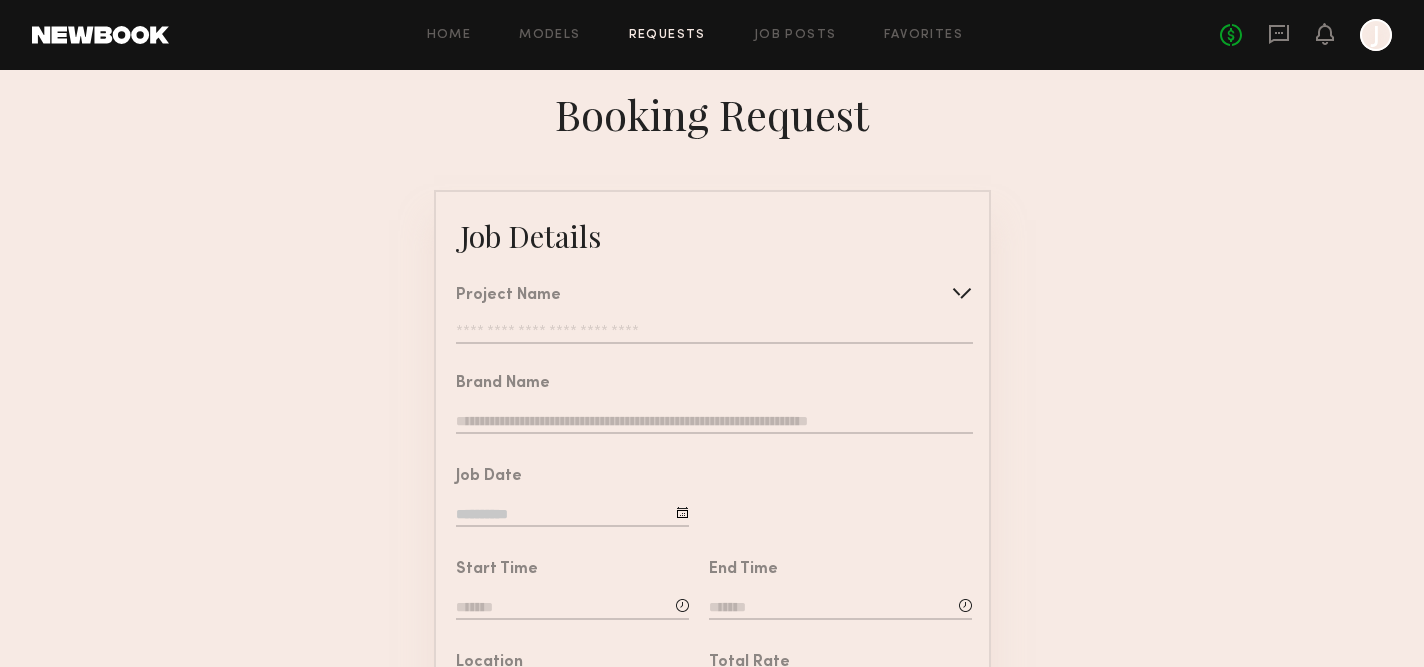 click on "Project Name   Create   Use recent modeling project  Swimsuit Cowboy Photoshoot  Swimsuit Beach Photoshoot" 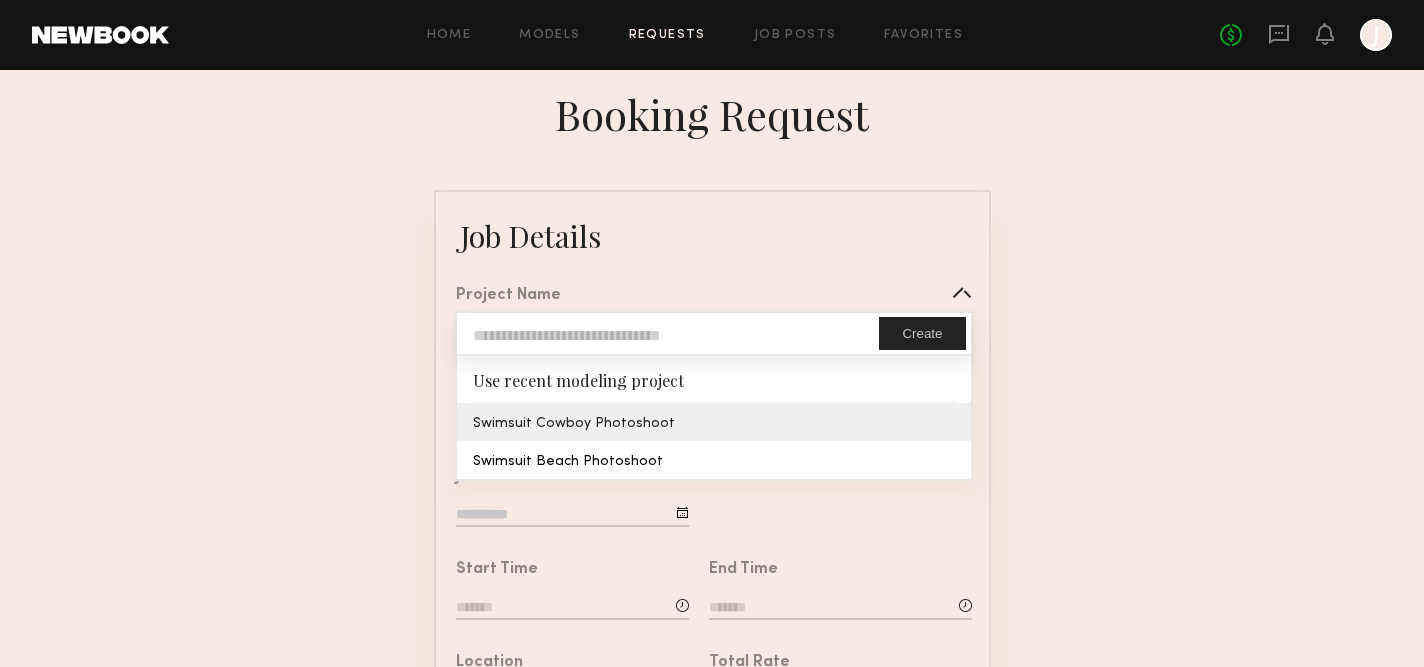 click on "Job Details   Project Name   Create   Use recent modeling project  Swimsuit Cowboy Photoshoot  Swimsuit Beach Photoshoot   Brand Name   Job Date   Start Time   End Time   Location   Total Rate   Description   Legal   Terms/Usage  Conflicts  (Optional)  Send Request" 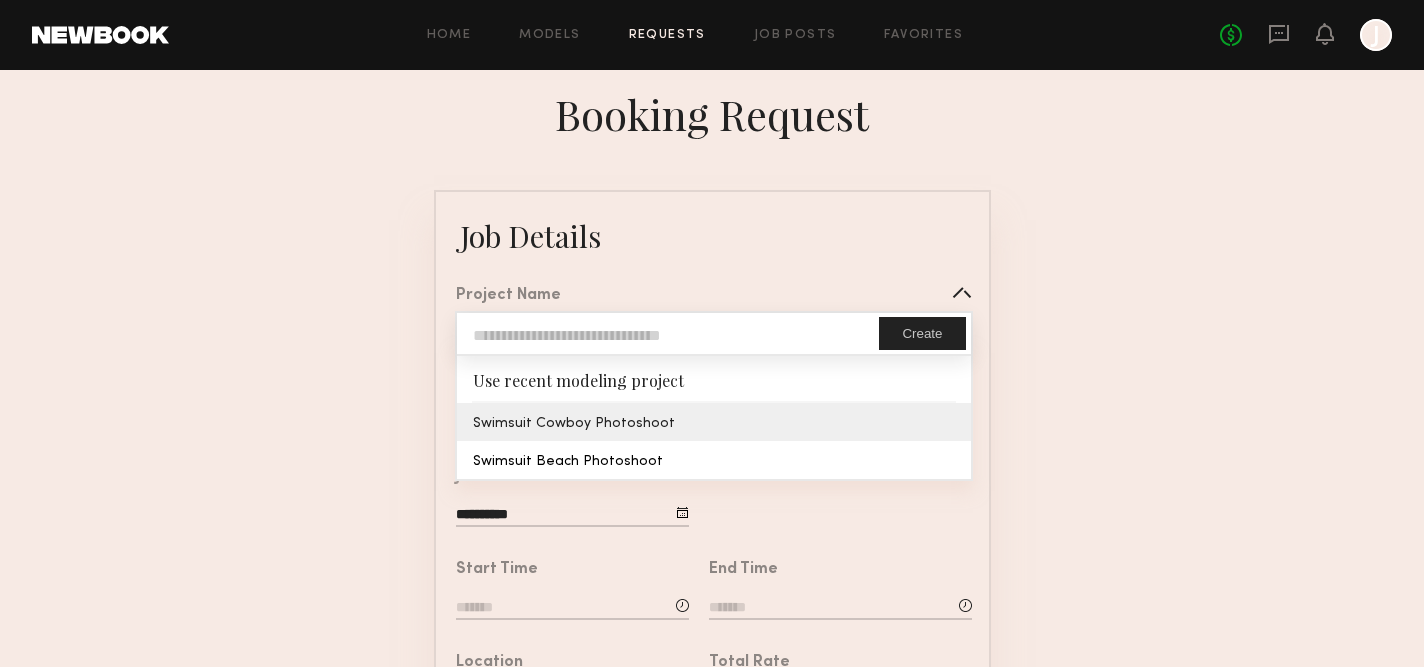 type on "**********" 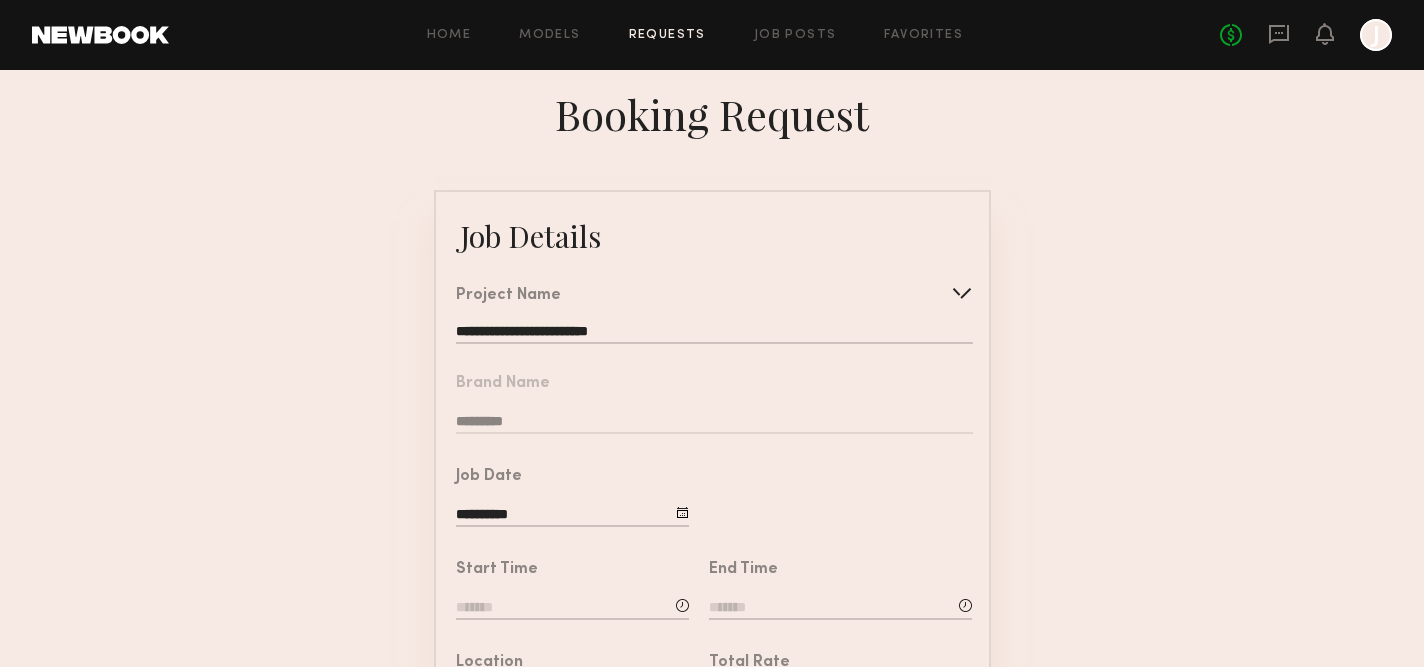 click on "Brand Name  *********" 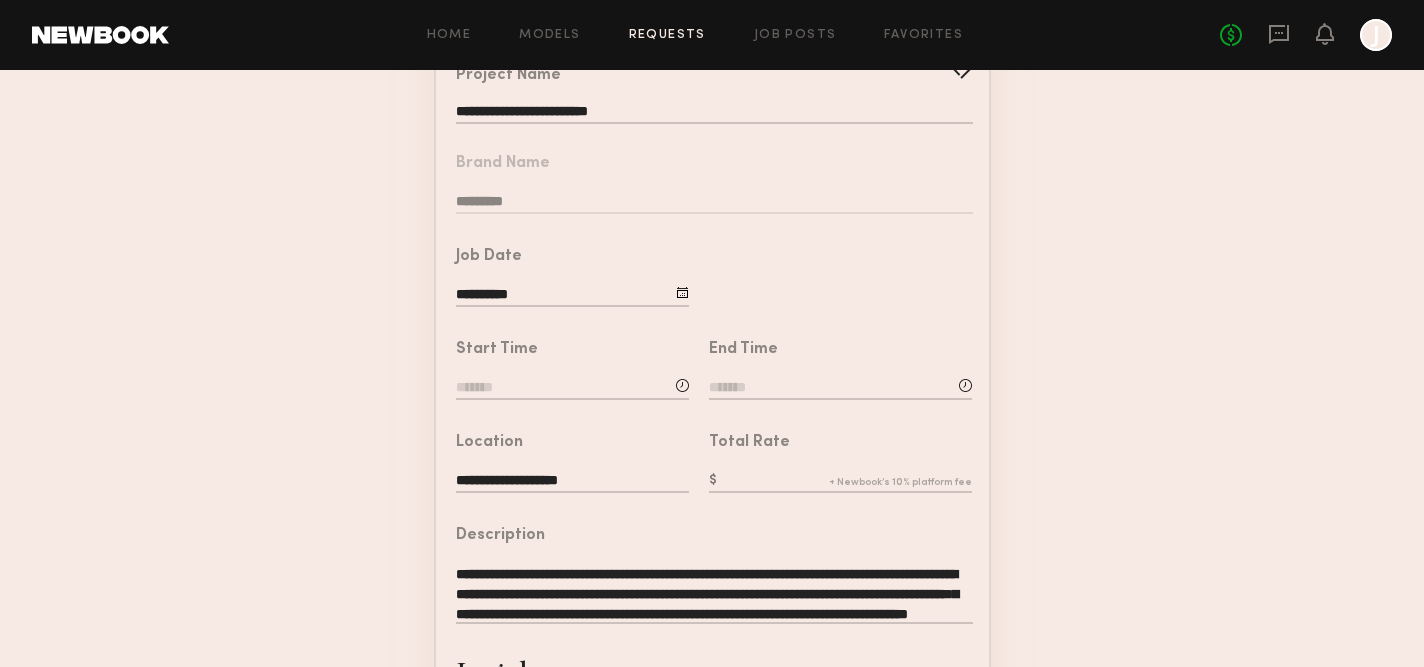 scroll, scrollTop: 402, scrollLeft: 0, axis: vertical 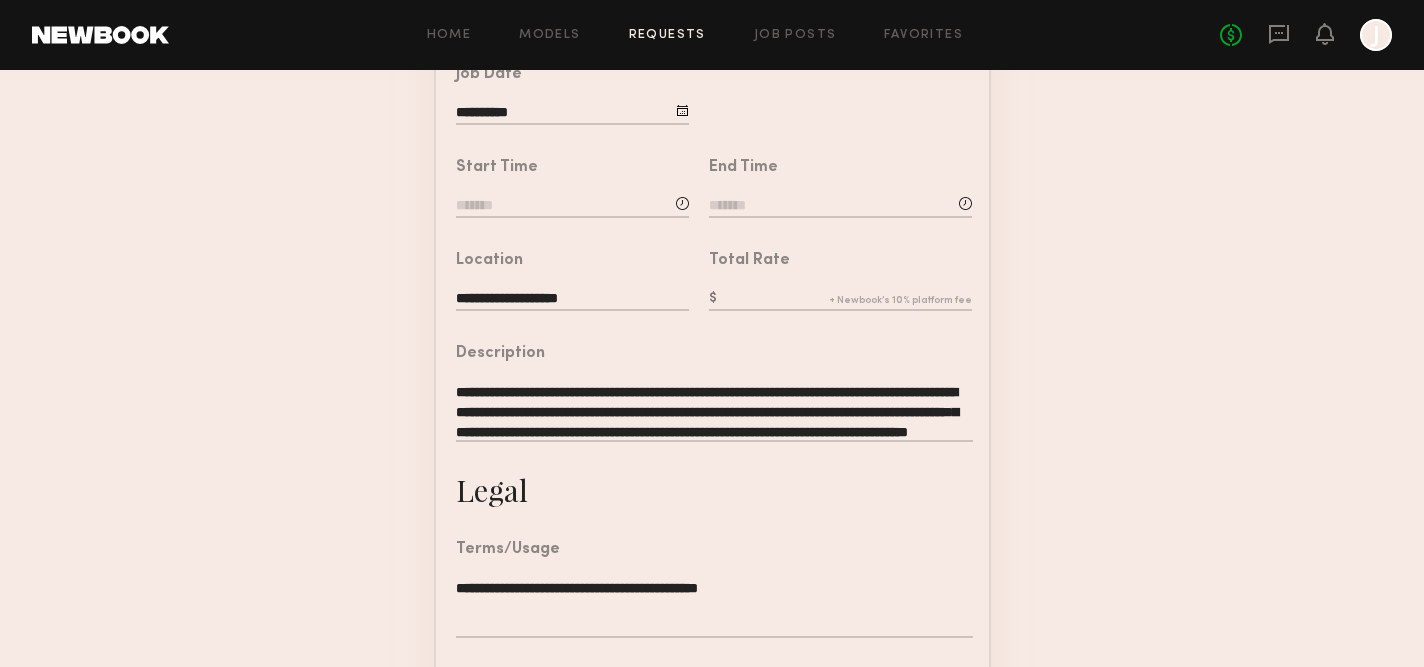 click 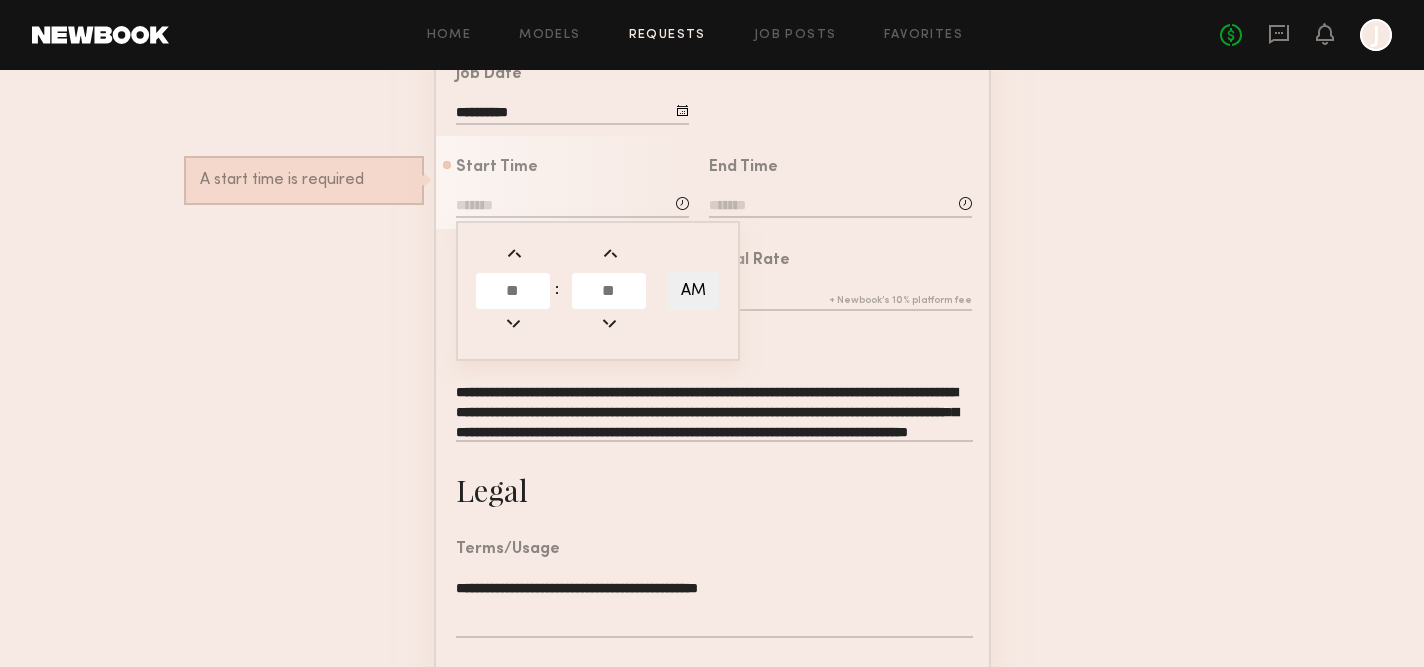 click 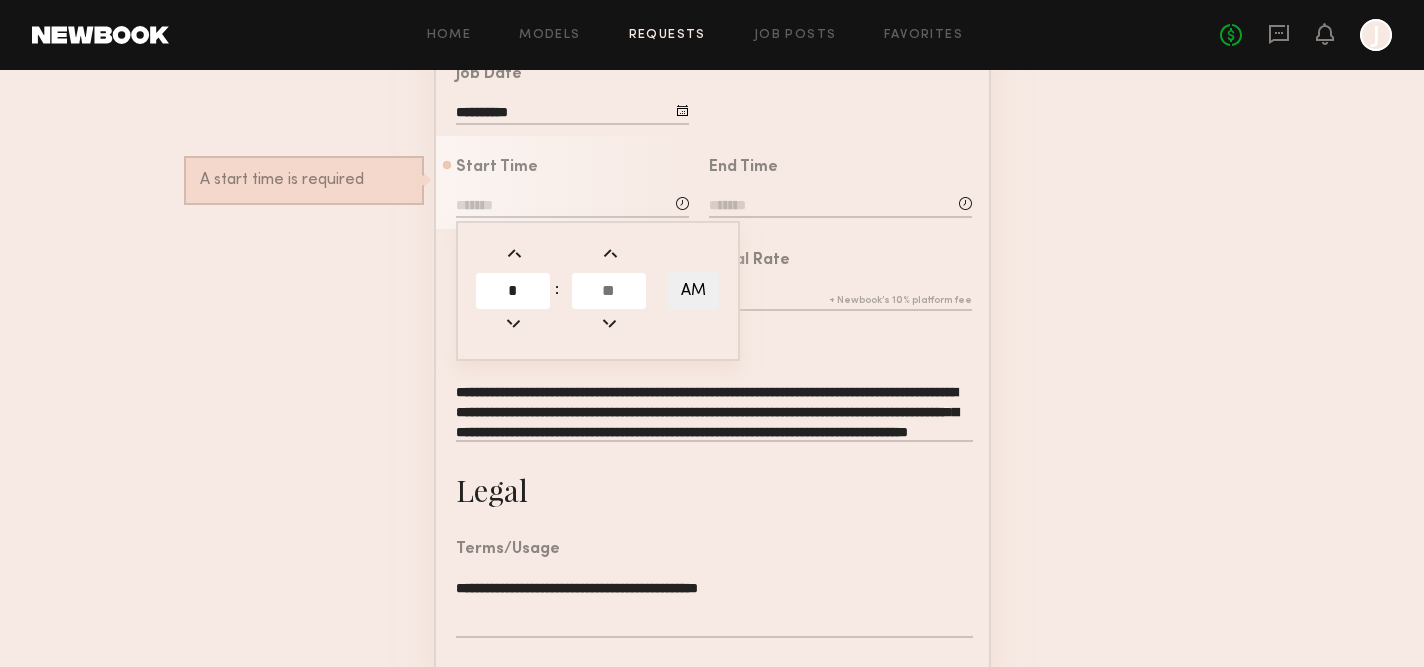 type on "*" 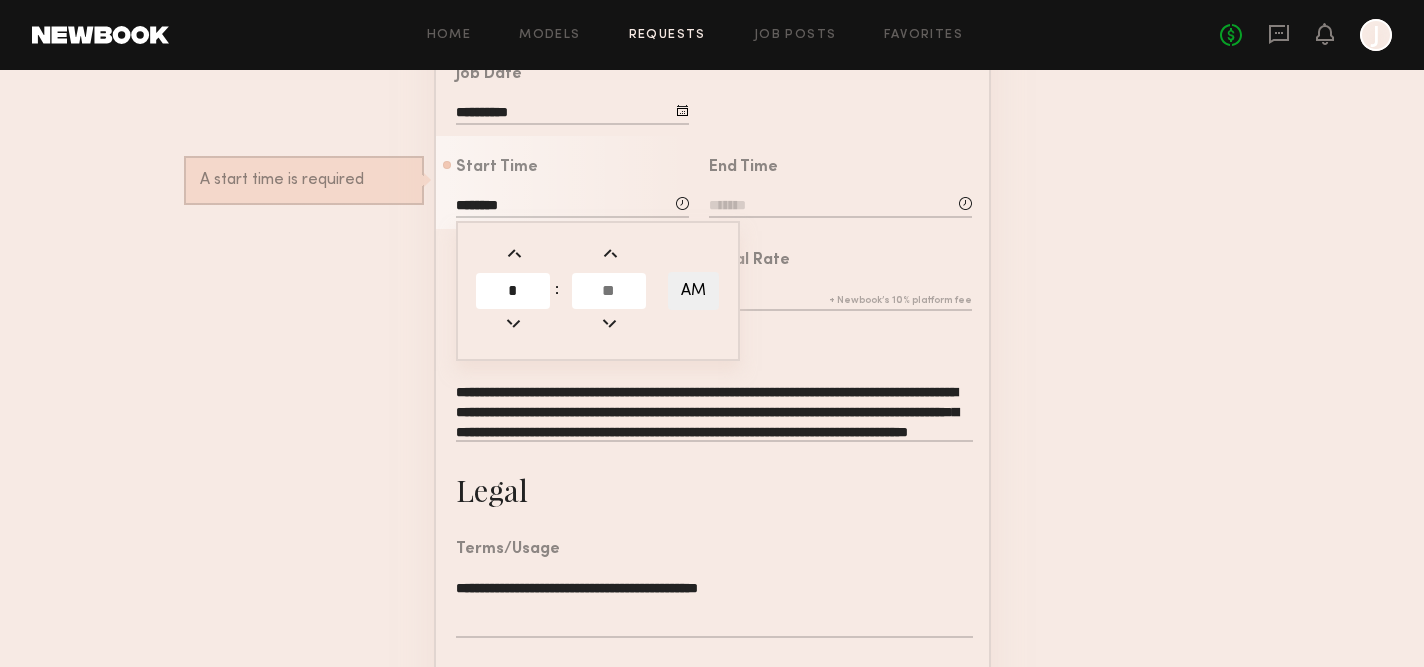 type on "**" 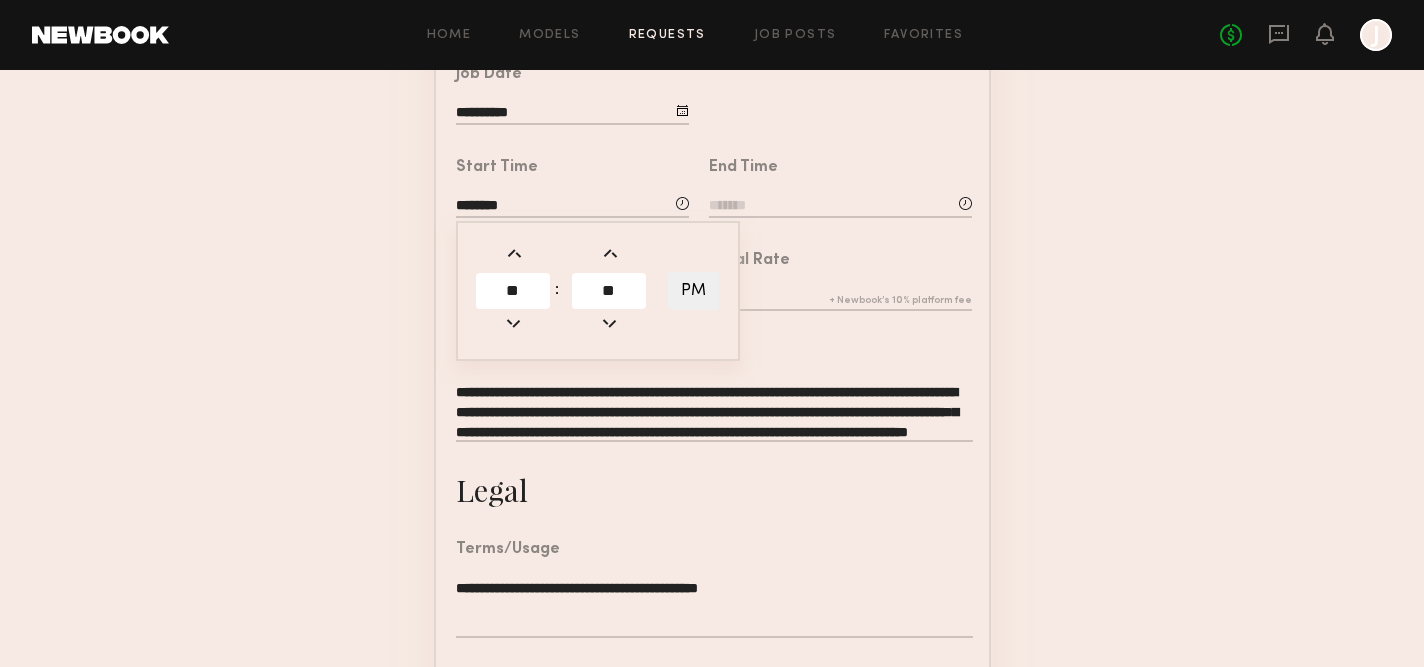 click on "**" 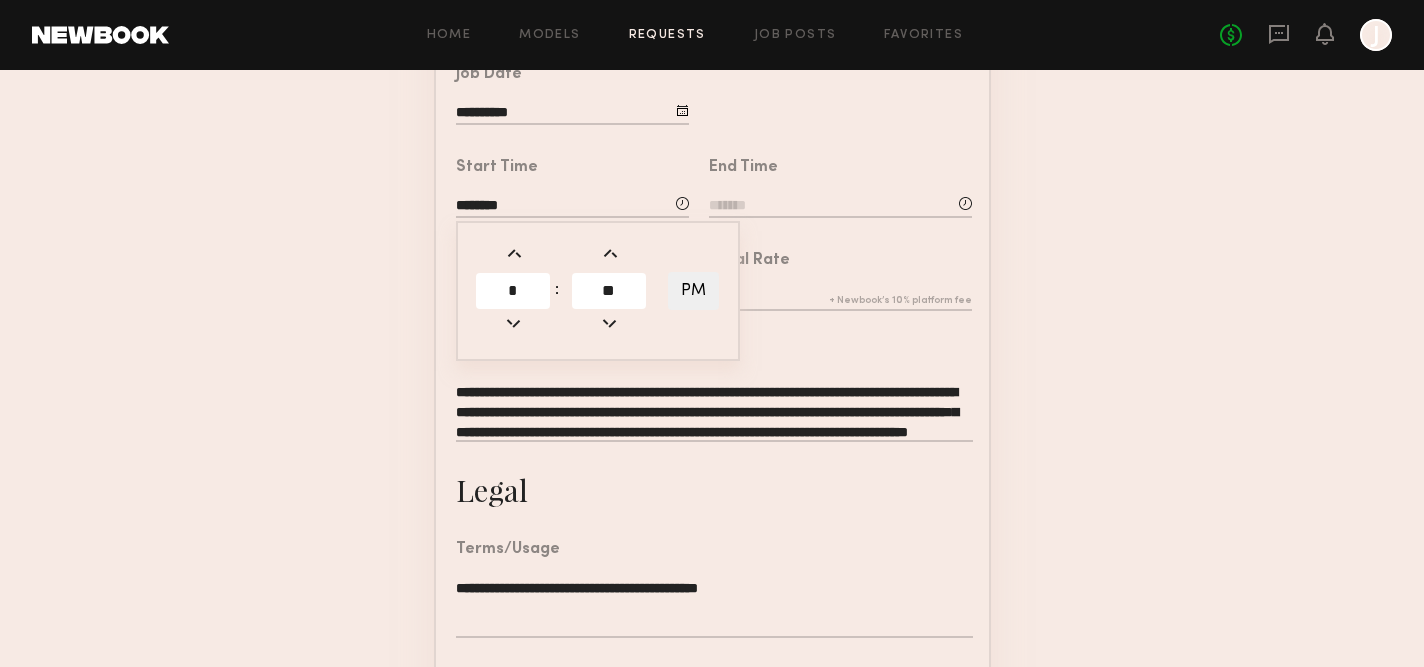 type on "*" 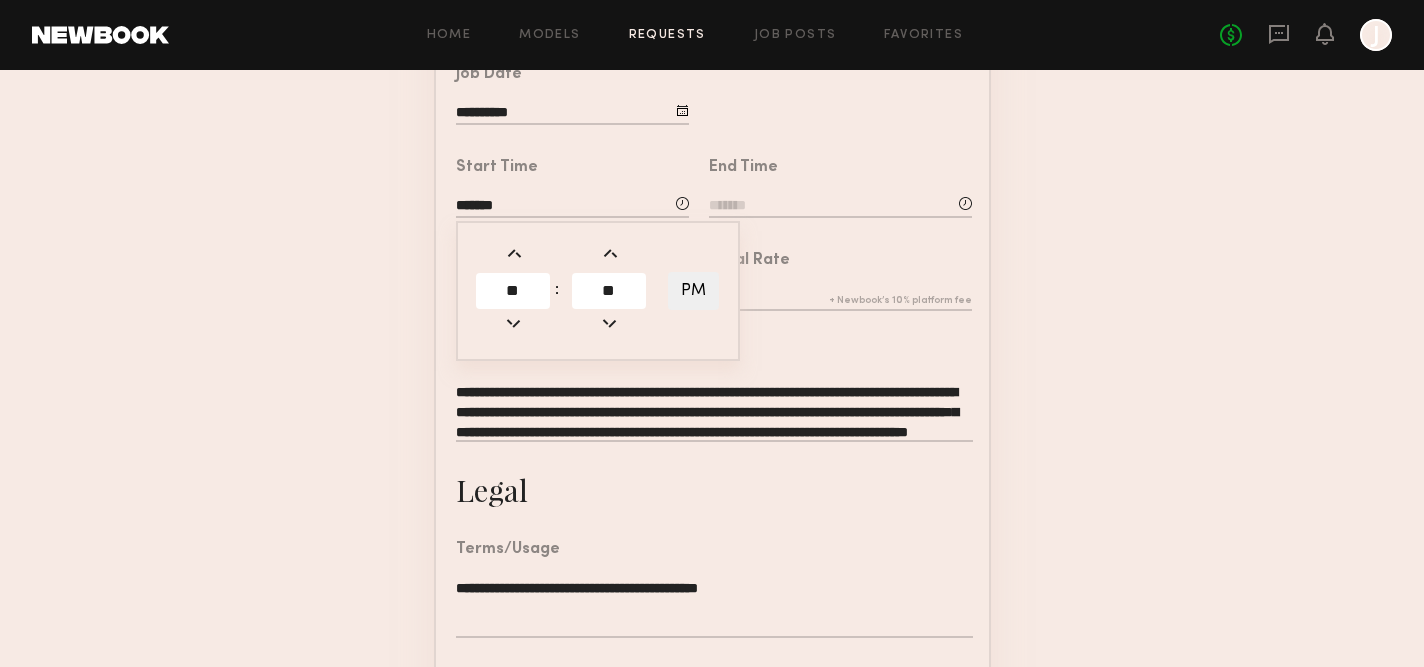 click on "**********" 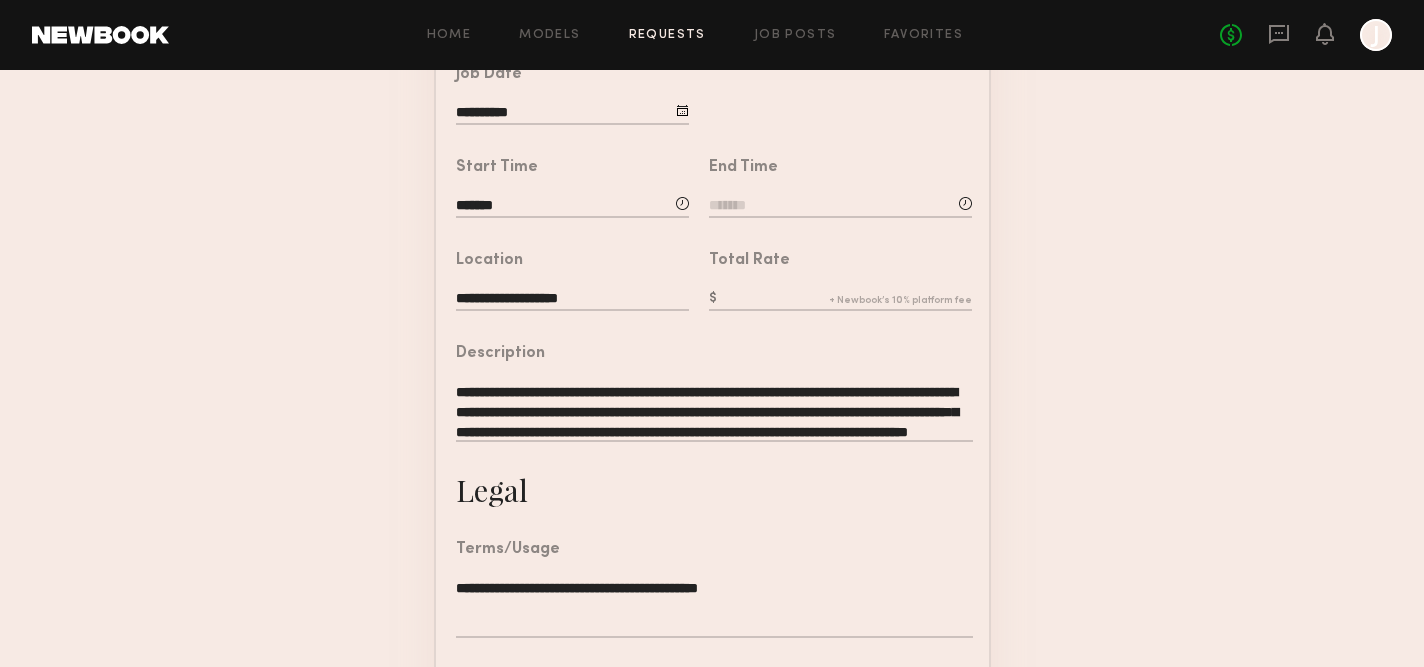 click 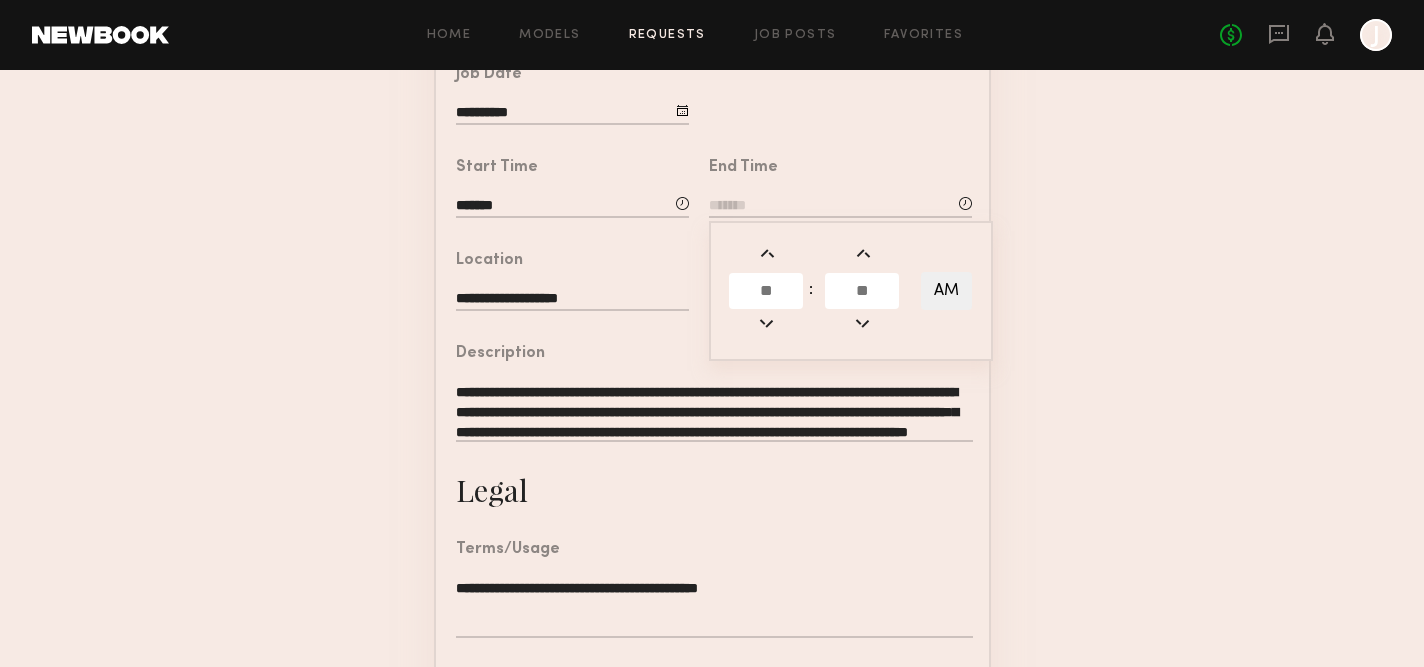 click 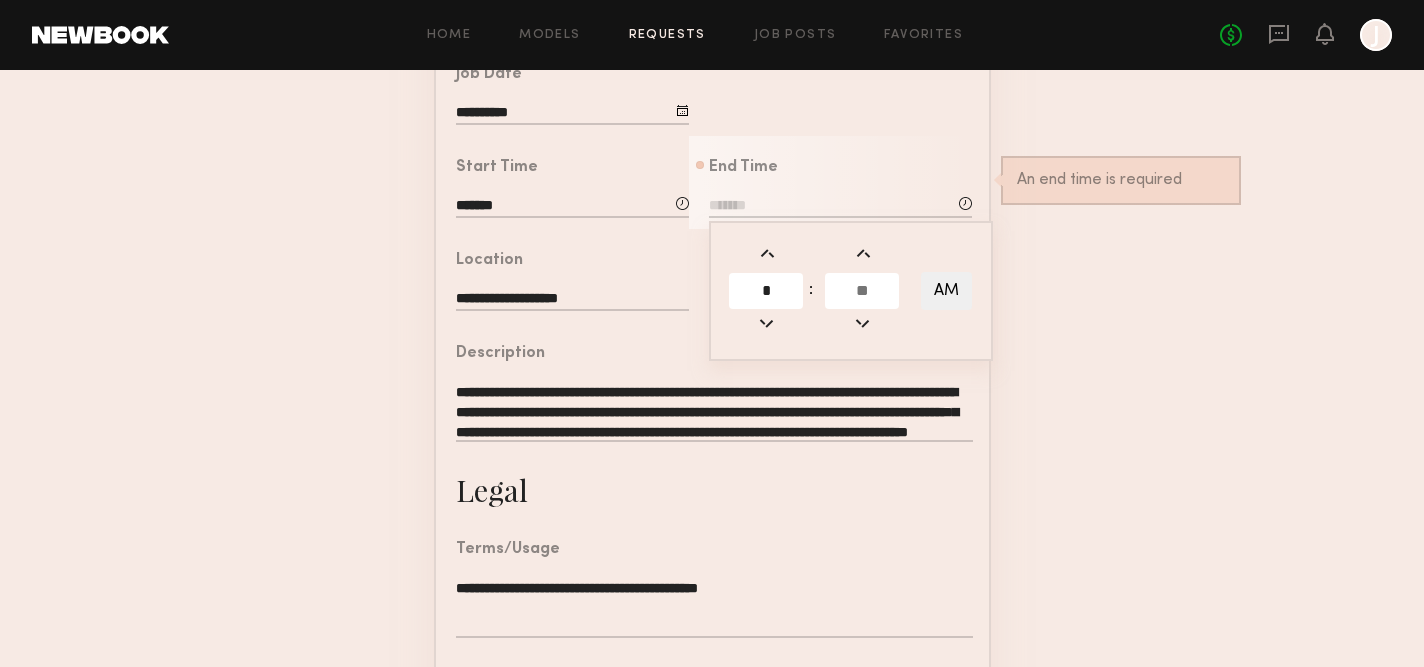 type on "*" 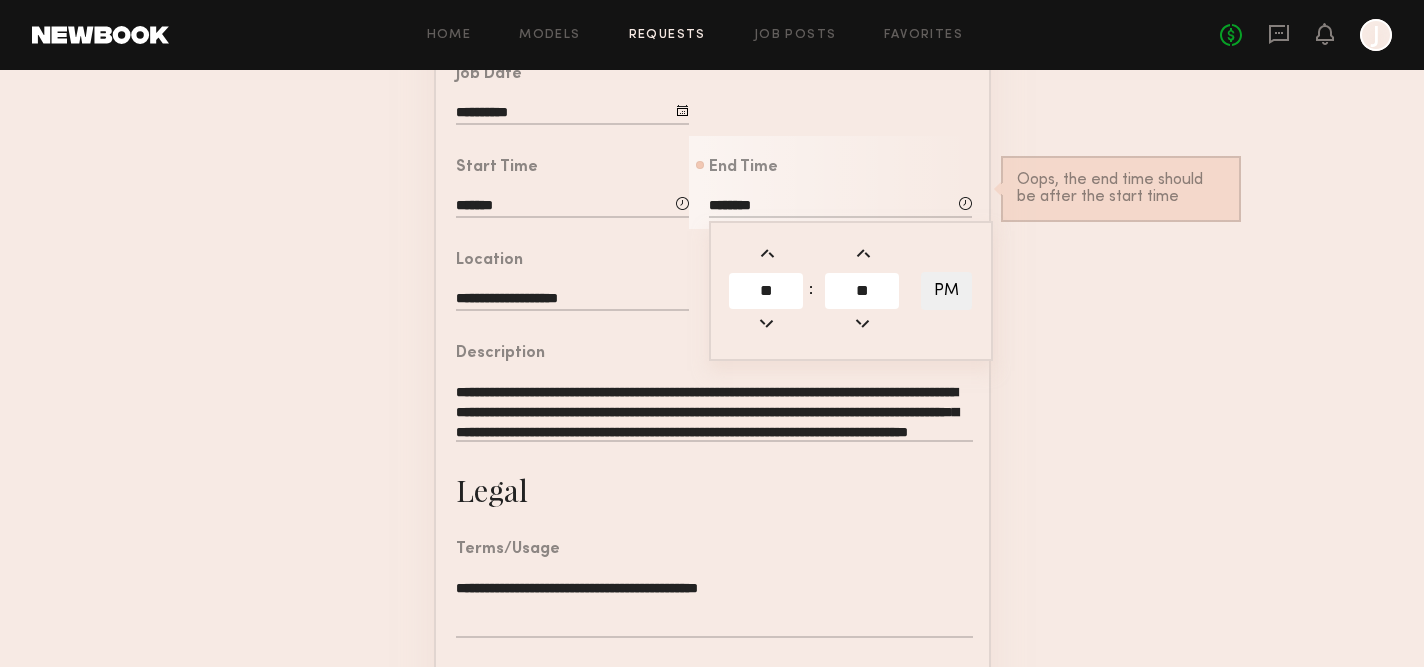 click on "**" 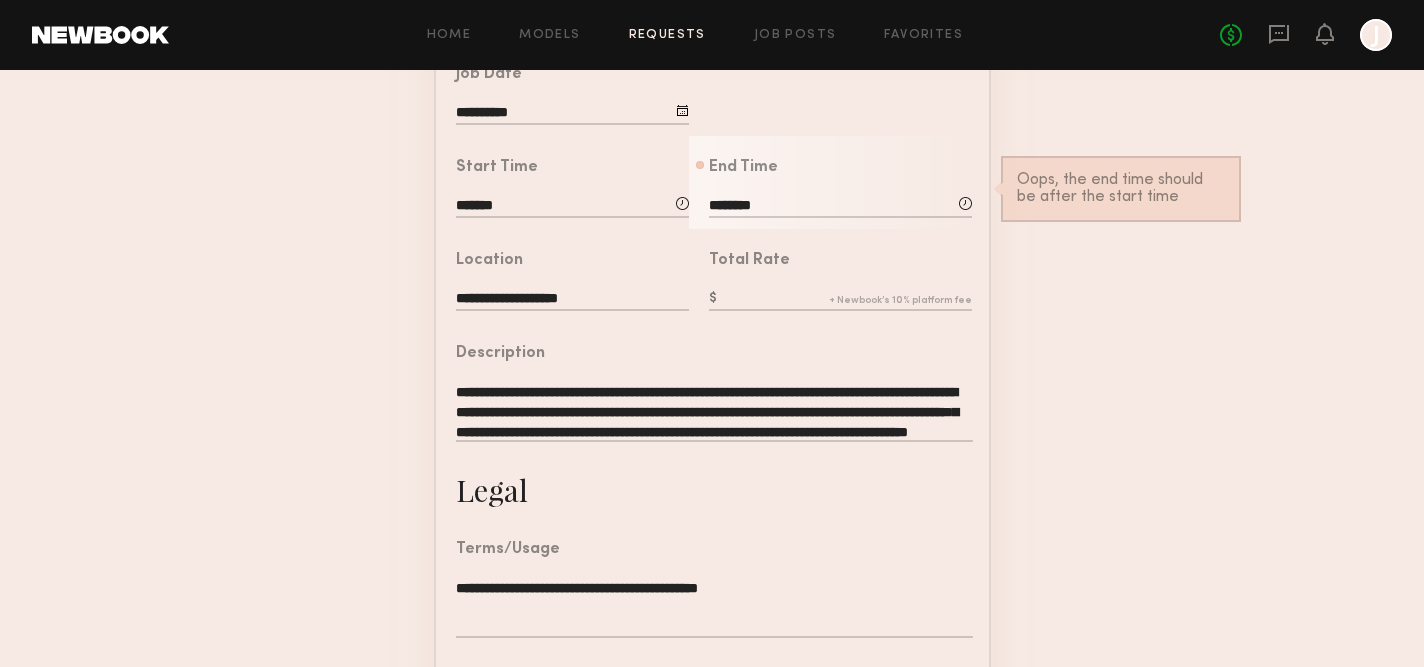 click on "End Time  ********         **  :  **     PM           Oops, the end time should be after the start time" 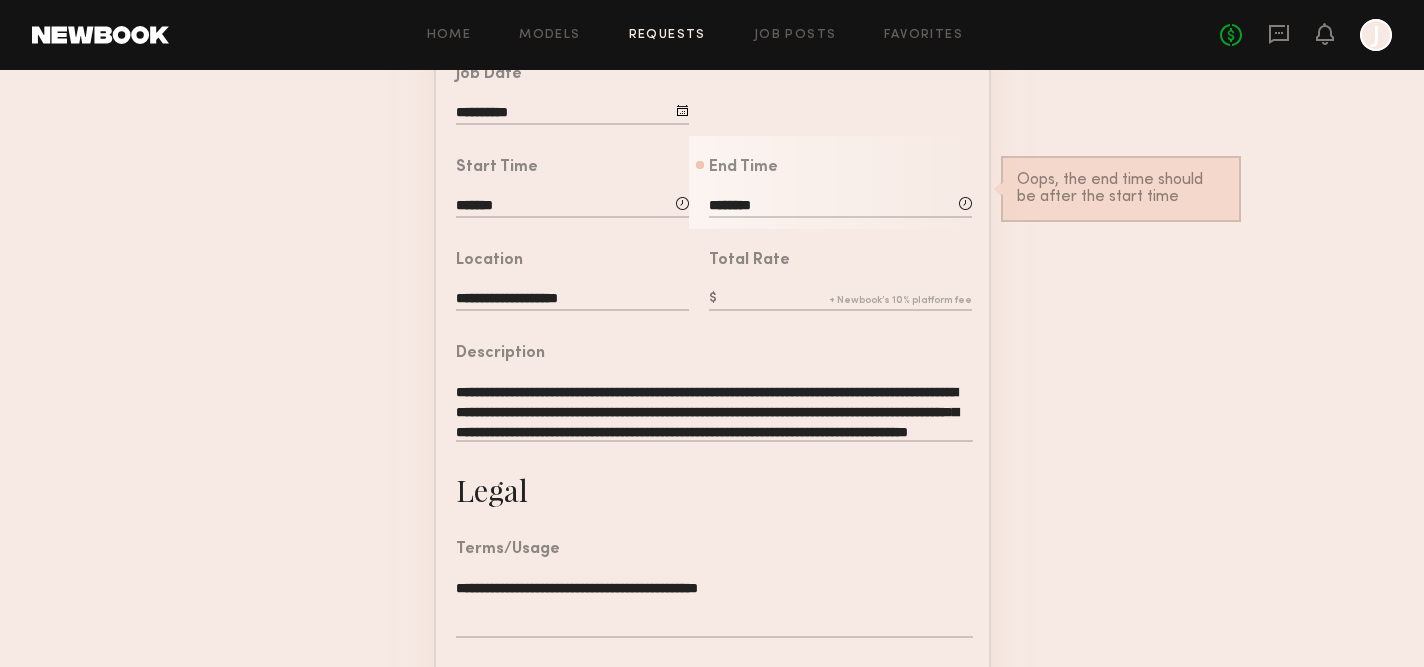 click on "********" 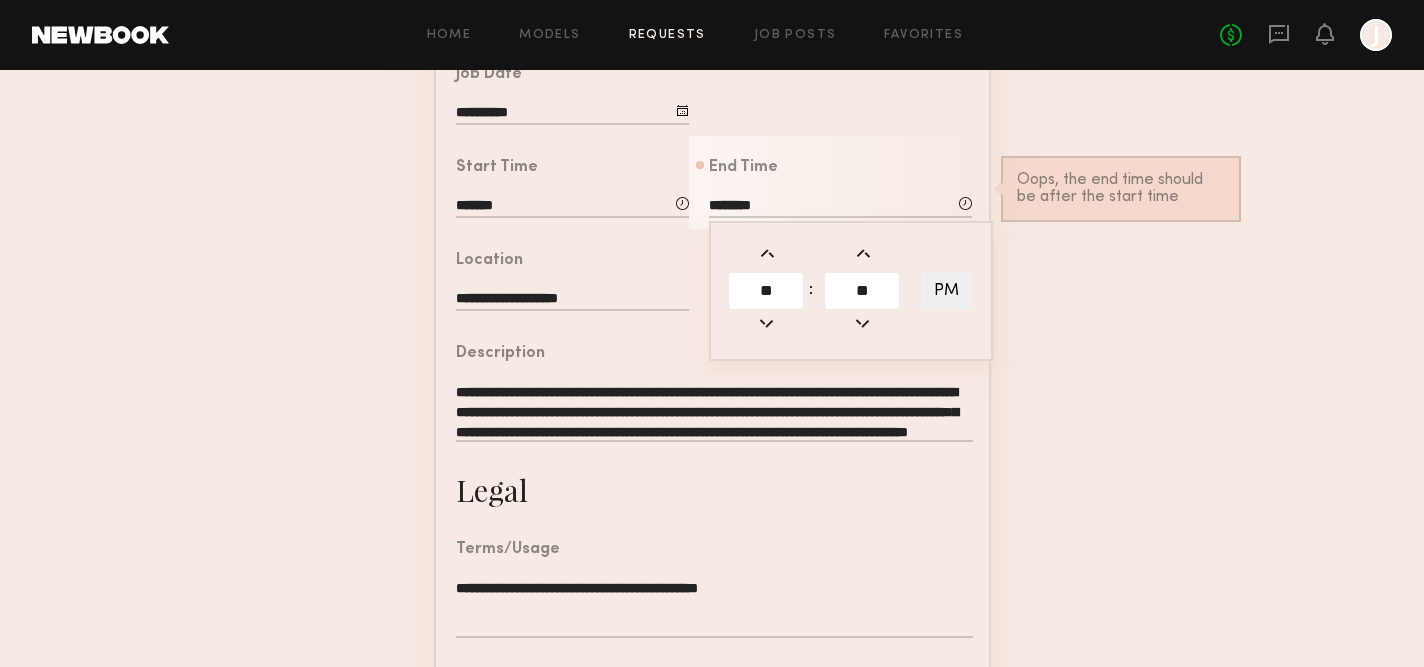 click on "**" 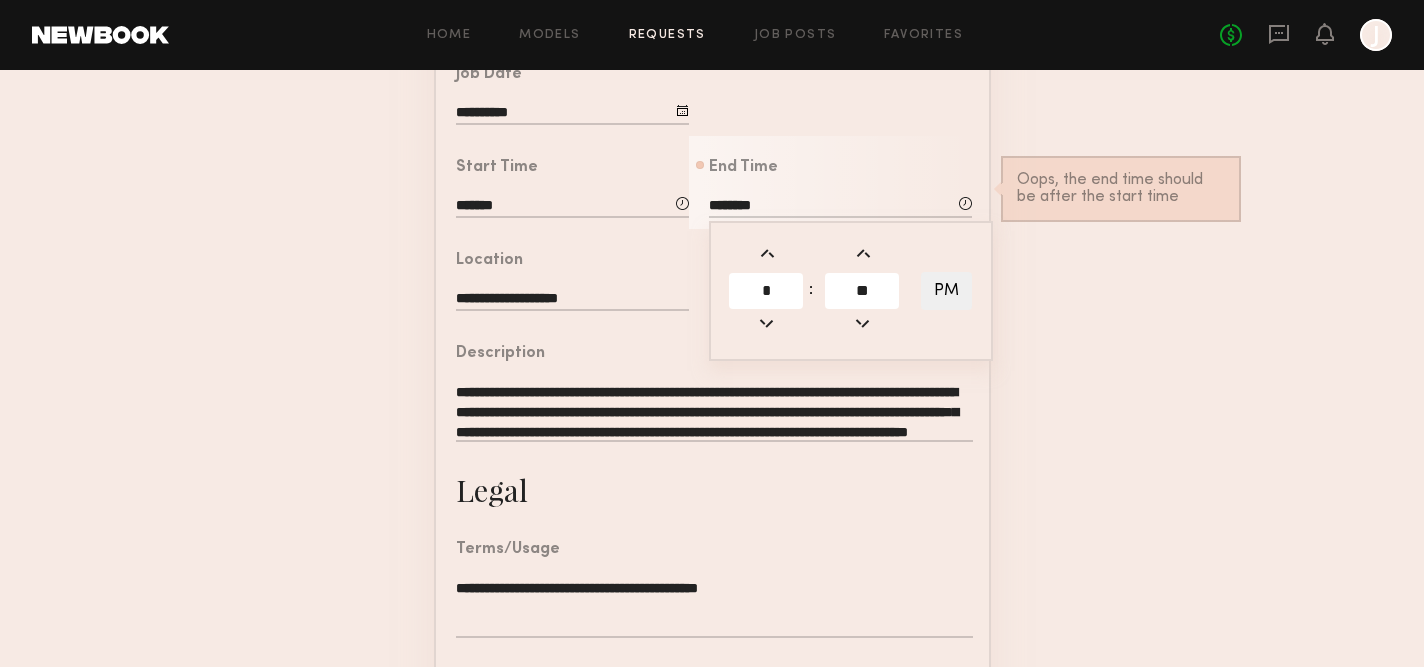 type on "*" 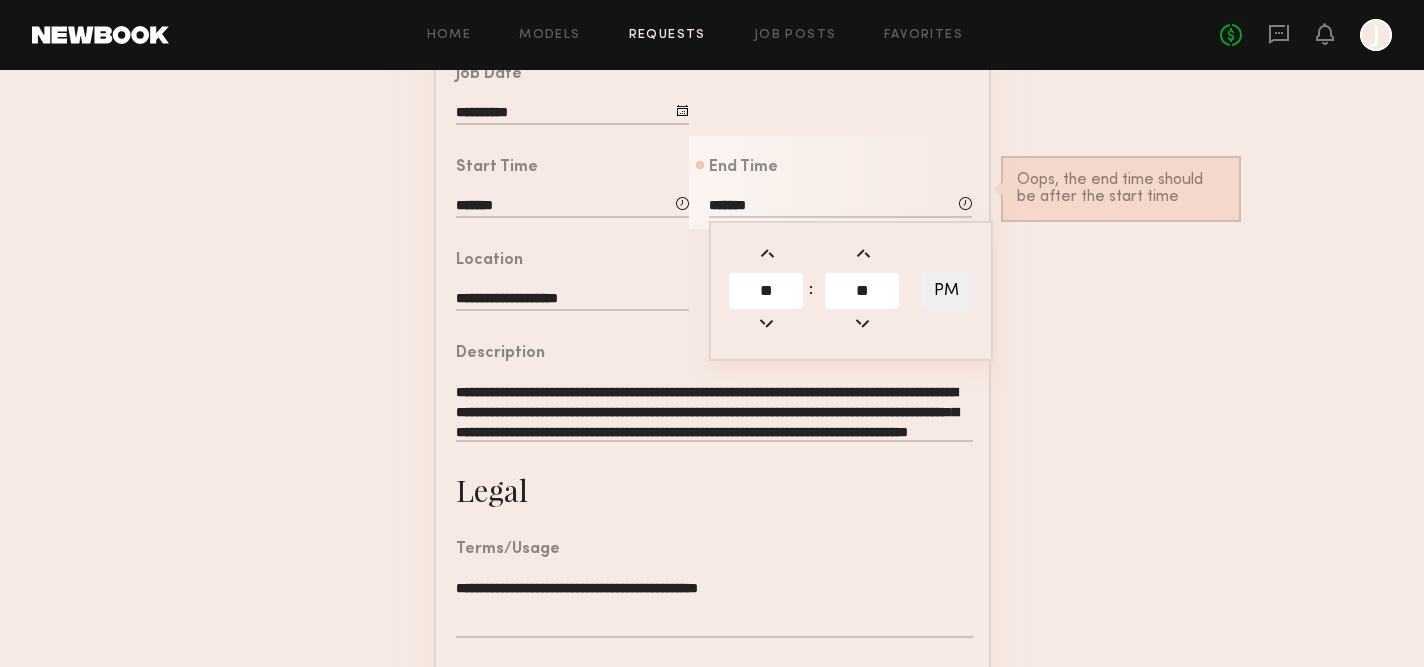 click on "**********" 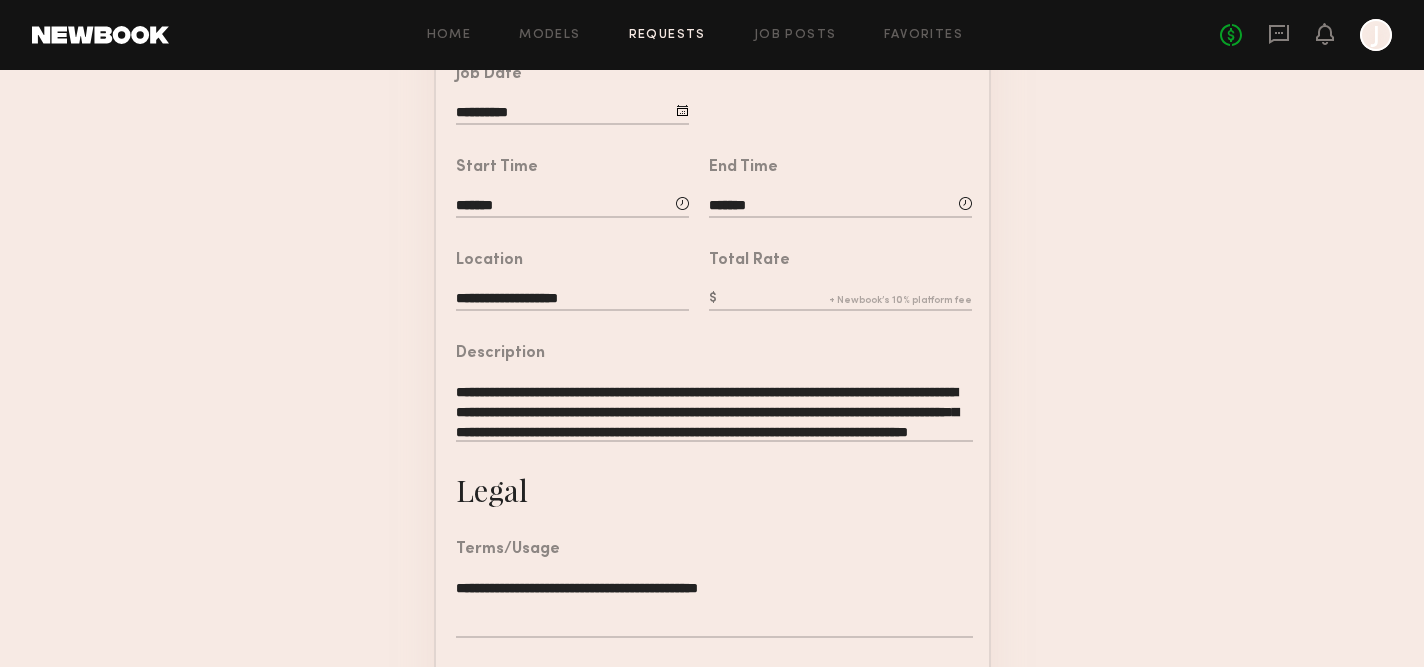 click 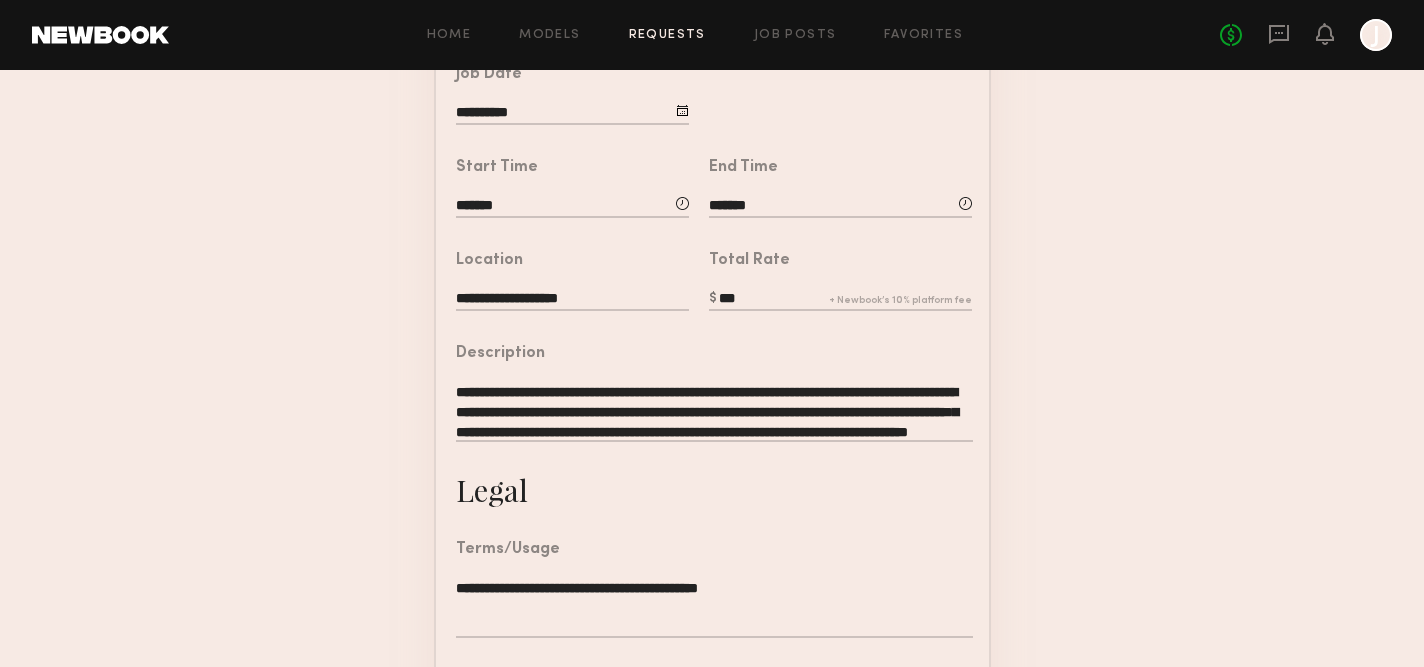 type on "***" 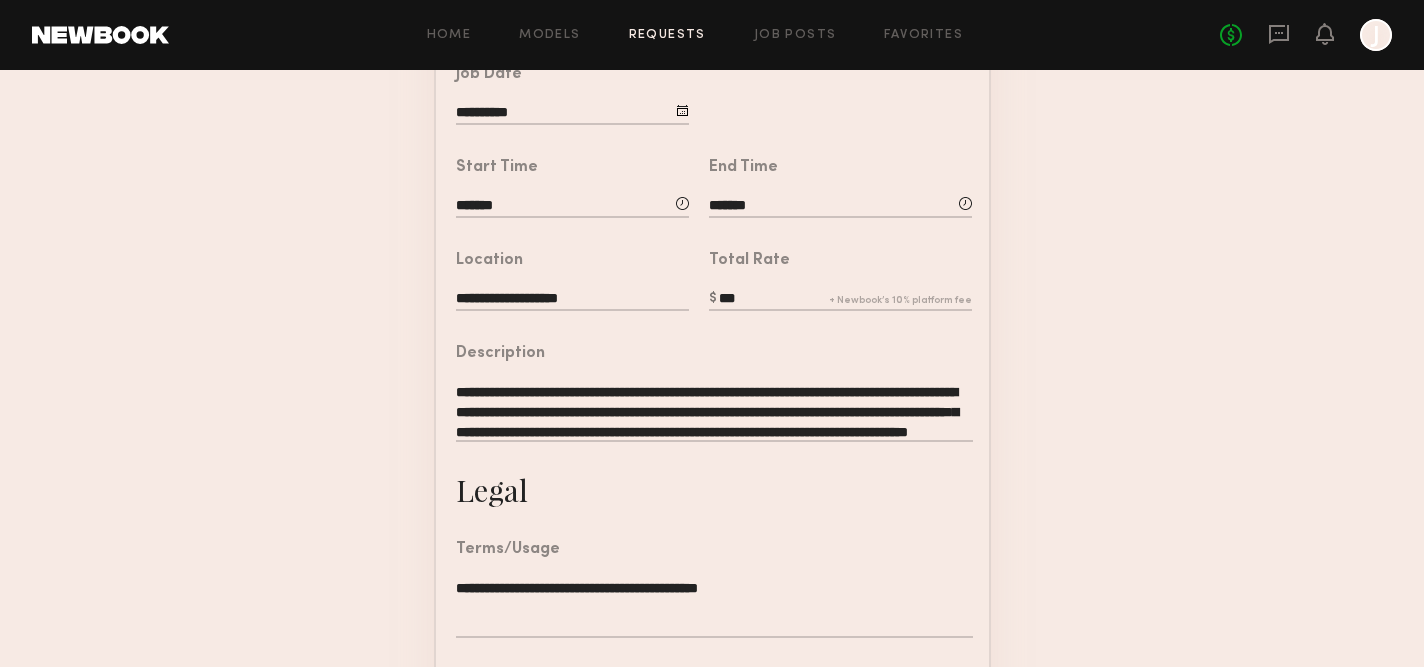 click on "**********" 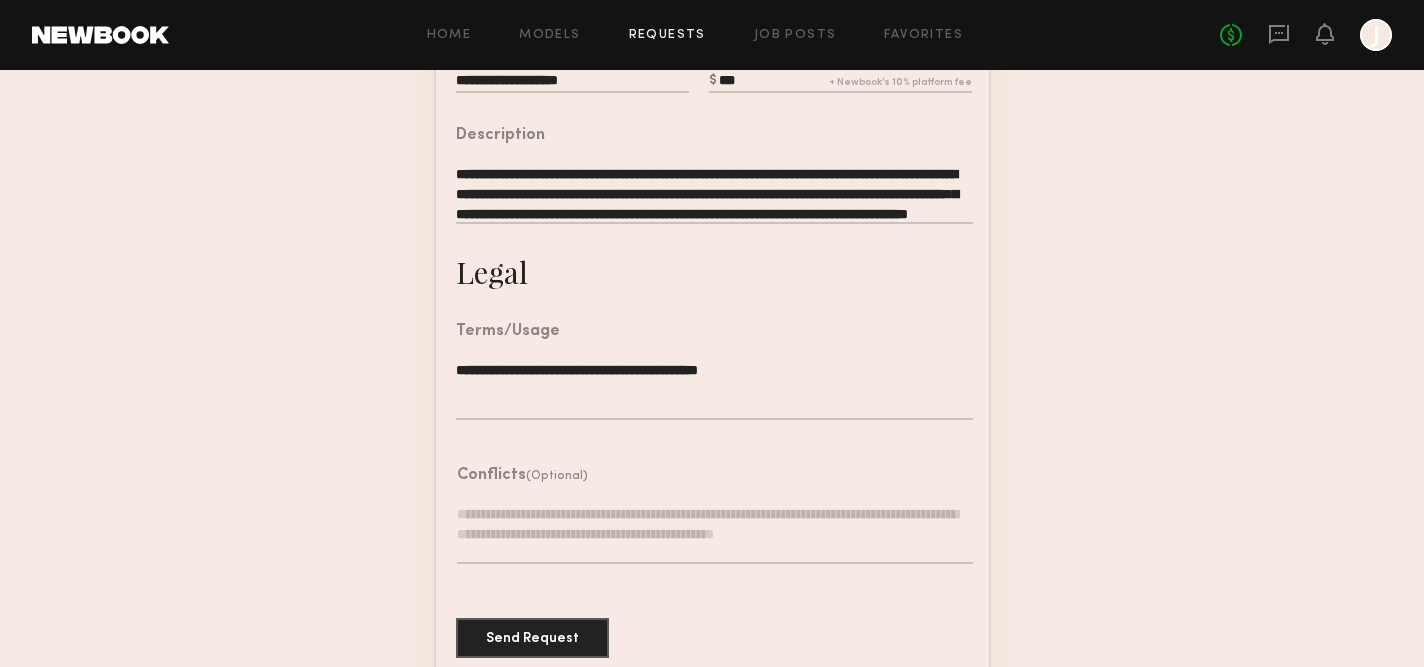 scroll, scrollTop: 649, scrollLeft: 0, axis: vertical 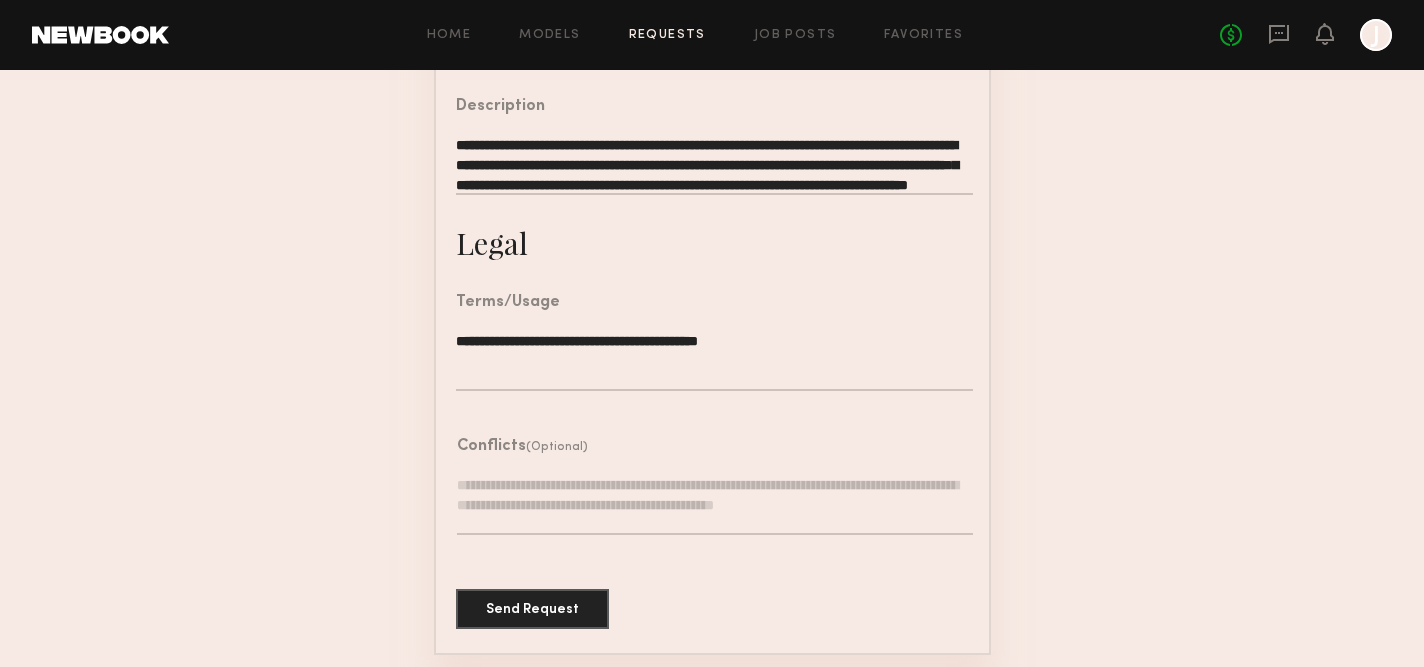 click 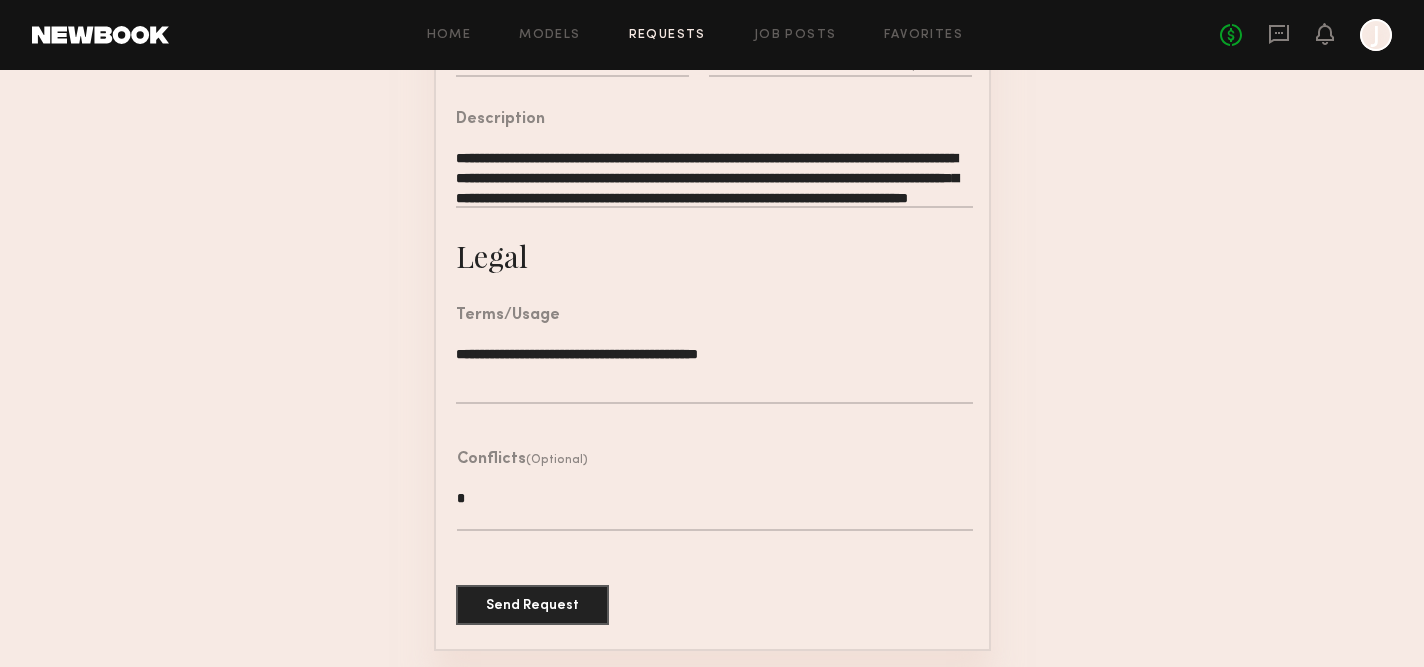 scroll, scrollTop: 632, scrollLeft: 0, axis: vertical 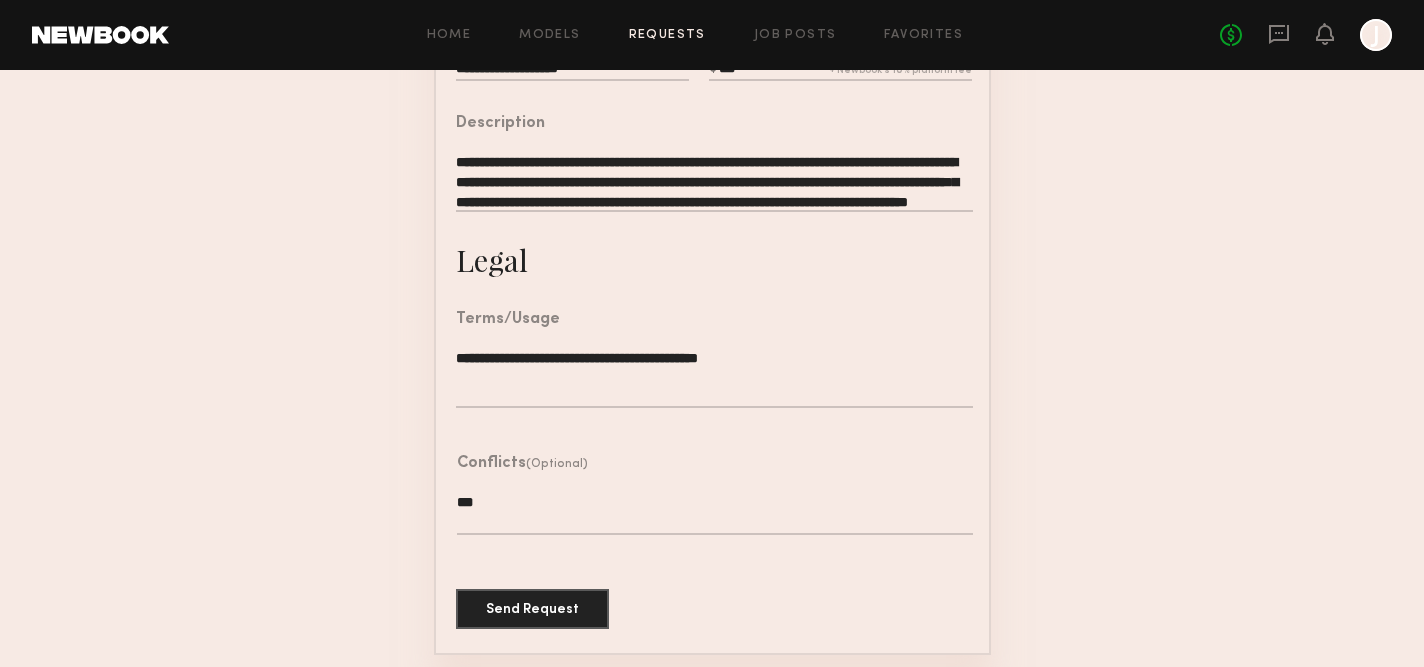 type on "**" 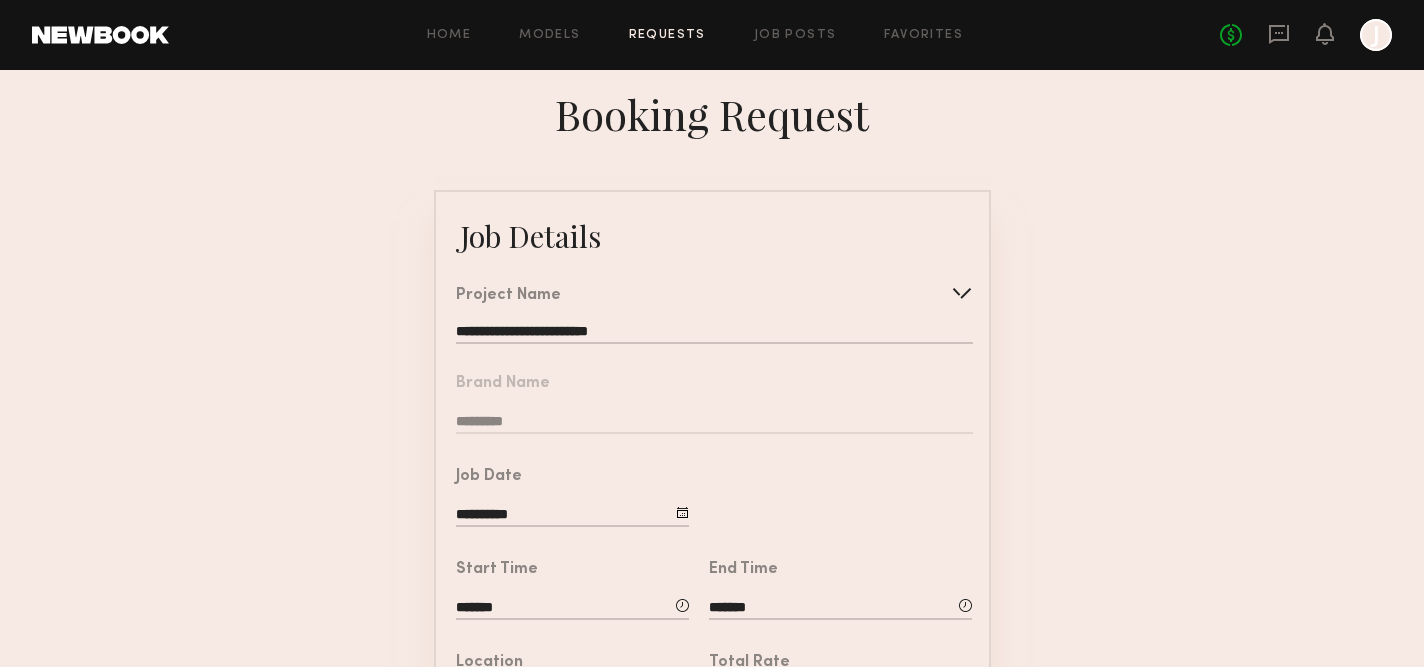 click 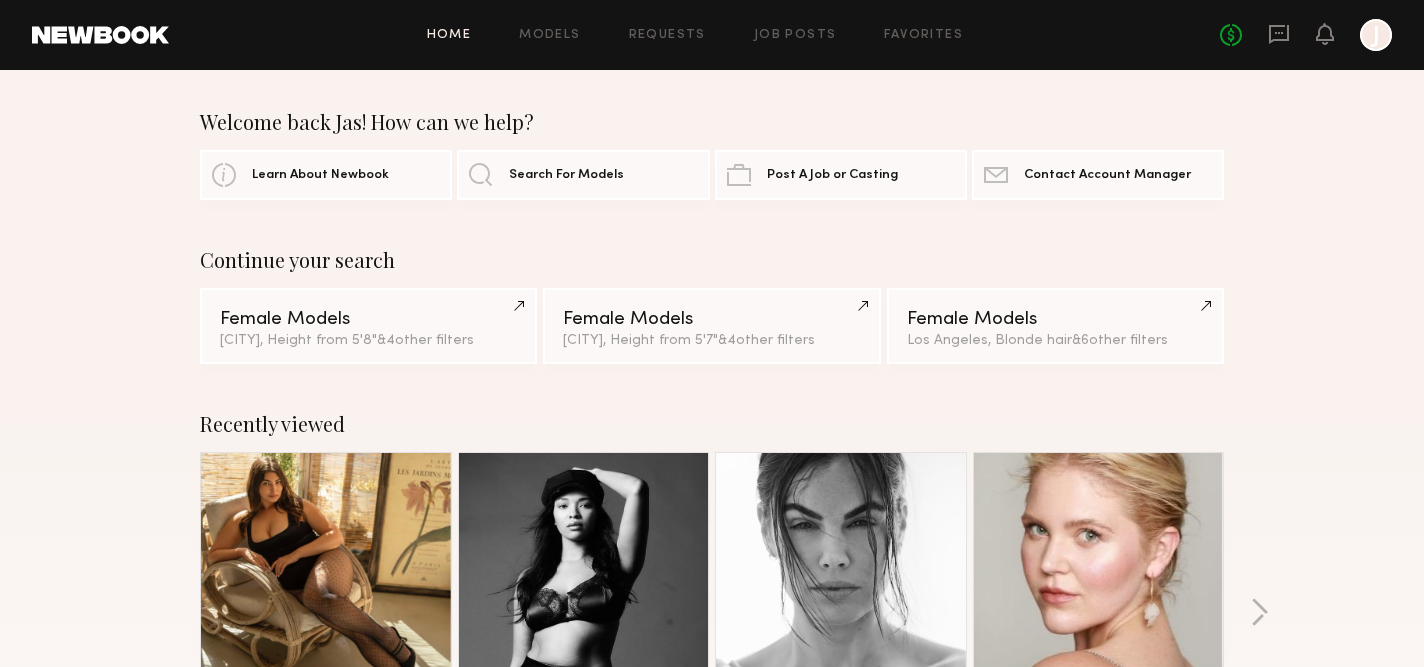 click on "Home Models Requests Job Posts Favorites Sign Out No fees up to $5,000 J" 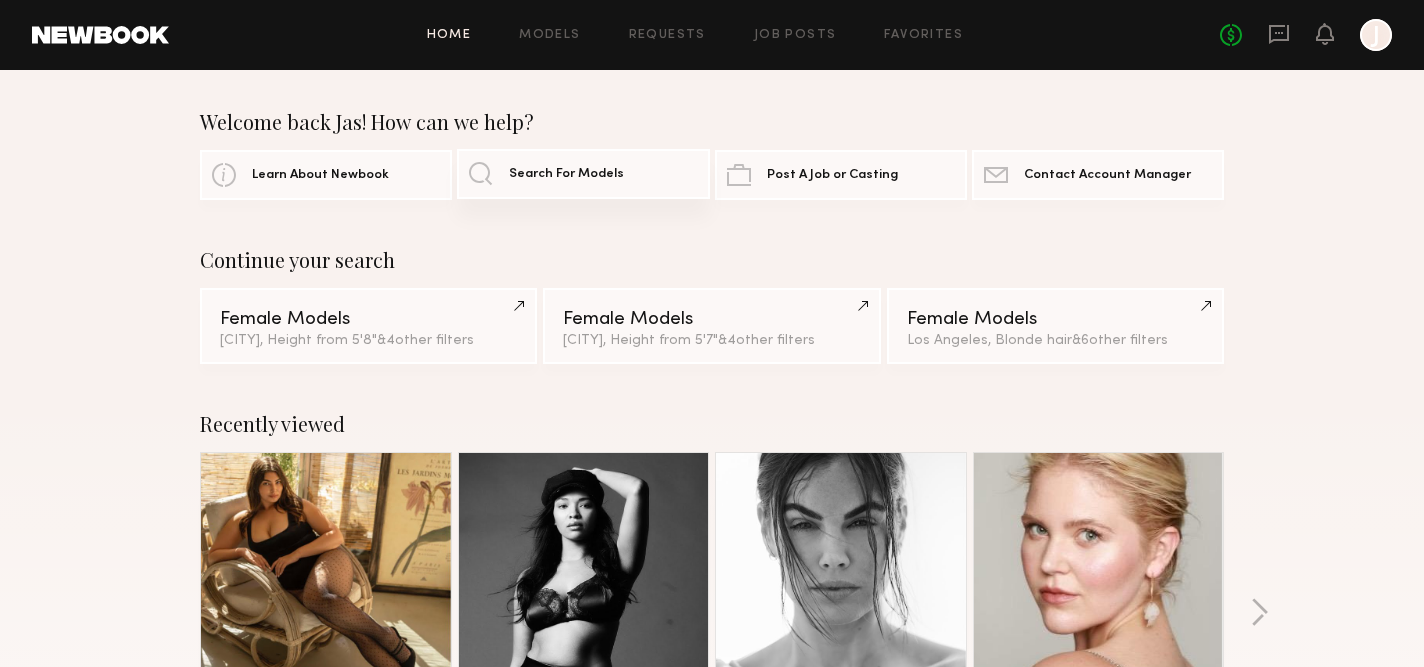 click on "Search For Models" 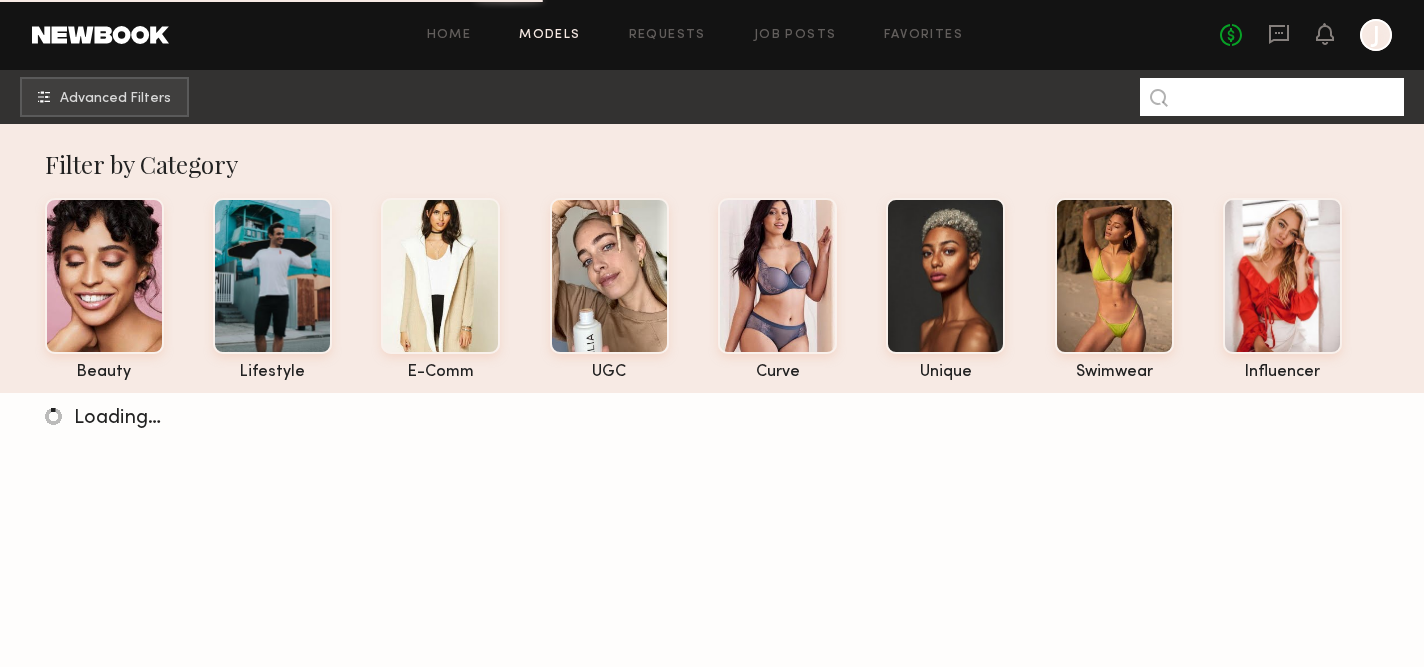 click 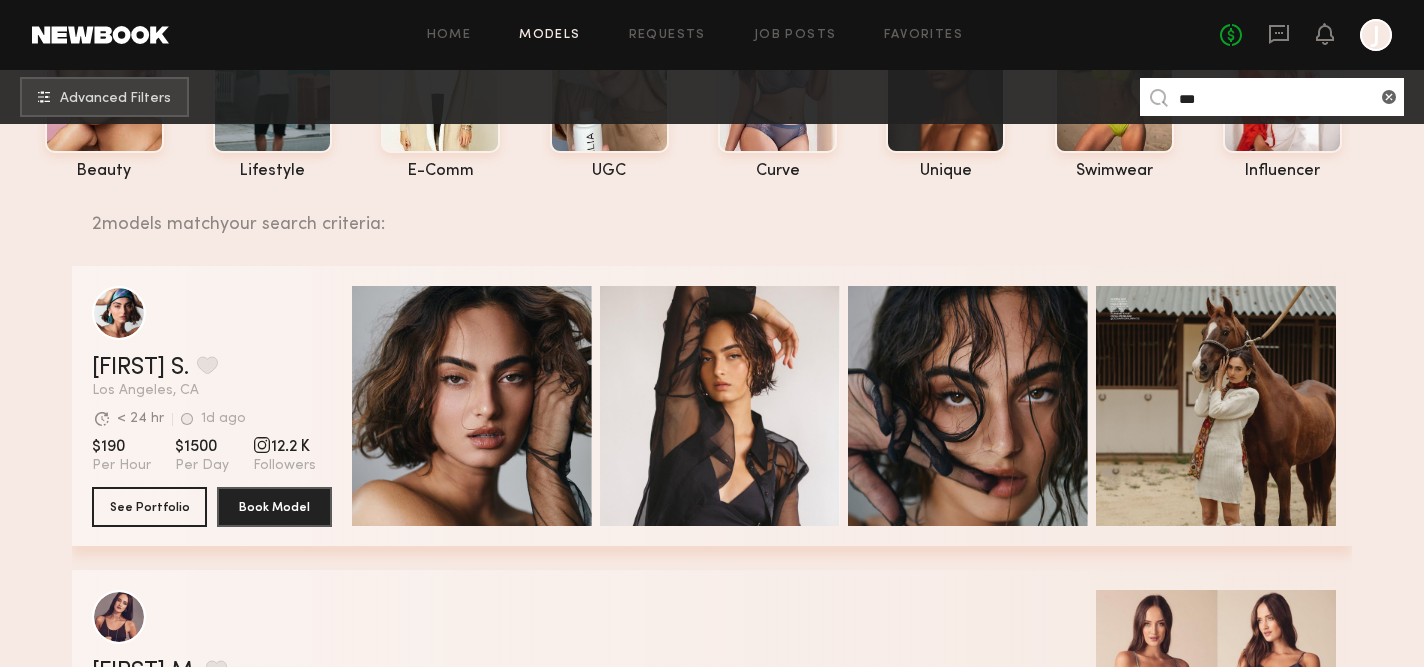 scroll, scrollTop: 203, scrollLeft: 0, axis: vertical 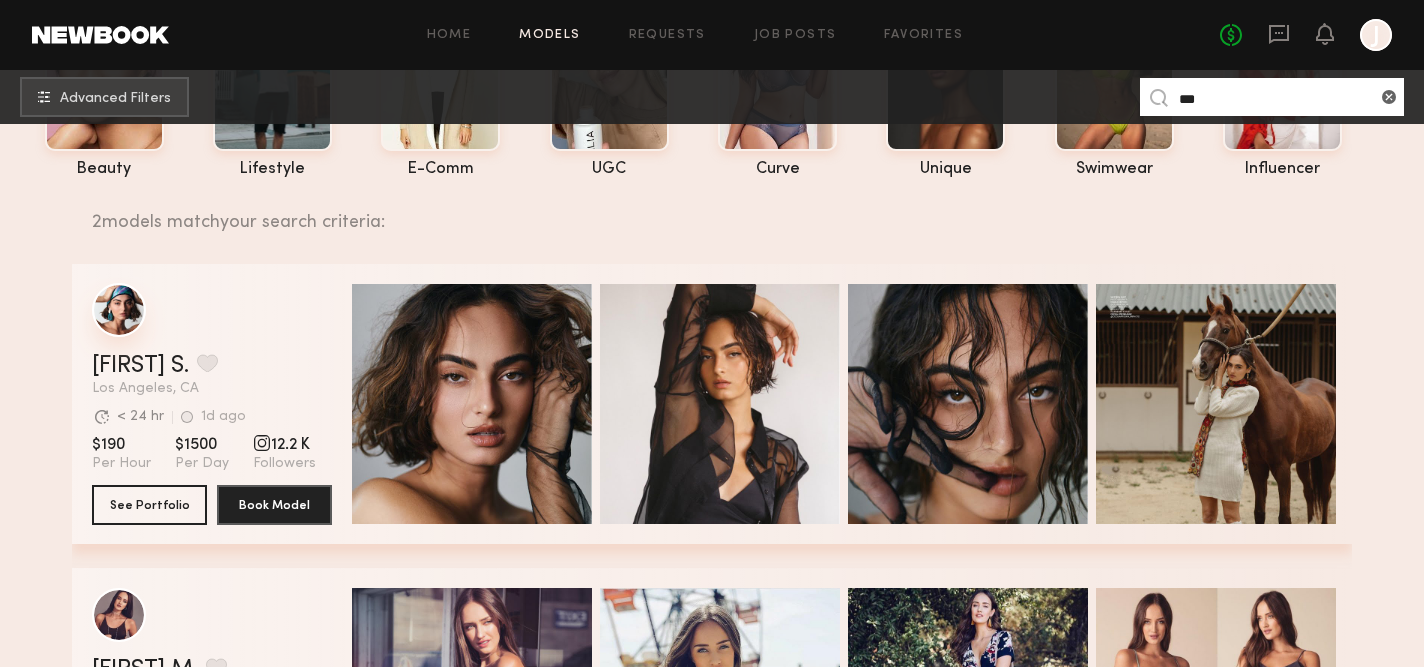 type on "***" 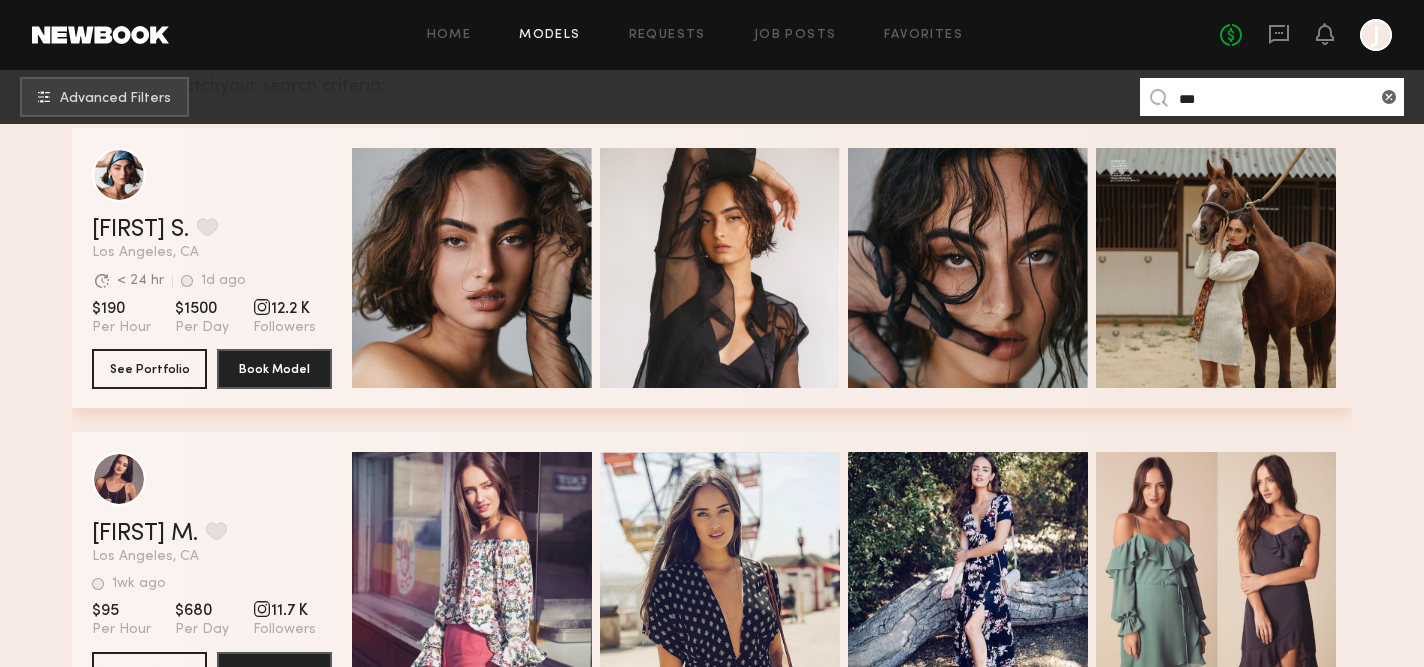 scroll, scrollTop: 0, scrollLeft: 0, axis: both 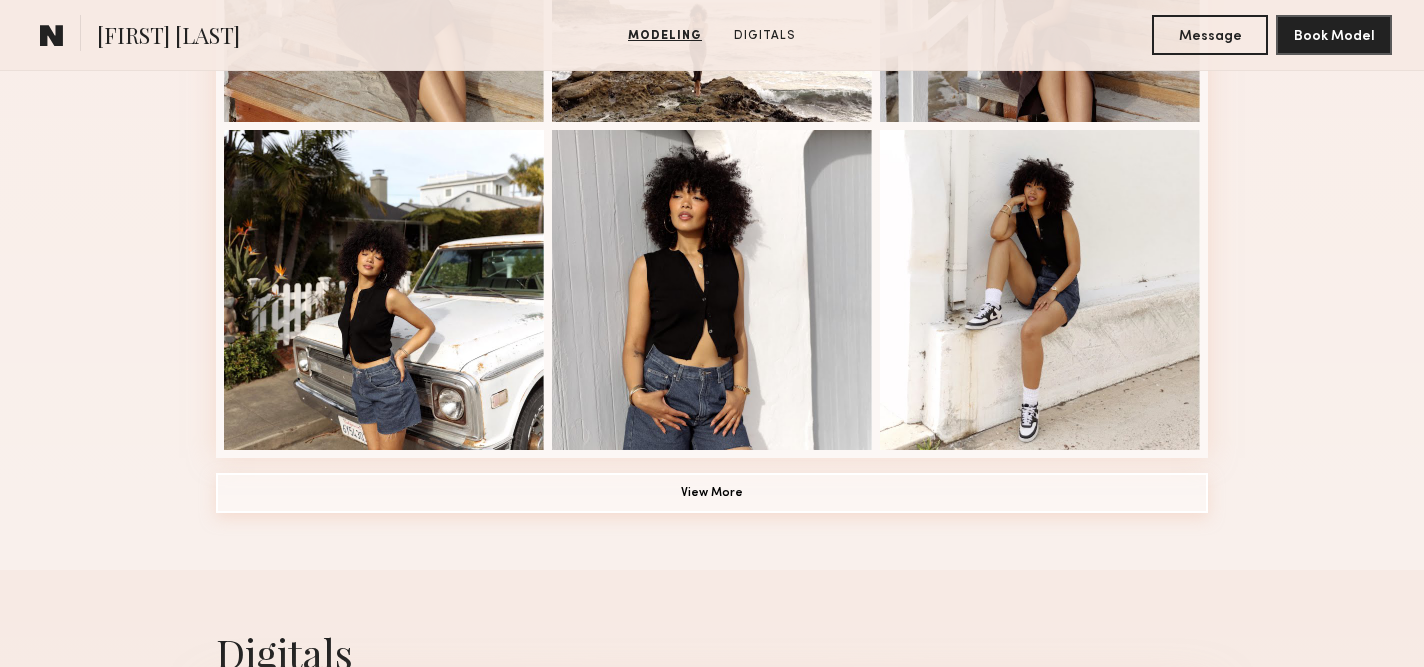 click on "View More" 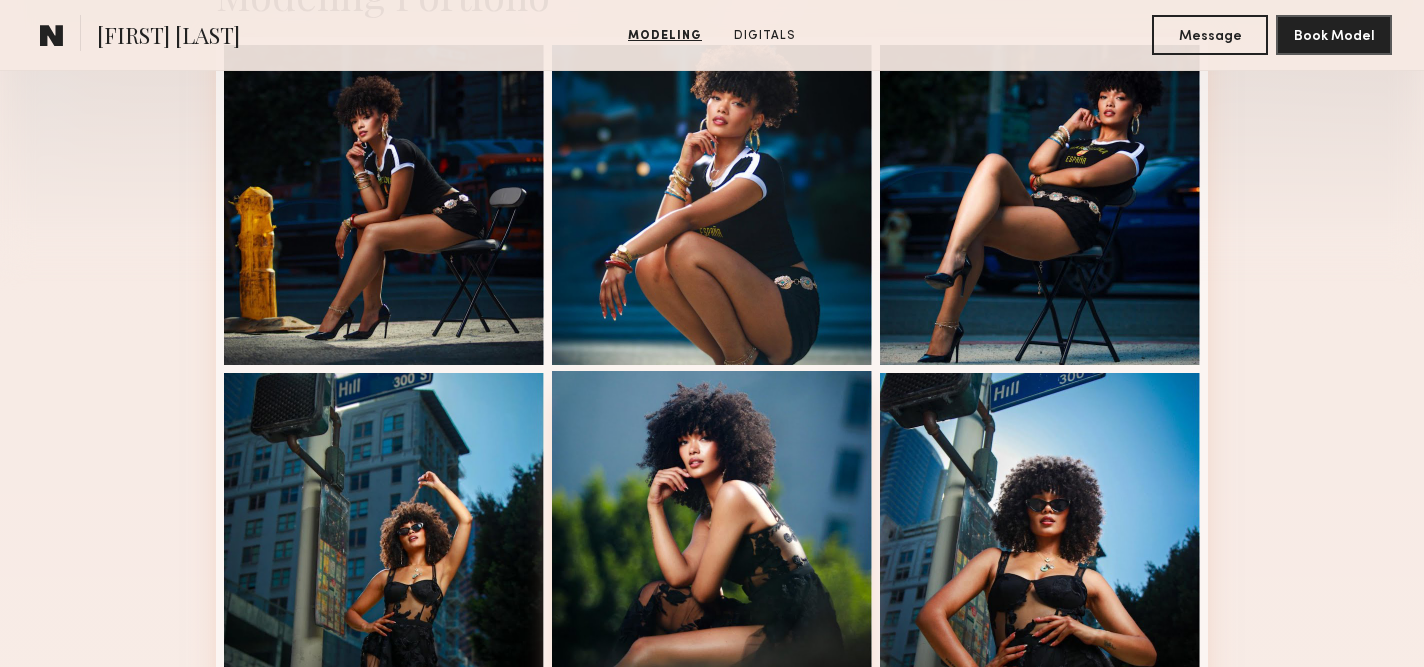 scroll, scrollTop: 547, scrollLeft: 0, axis: vertical 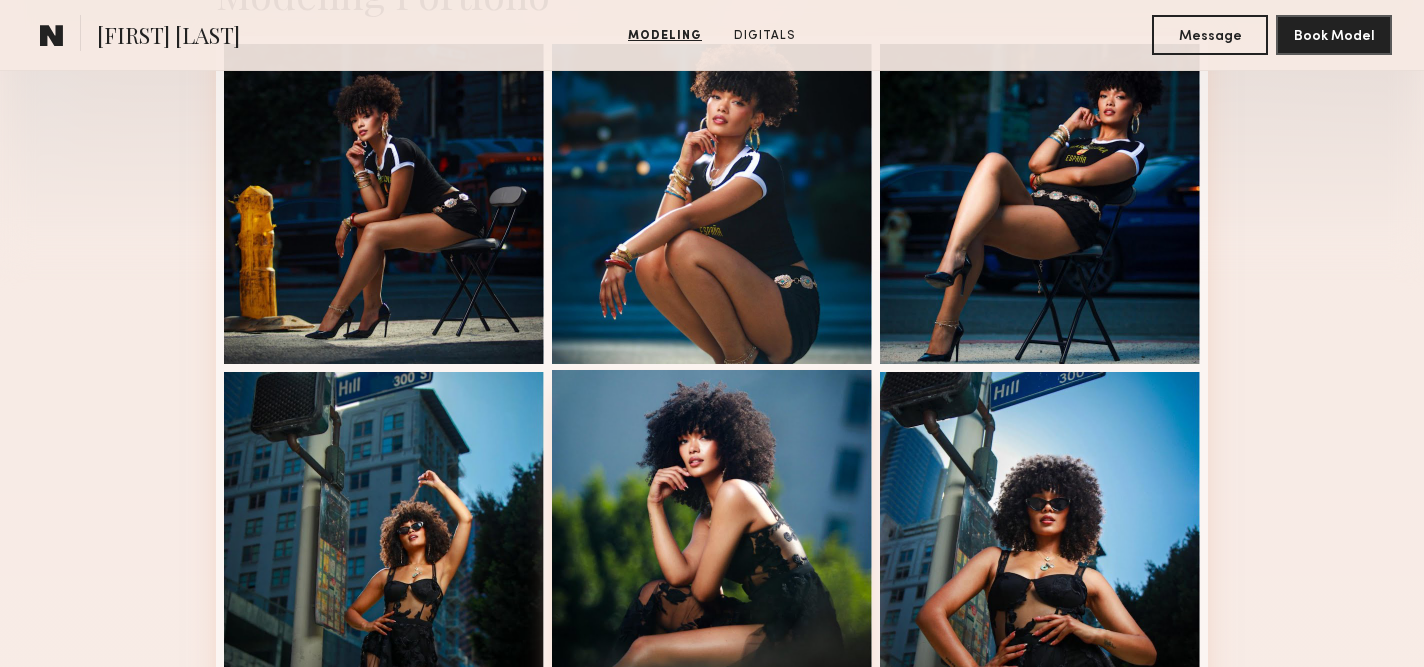 click at bounding box center (712, 530) 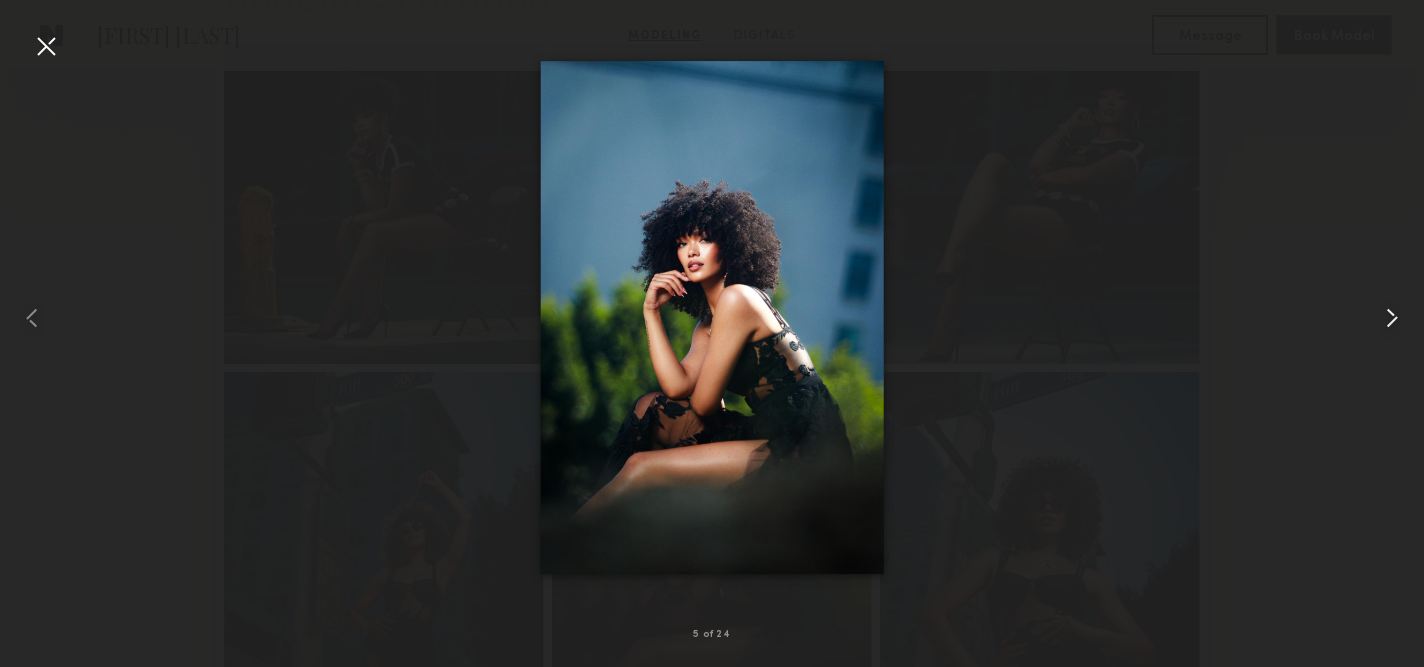 click at bounding box center (1392, 318) 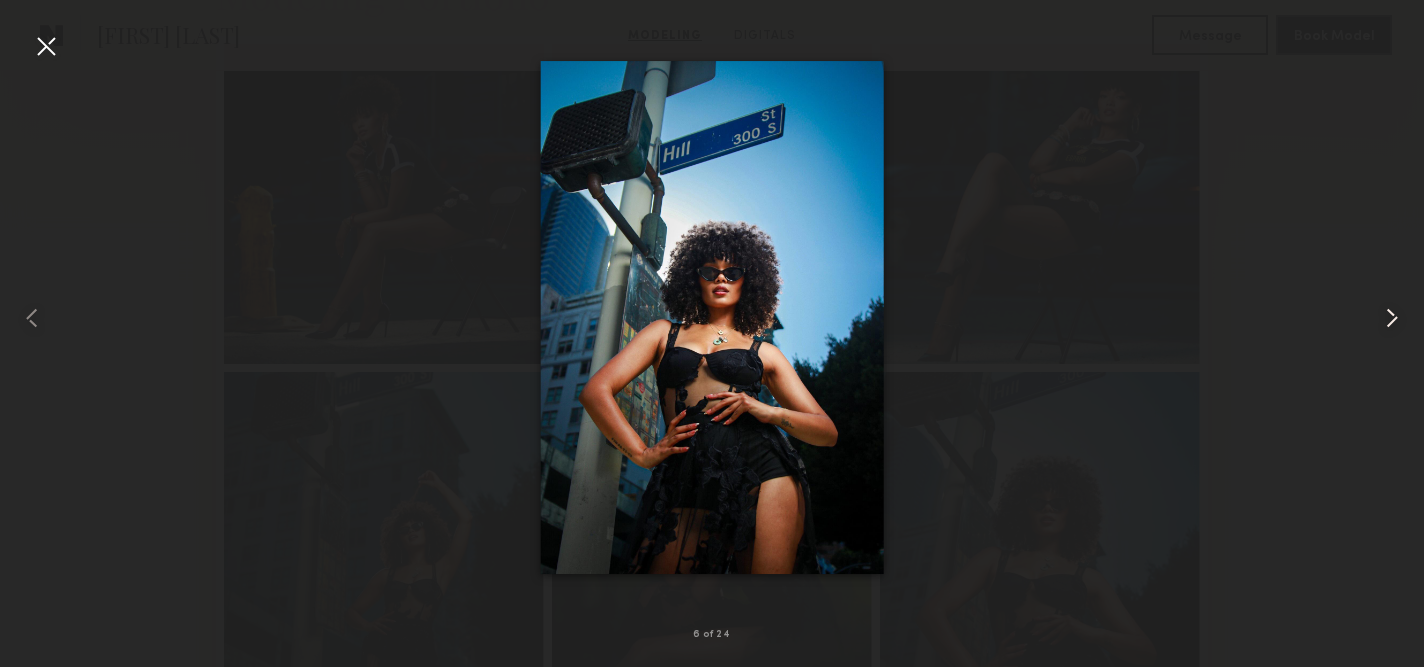 click at bounding box center [1392, 318] 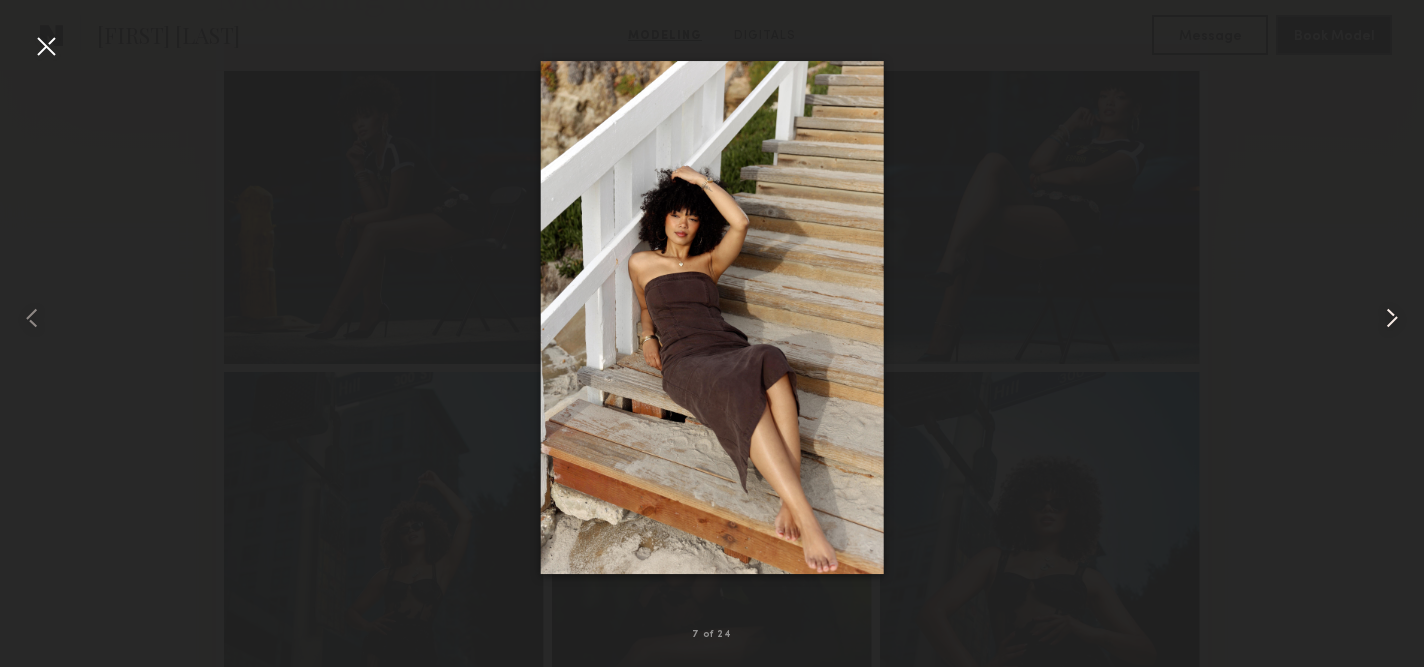 click at bounding box center (1392, 318) 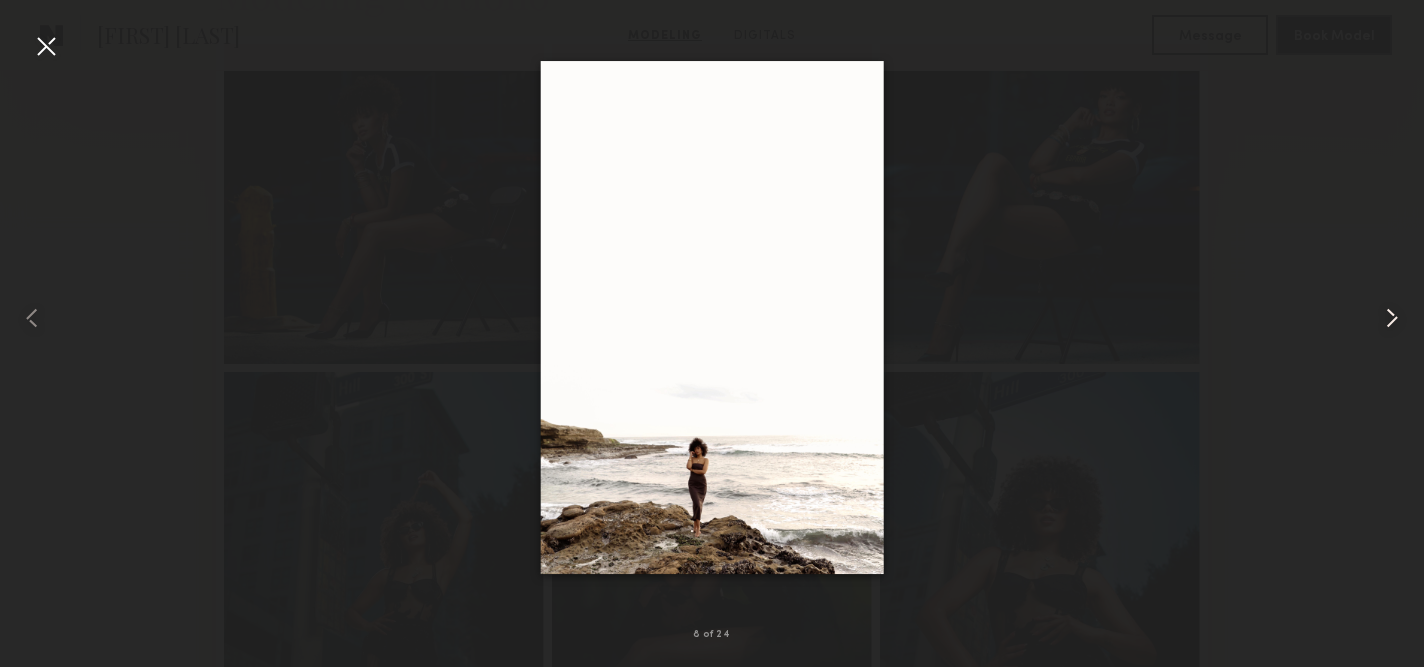 click at bounding box center [1392, 318] 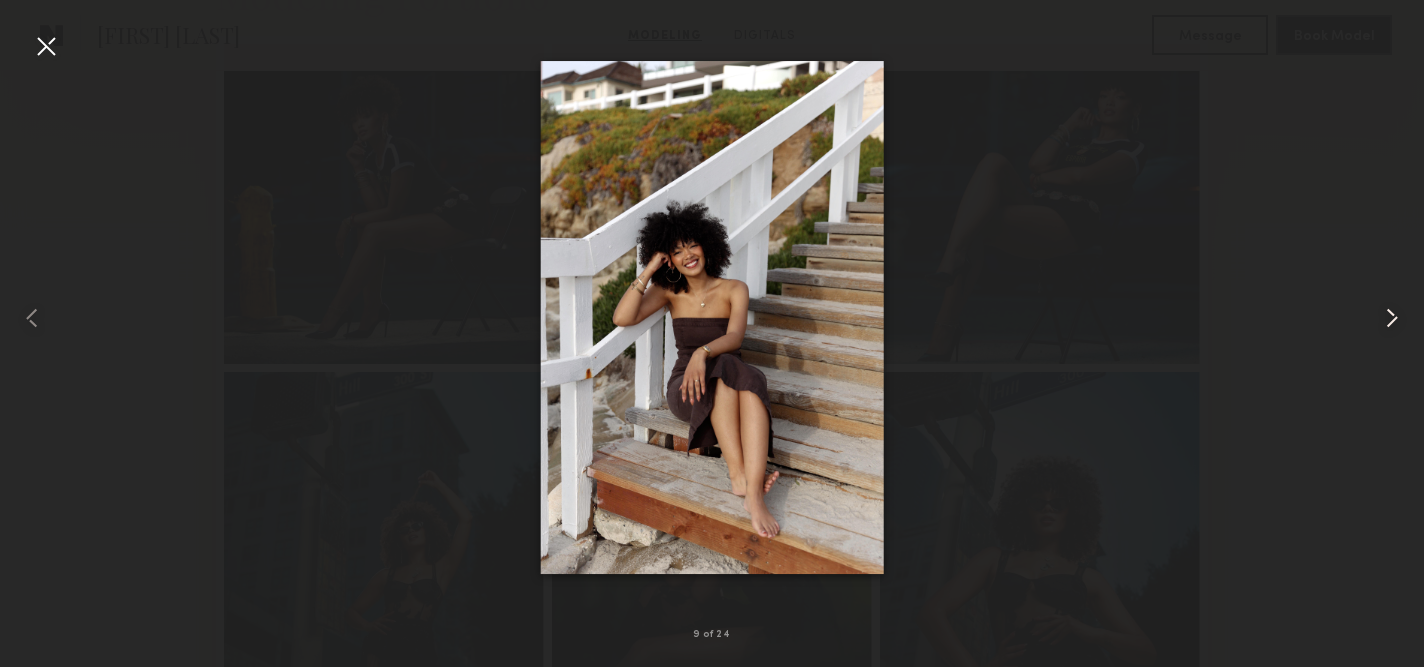 click at bounding box center (1392, 318) 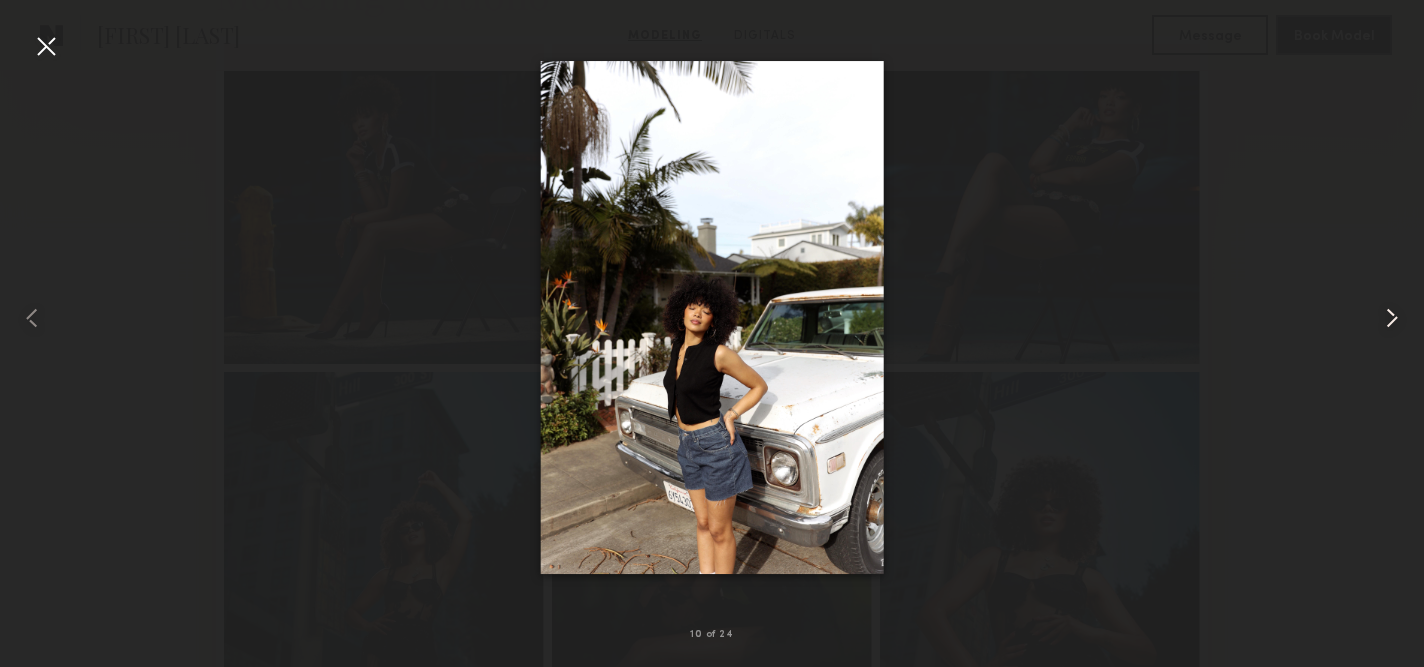 click at bounding box center (1392, 318) 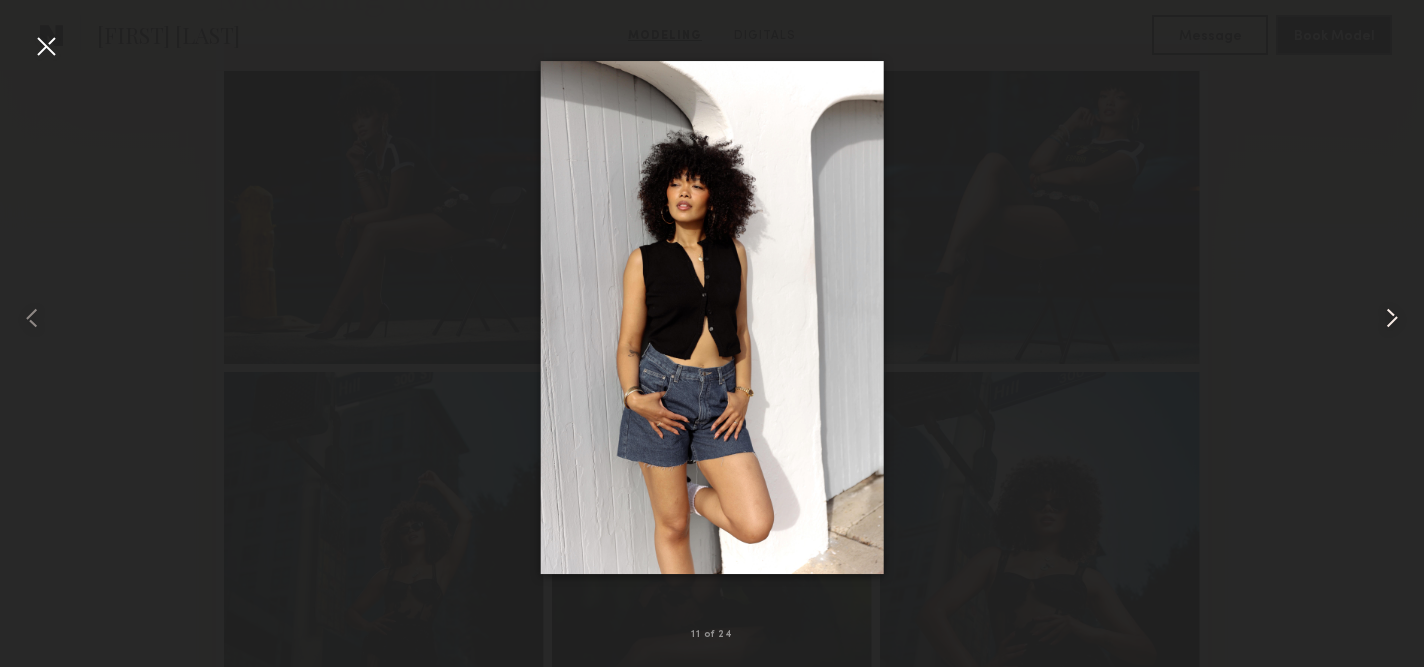 click at bounding box center (1392, 318) 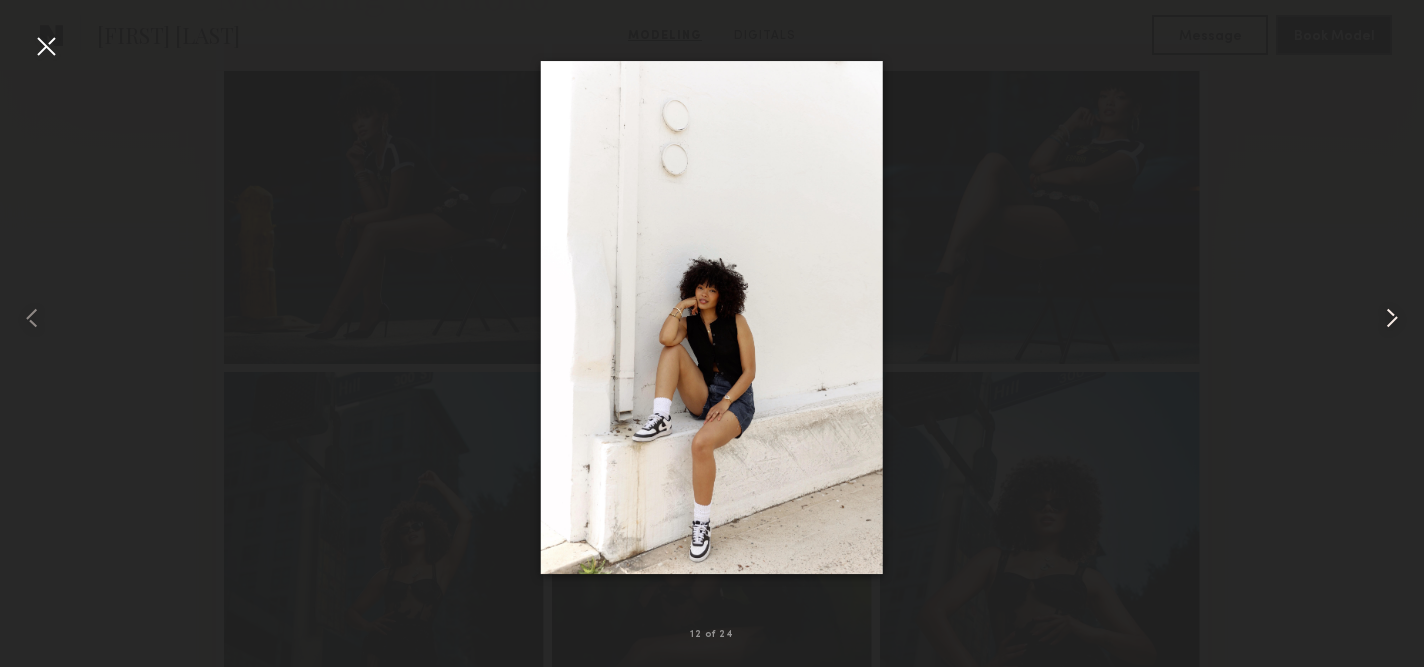 click at bounding box center (1392, 318) 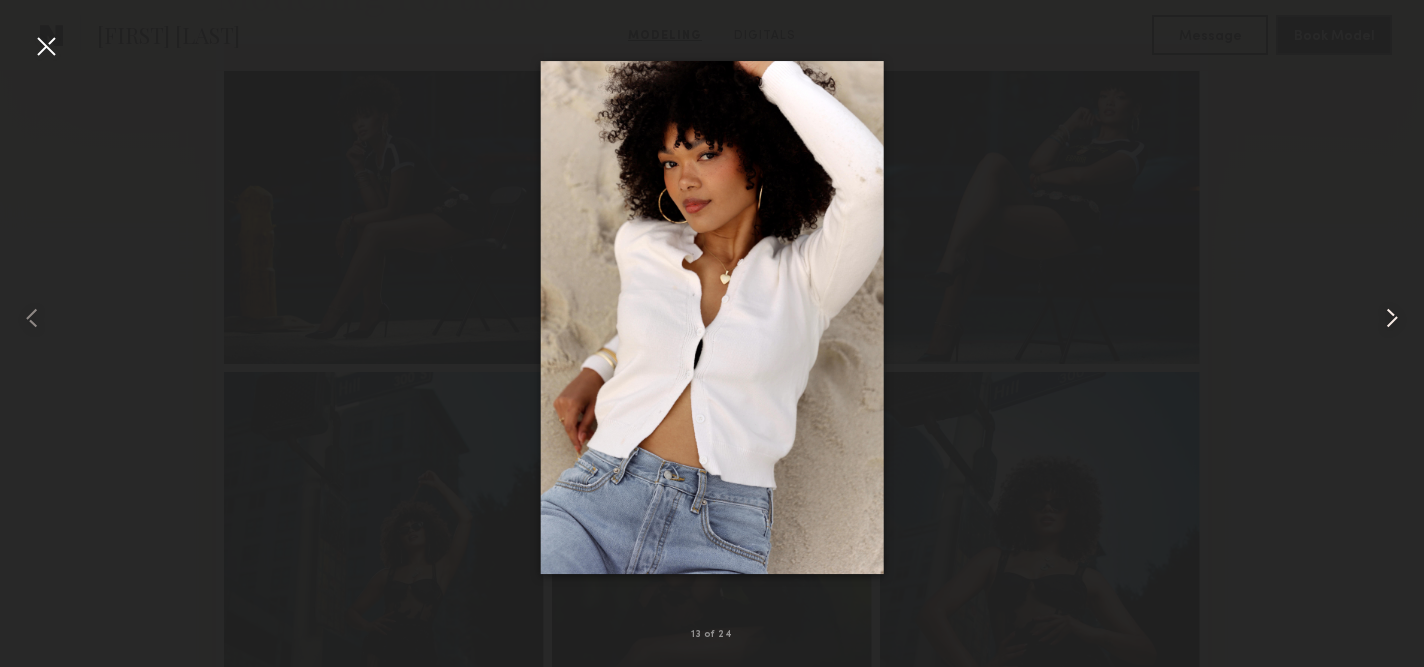 click at bounding box center [1392, 318] 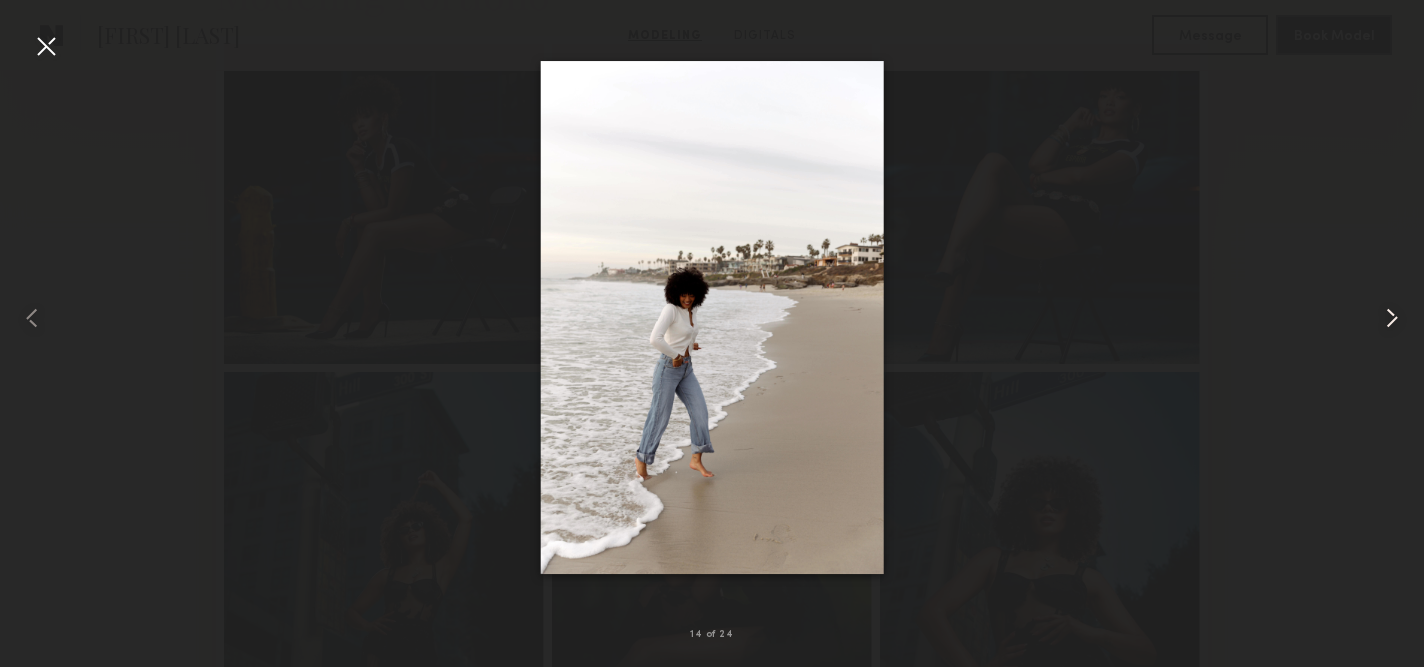click at bounding box center [1392, 318] 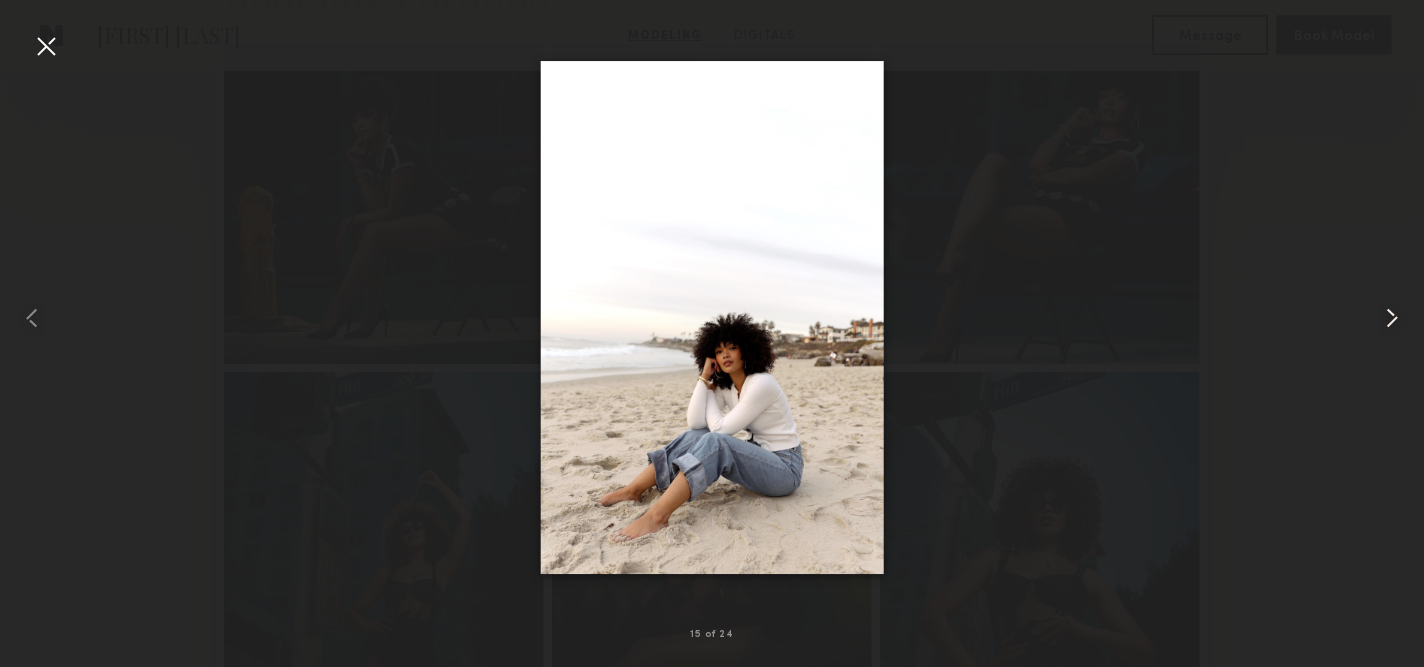 click at bounding box center (1392, 318) 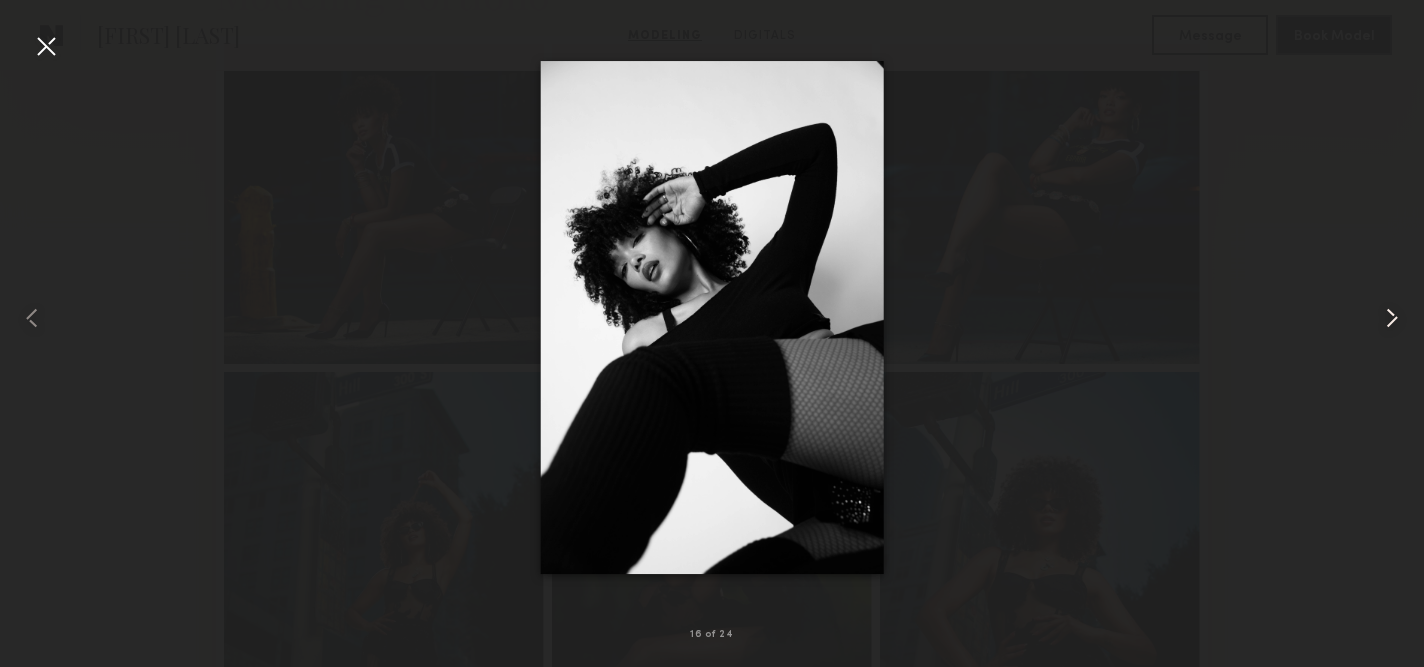 click at bounding box center [1392, 318] 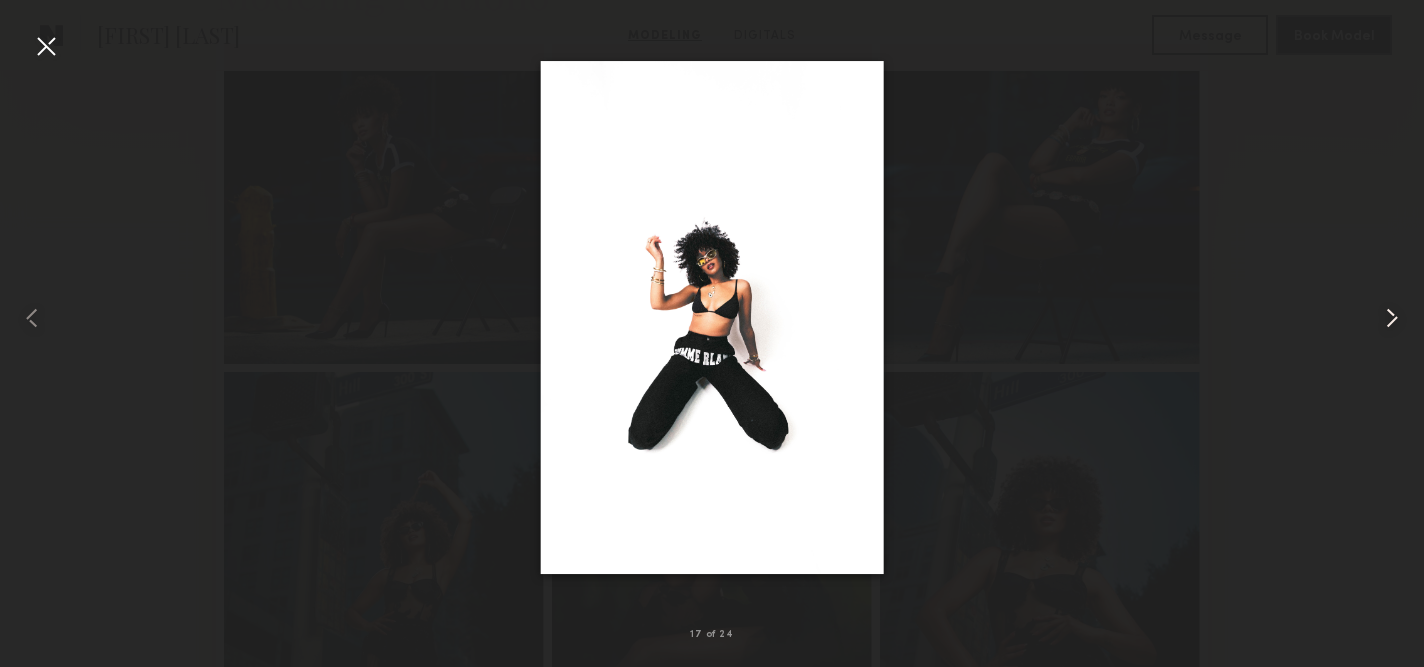 click at bounding box center (1392, 318) 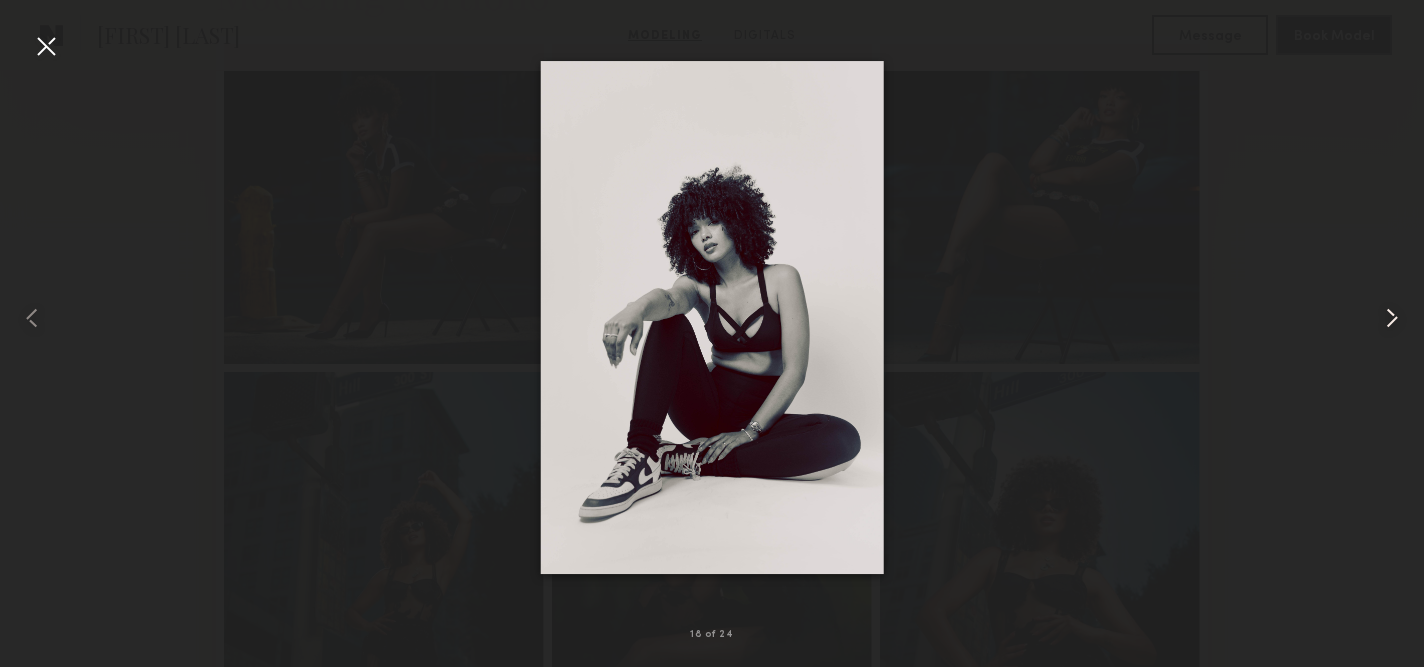 click at bounding box center (1392, 318) 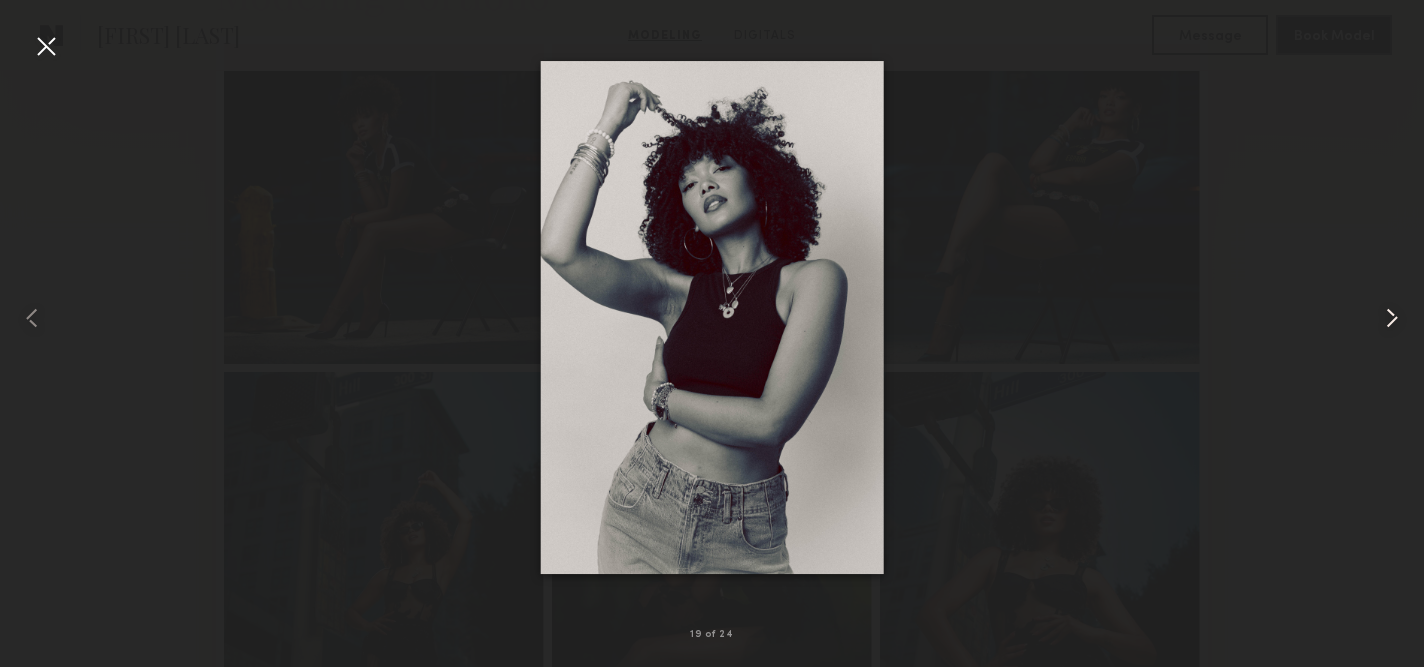 click at bounding box center [1392, 318] 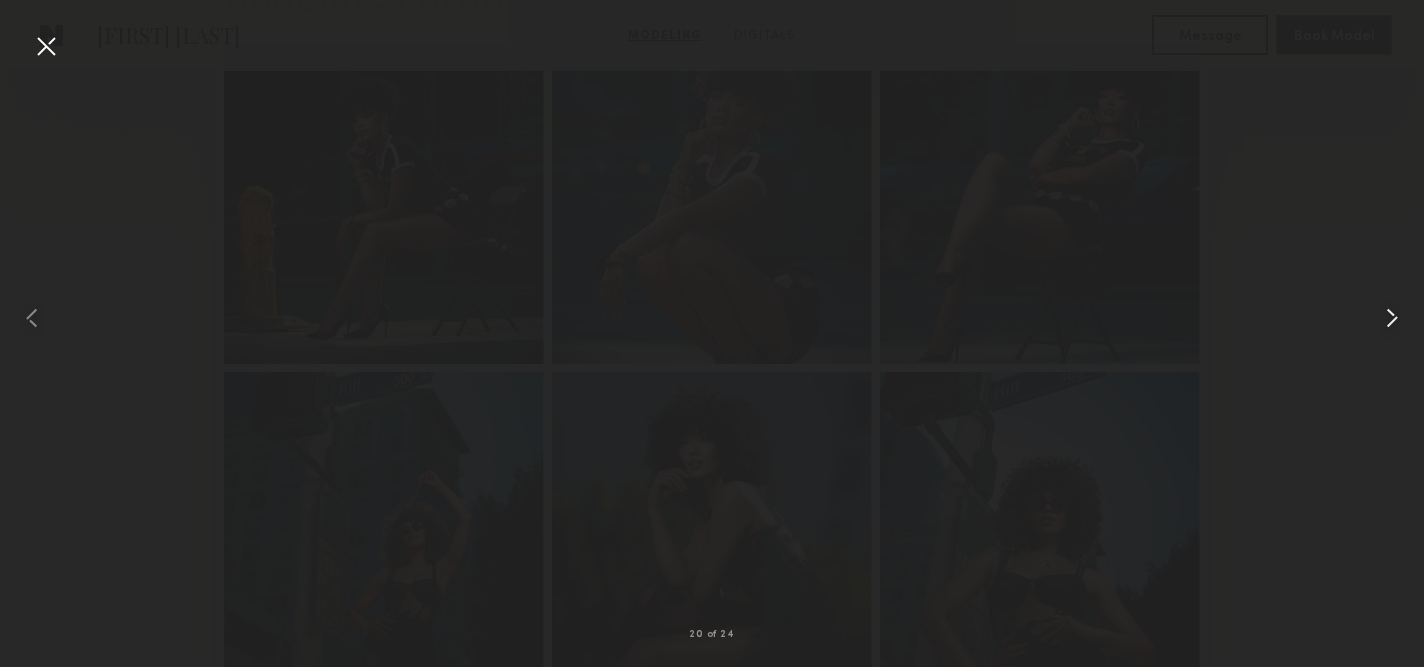 click at bounding box center [1392, 318] 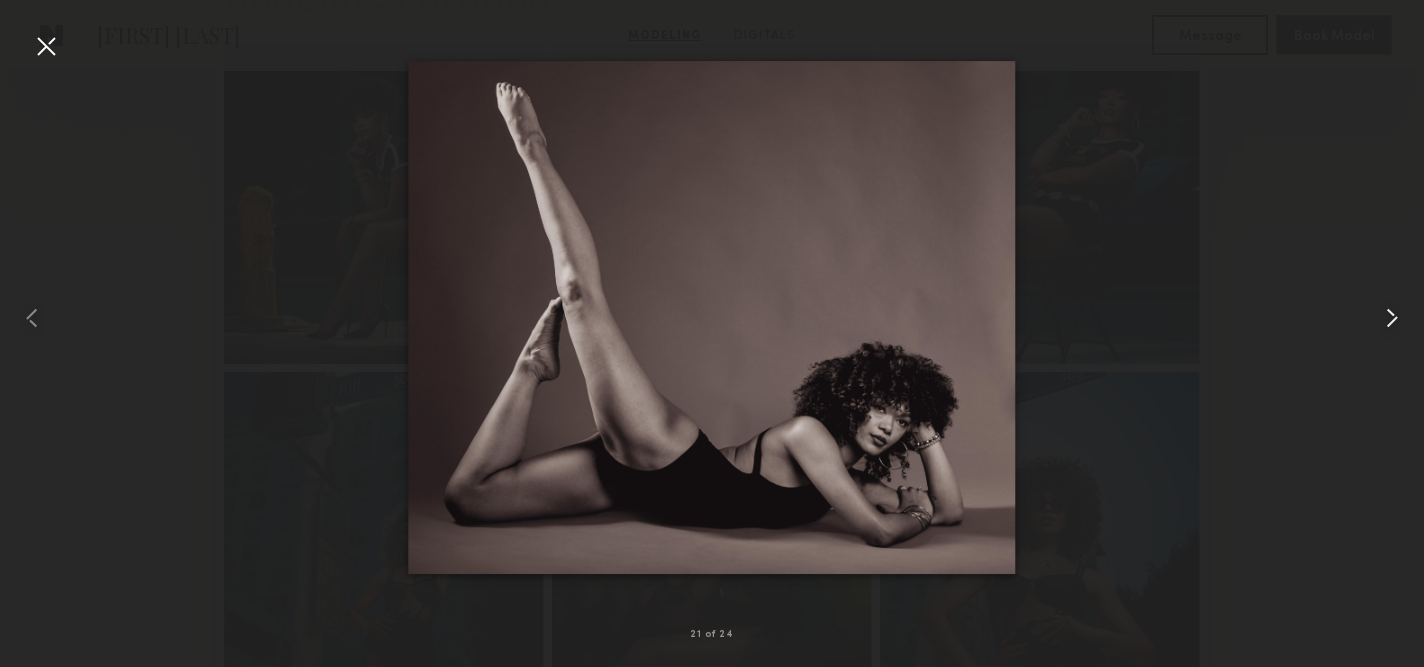 click at bounding box center (1392, 318) 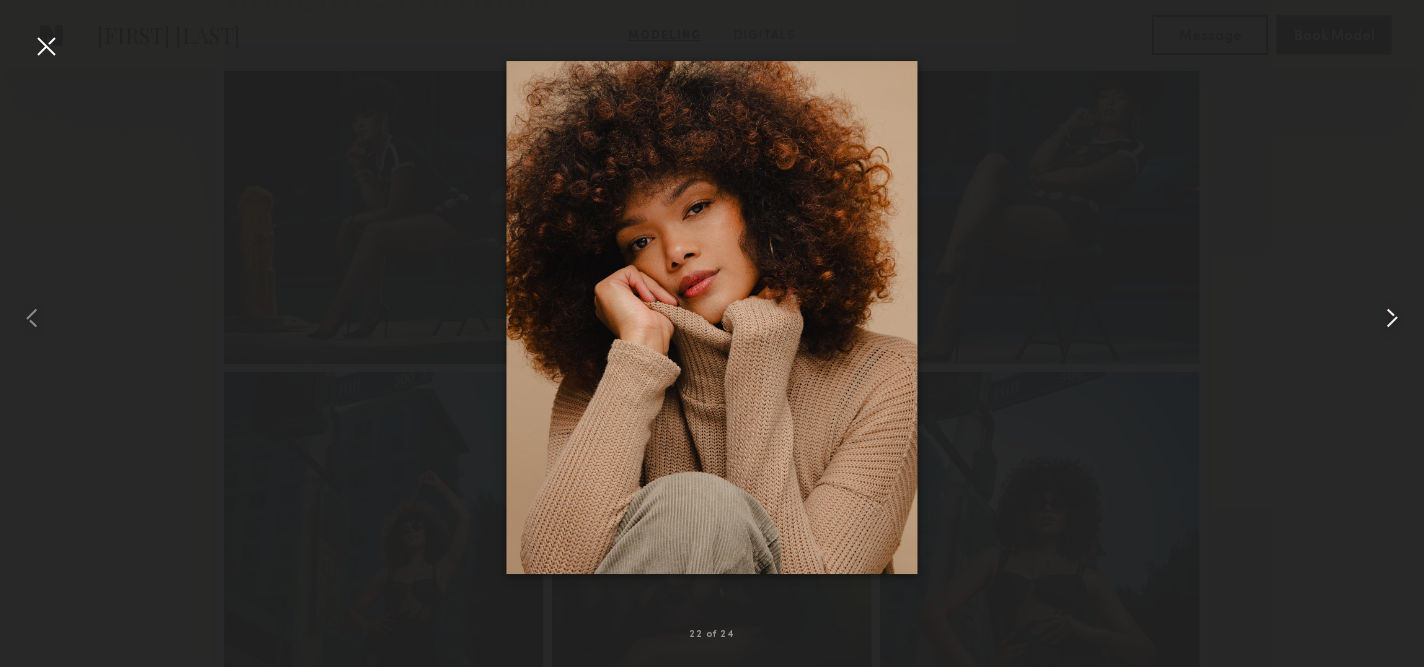 click at bounding box center (1392, 318) 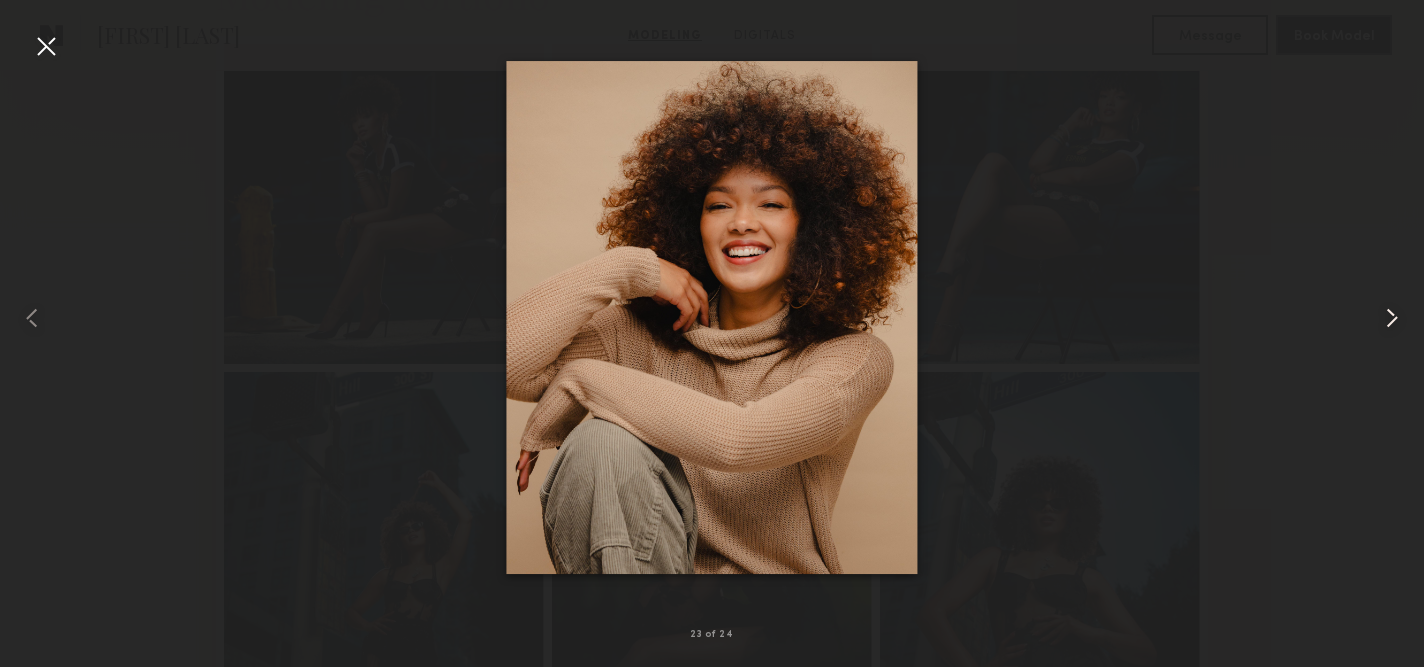 click at bounding box center [1392, 318] 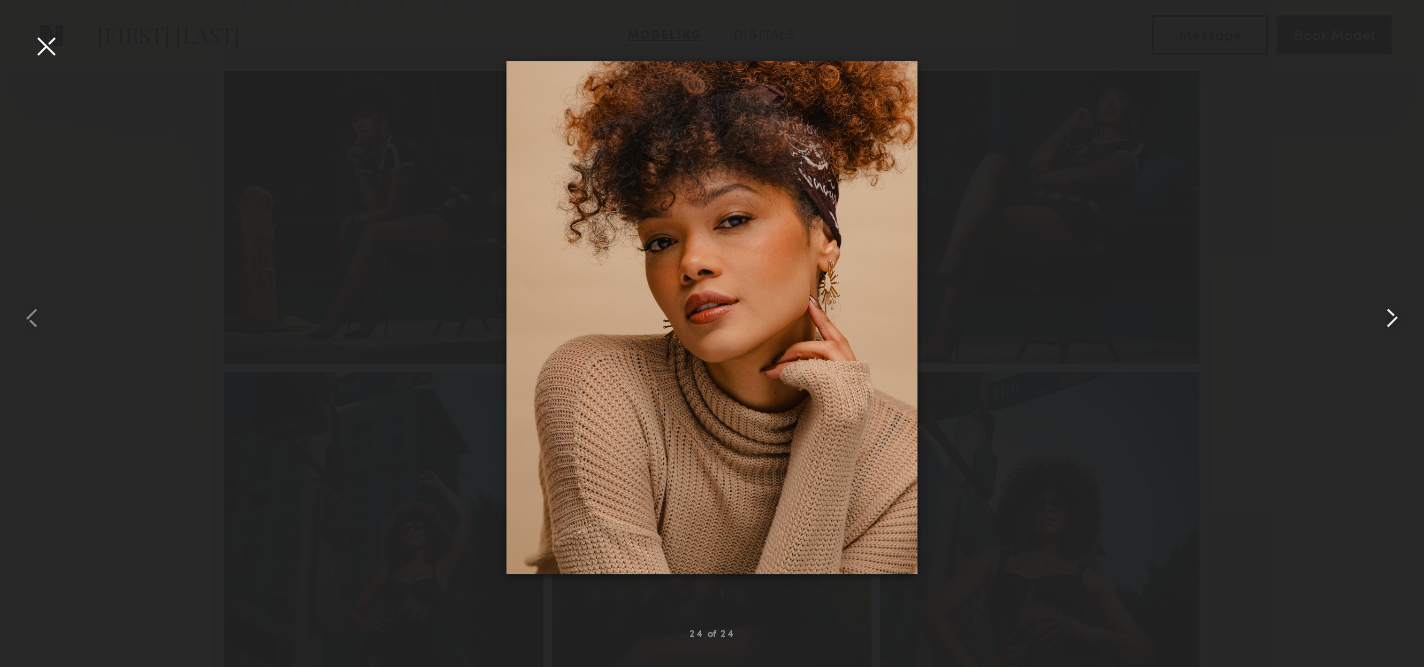 click at bounding box center [1392, 318] 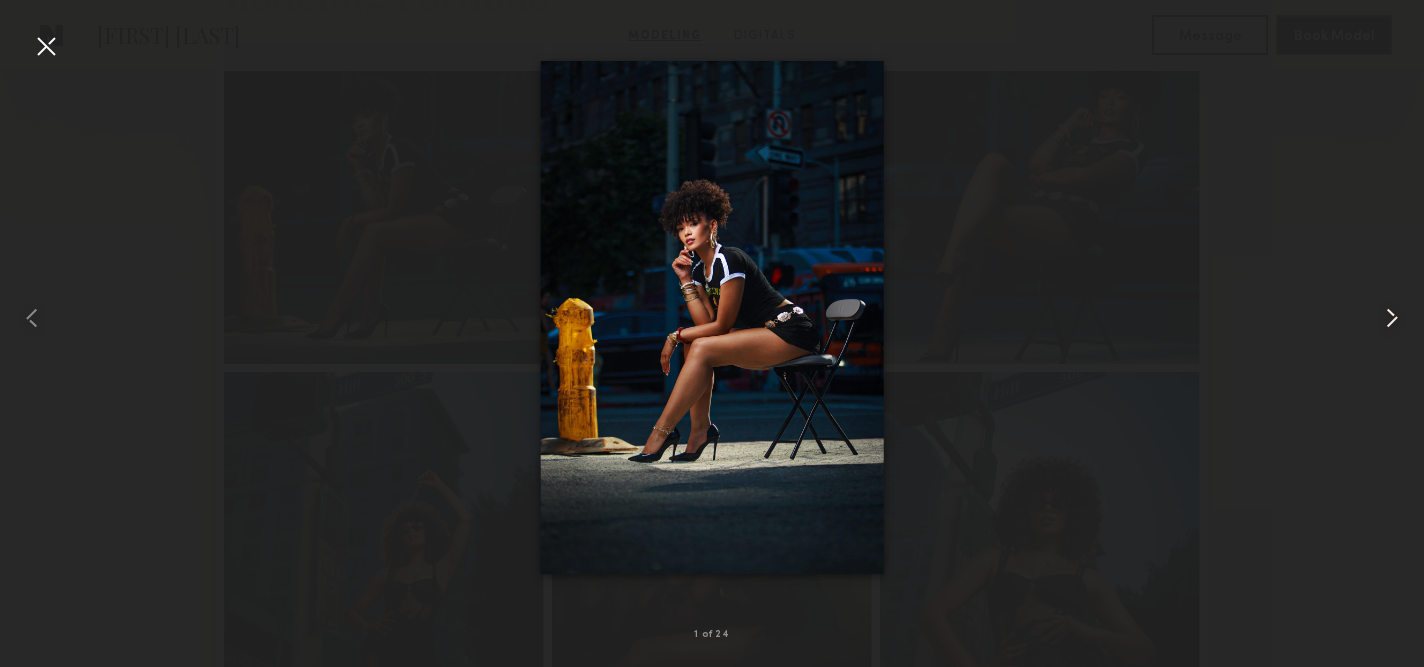 click at bounding box center (1392, 318) 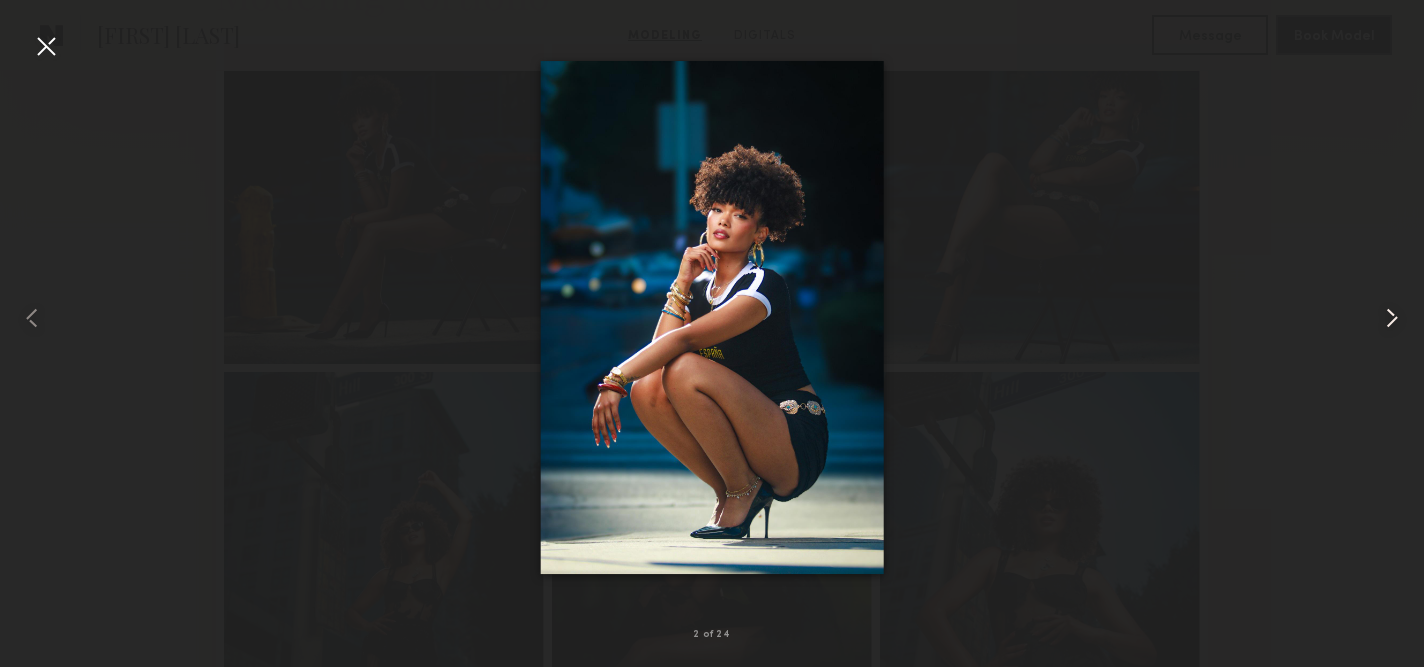 click at bounding box center [1392, 318] 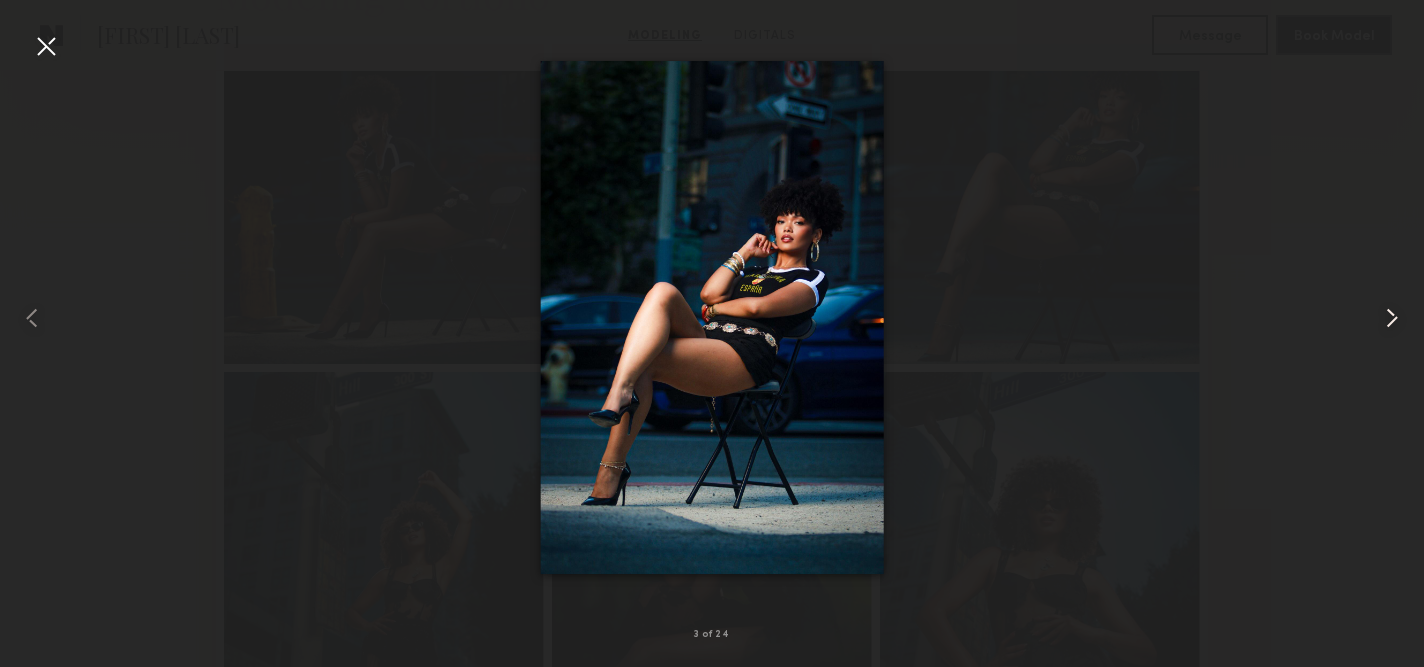 click at bounding box center [1392, 318] 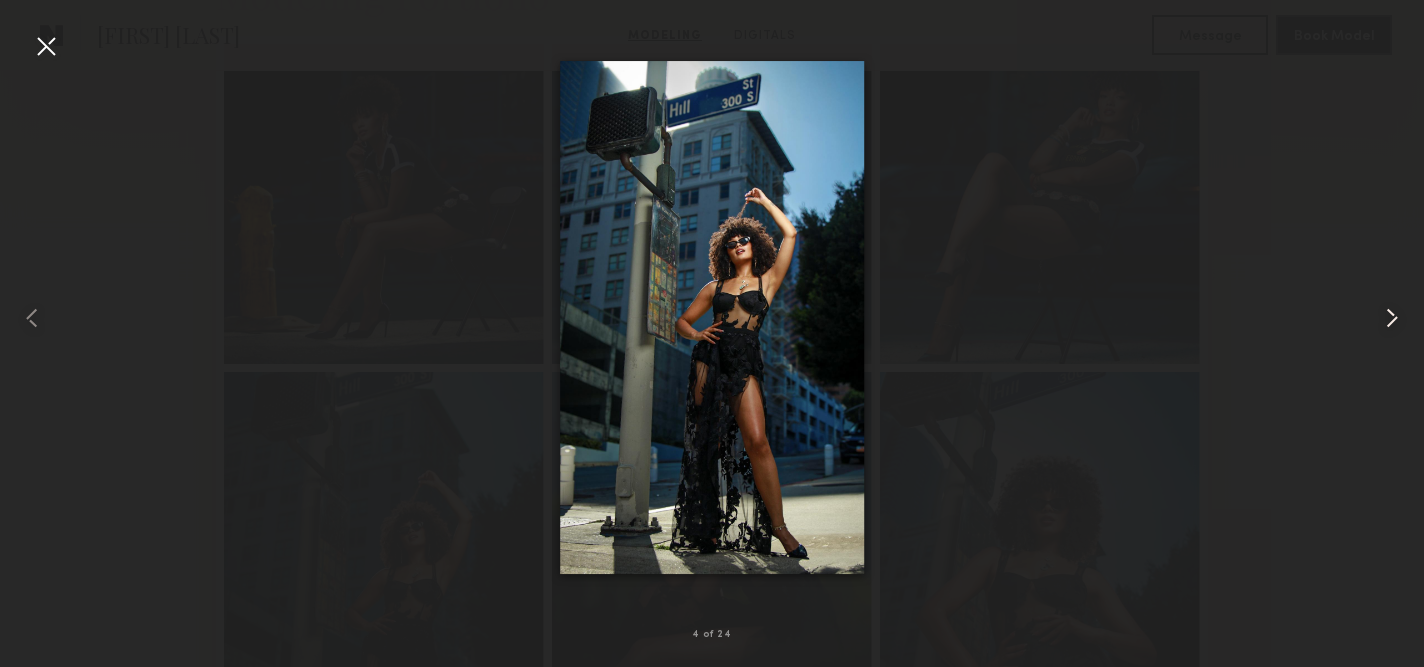 click at bounding box center (1392, 318) 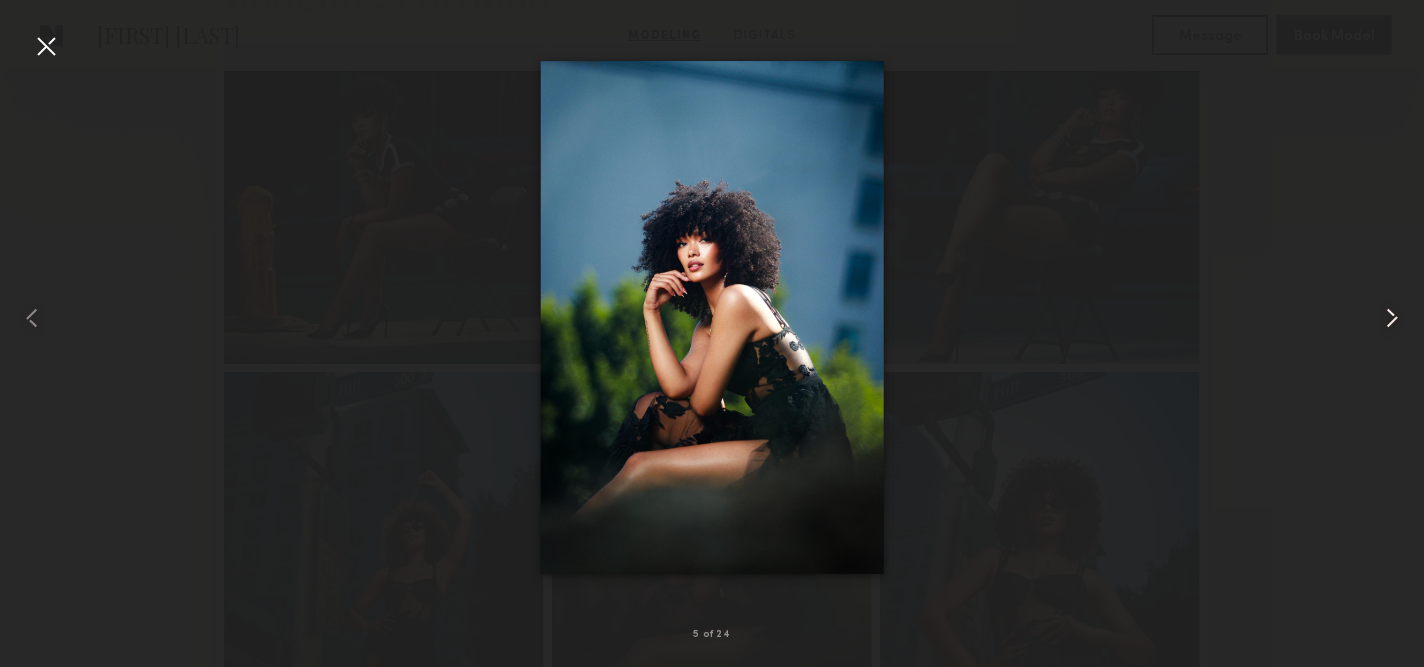 click at bounding box center [1392, 318] 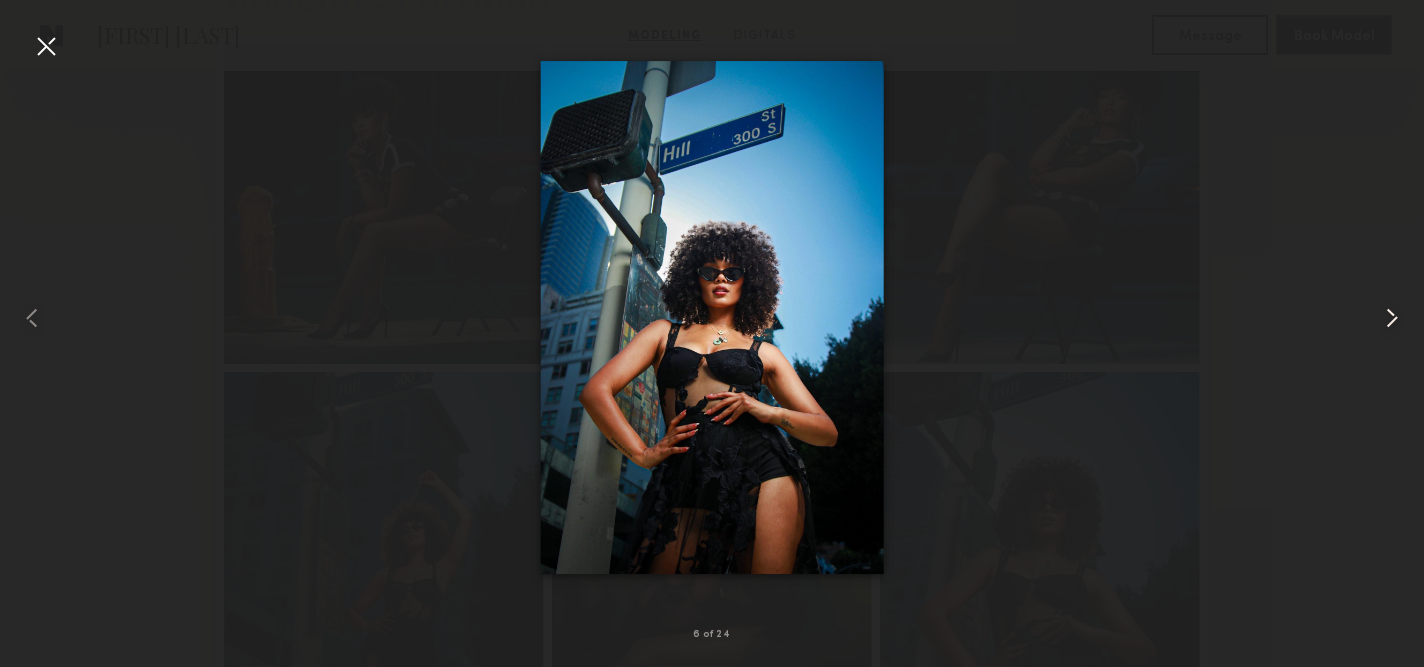 click at bounding box center [1392, 318] 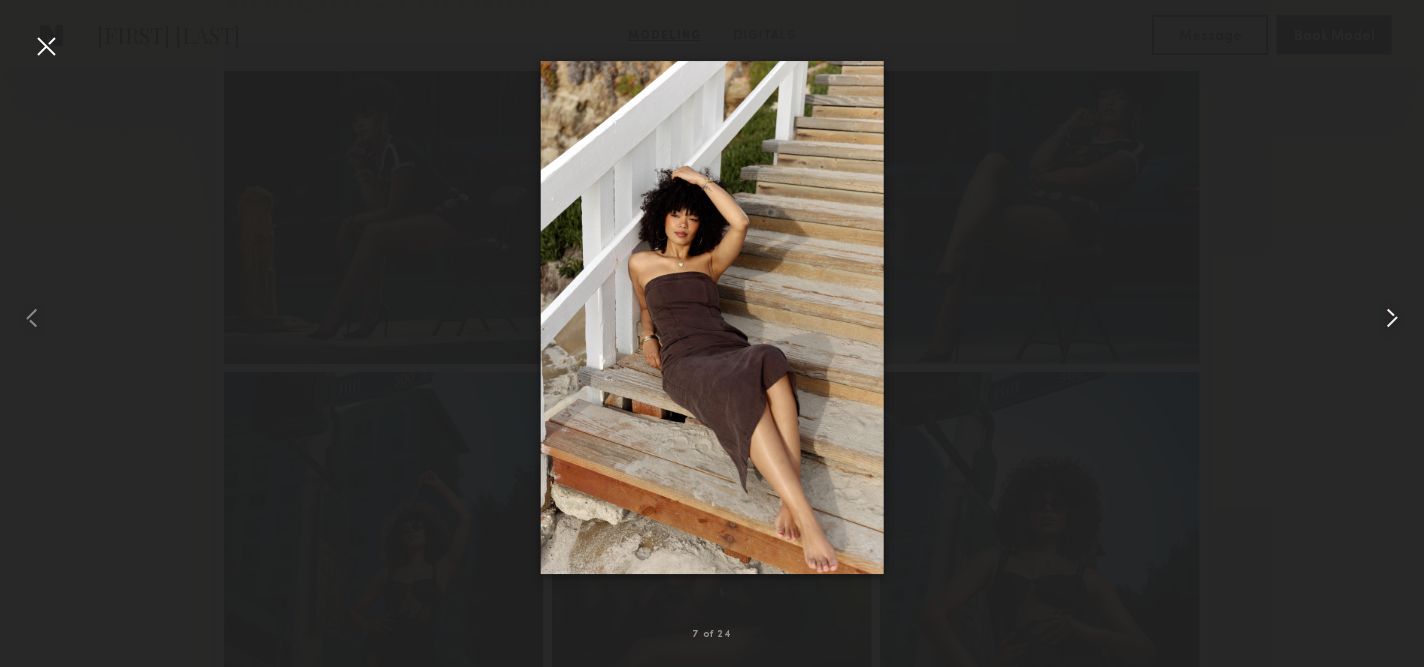 click at bounding box center [1392, 318] 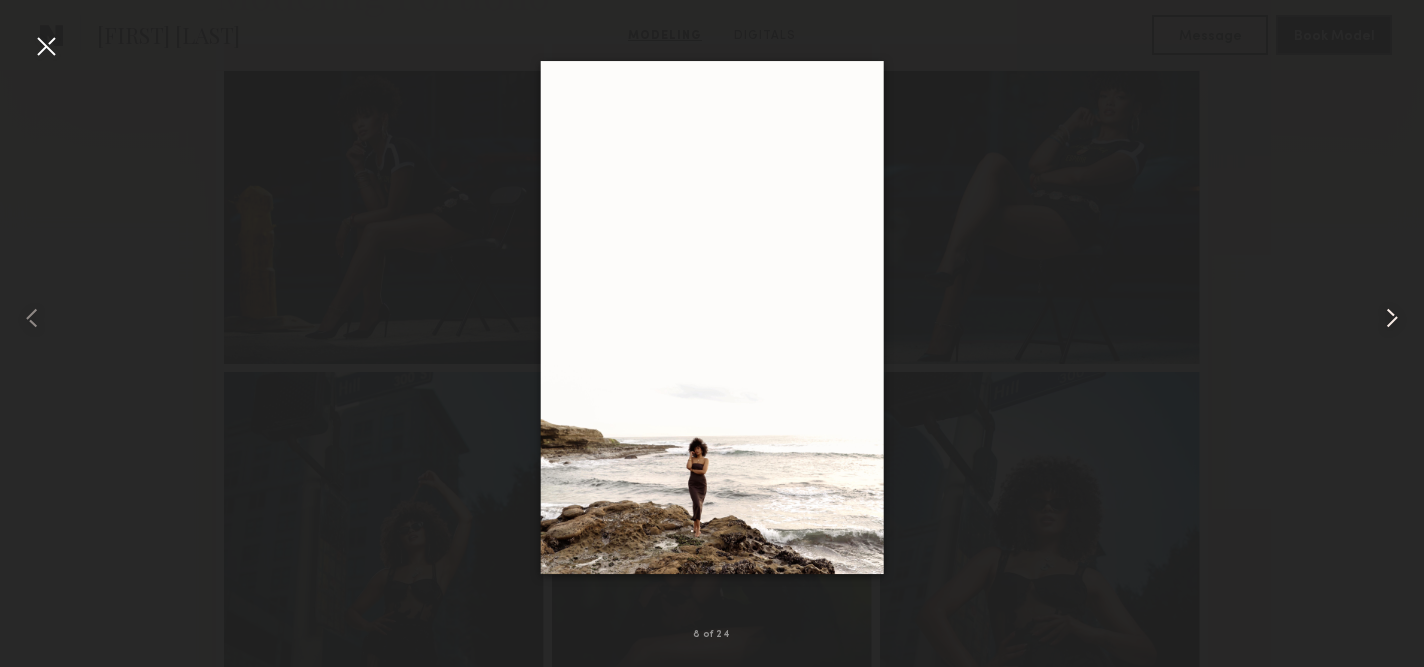 click at bounding box center (1392, 318) 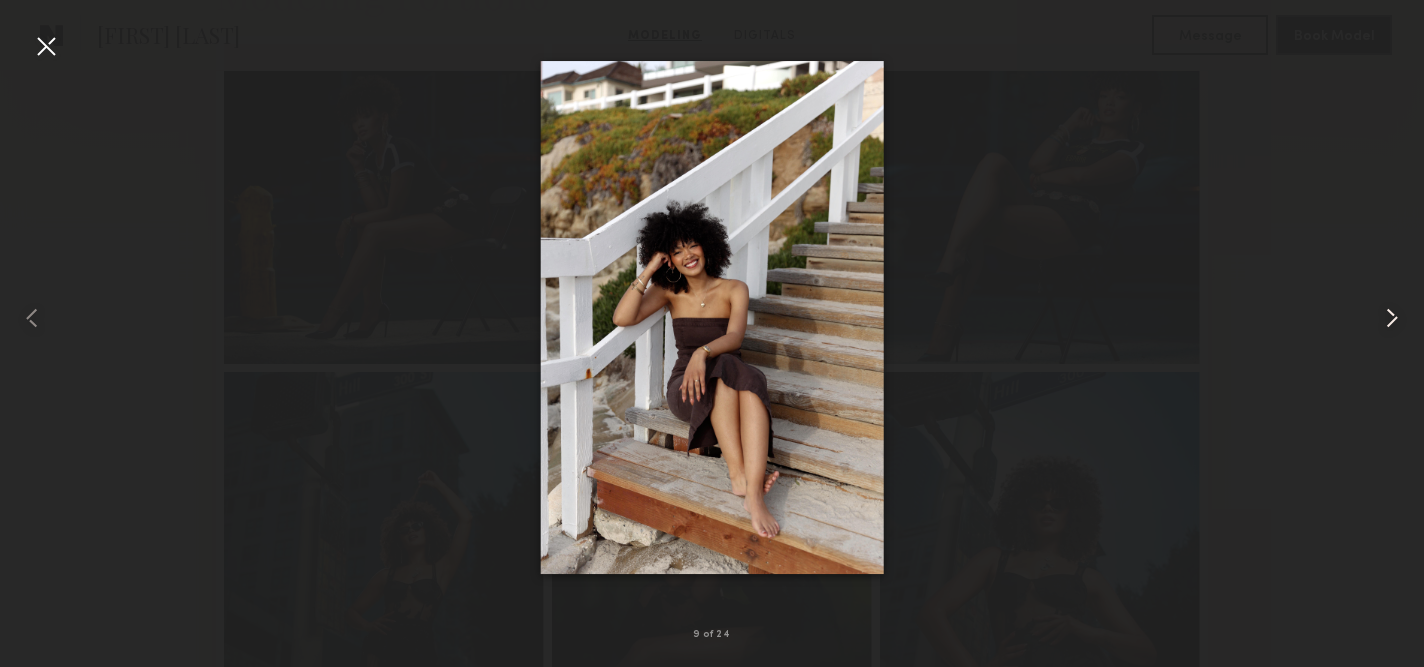 click at bounding box center [1392, 318] 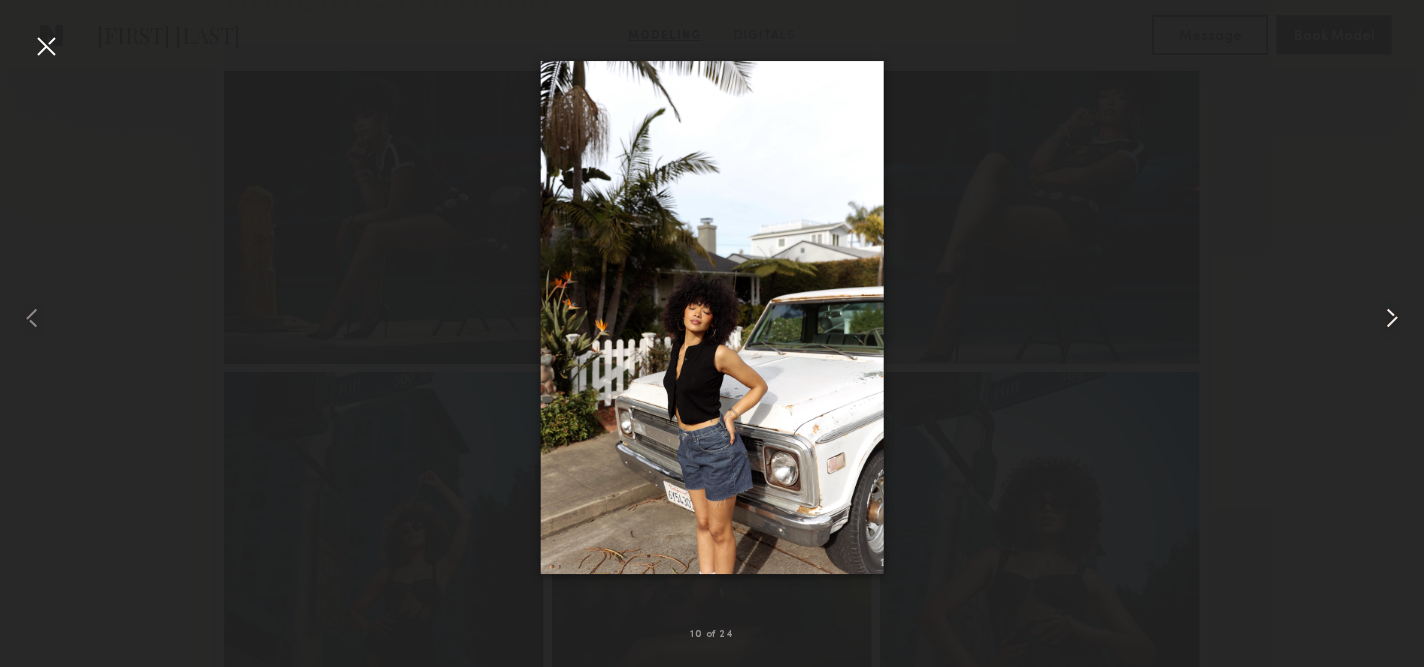 click at bounding box center [1392, 318] 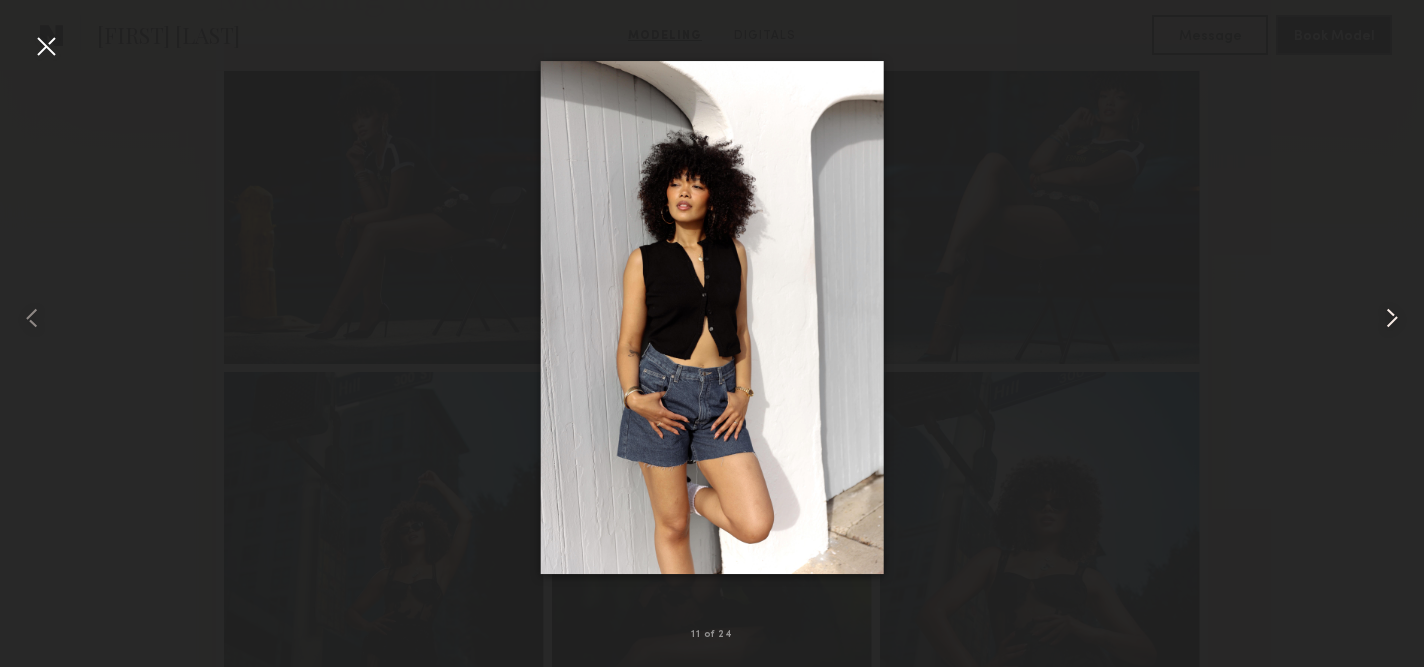 click at bounding box center [1392, 318] 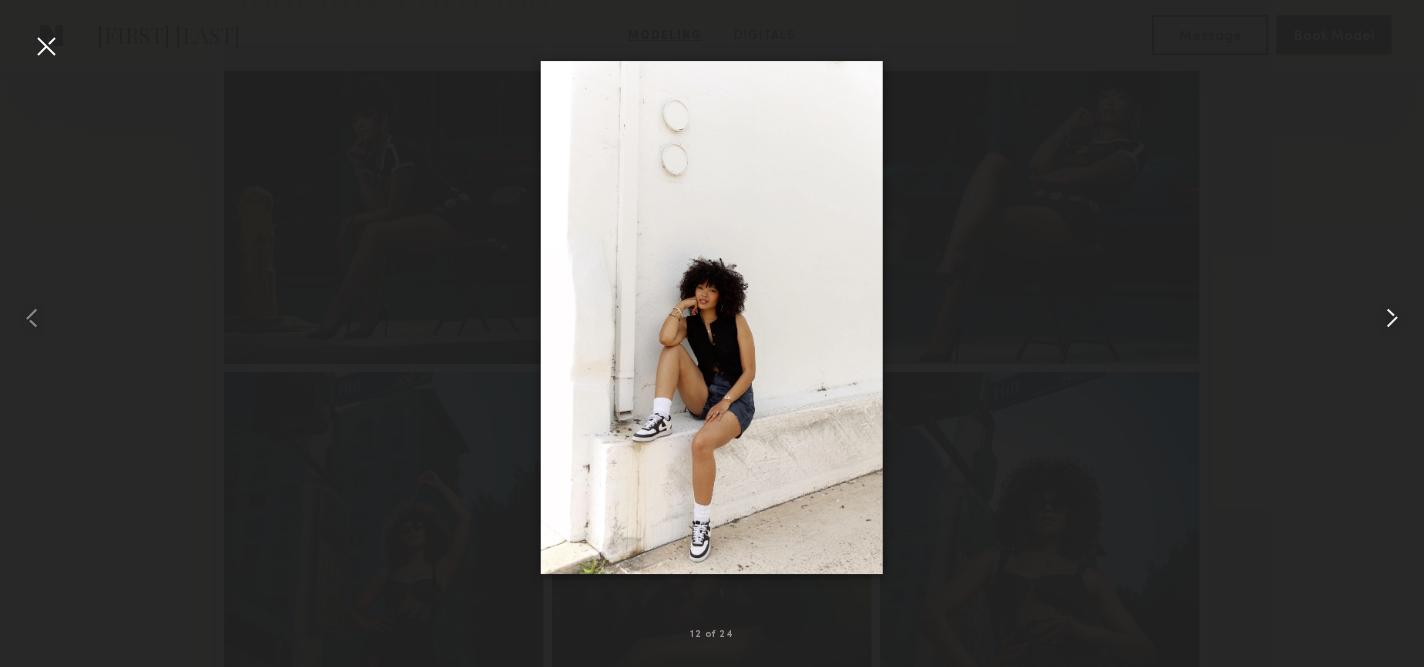 click at bounding box center [1392, 318] 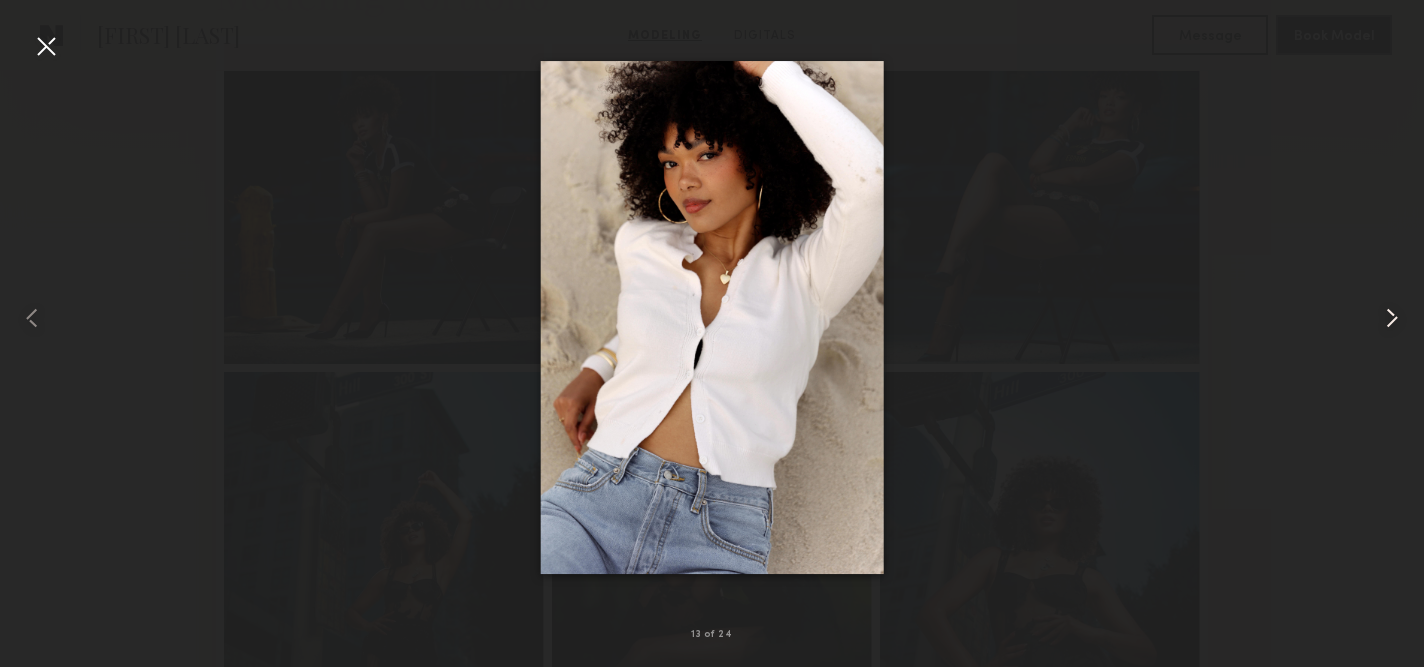 click at bounding box center (1392, 318) 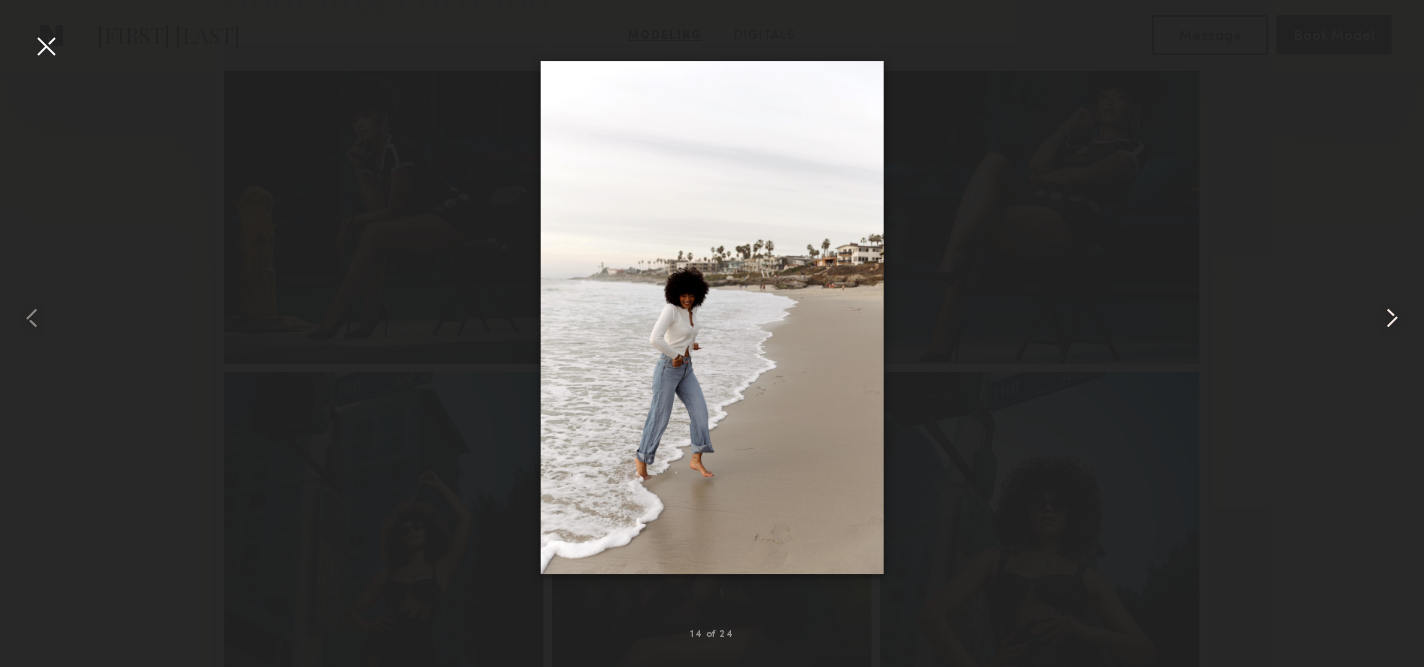 click at bounding box center [1392, 318] 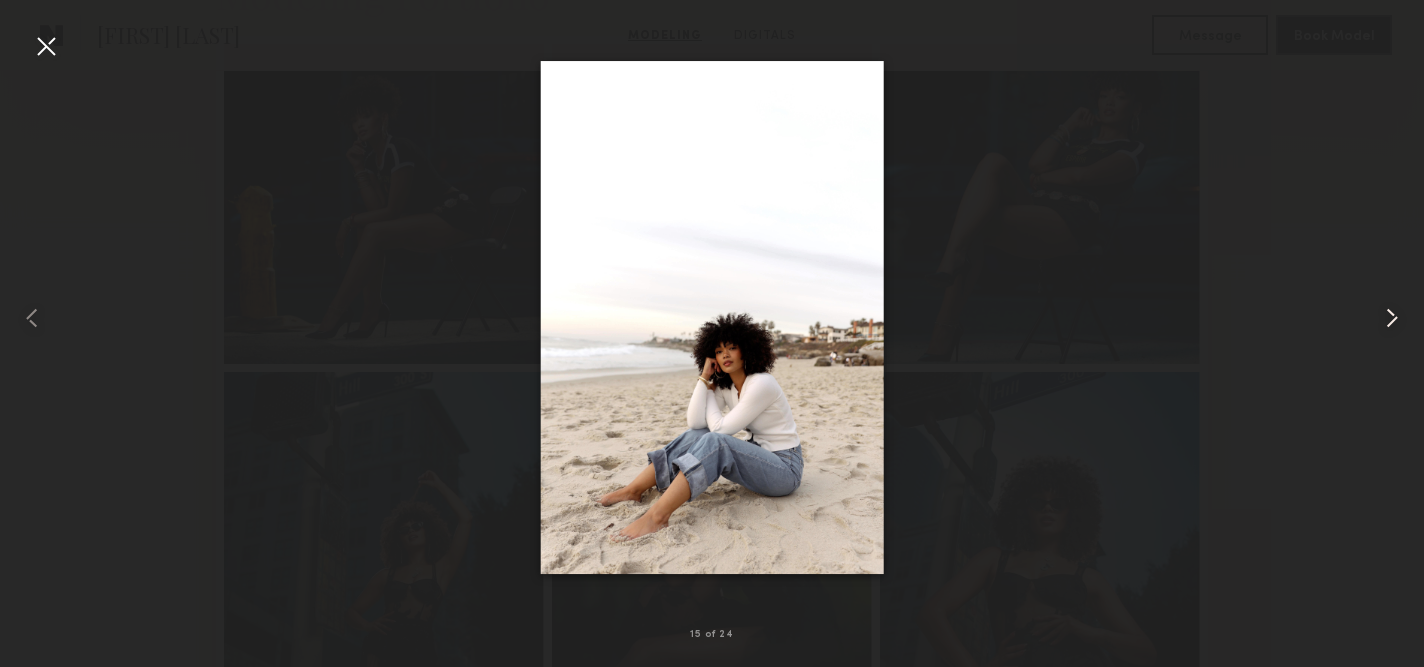 click at bounding box center (1392, 318) 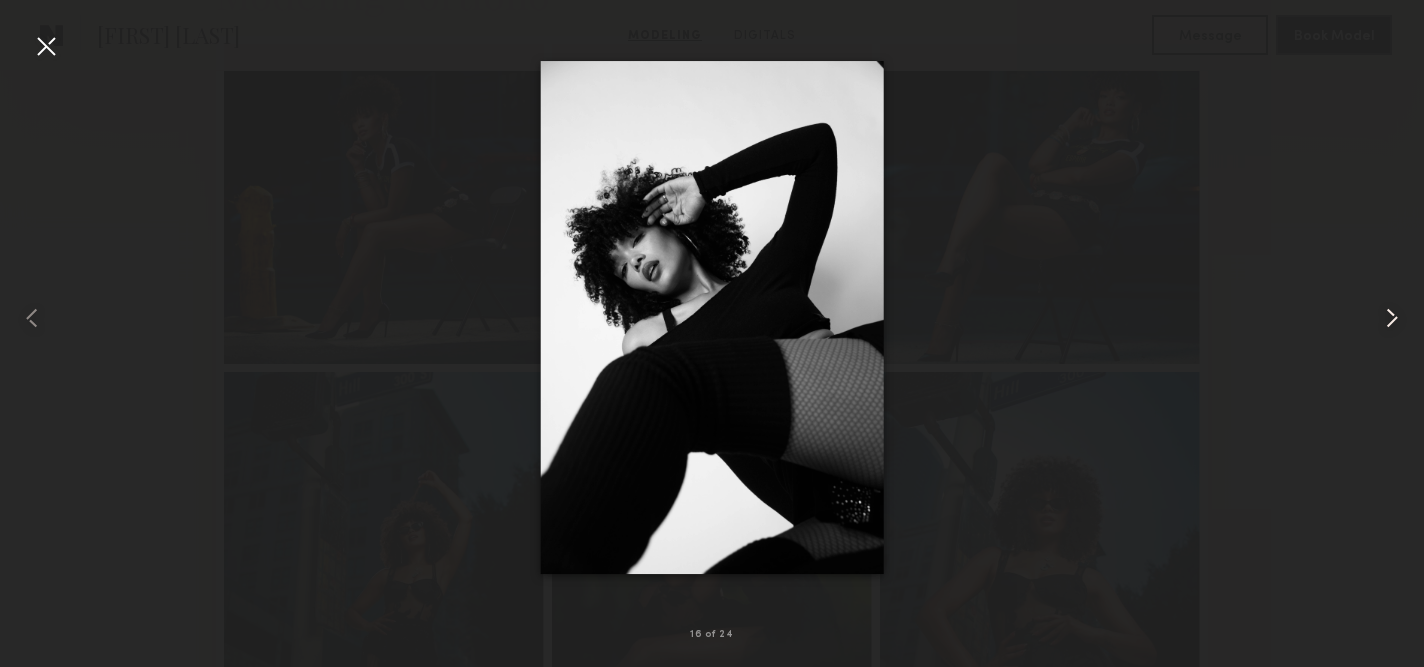 click at bounding box center (1392, 318) 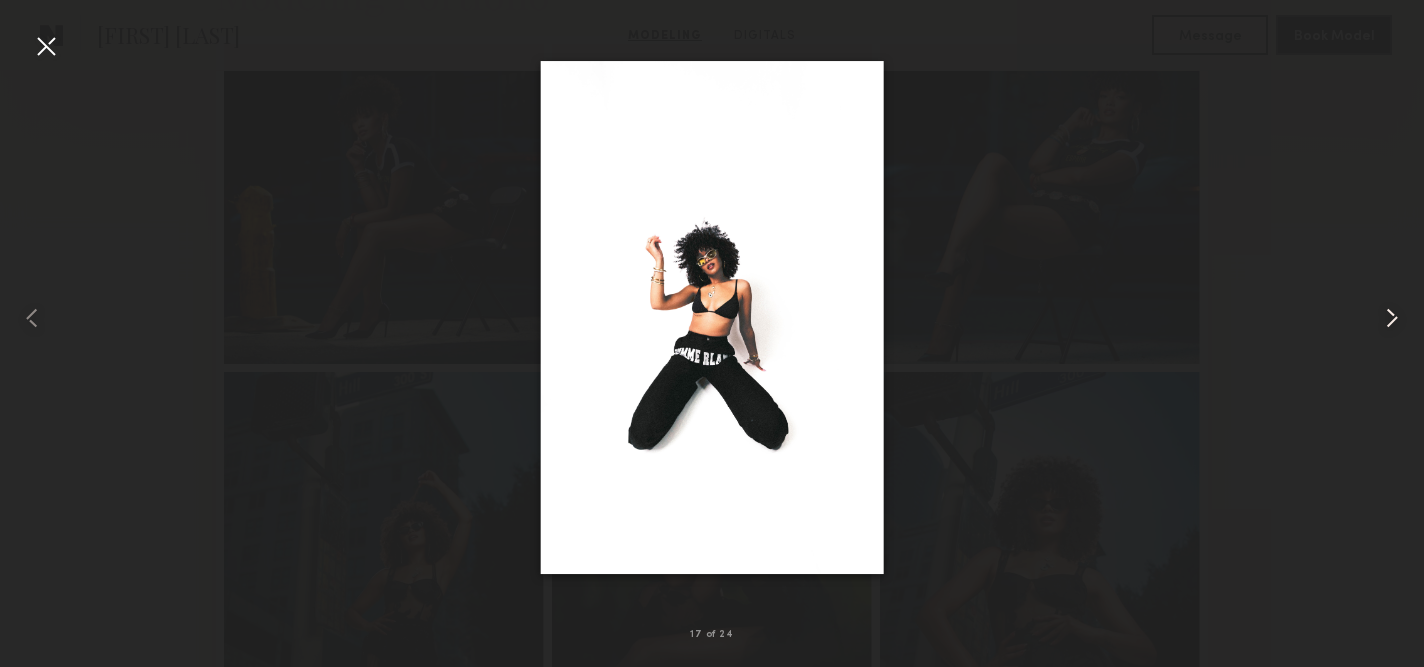 click at bounding box center [1392, 318] 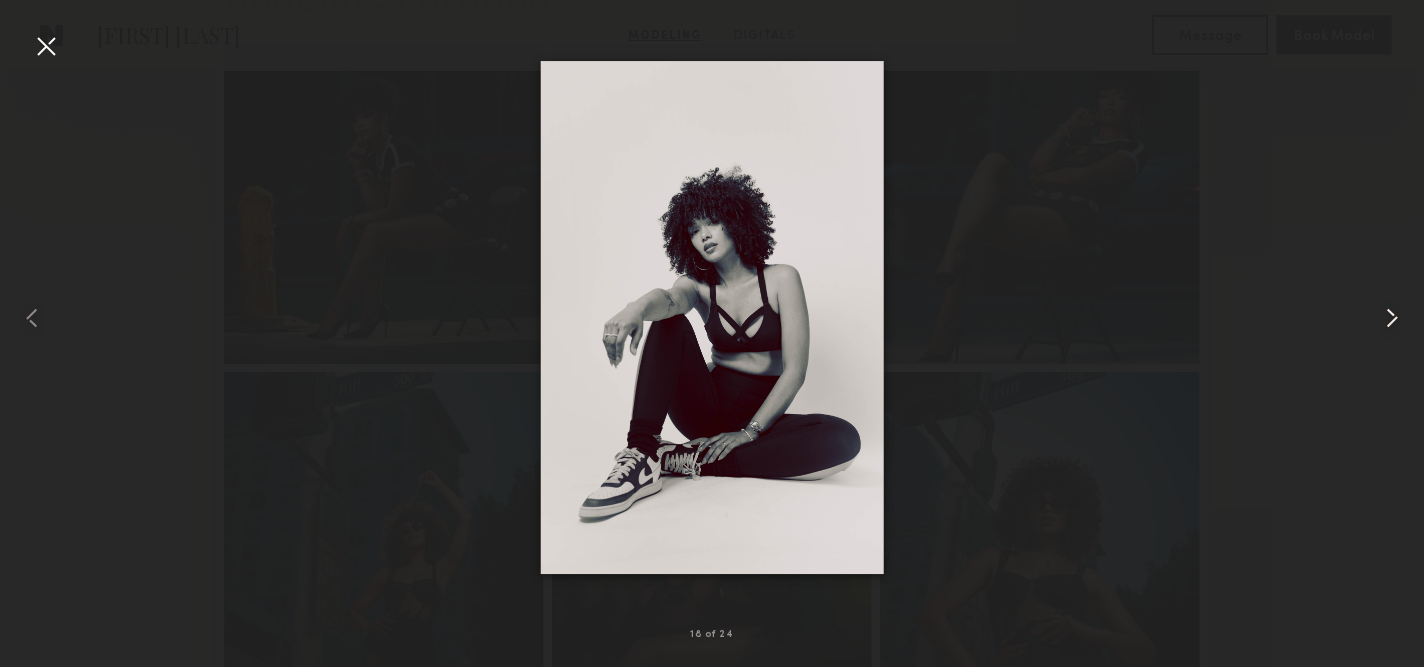 click at bounding box center [1392, 318] 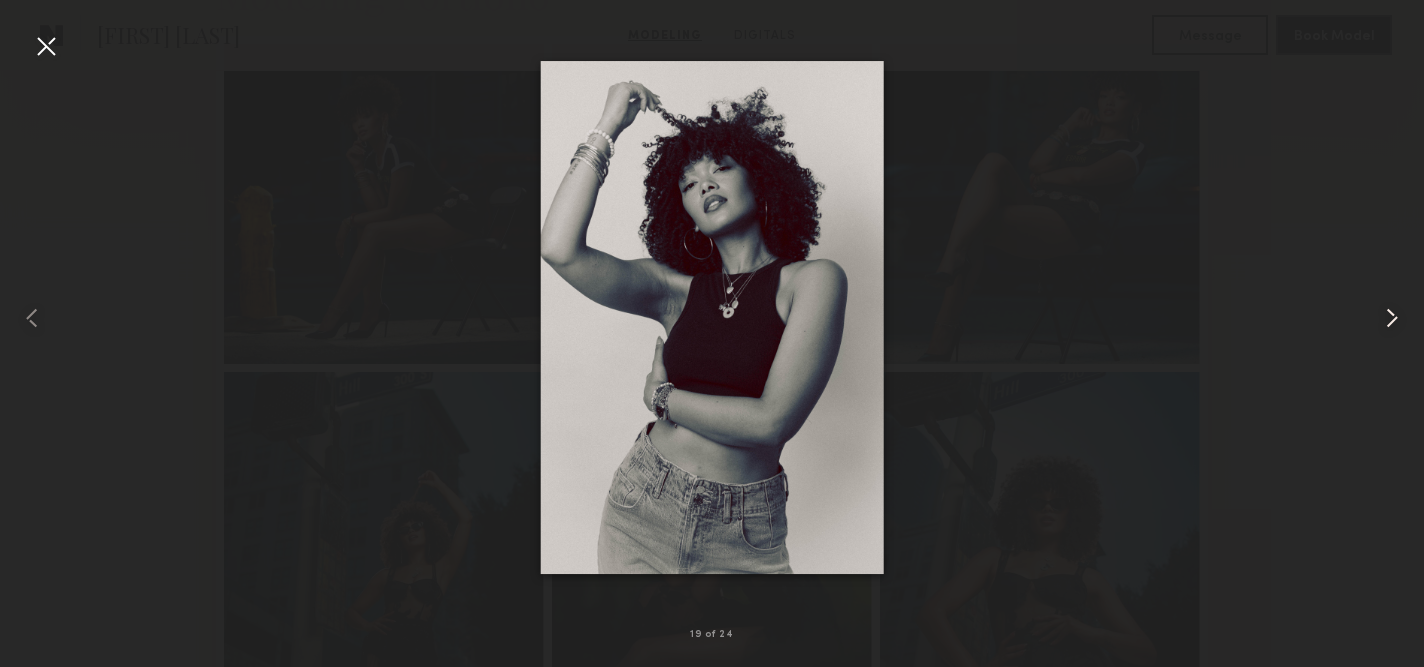 click at bounding box center (1392, 318) 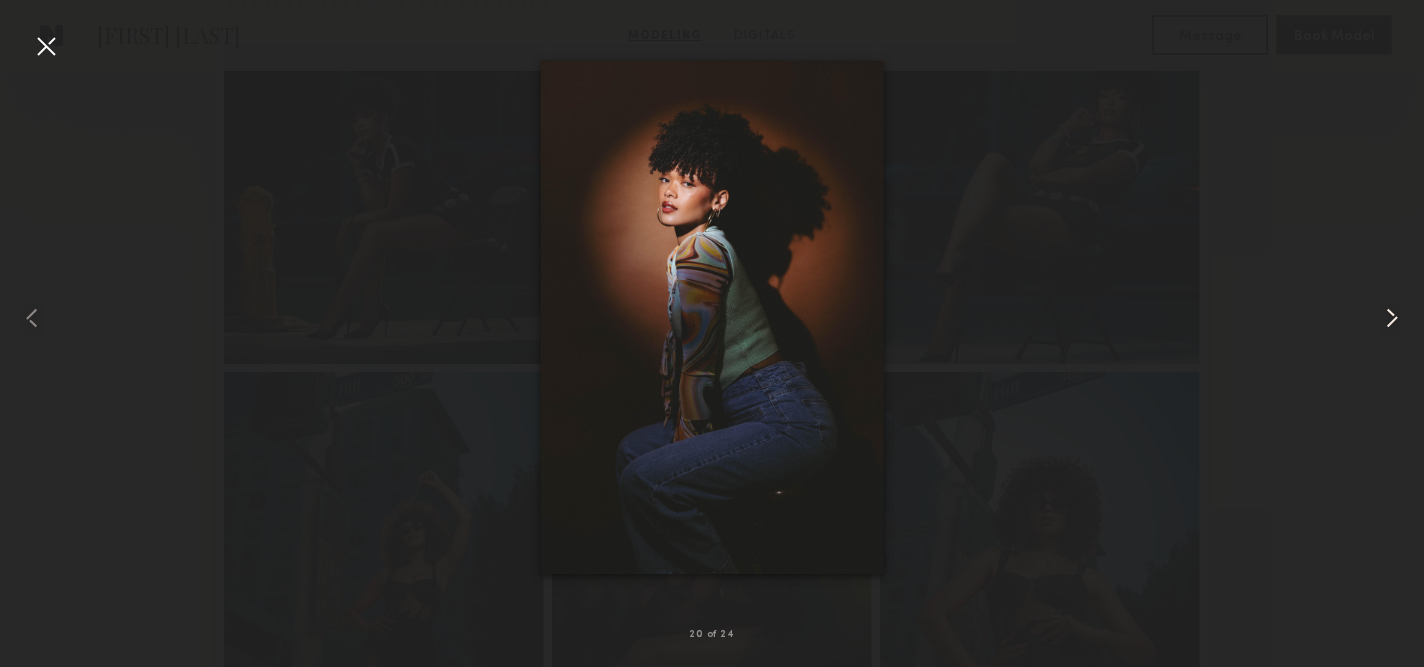 click at bounding box center (1392, 318) 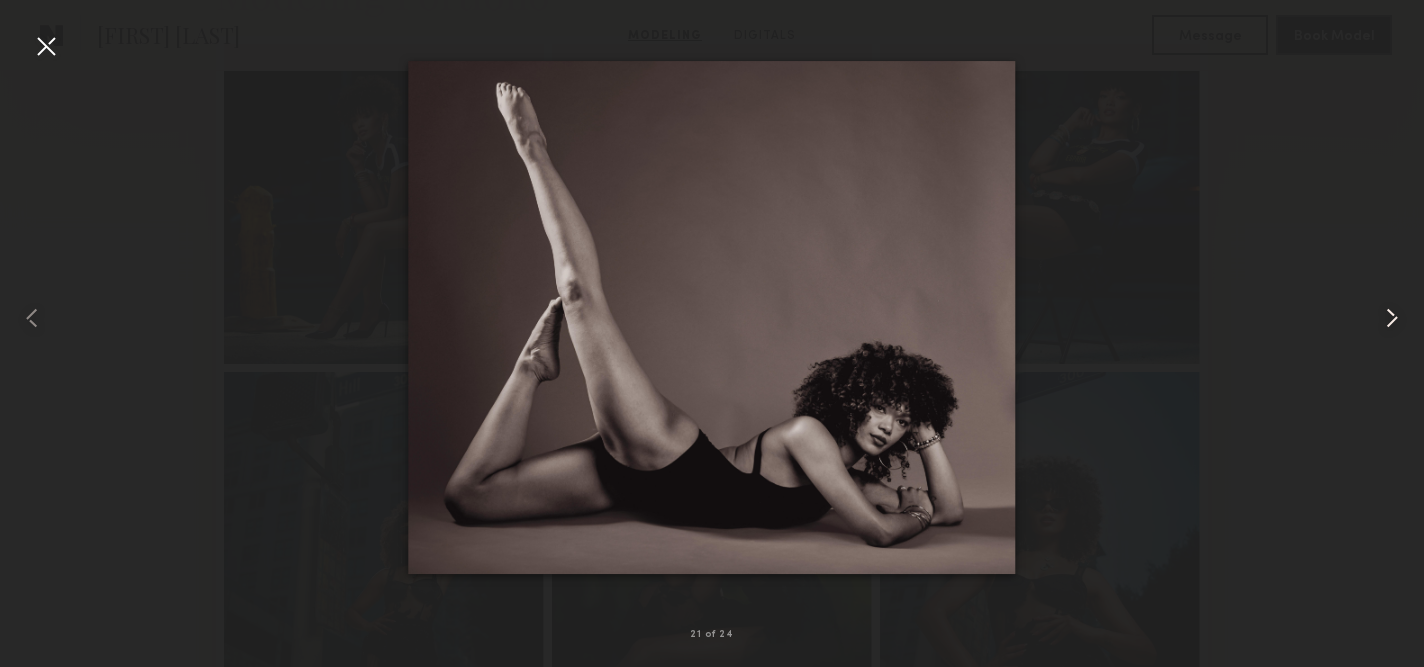 click at bounding box center [1392, 318] 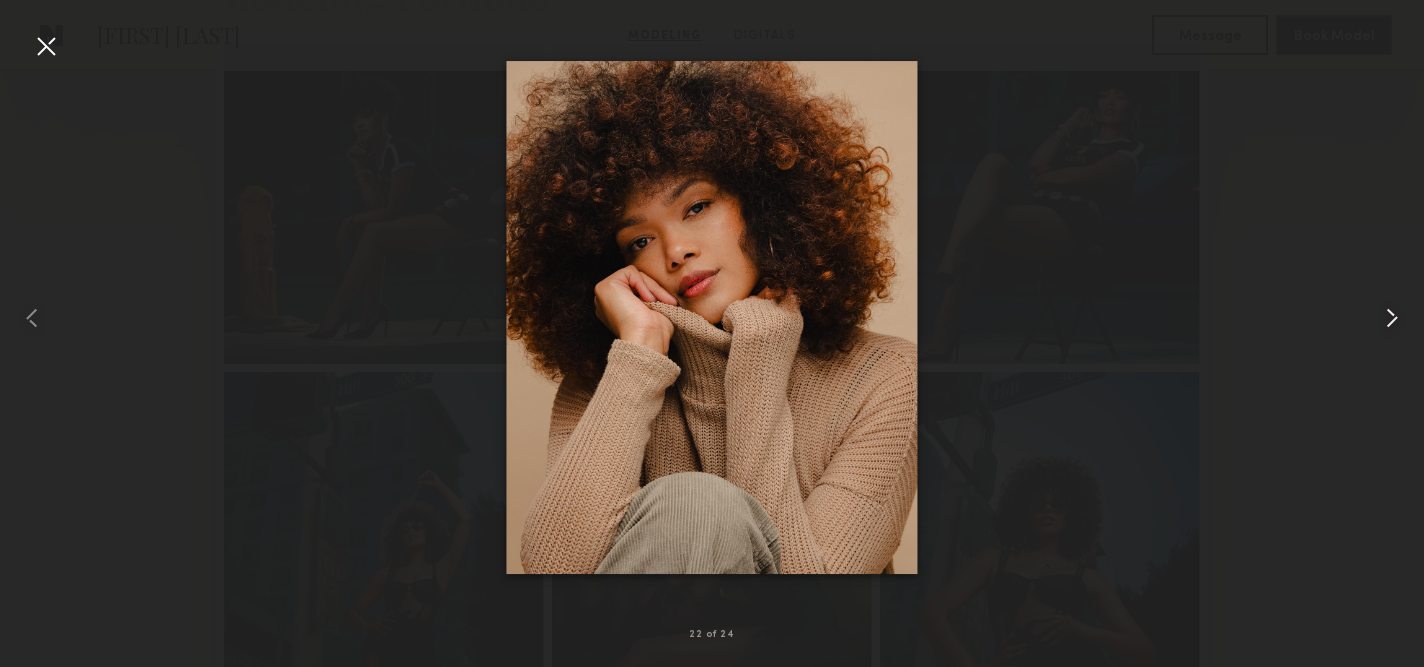 click at bounding box center (1392, 318) 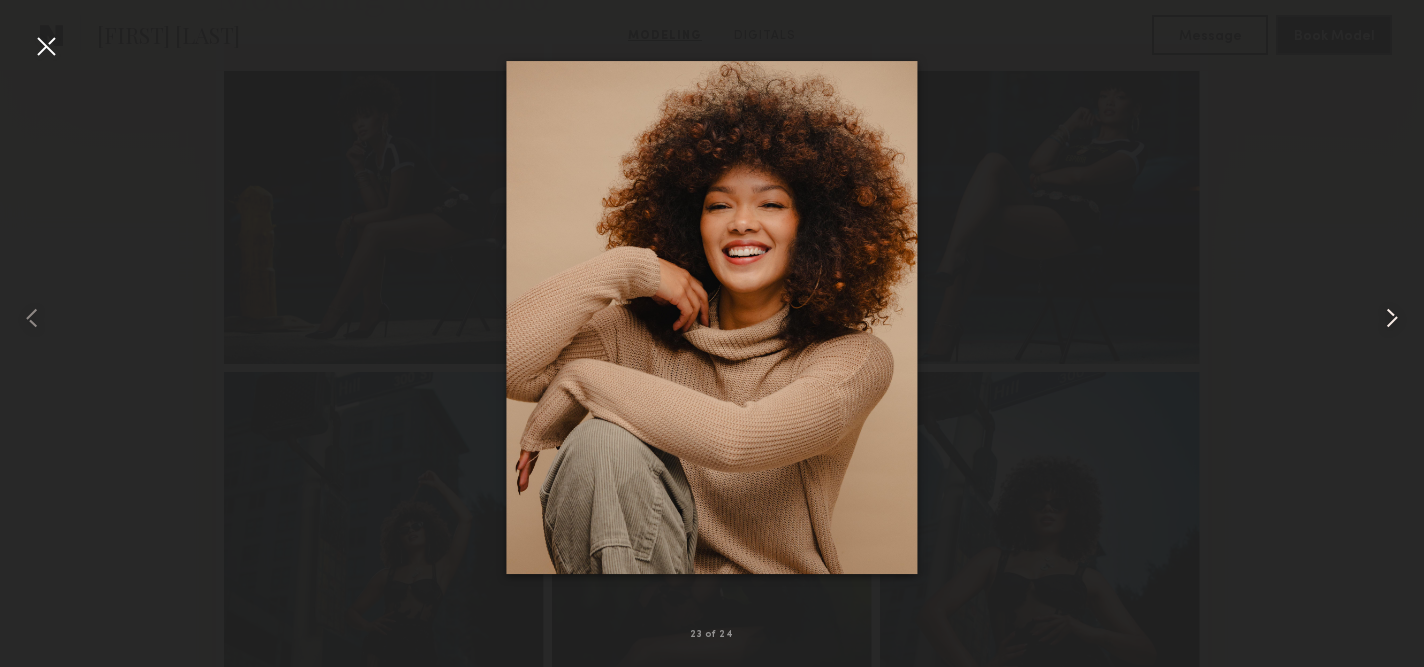 click at bounding box center [1392, 318] 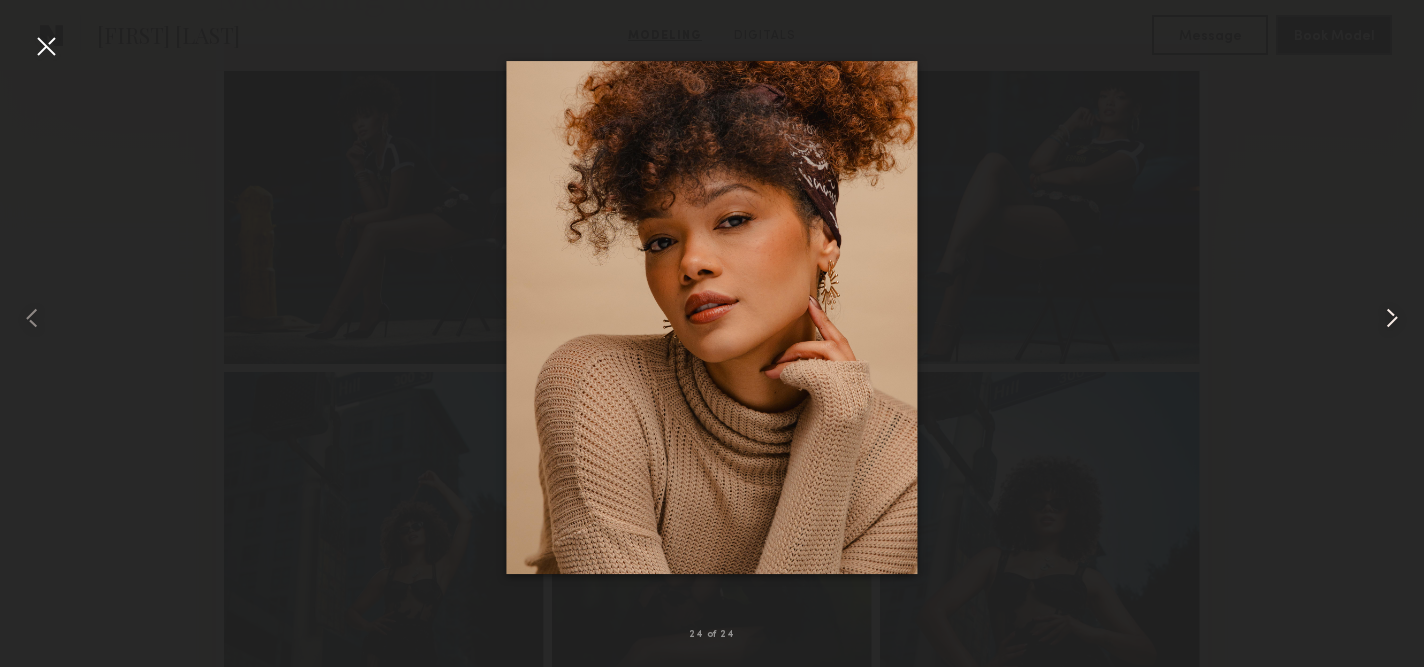 click at bounding box center [1392, 318] 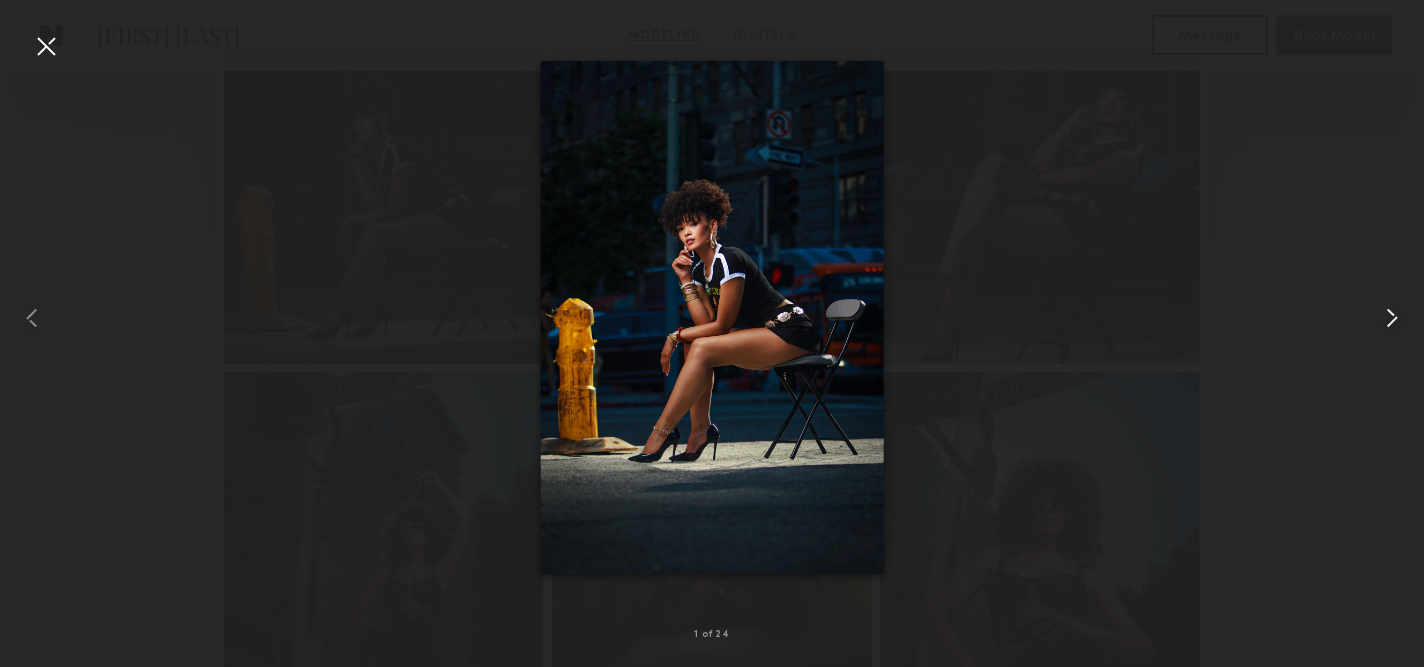 click at bounding box center (1392, 318) 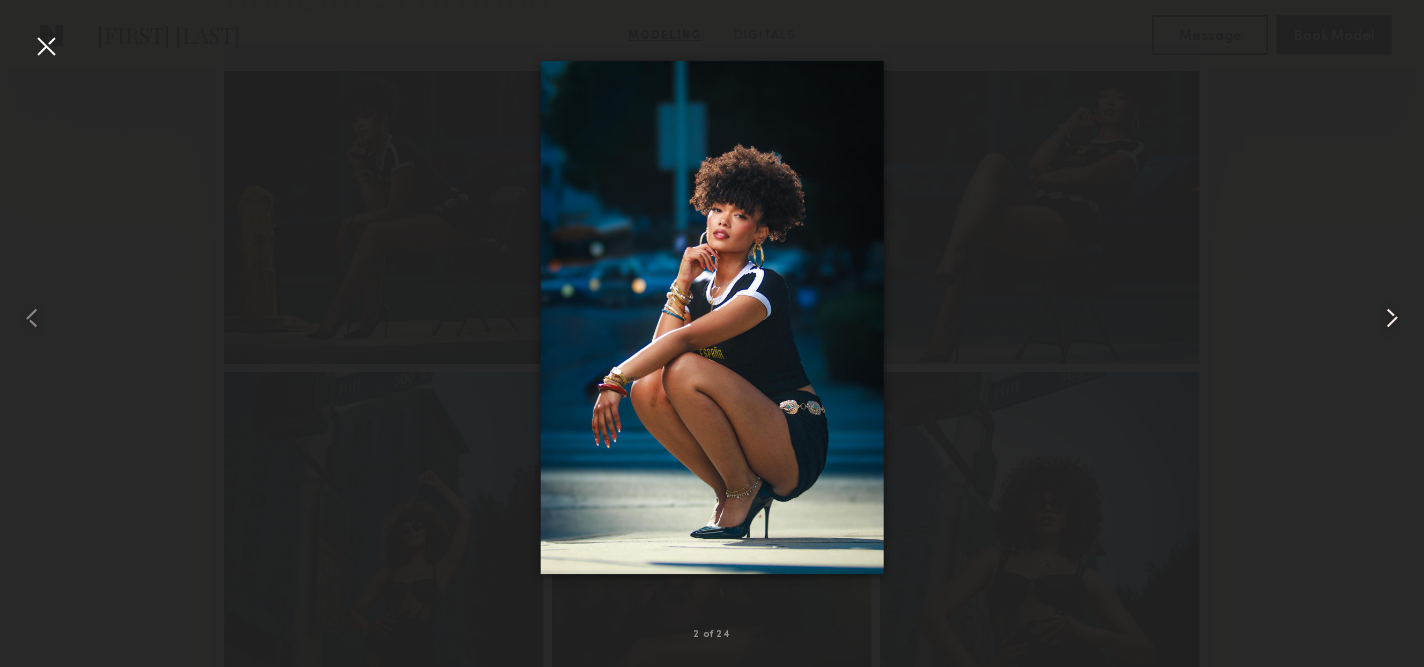 click at bounding box center (1392, 318) 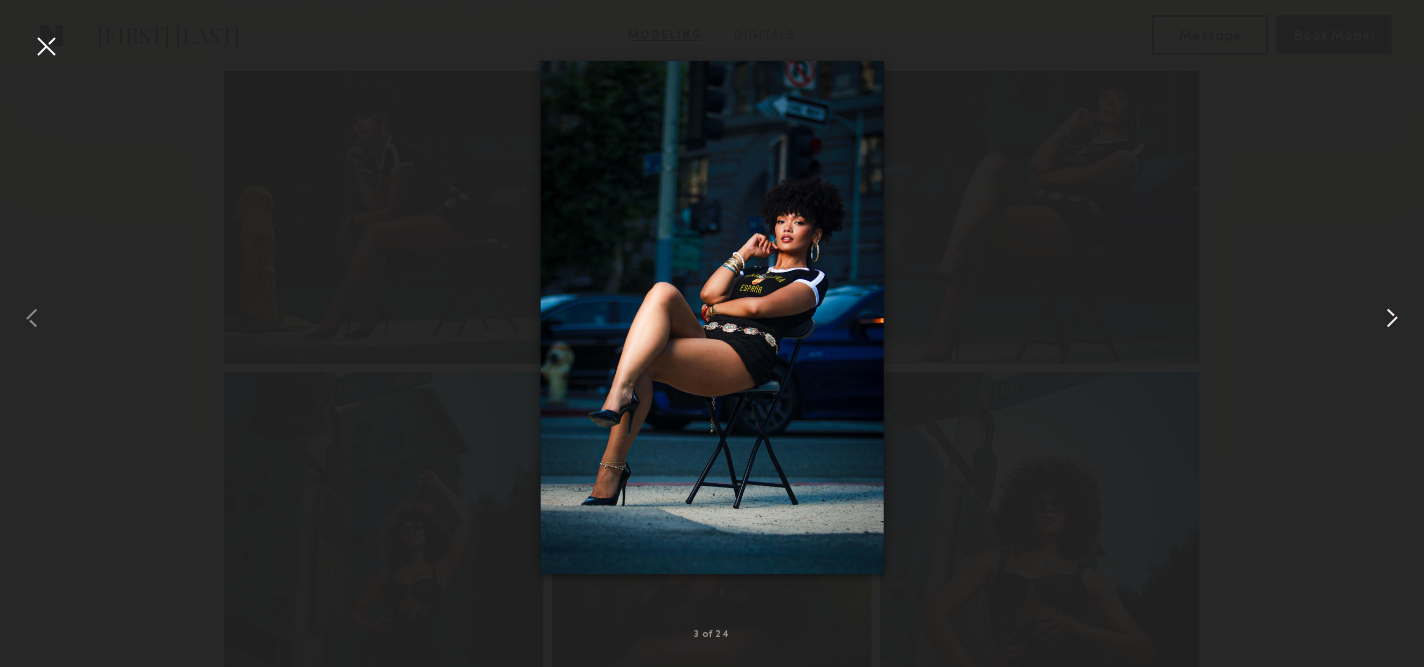 click at bounding box center (1392, 318) 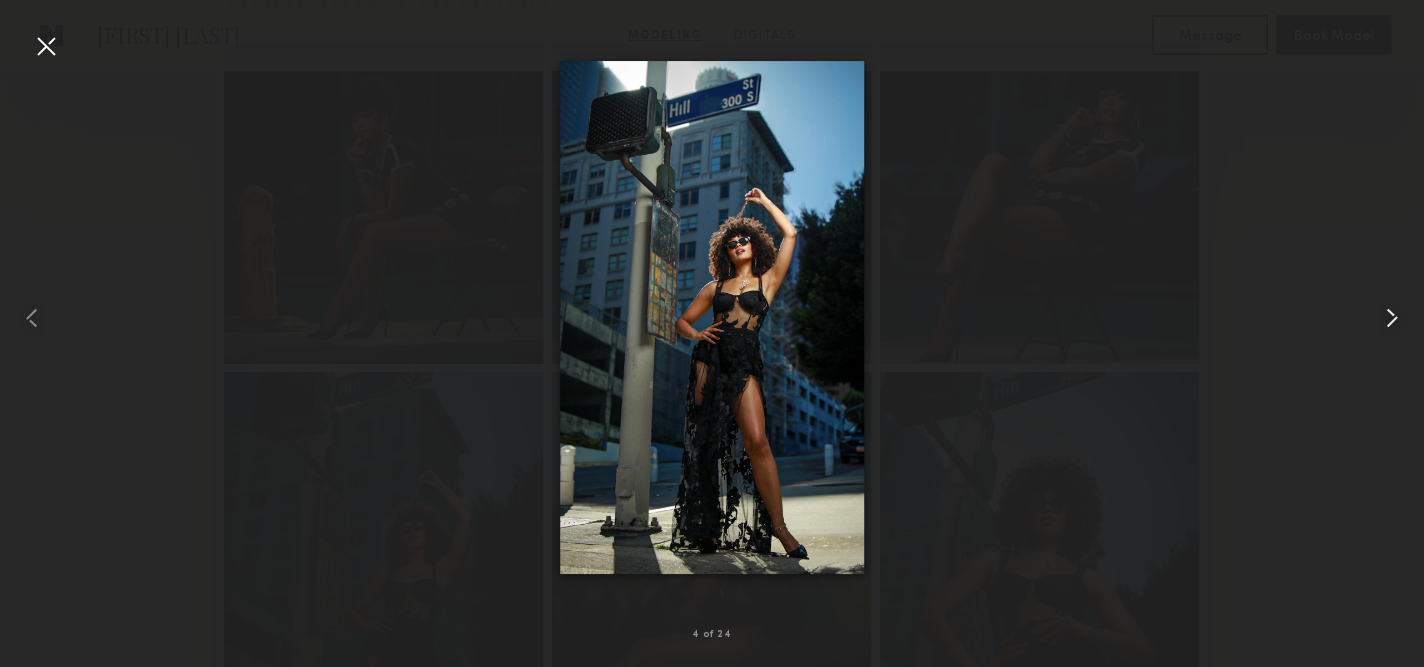 click at bounding box center (1392, 318) 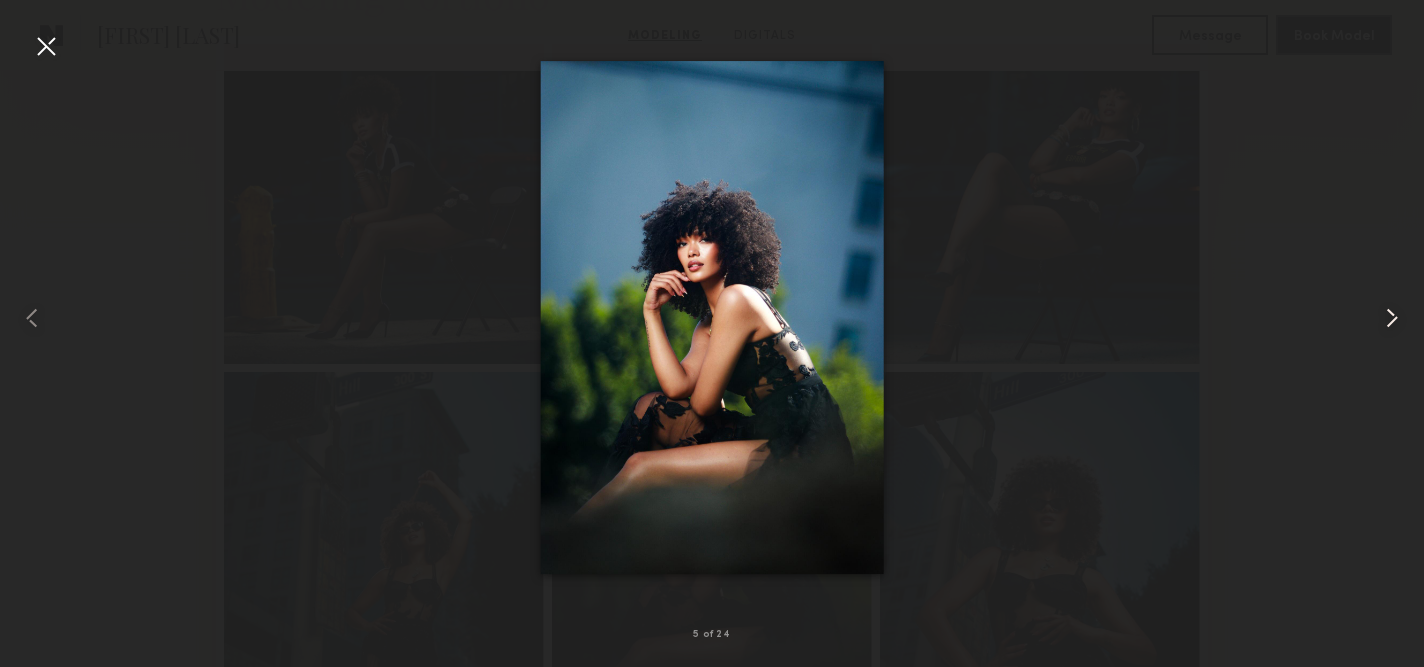 click at bounding box center [1392, 318] 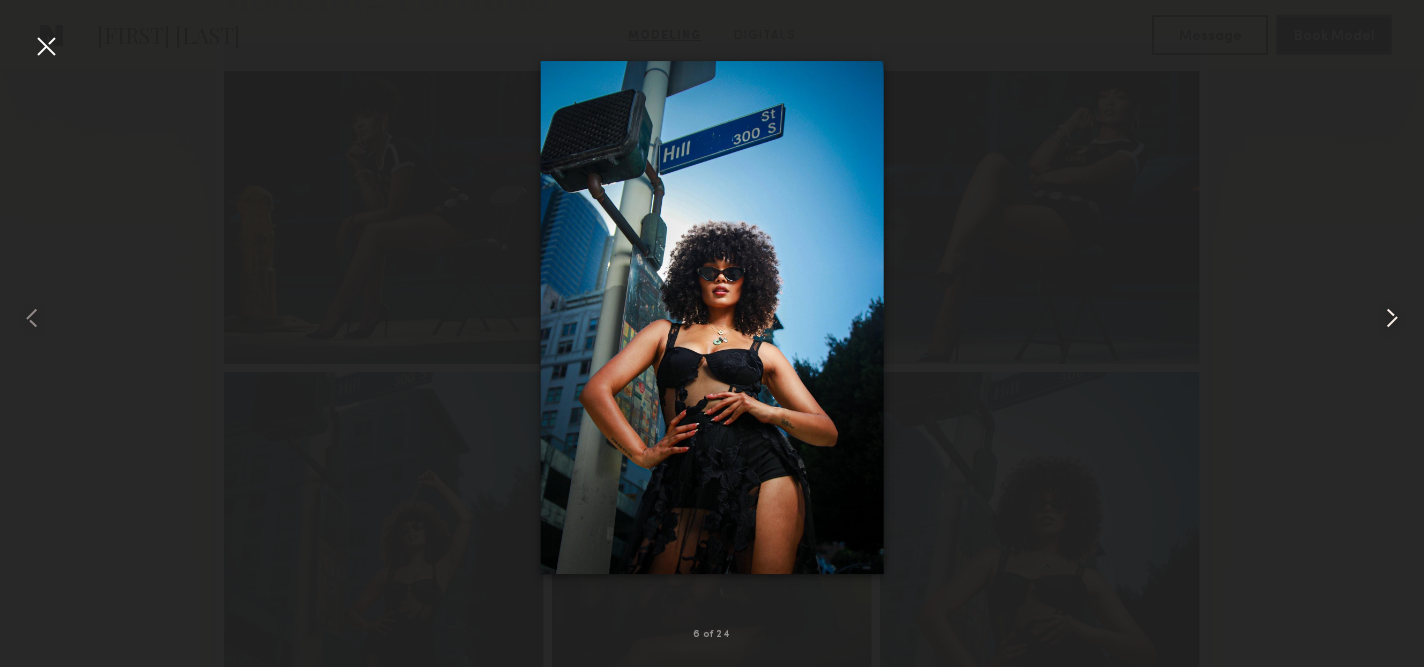click at bounding box center (1392, 318) 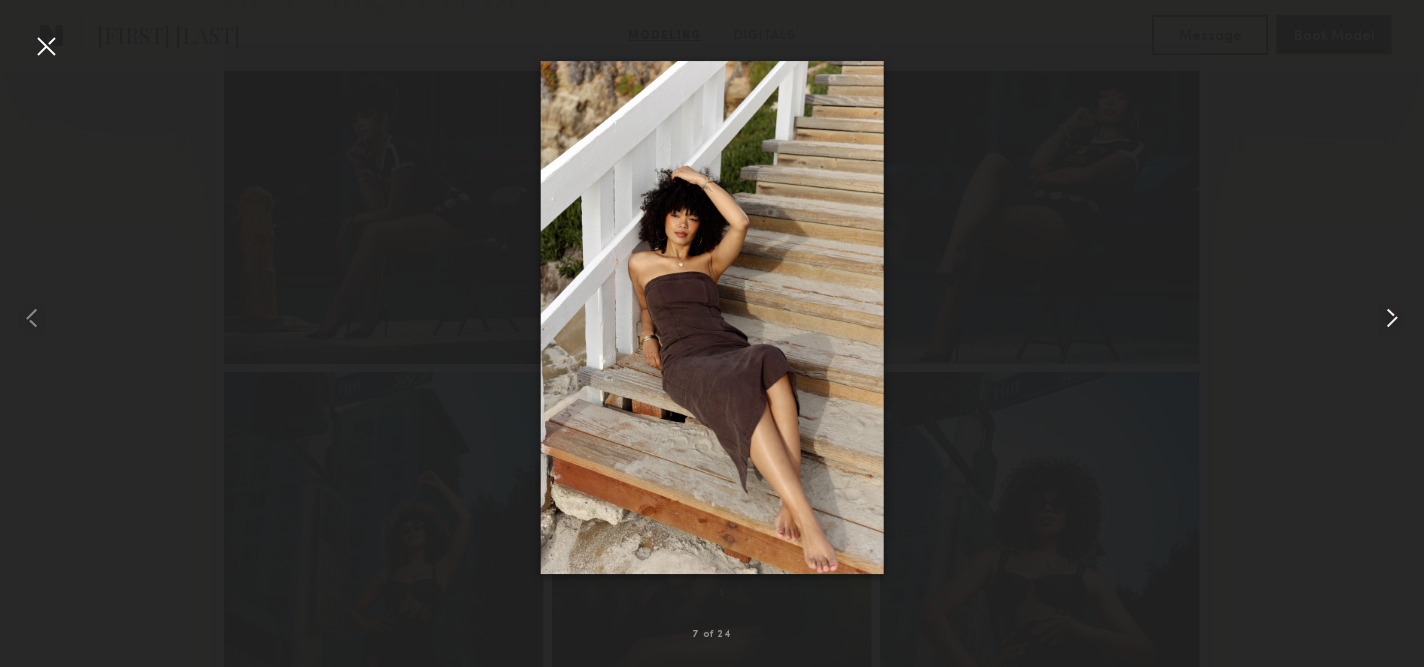 click at bounding box center [1392, 318] 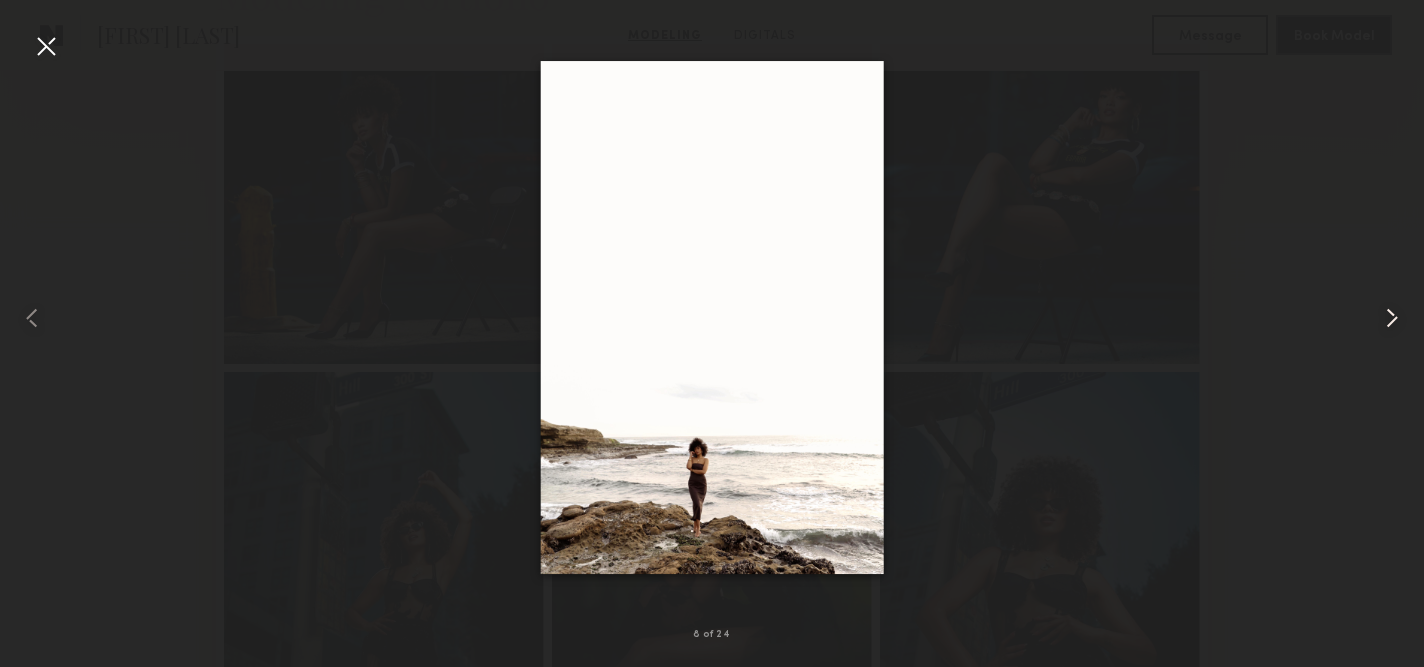 click at bounding box center (1392, 318) 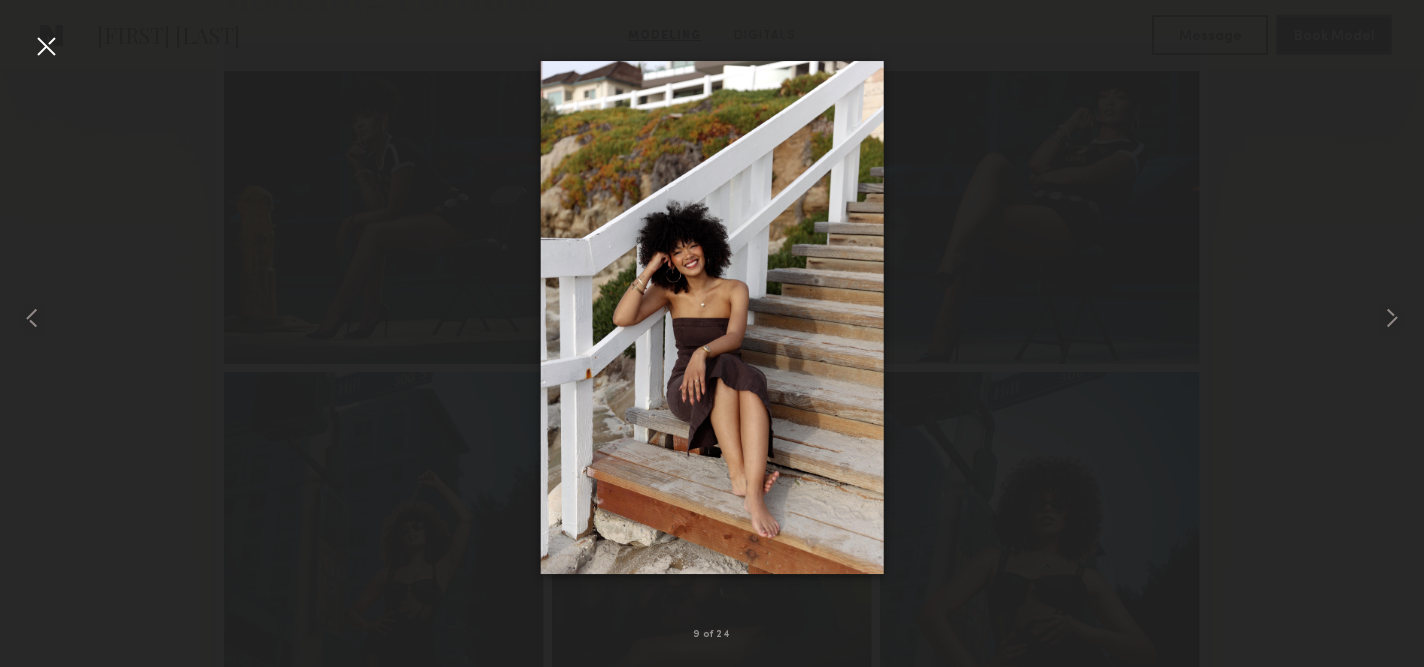 click at bounding box center [46, 46] 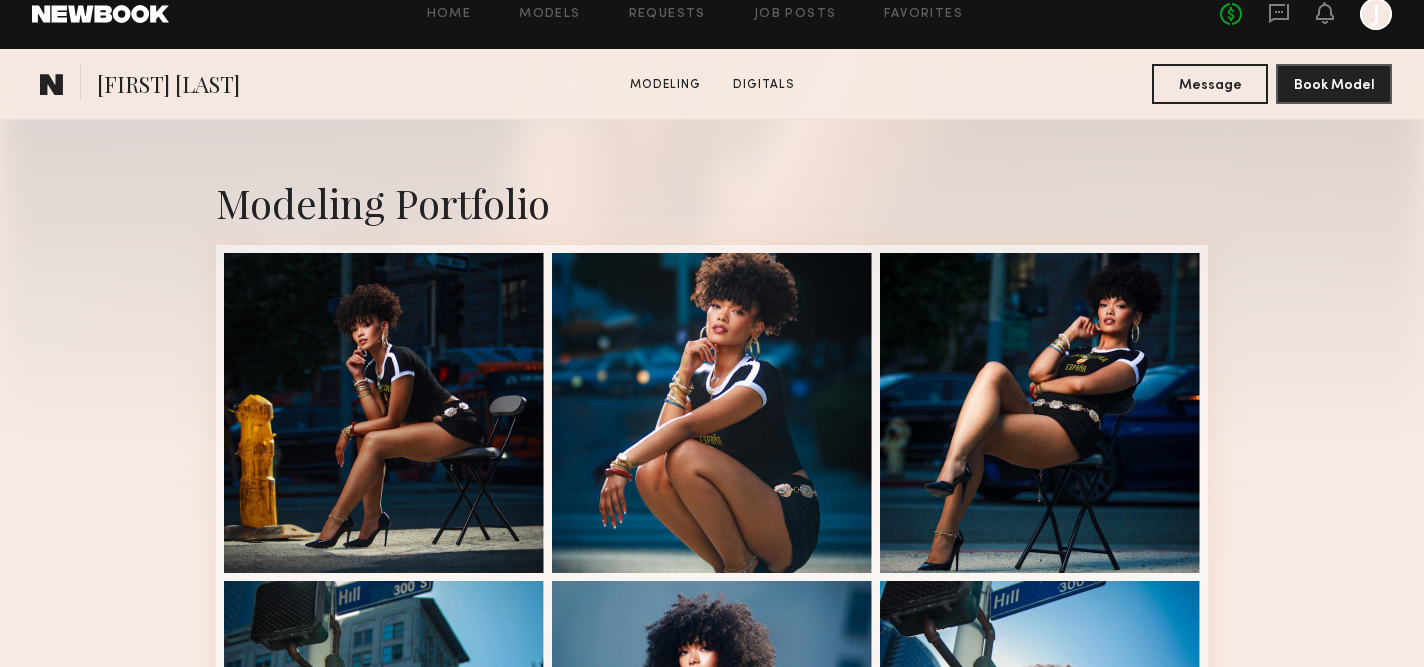 scroll, scrollTop: 405, scrollLeft: 0, axis: vertical 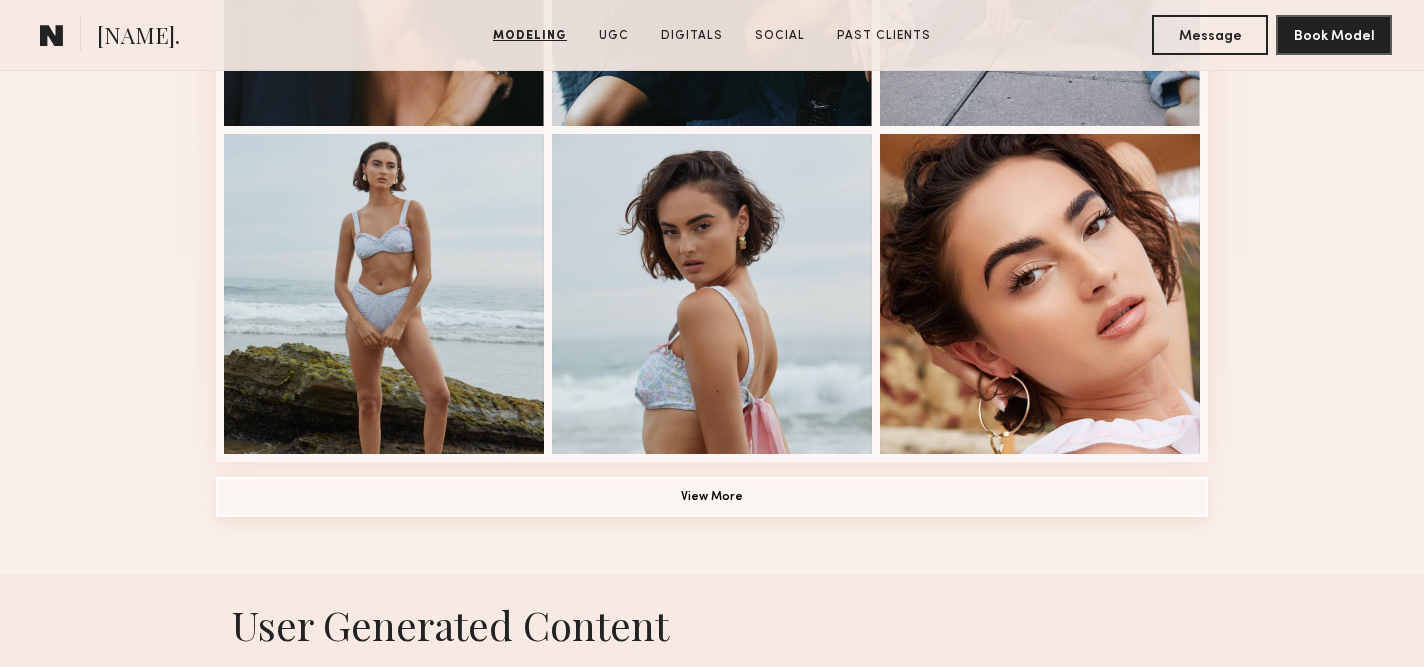 click on "View More" 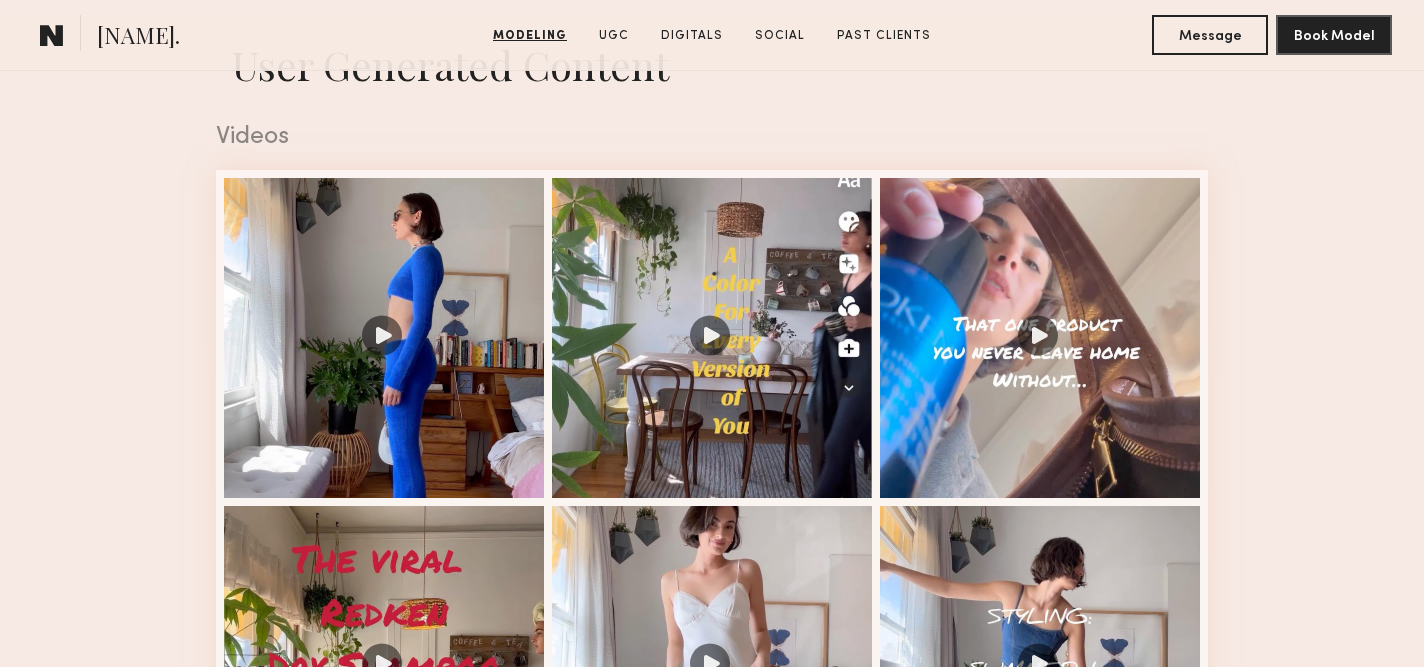 scroll, scrollTop: 3260, scrollLeft: 0, axis: vertical 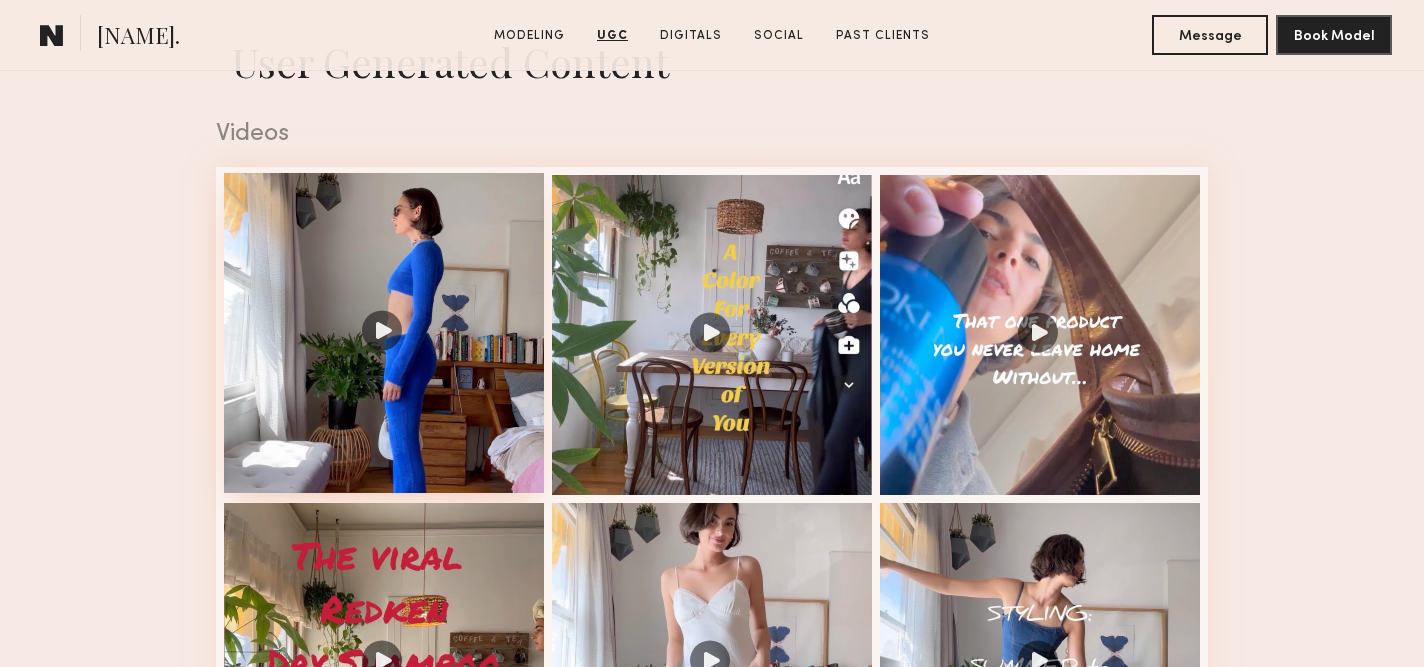 click at bounding box center (384, 333) 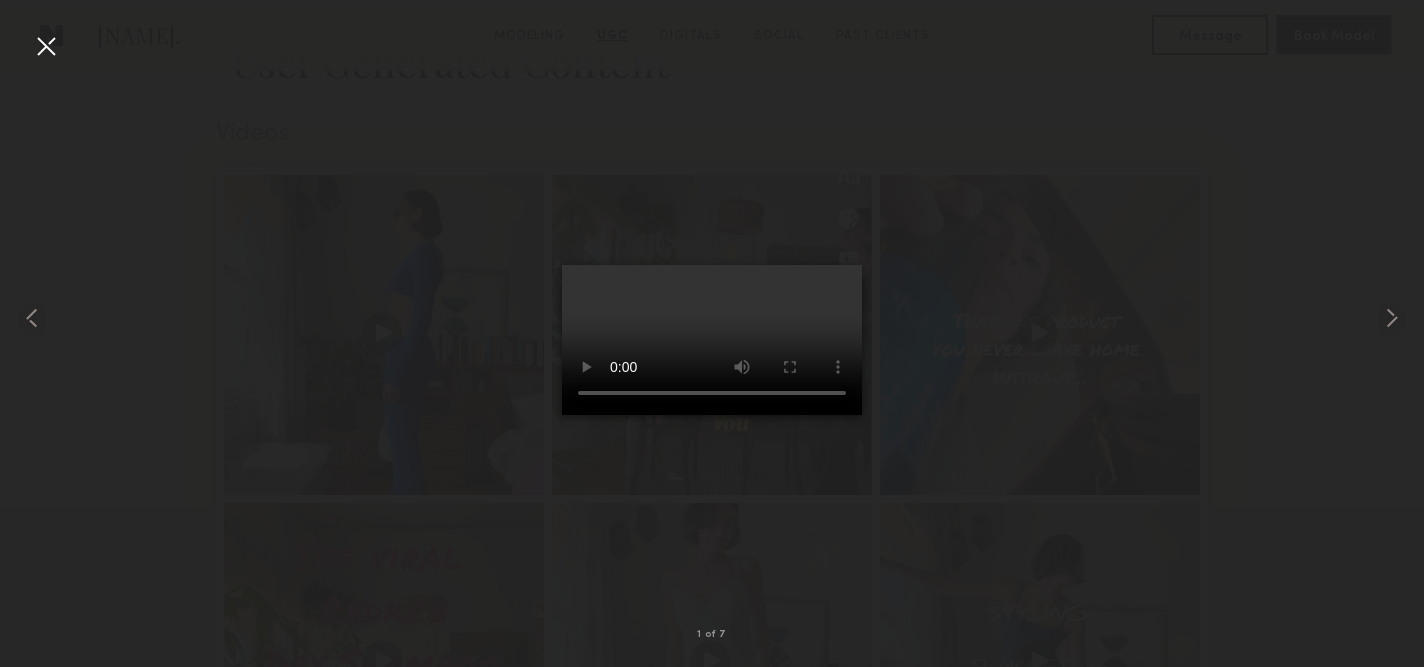click at bounding box center [46, 46] 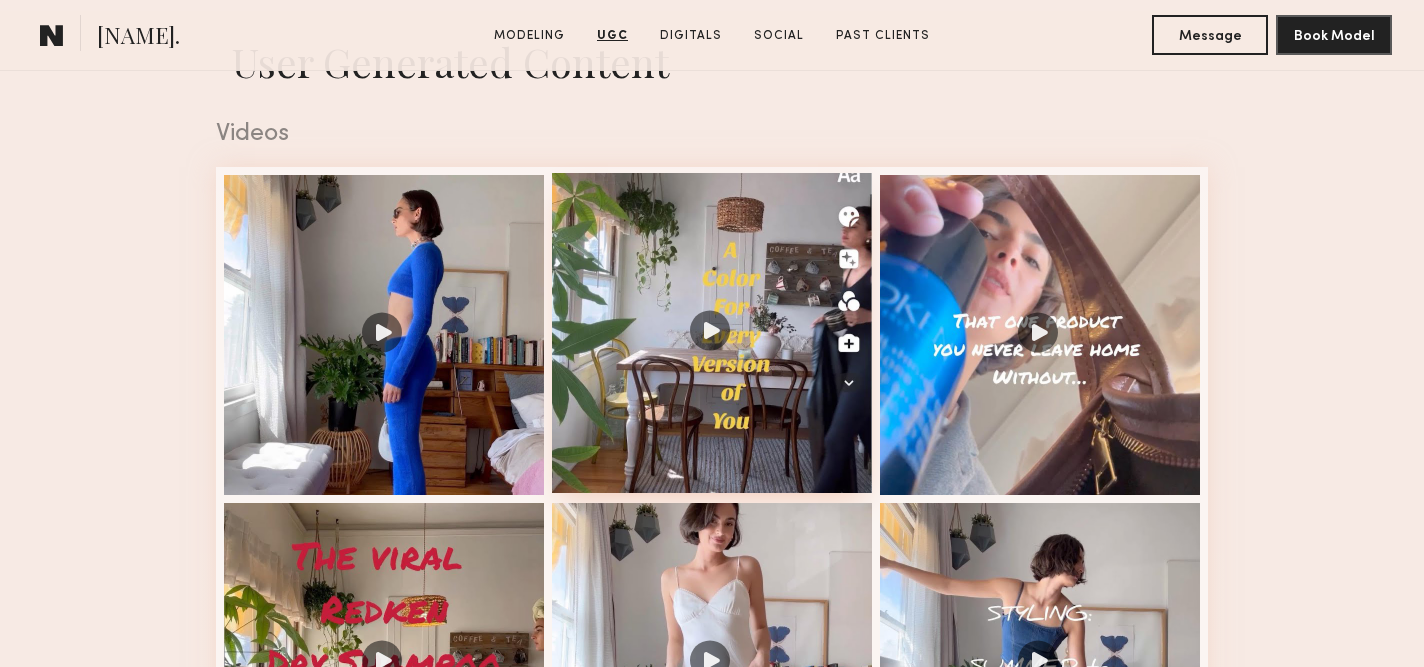 click at bounding box center (712, 333) 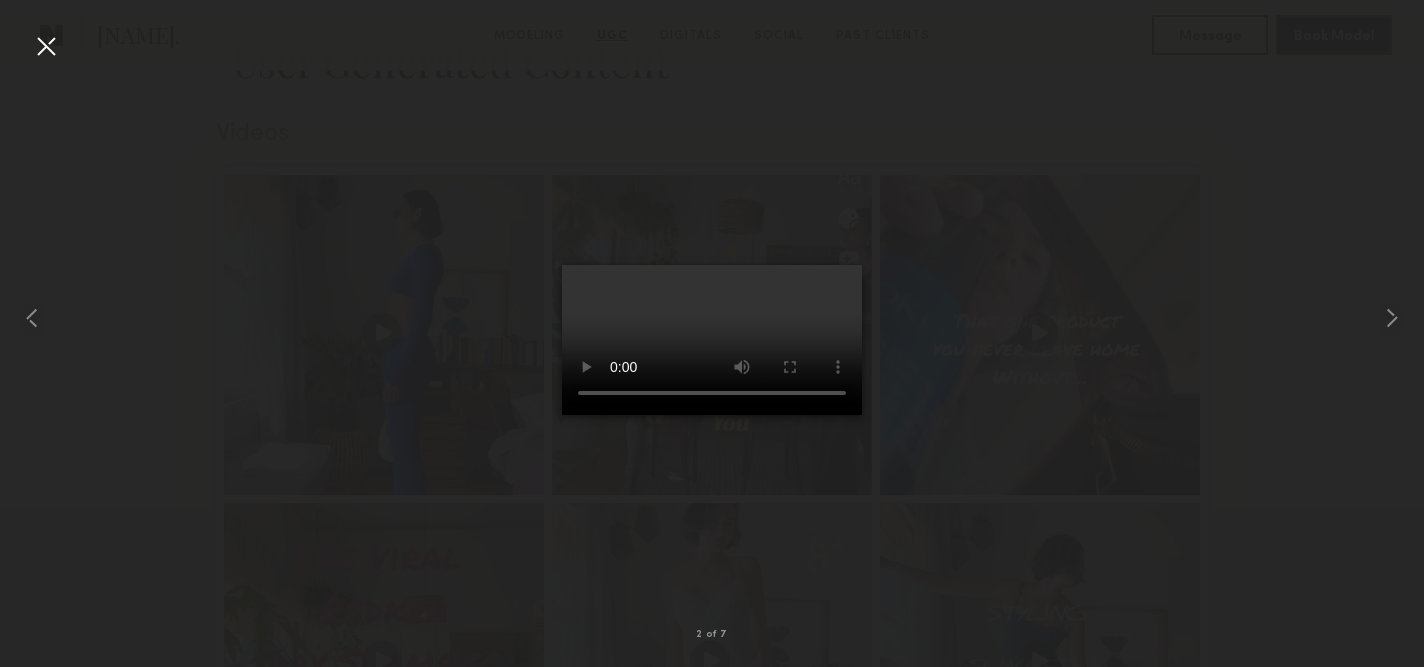 type 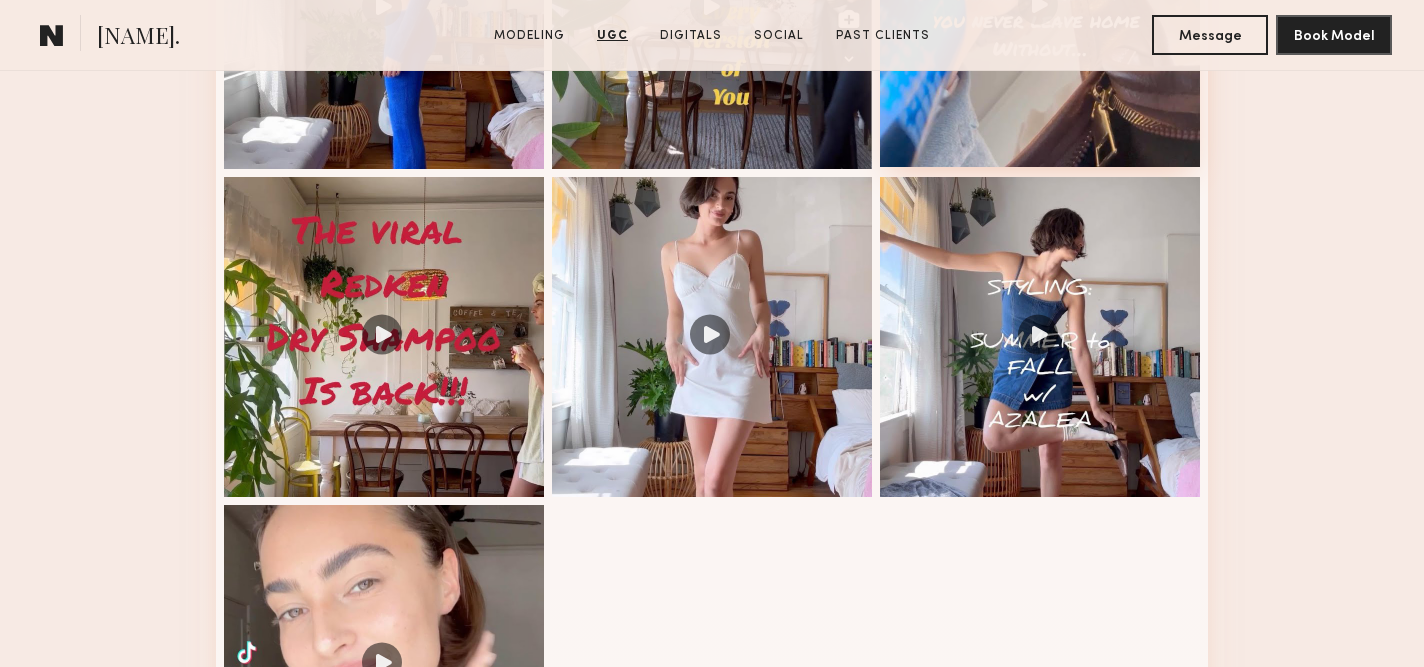 scroll, scrollTop: 3622, scrollLeft: 0, axis: vertical 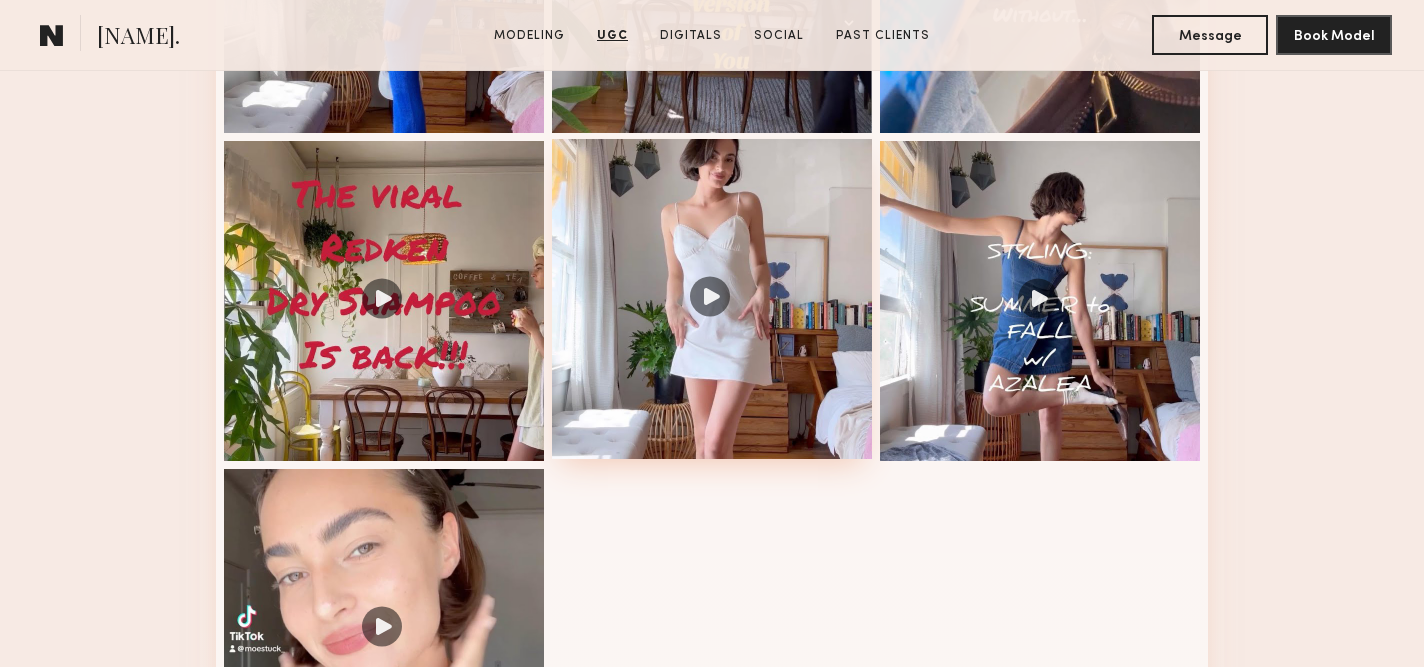 click at bounding box center (712, 299) 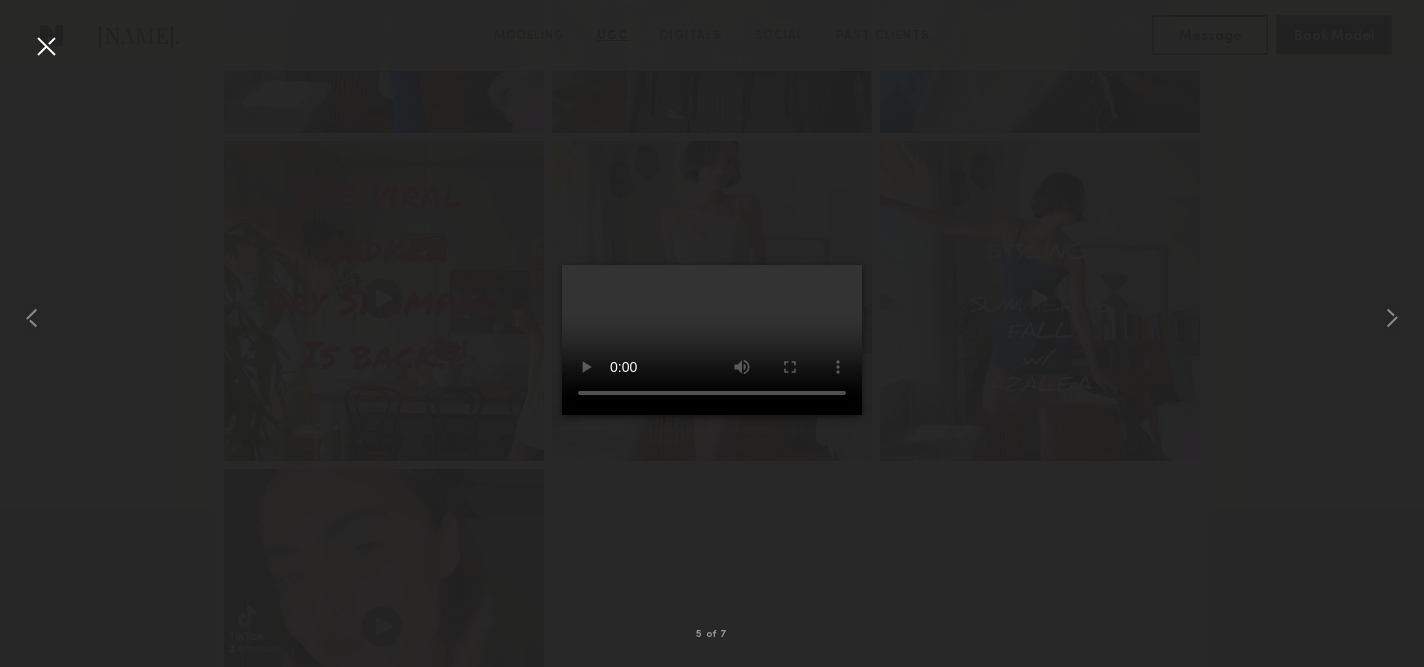 click at bounding box center (46, 46) 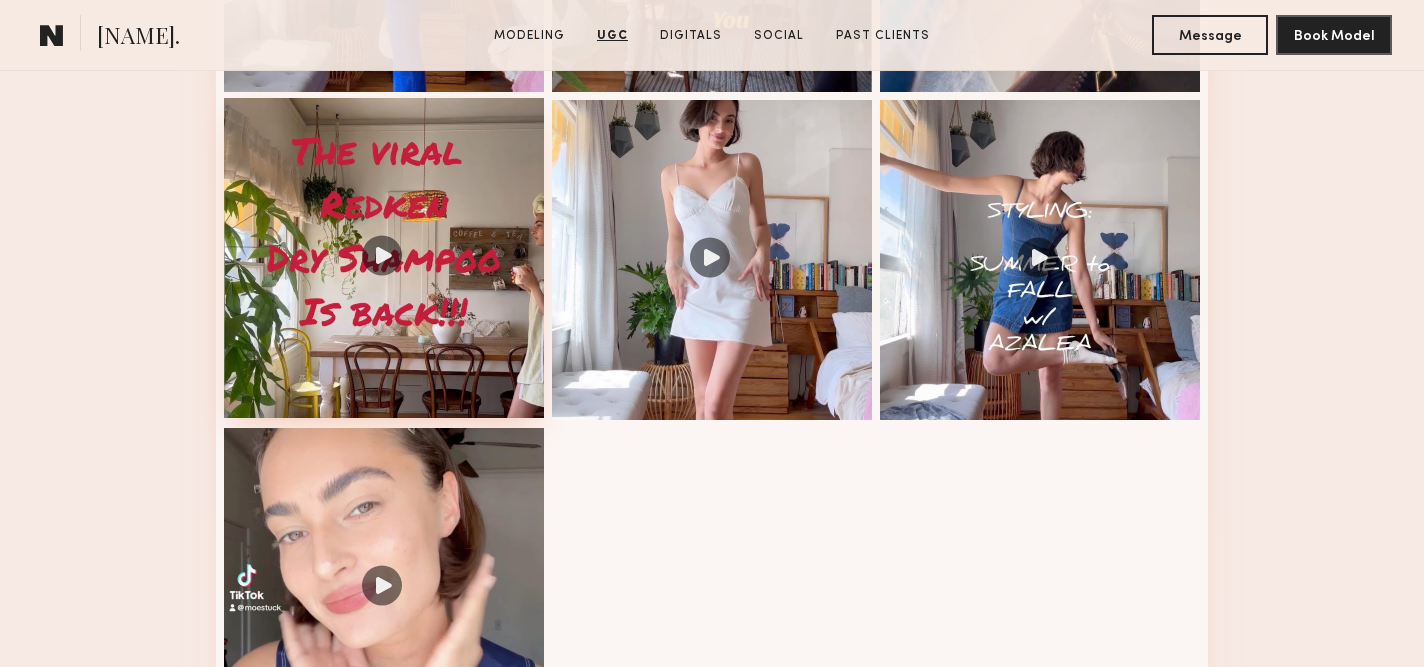 scroll, scrollTop: 3666, scrollLeft: 0, axis: vertical 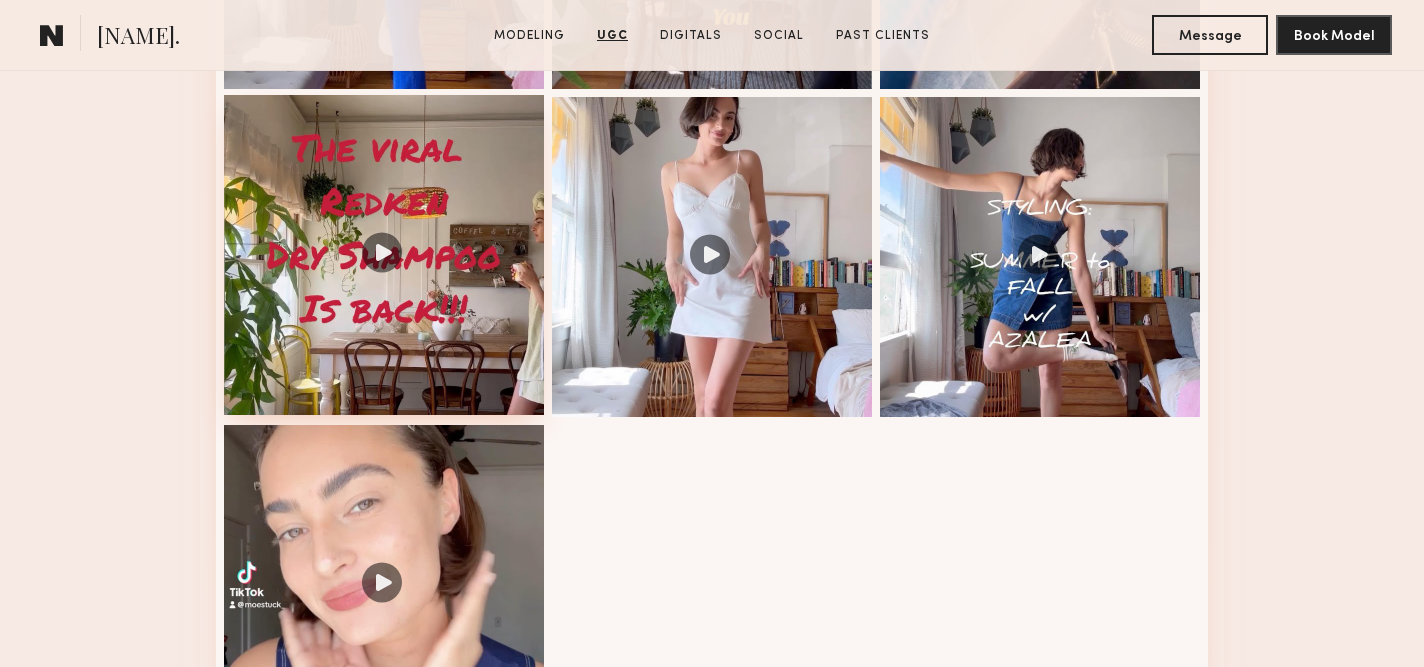click at bounding box center [384, 255] 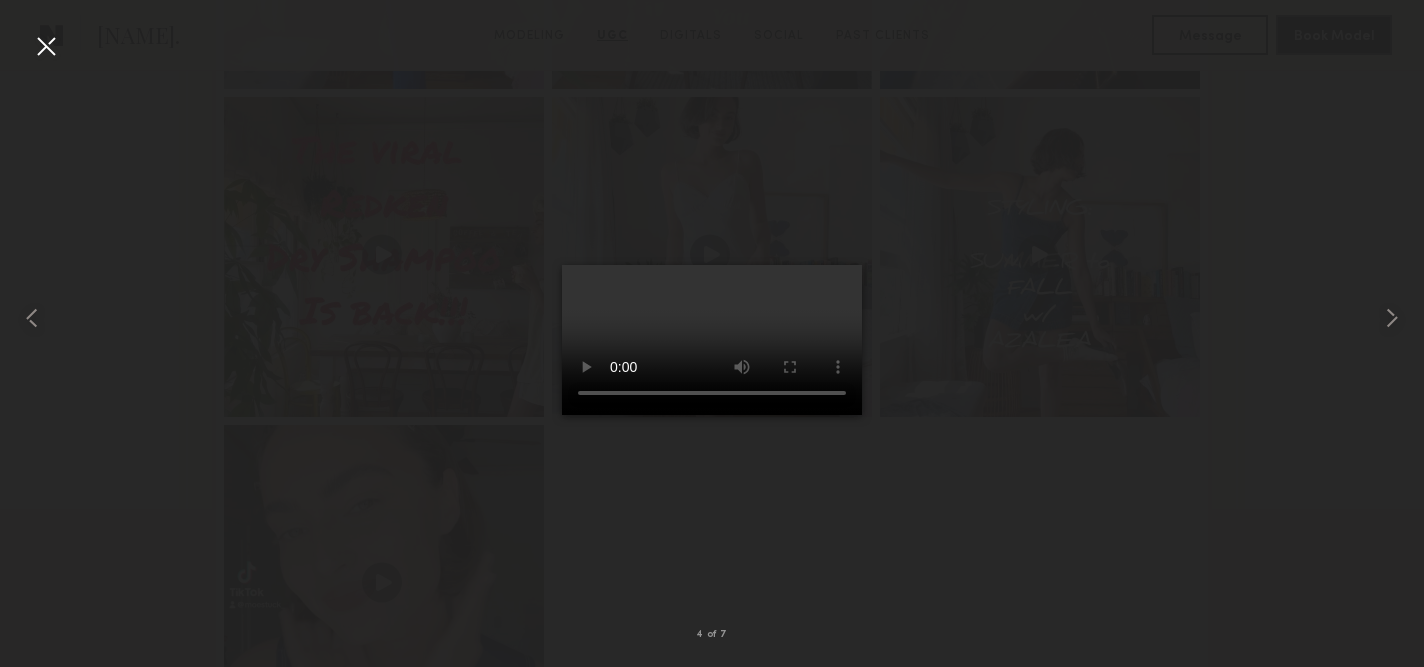 click at bounding box center (46, 46) 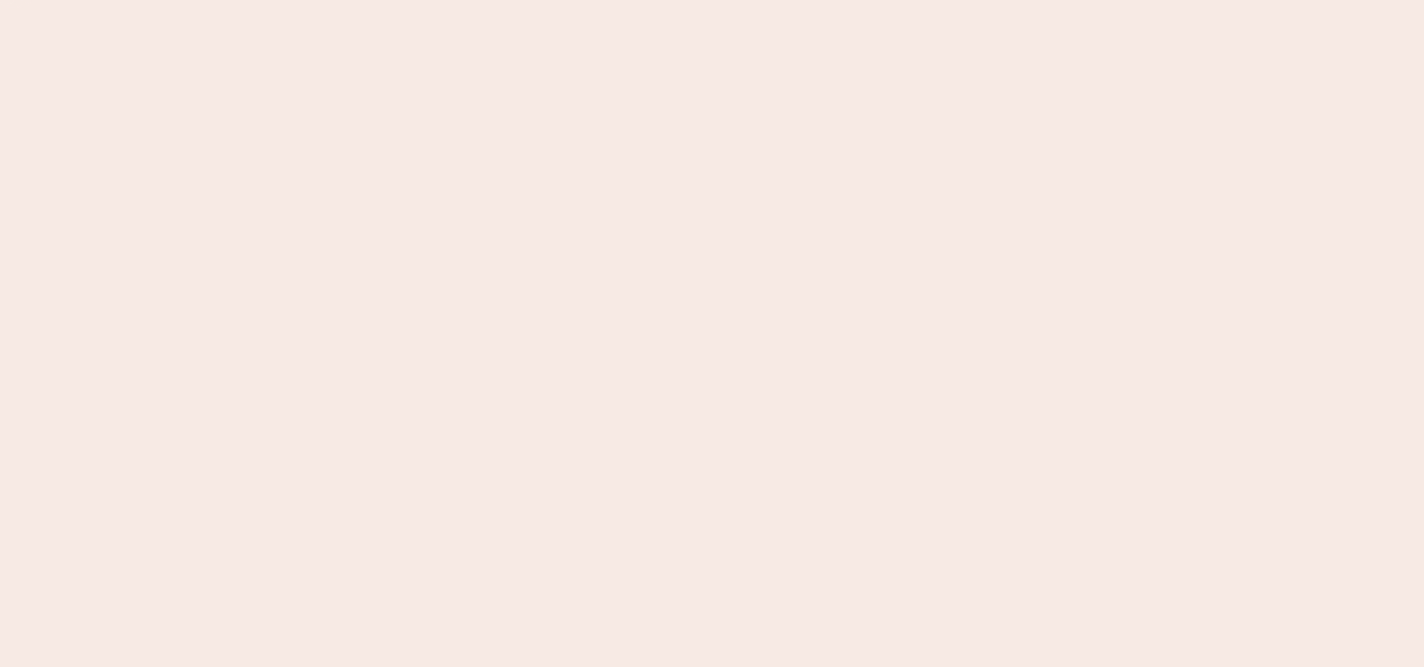 scroll, scrollTop: 0, scrollLeft: 0, axis: both 